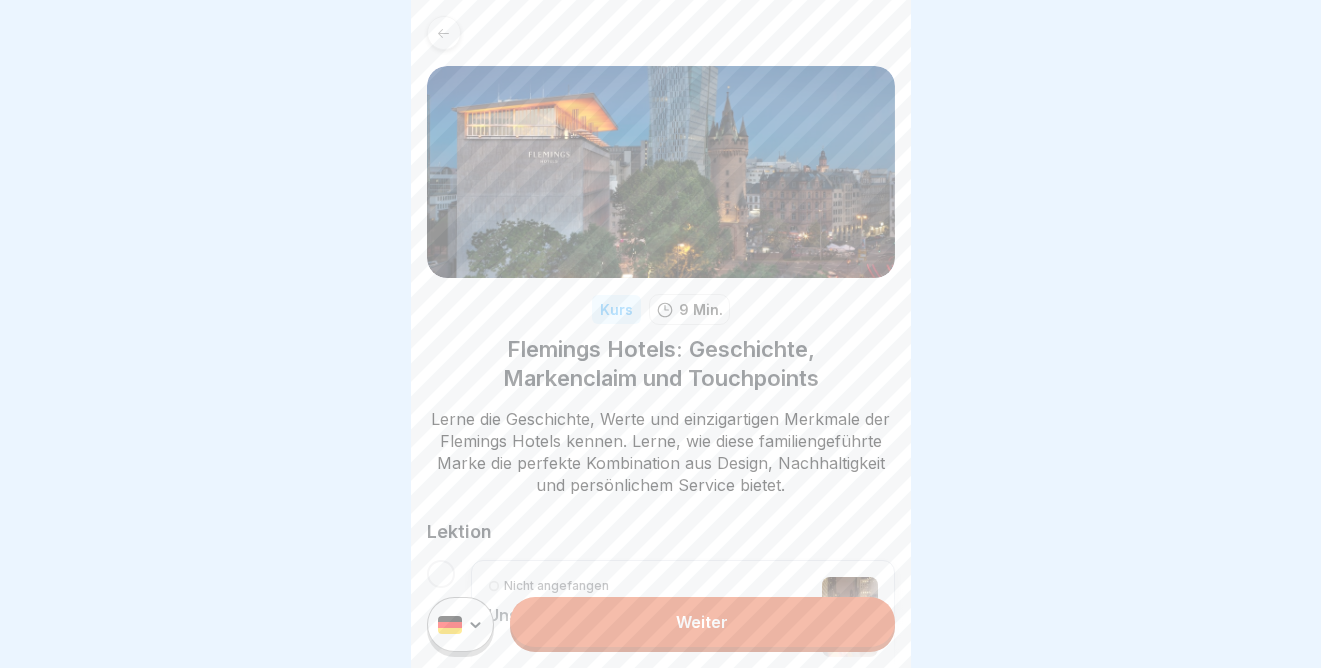 scroll, scrollTop: 0, scrollLeft: 0, axis: both 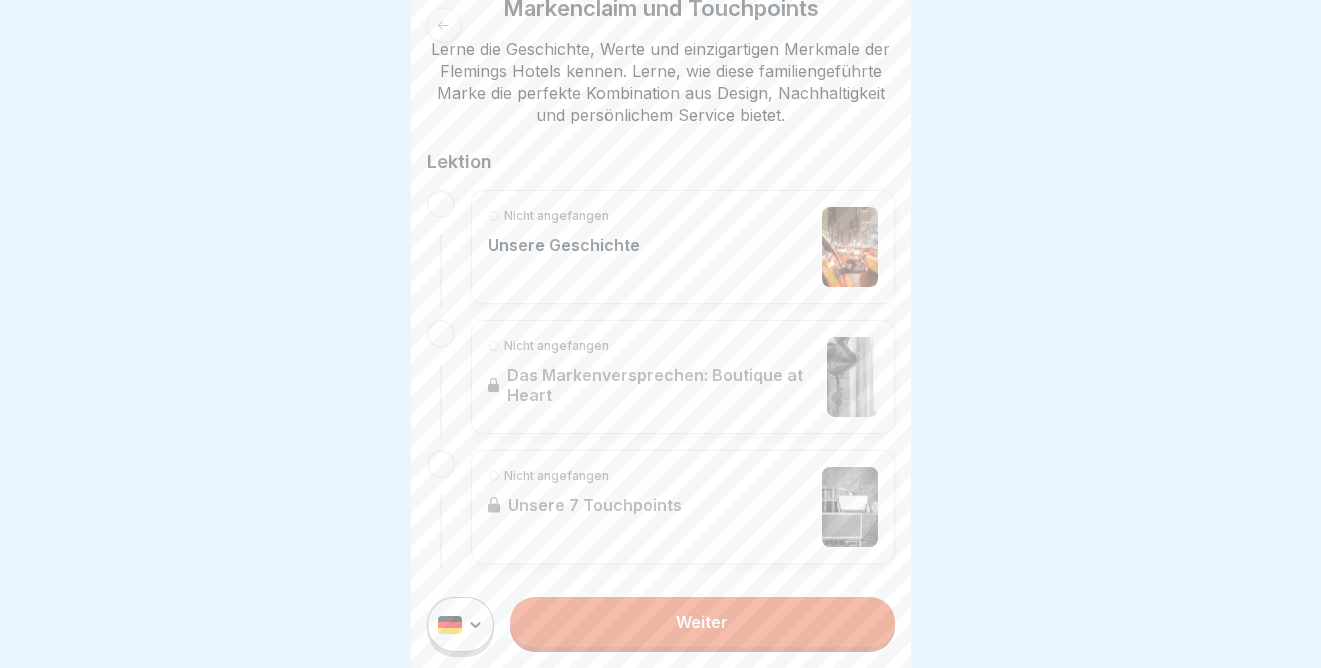 click at bounding box center [441, 204] 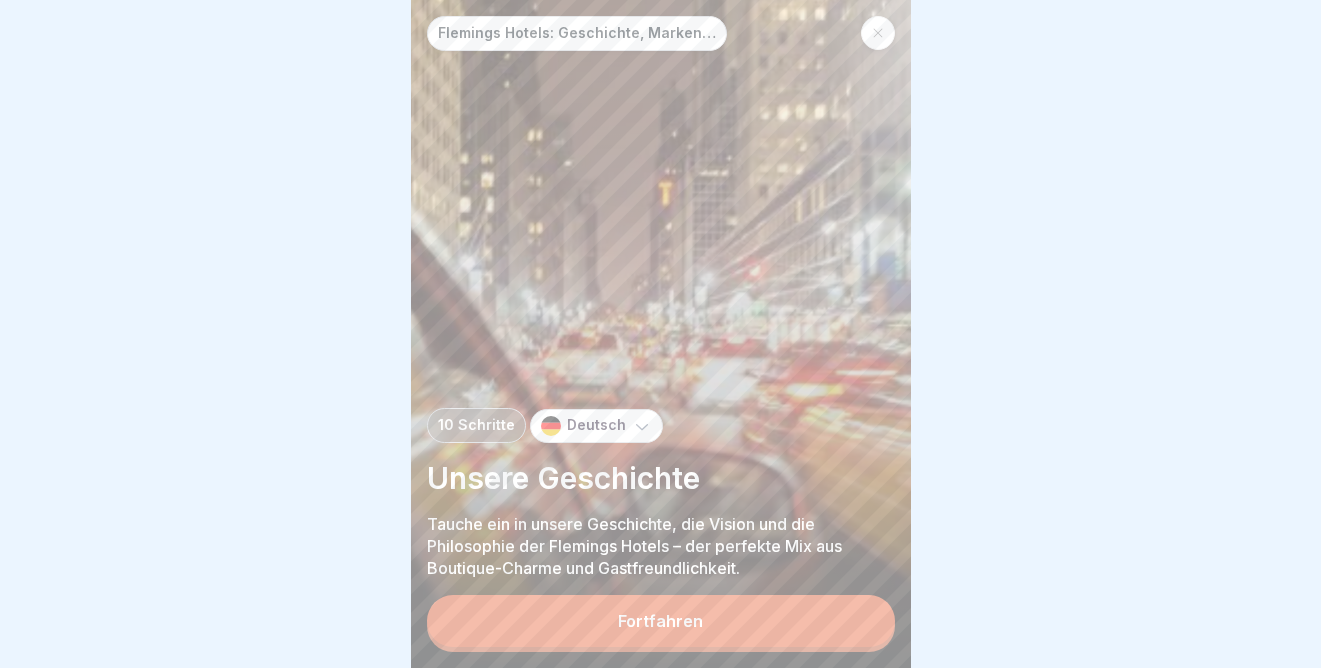 scroll, scrollTop: 0, scrollLeft: 0, axis: both 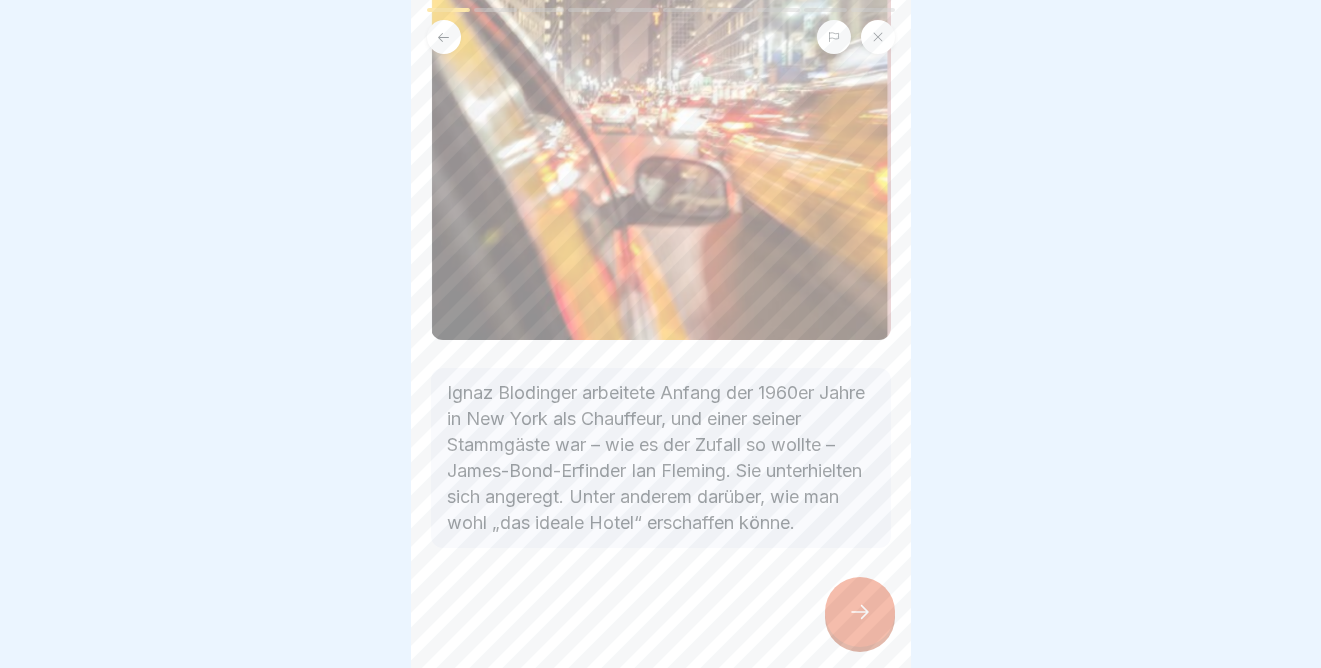 click 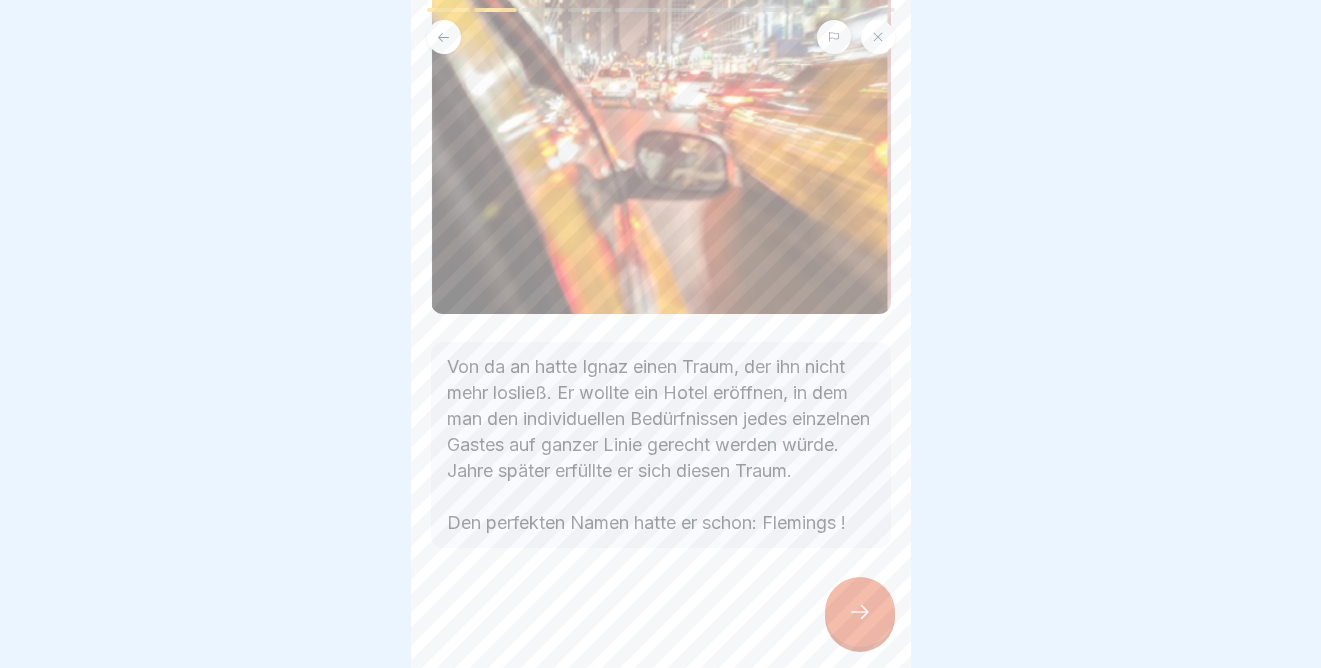 scroll, scrollTop: 326, scrollLeft: 0, axis: vertical 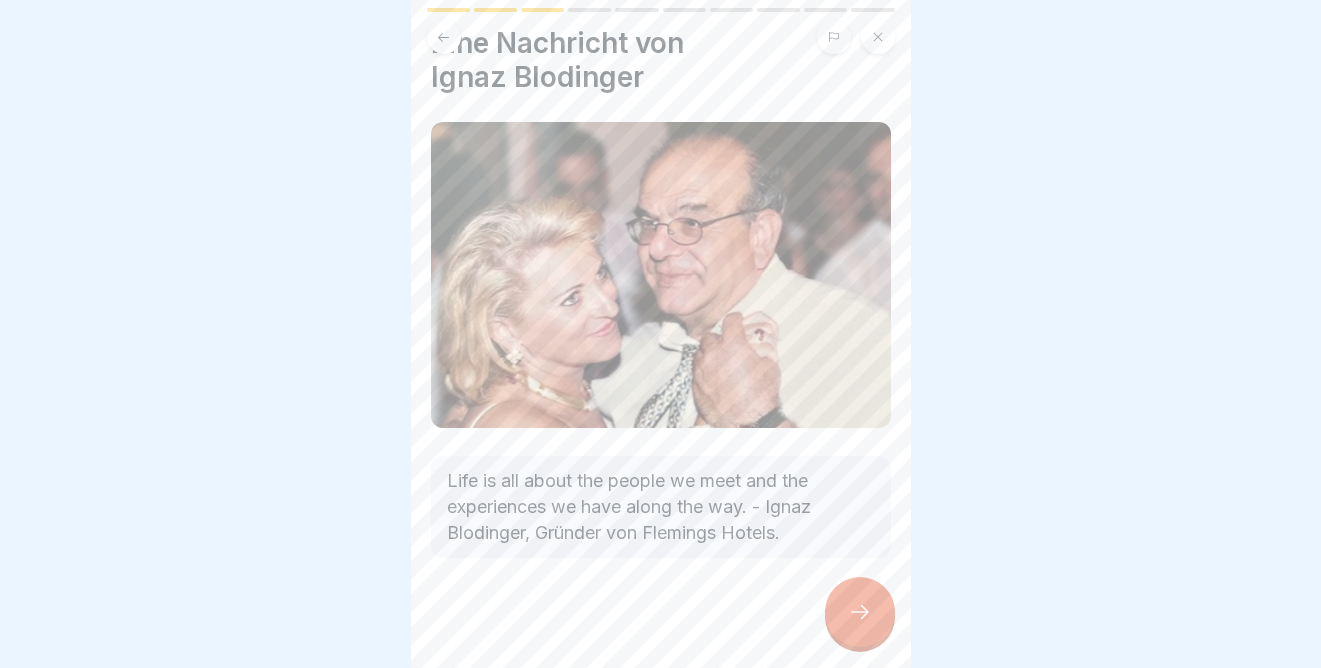 click 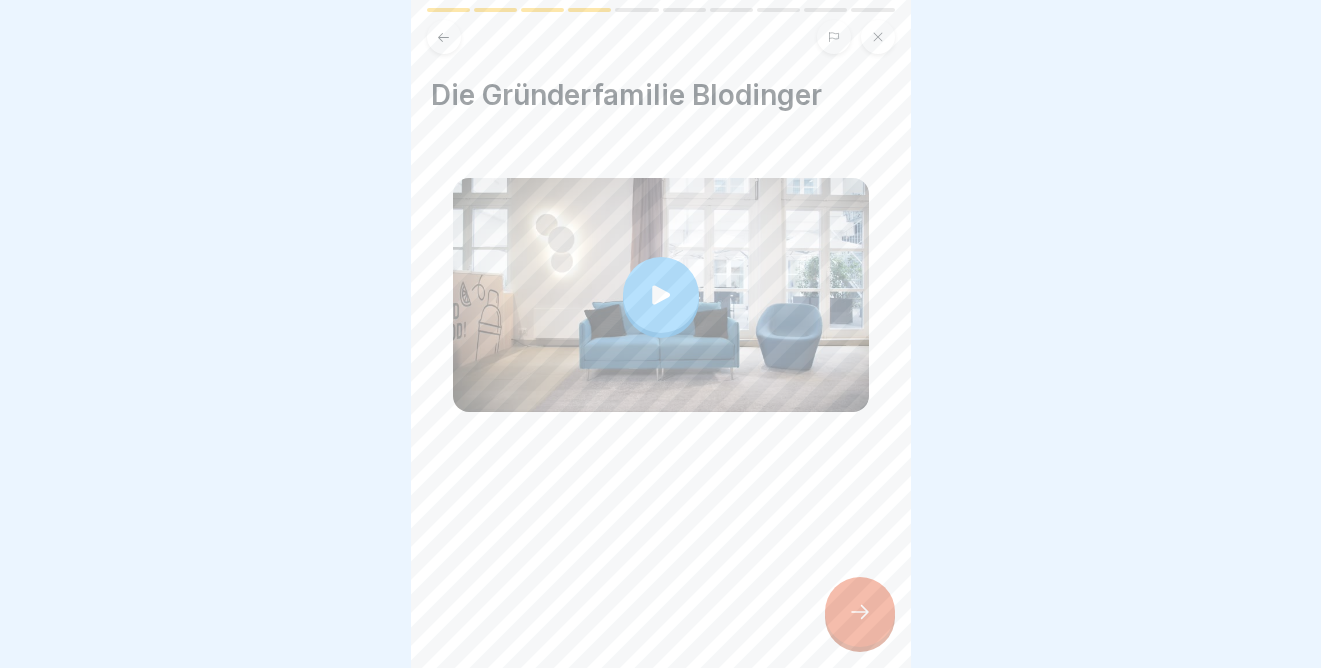 click 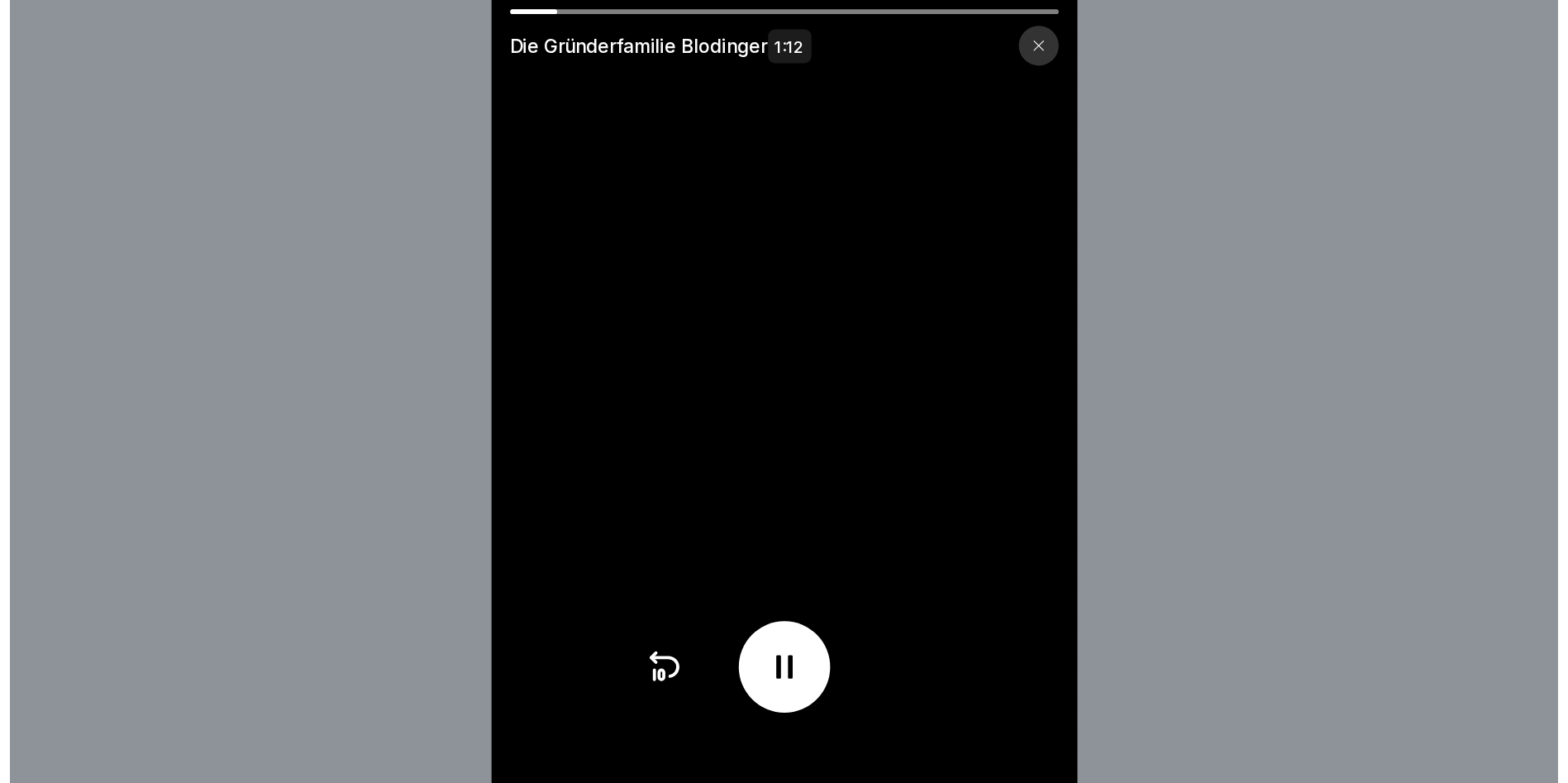 scroll, scrollTop: 39, scrollLeft: 0, axis: vertical 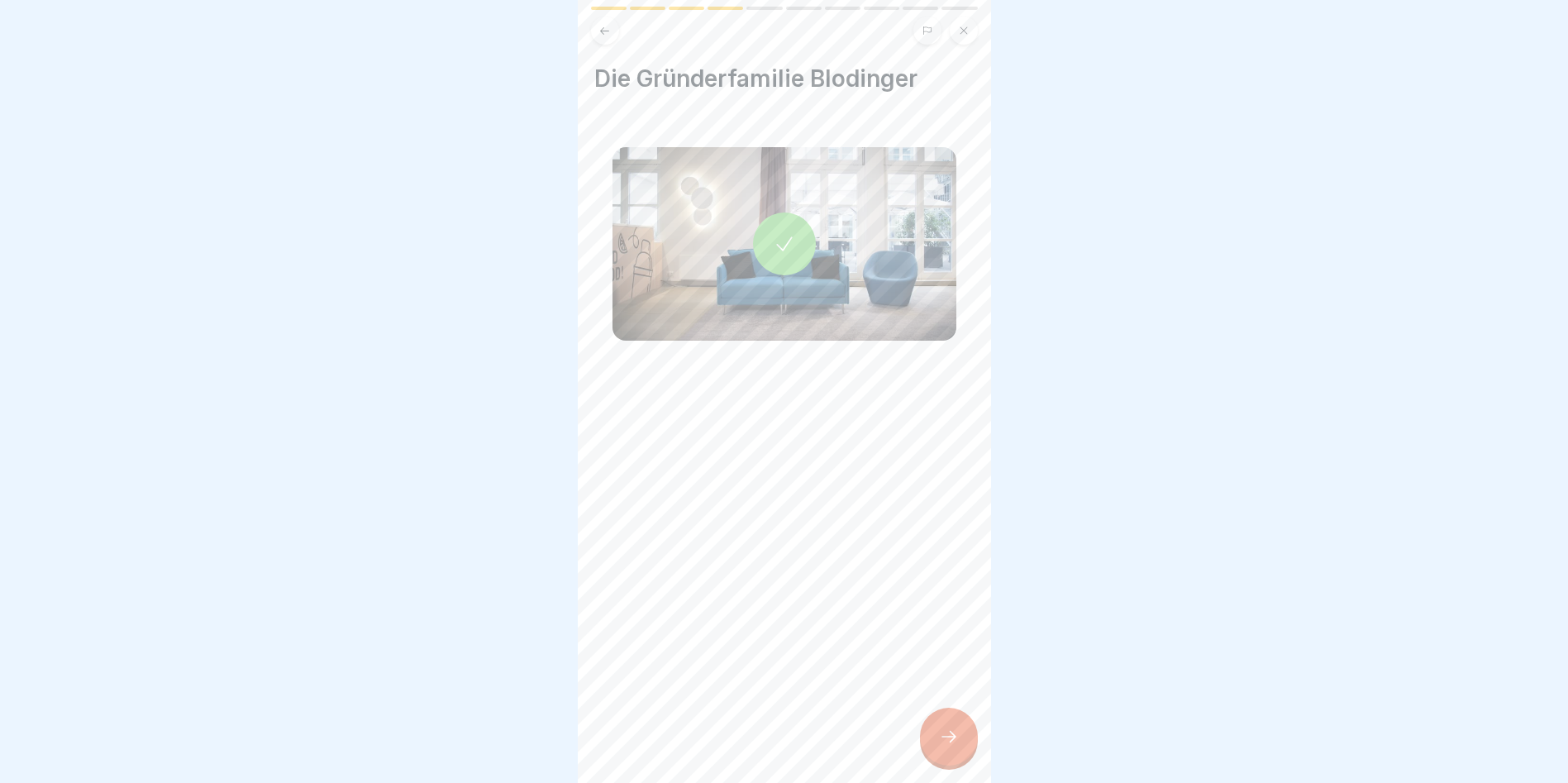 click 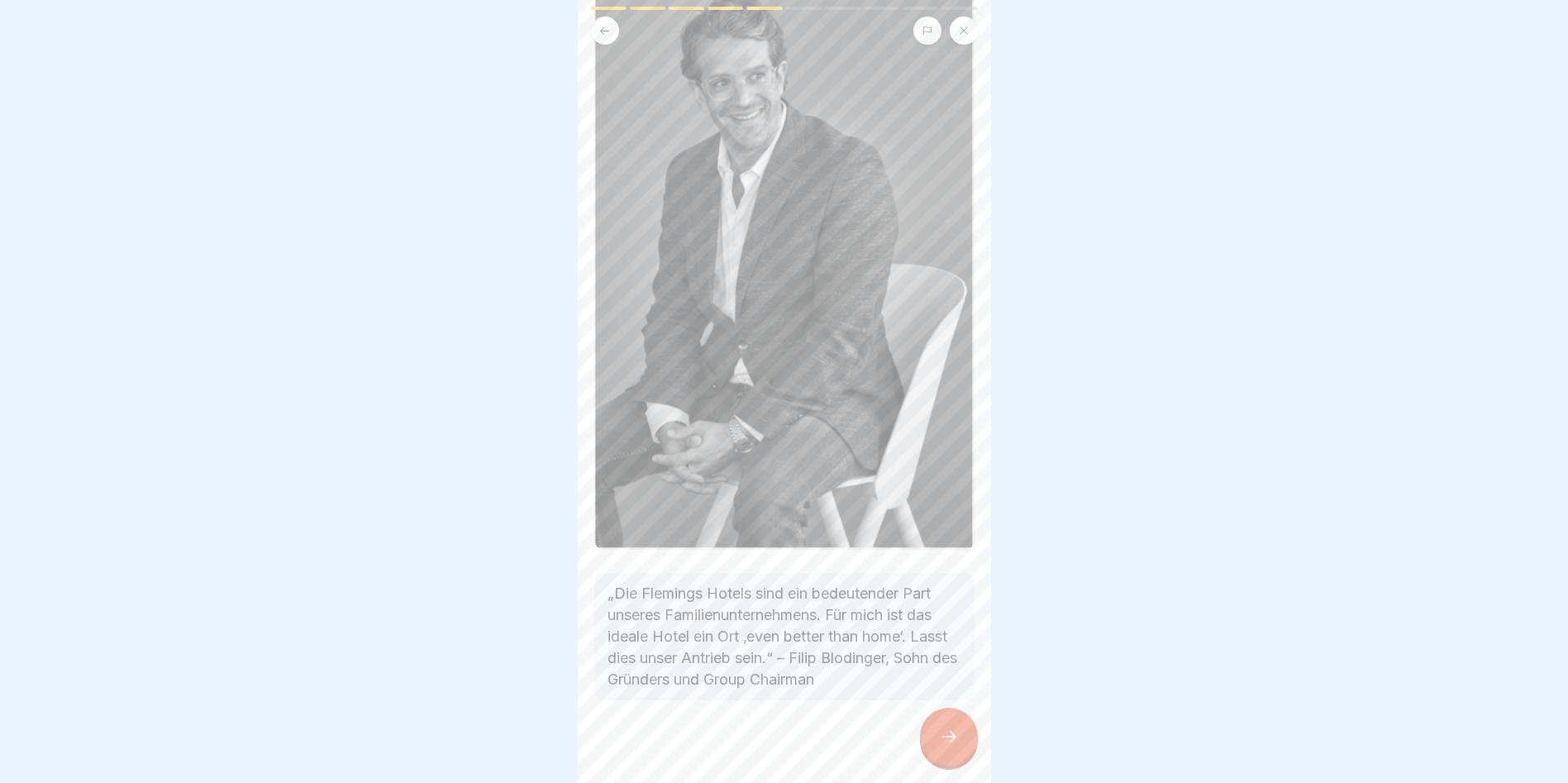 scroll, scrollTop: 156, scrollLeft: 0, axis: vertical 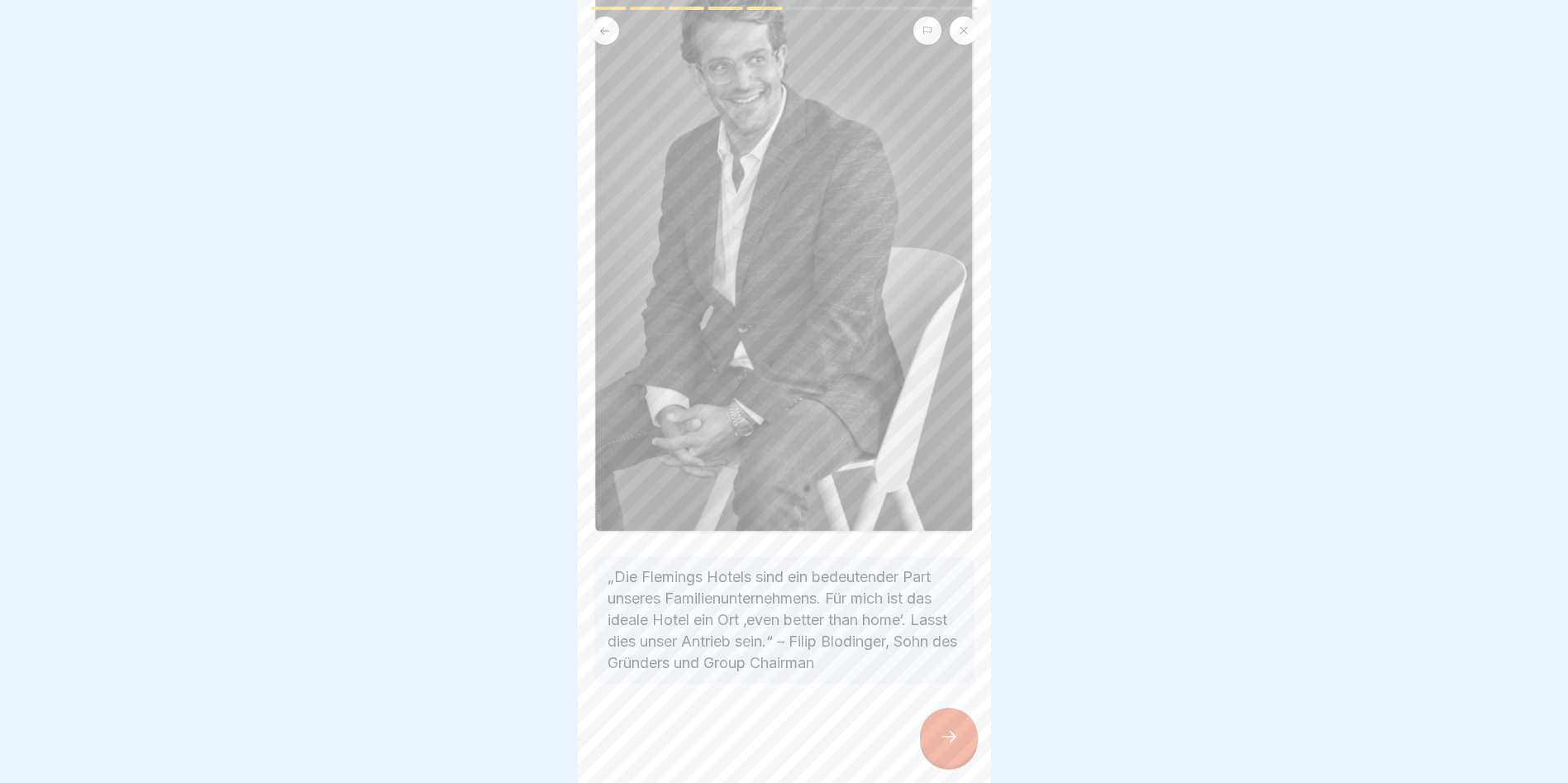 click 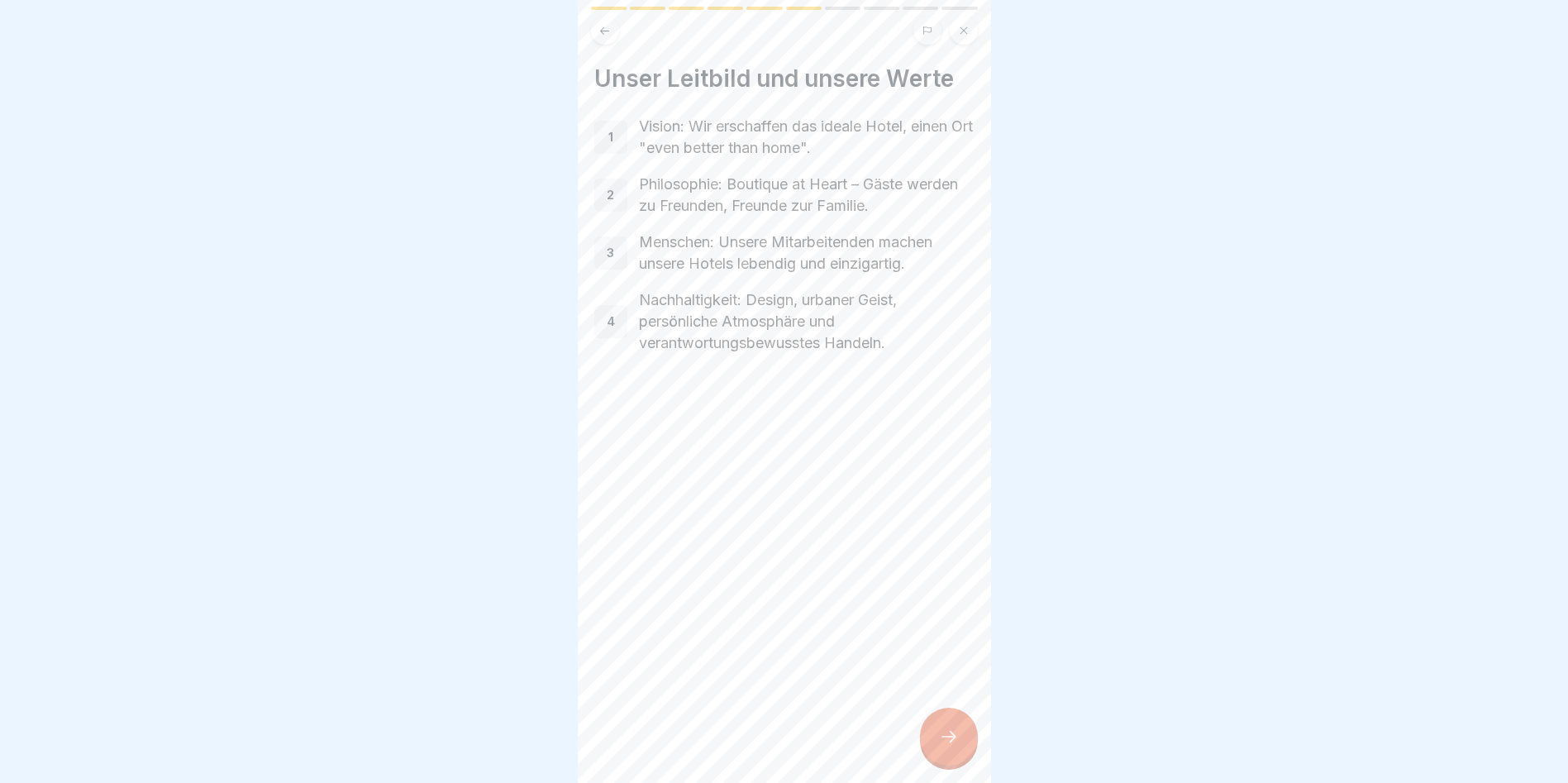 click 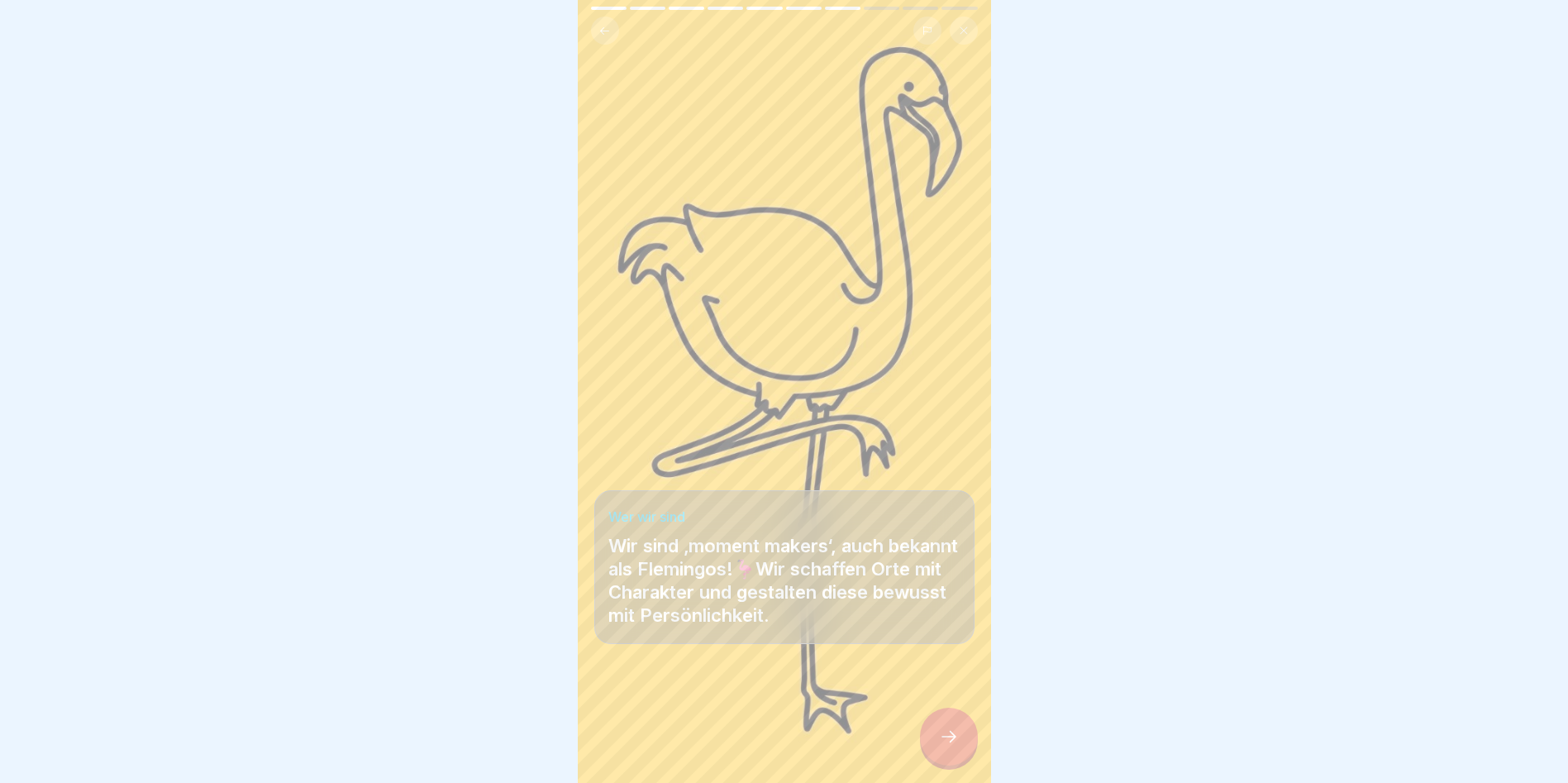 click 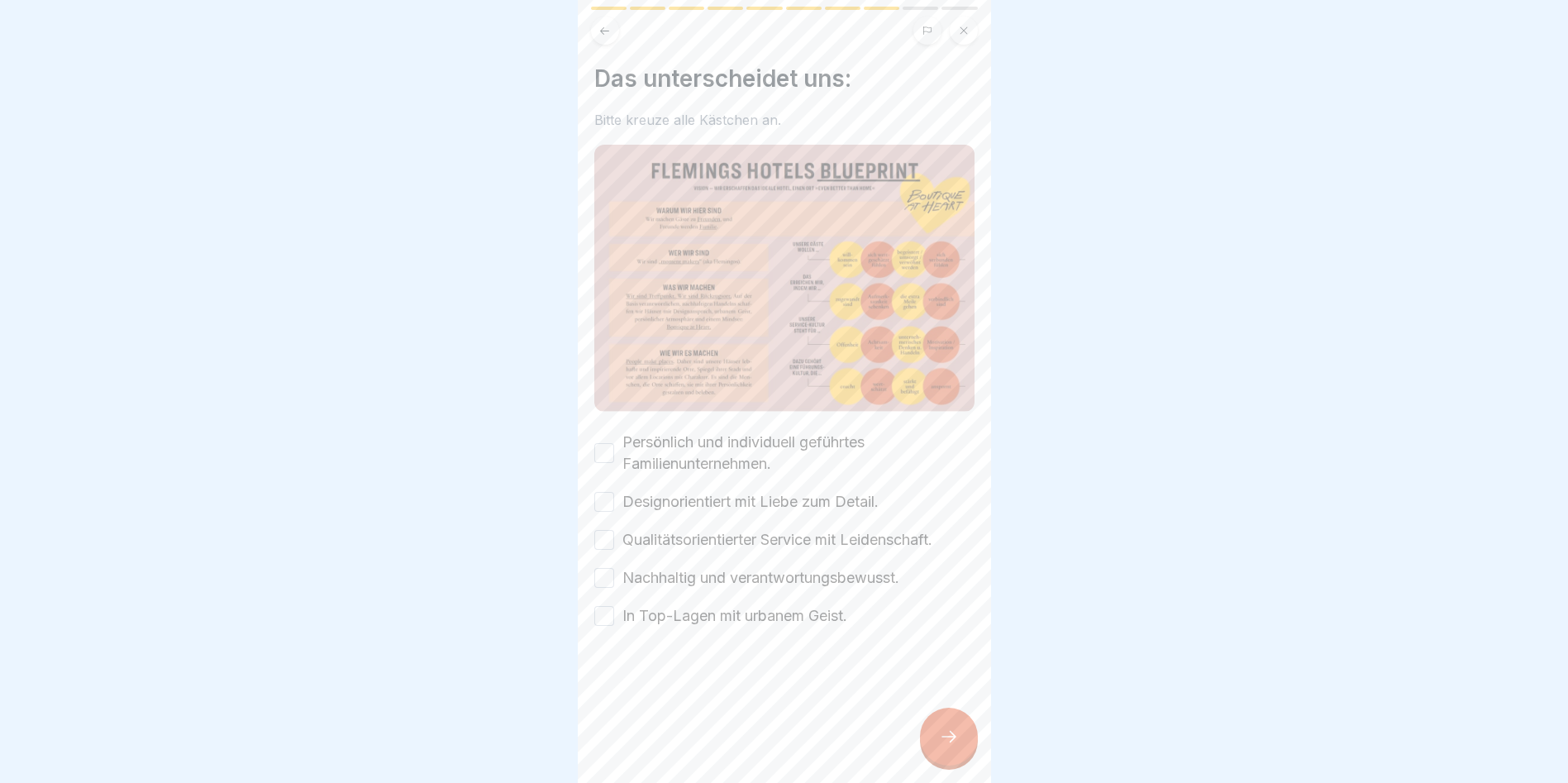click on "Persönlich und individuell geführtes Familienunternehmen." at bounding box center [604, 453] 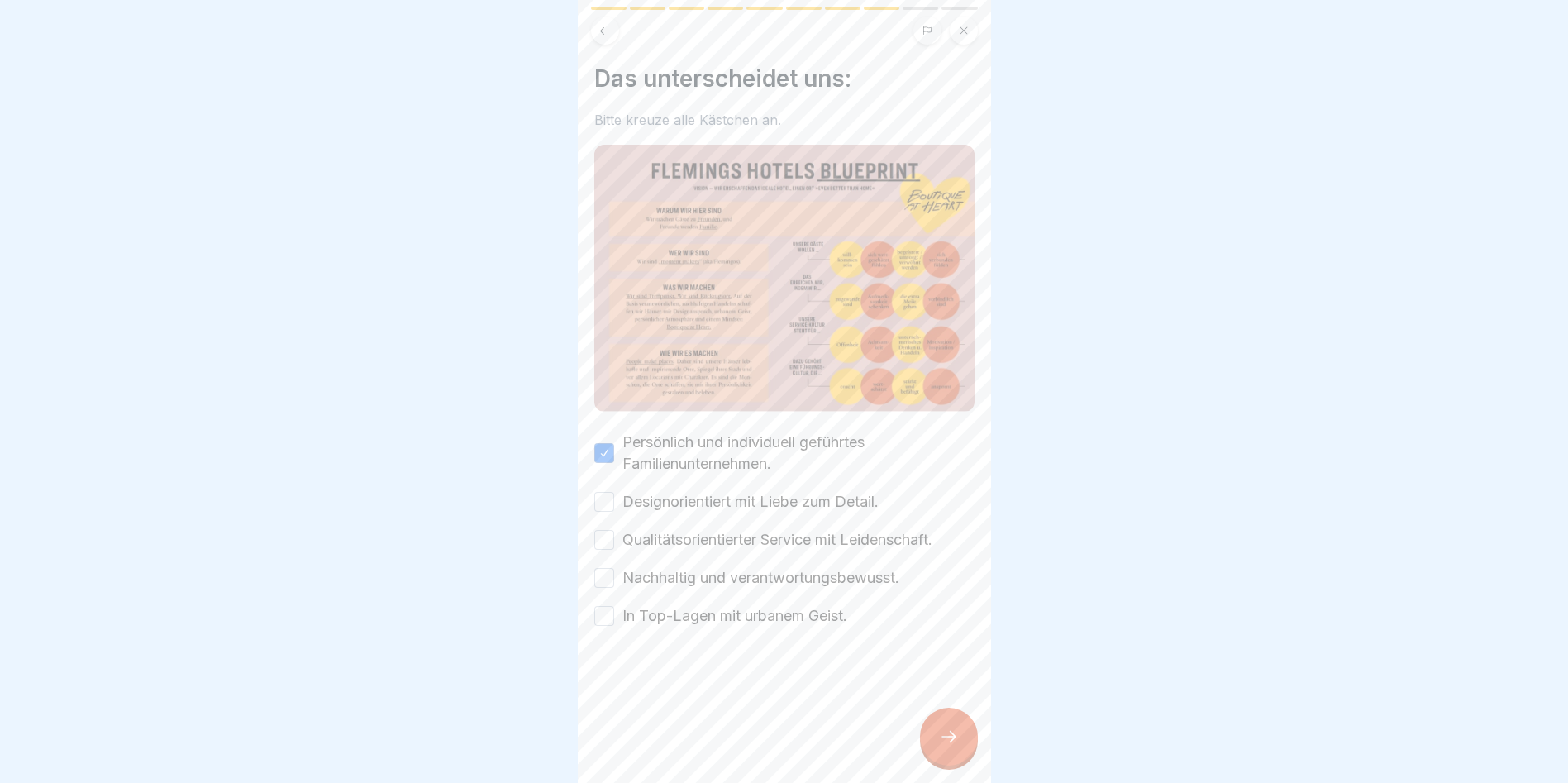 click on "Designorientiert mit Liebe zum Detail." at bounding box center [604, 502] 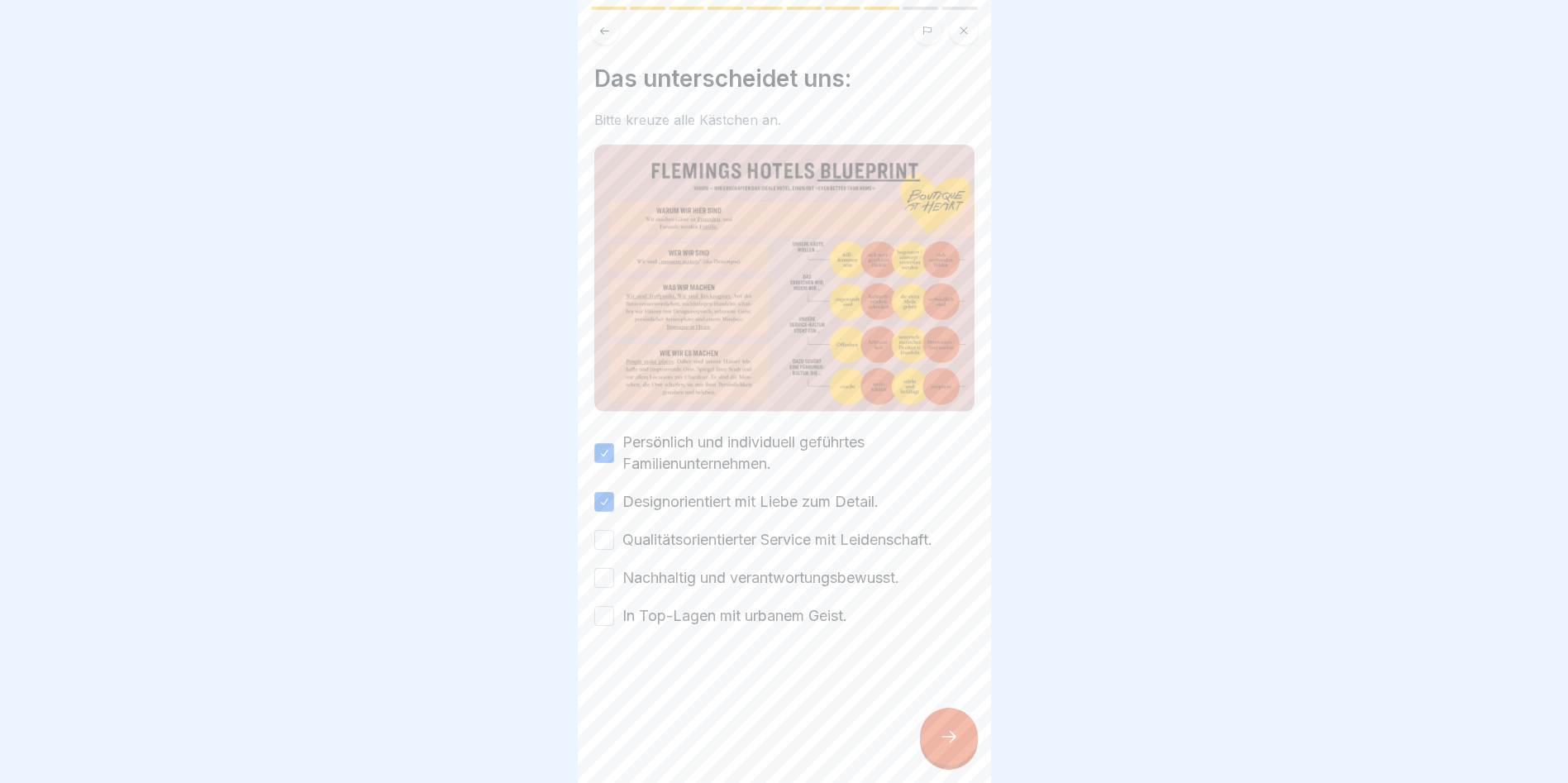 click on "Qualitätsorientierter Service mit Leidenschaft." at bounding box center [604, 540] 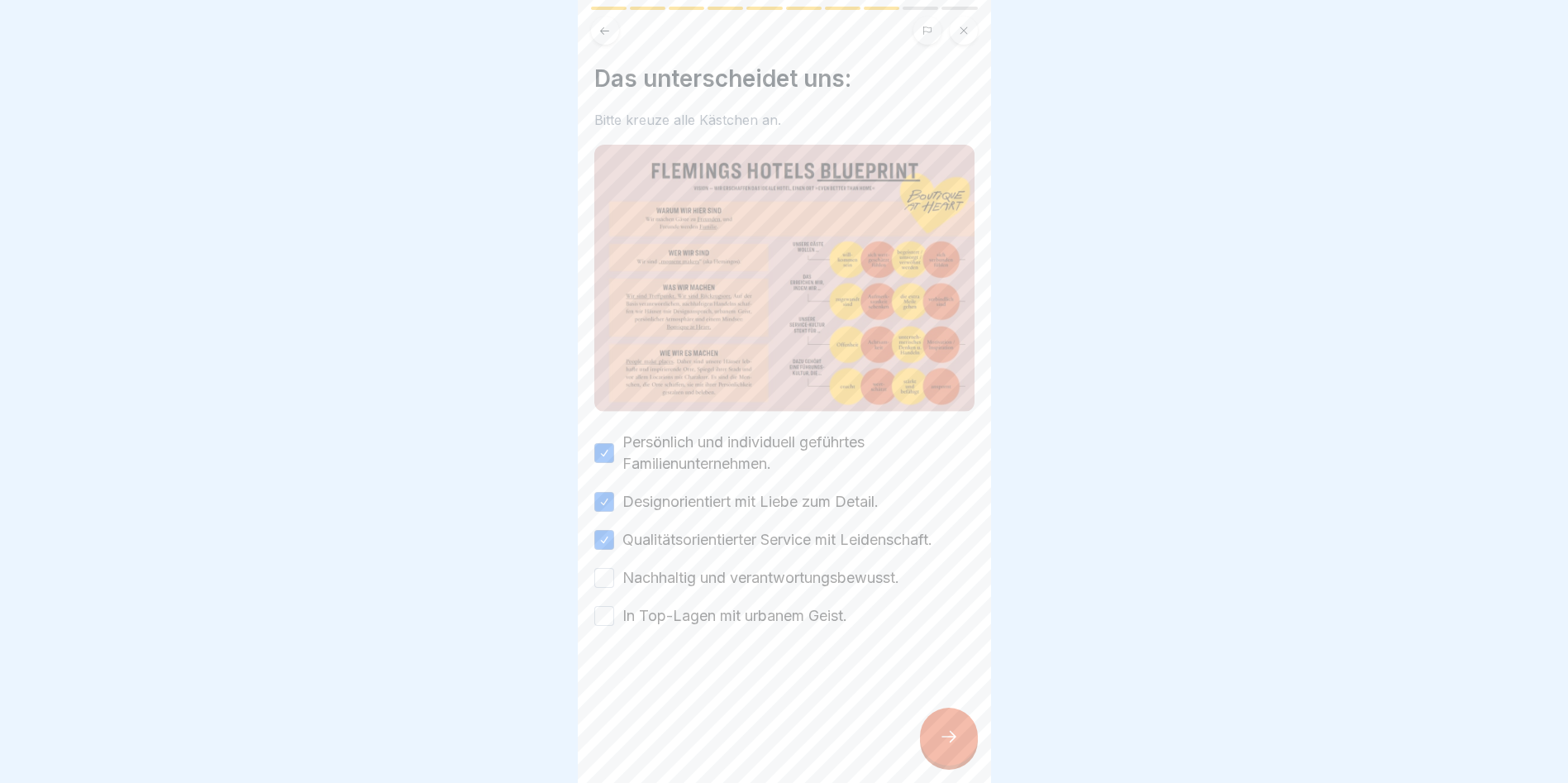 click on "Nachhaltig und verantwortungsbewusst." at bounding box center (604, 578) 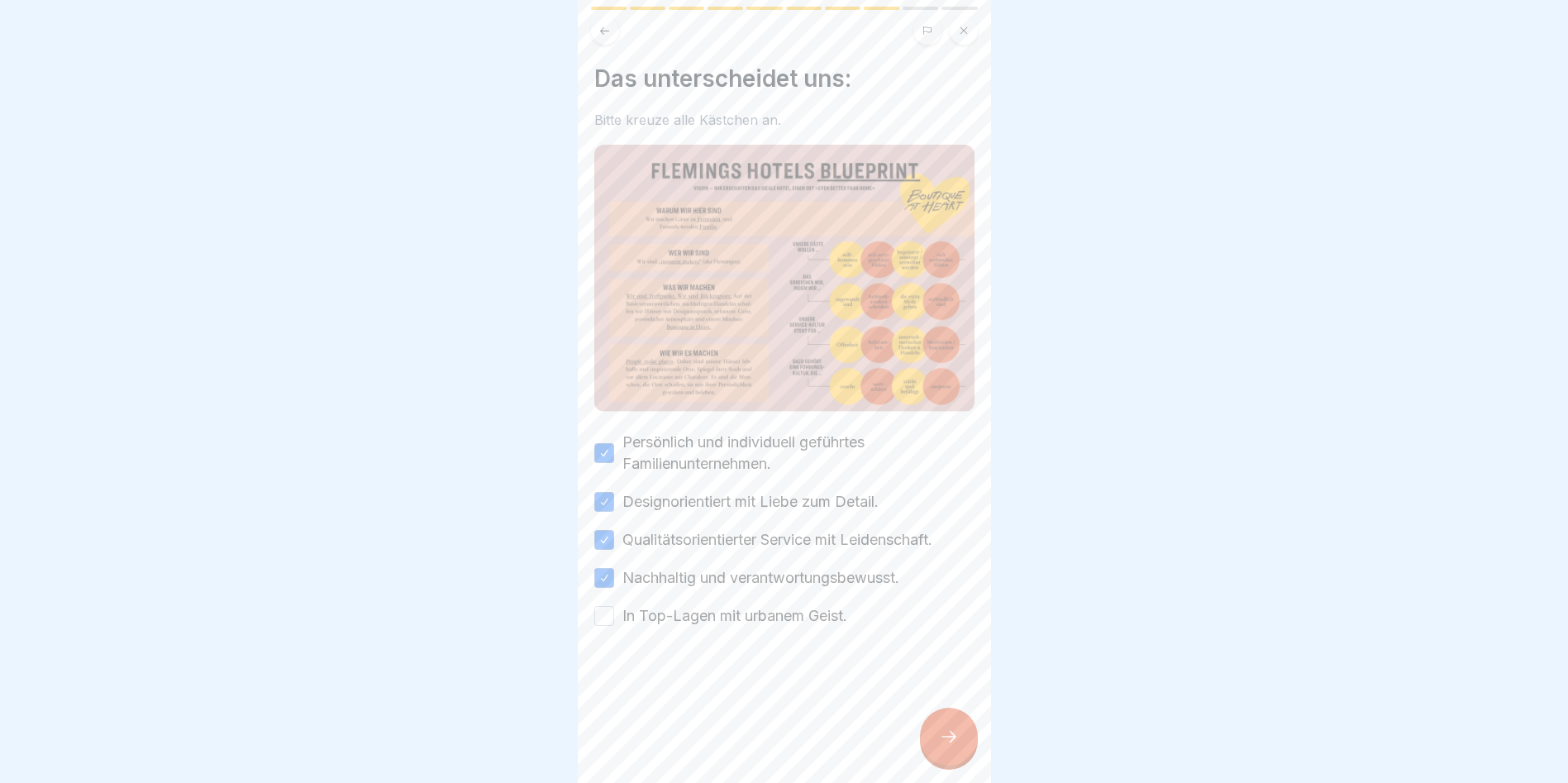 click on "In Top-Lagen mit urbanem Geist." at bounding box center (604, 616) 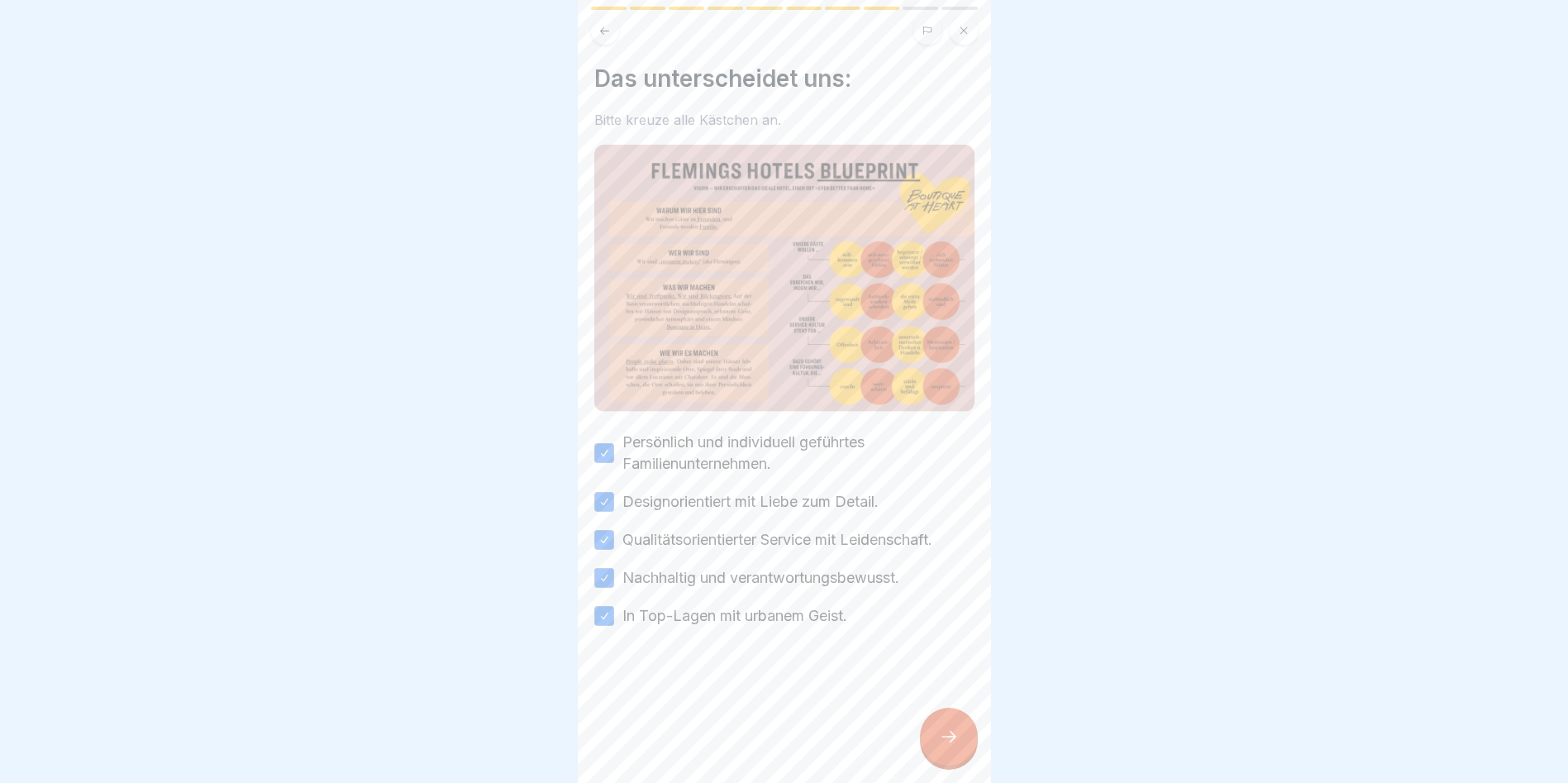 click at bounding box center [949, 737] 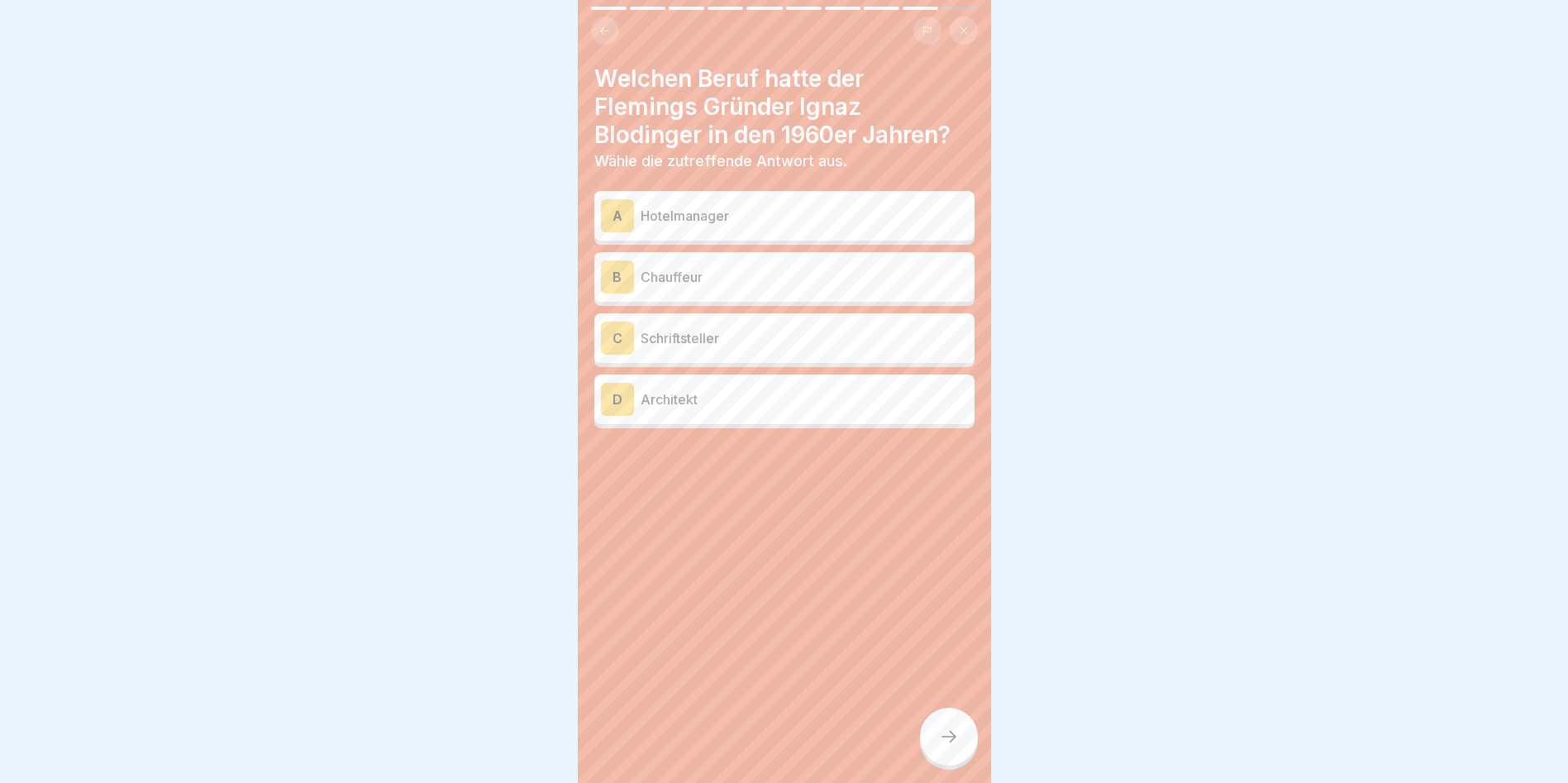 click on "Chauffeur" at bounding box center [804, 277] 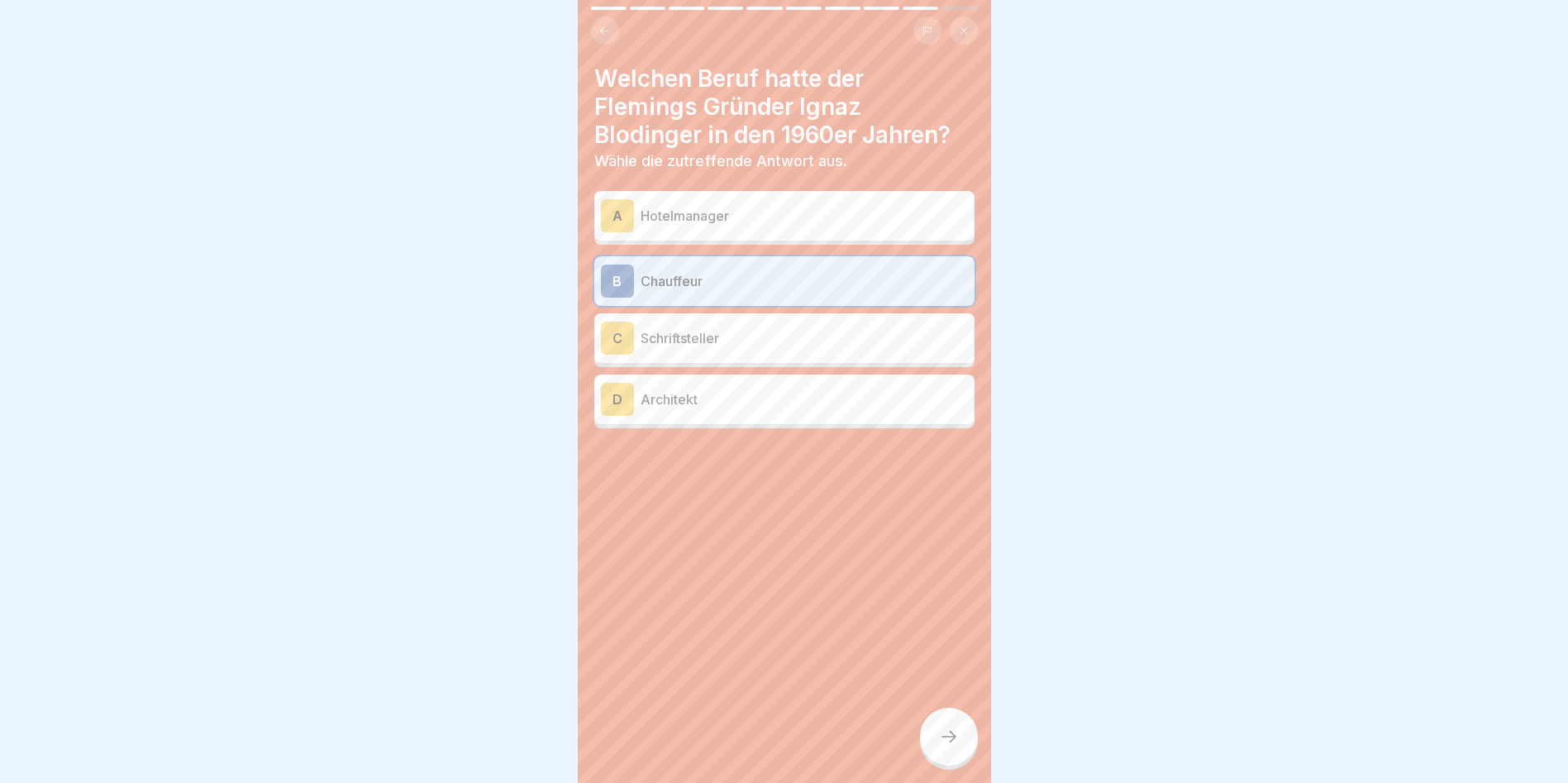 click at bounding box center [949, 737] 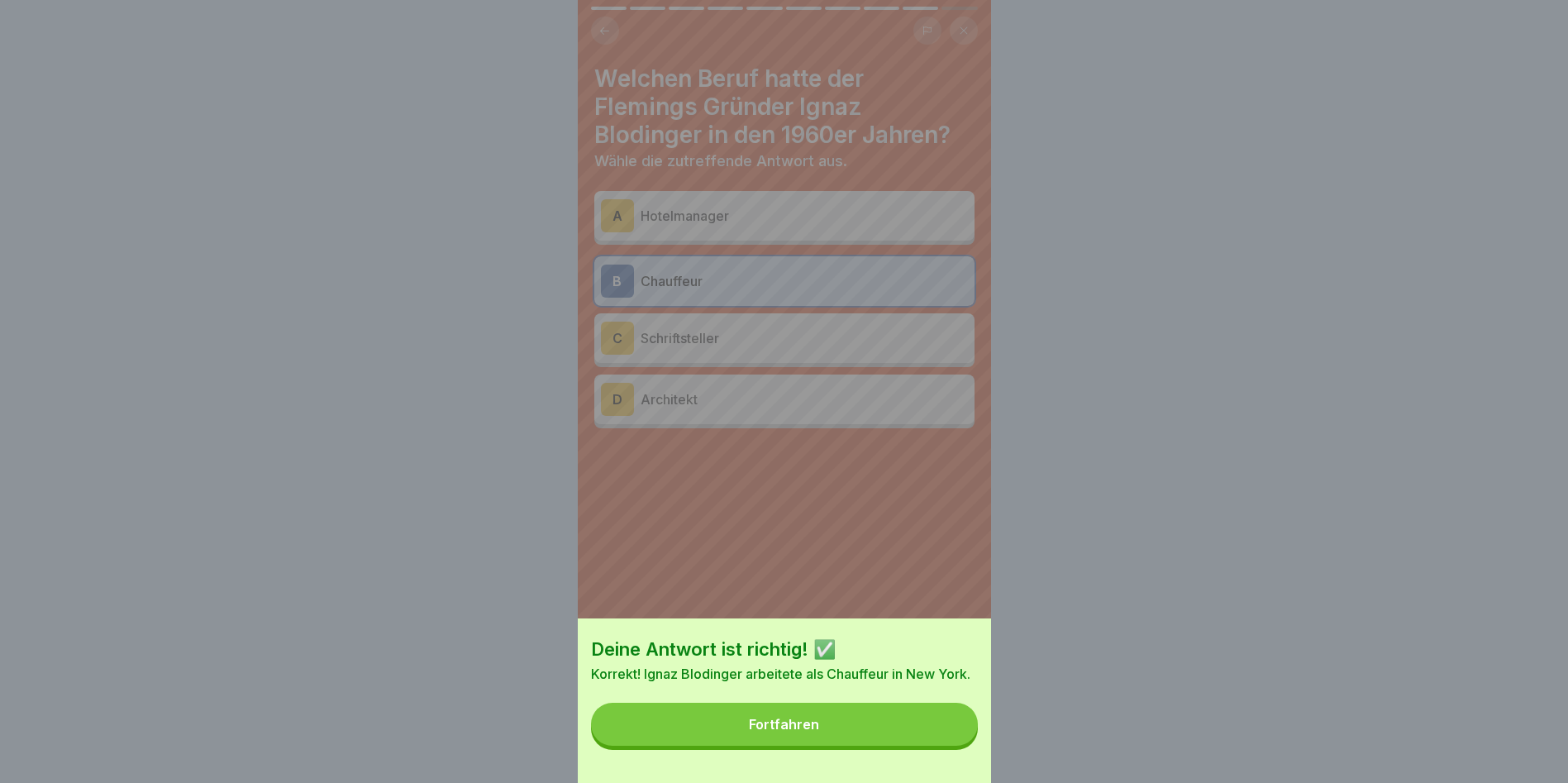 click on "Fortfahren" at bounding box center [784, 724] 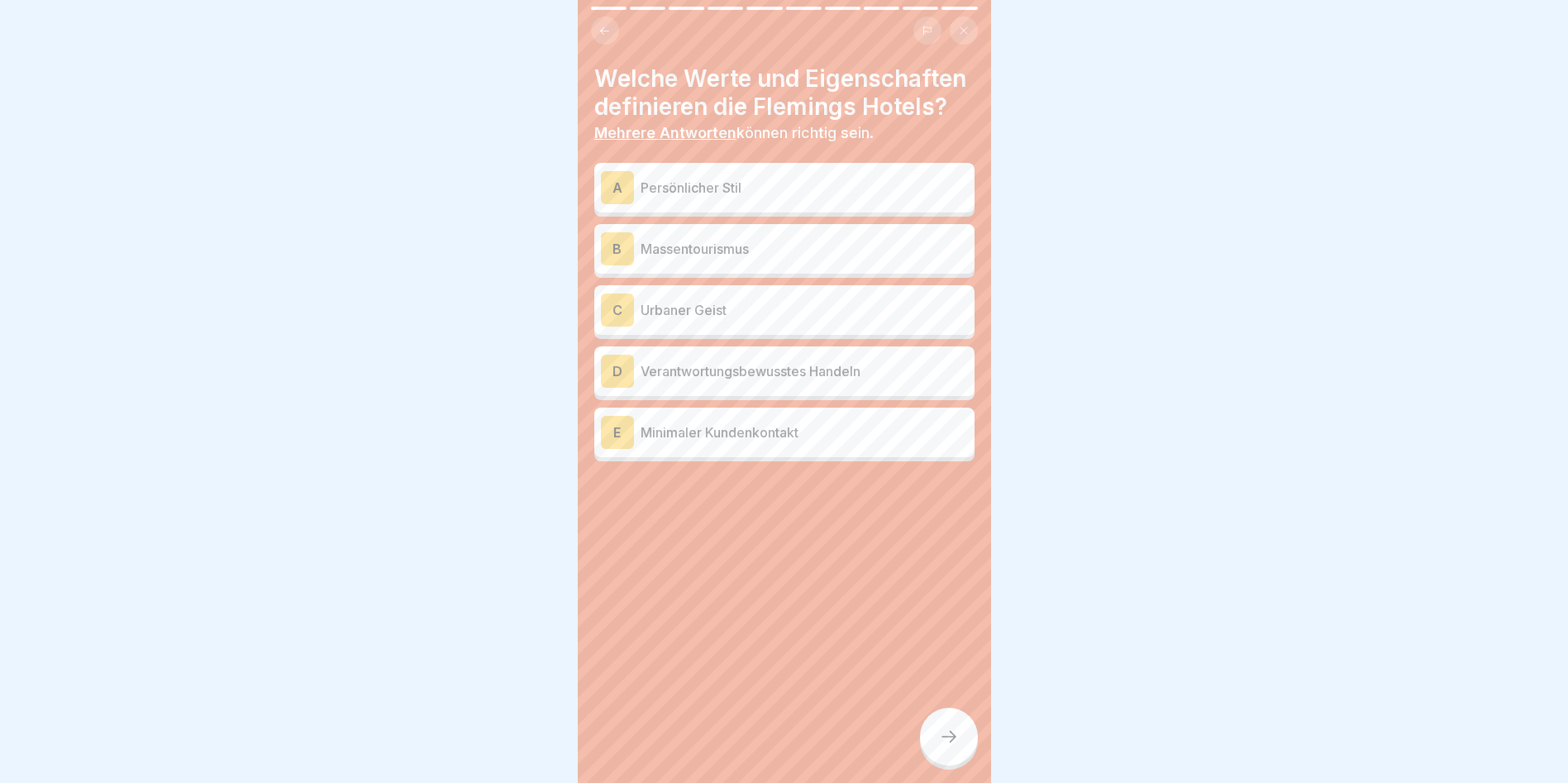 click on "Verantwortungsbewusstes Handeln" at bounding box center [804, 371] 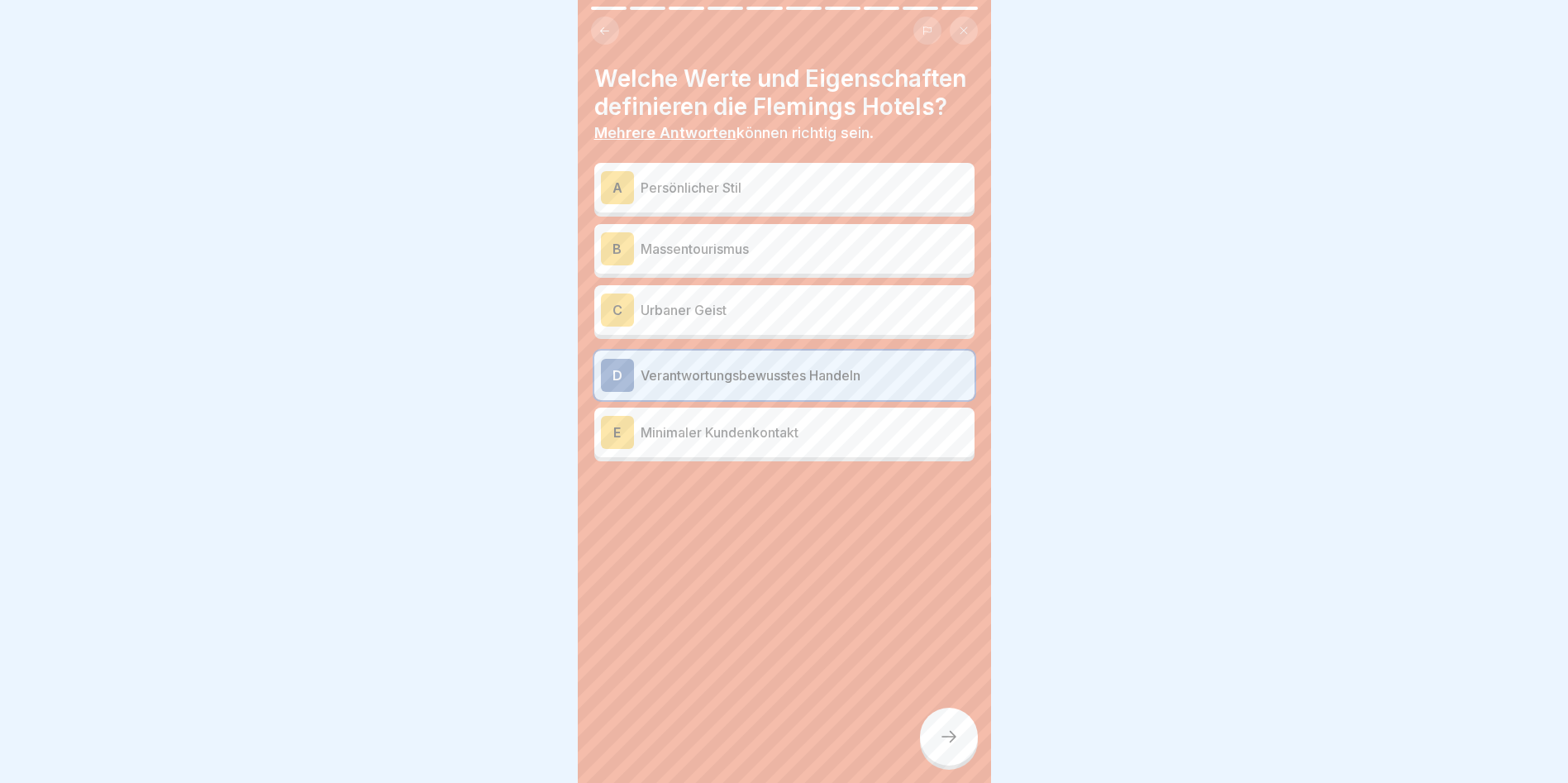 click on "Persönlicher Stil" at bounding box center [804, 188] 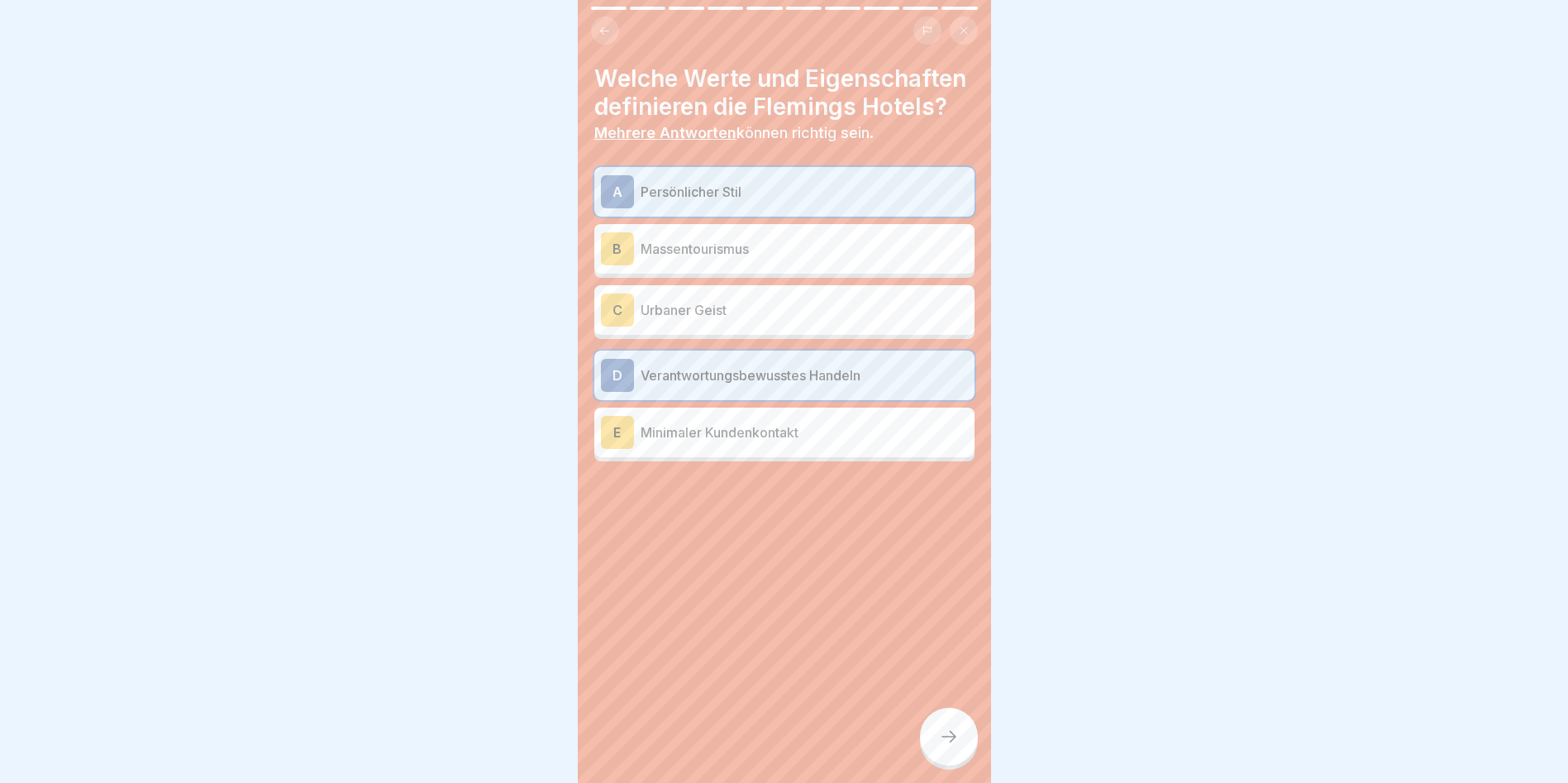 click at bounding box center (949, 737) 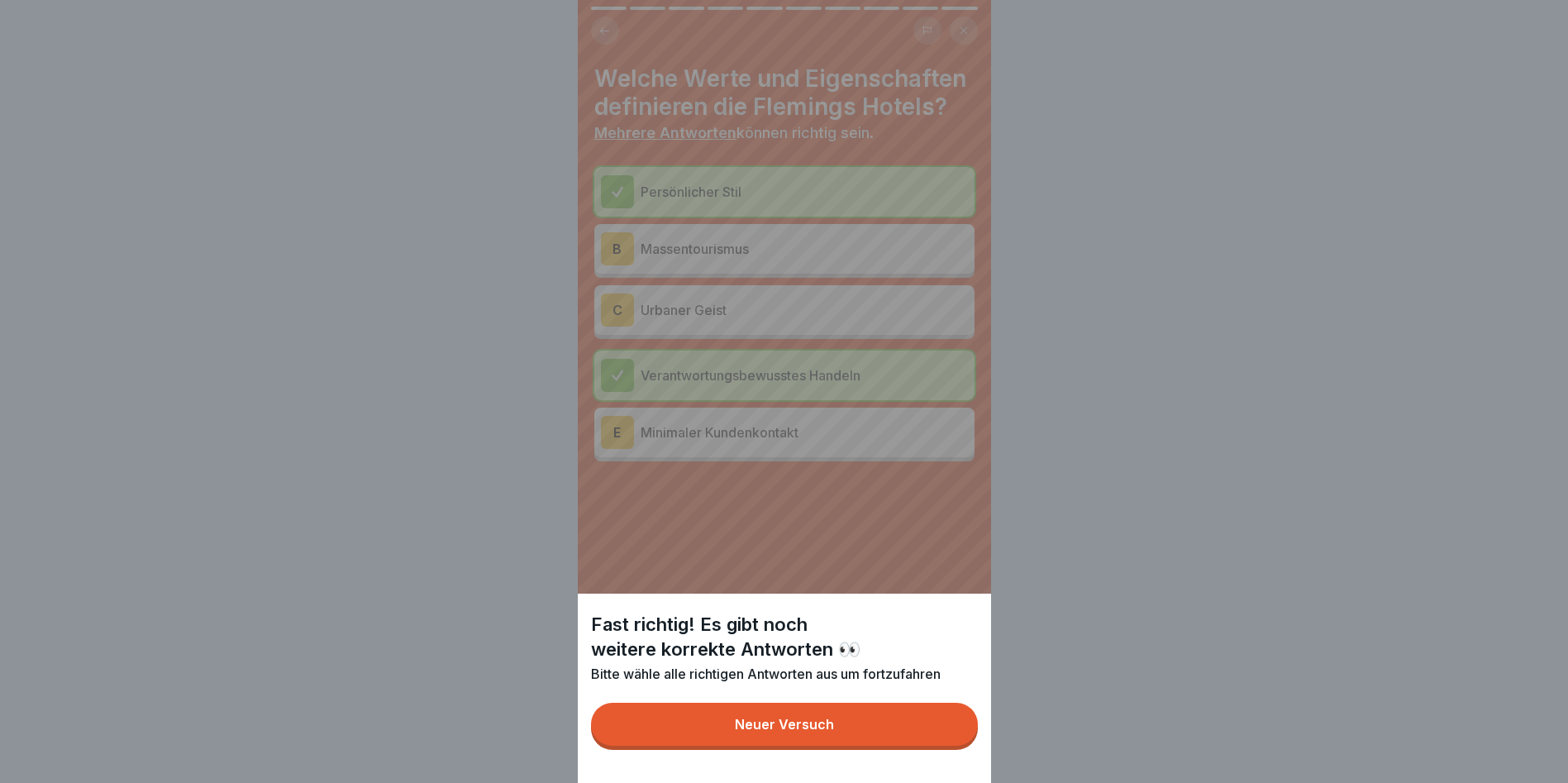 click on "Neuer Versuch" at bounding box center [784, 724] 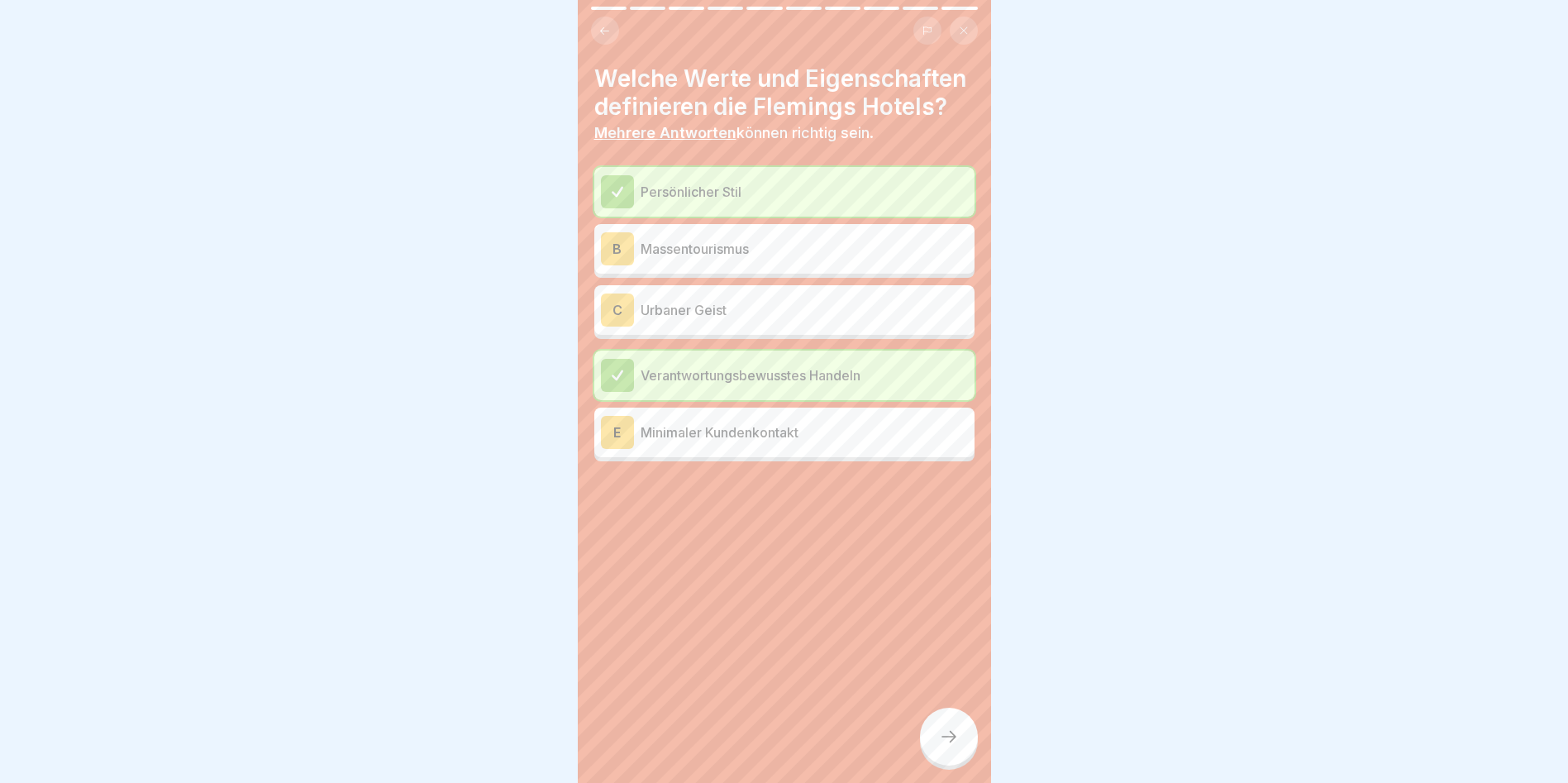 click on "C" at bounding box center (617, 310) 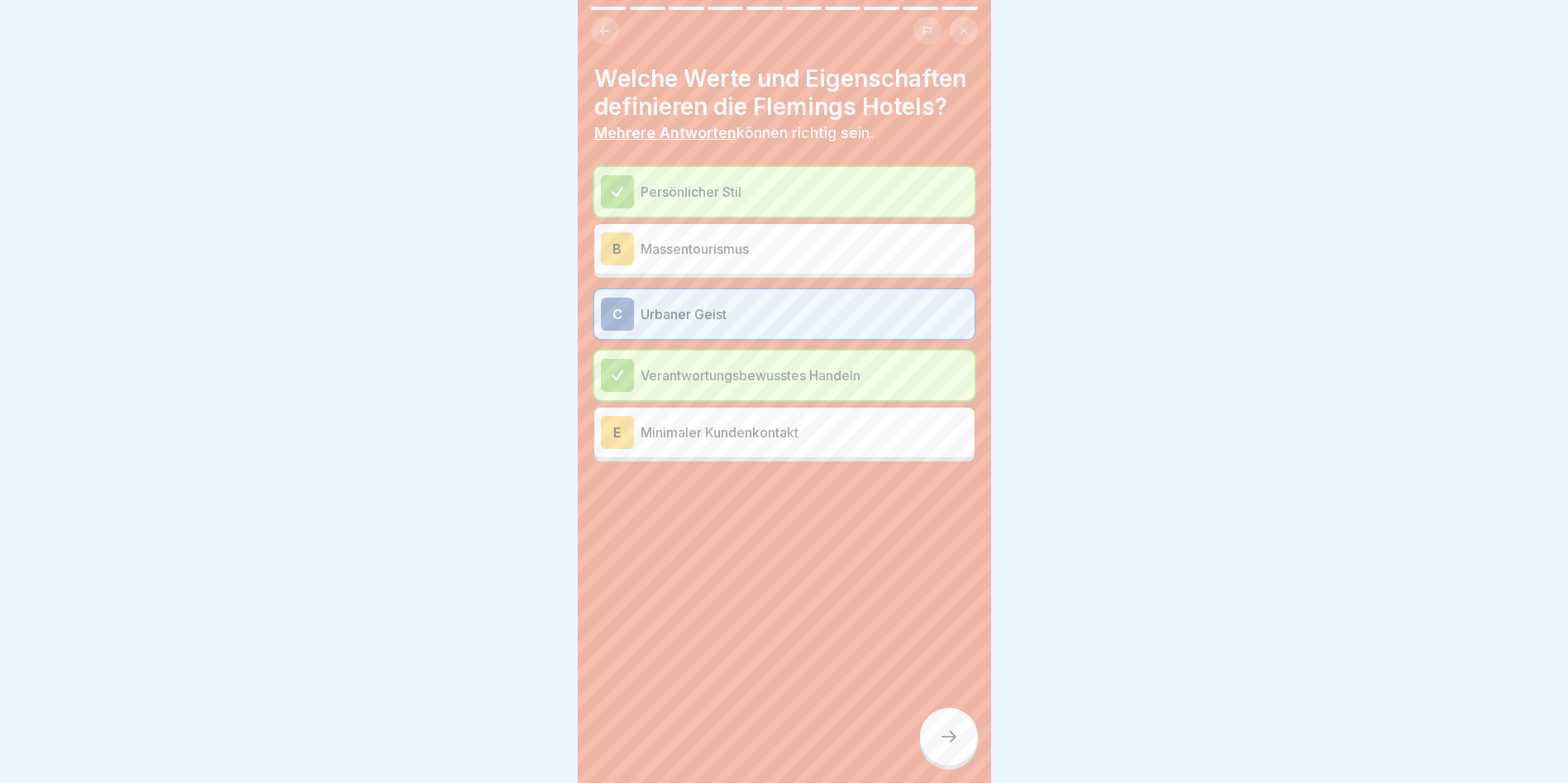 click 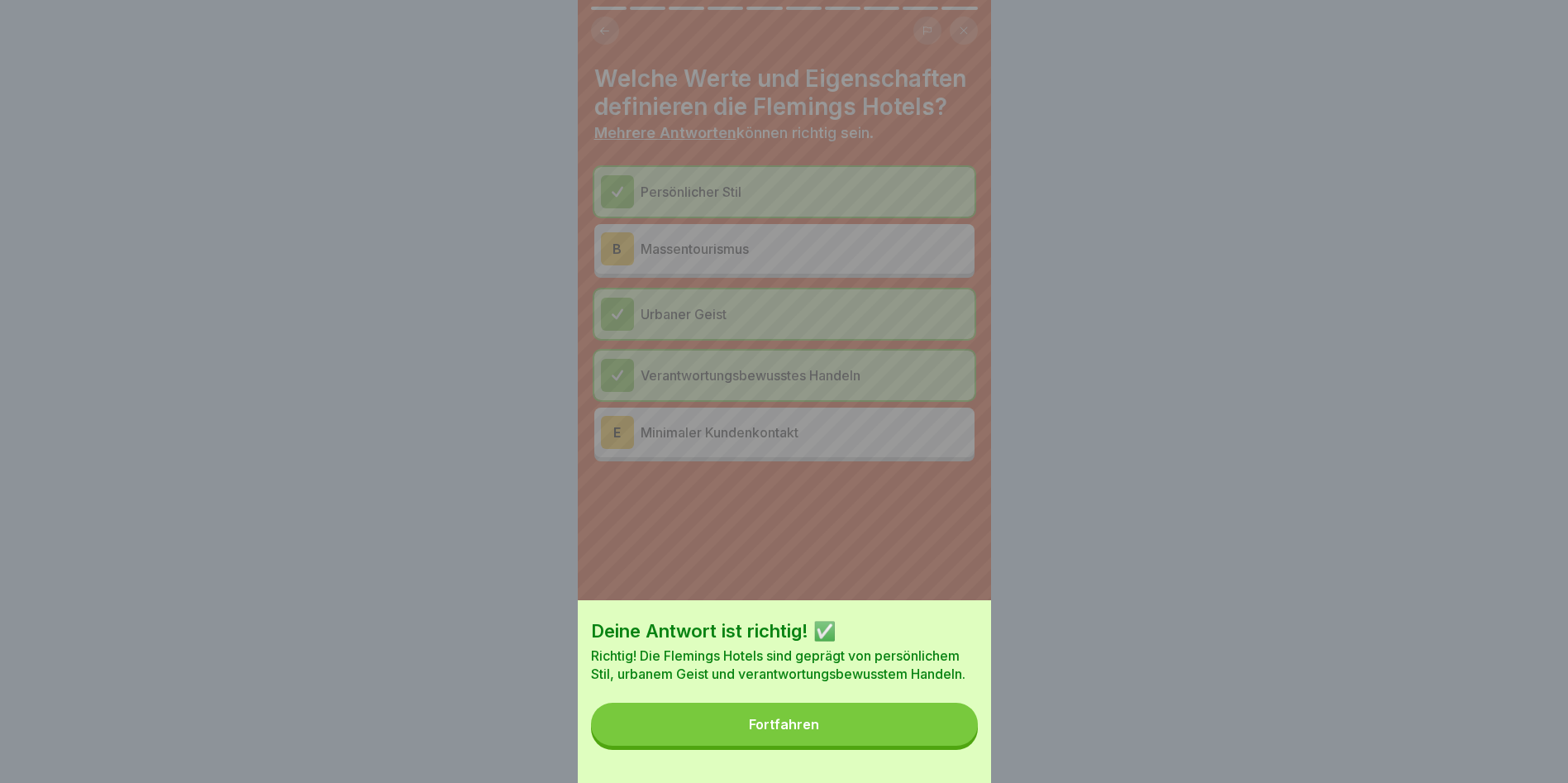 click on "Fortfahren" at bounding box center (784, 724) 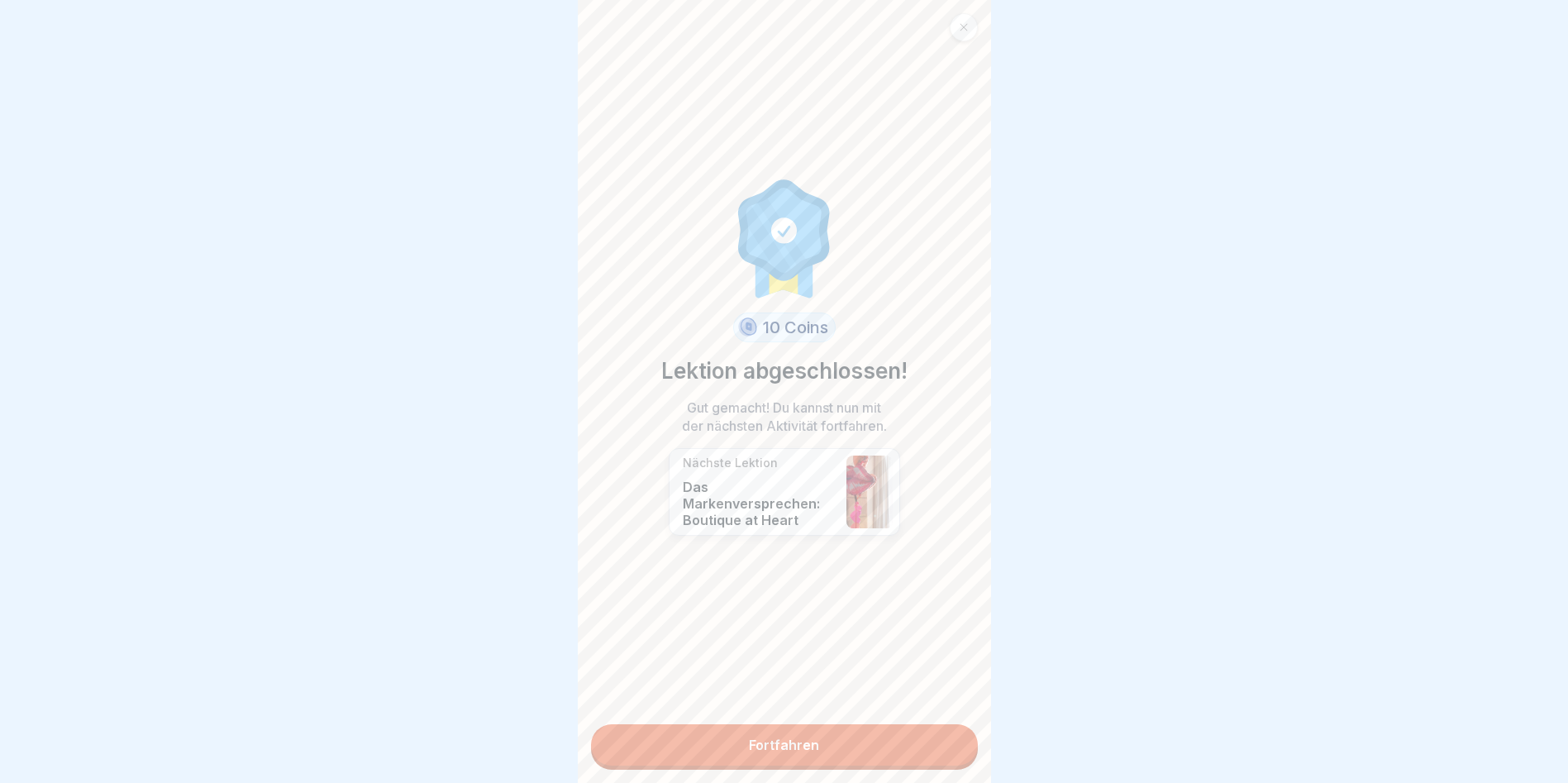 click on "Fortfahren" at bounding box center (784, 745) 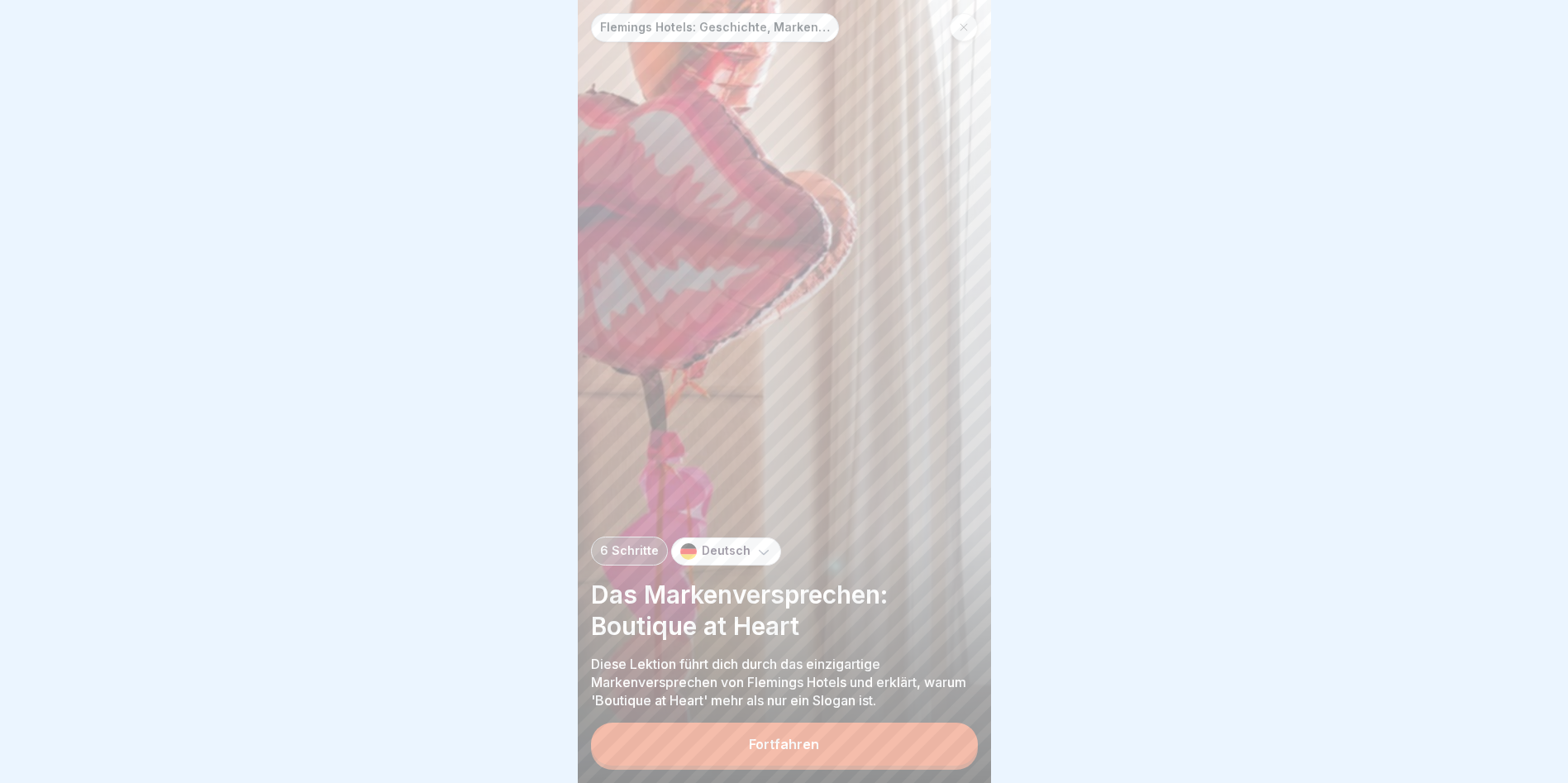 scroll, scrollTop: 12, scrollLeft: 0, axis: vertical 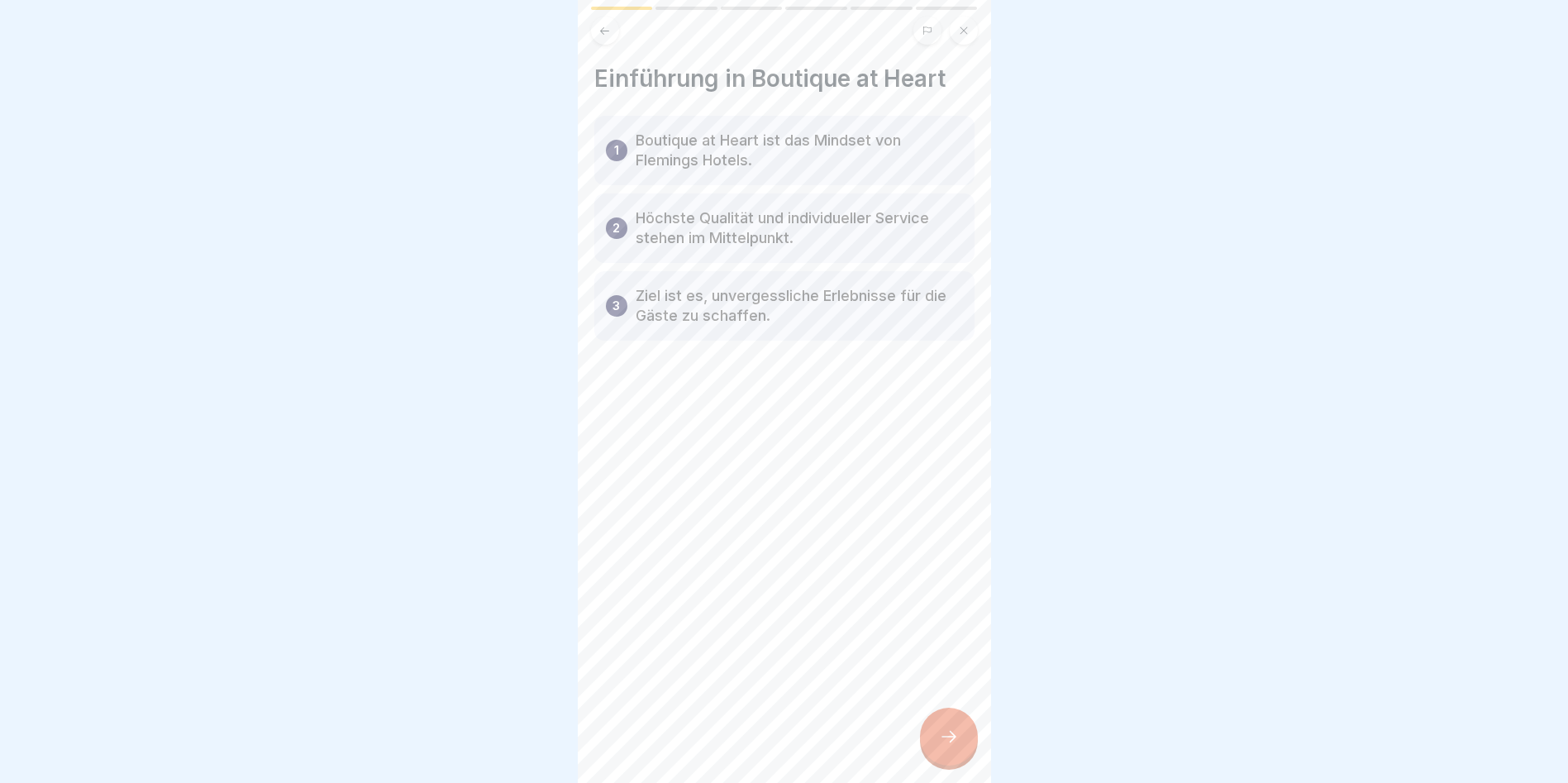 click at bounding box center (949, 737) 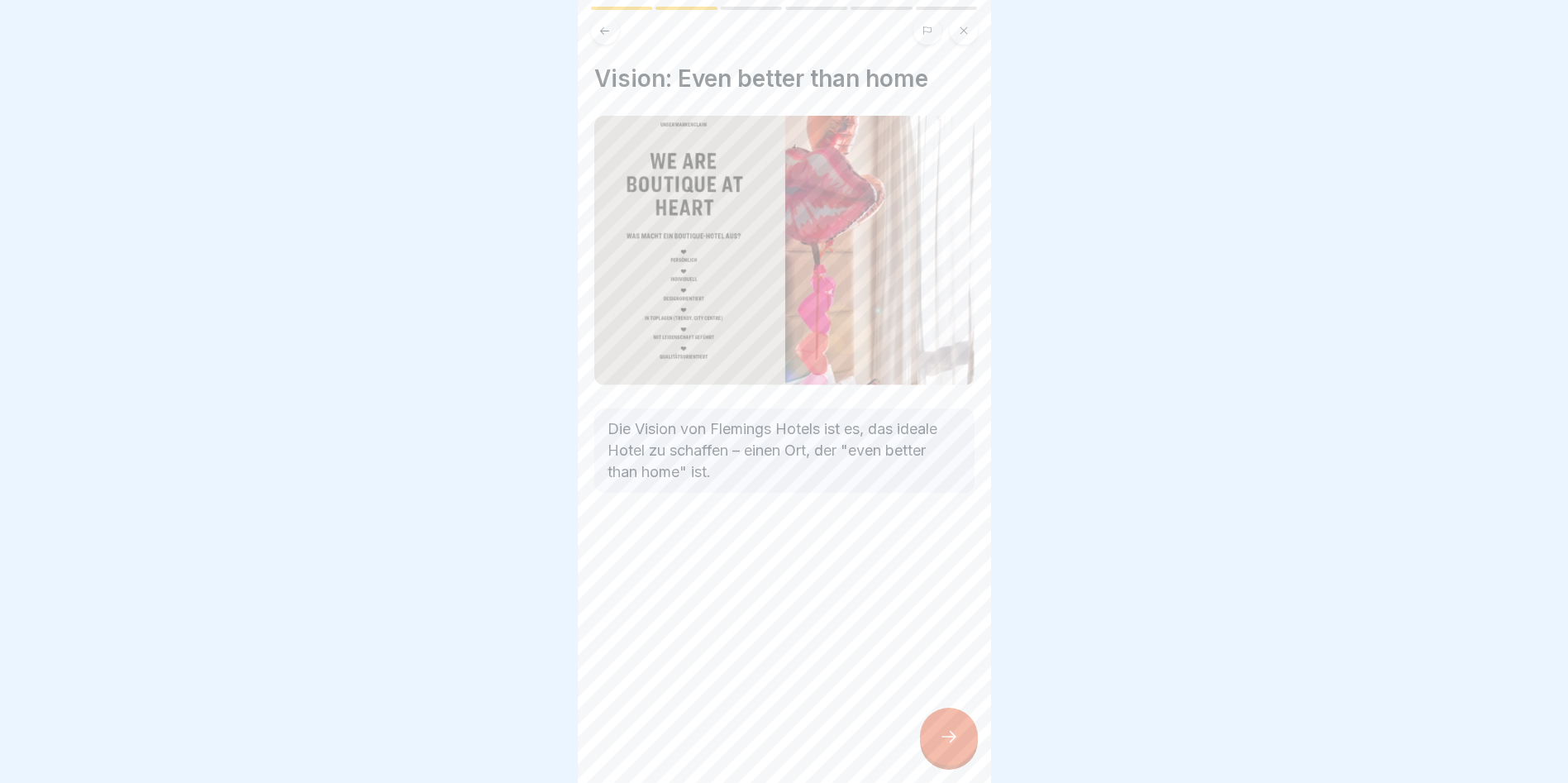 click at bounding box center (949, 737) 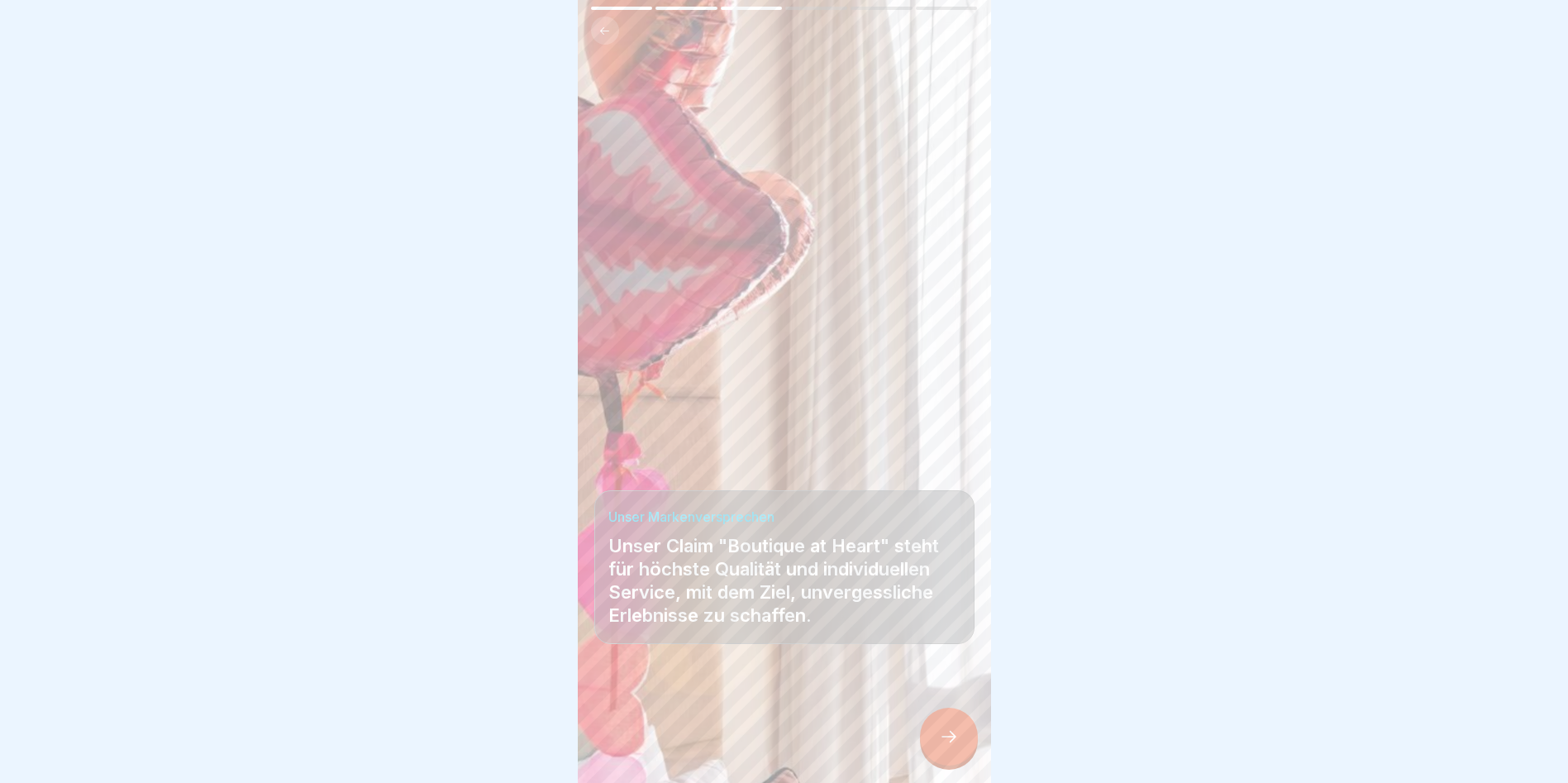 click at bounding box center [949, 737] 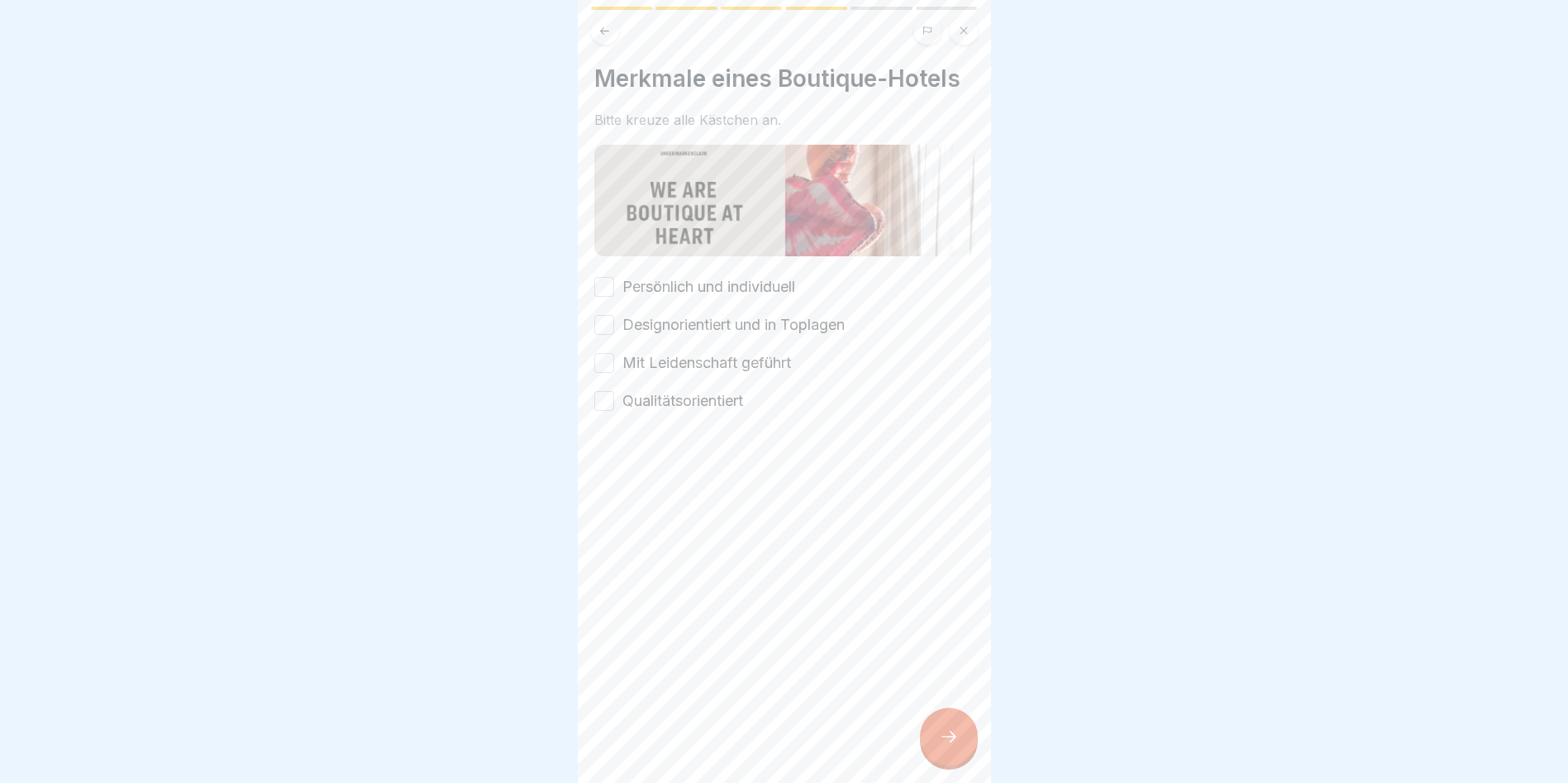click on "Qualitätsorientiert" at bounding box center [604, 401] 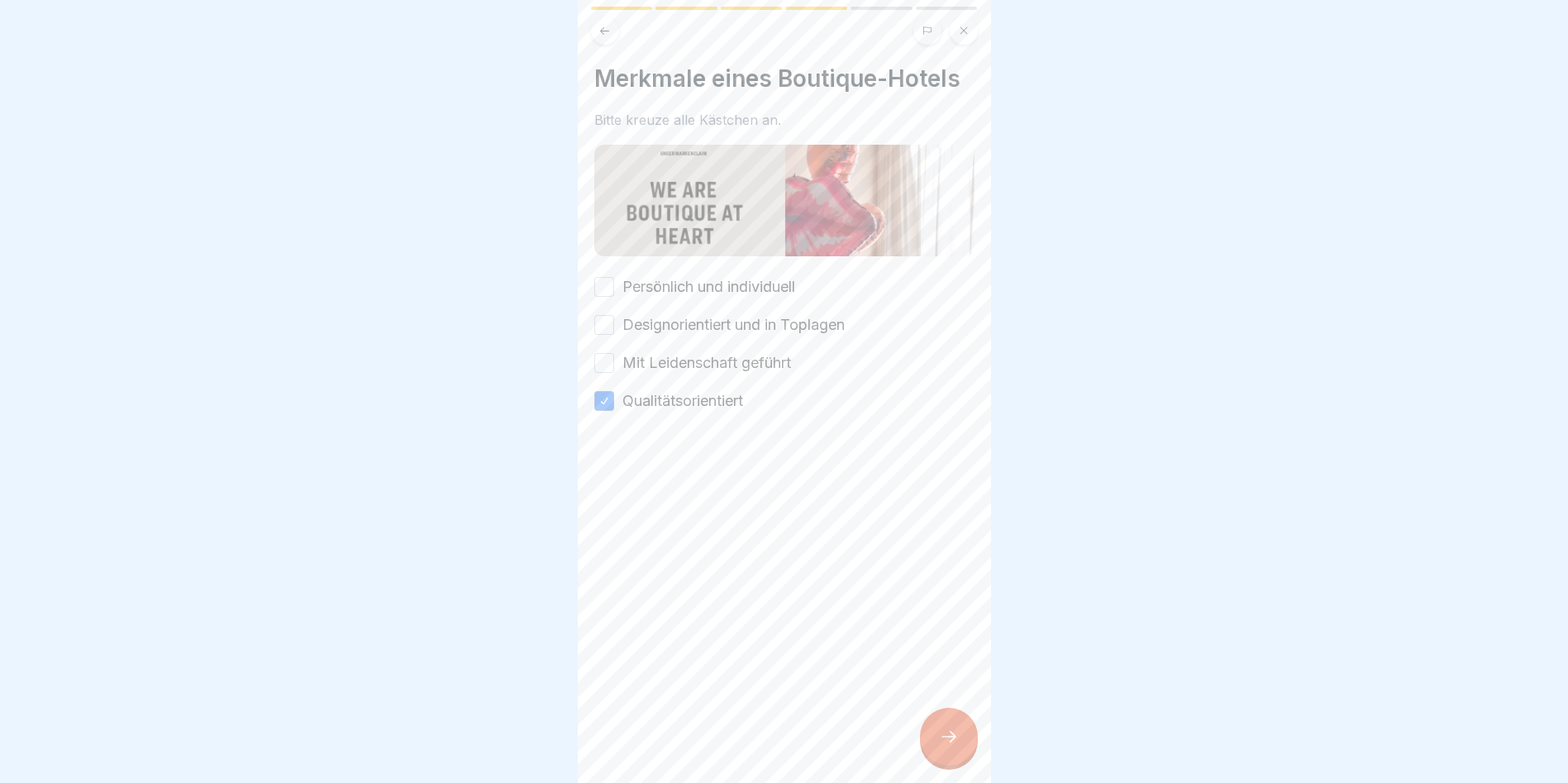 click on "Persönlich und individuell" at bounding box center (604, 287) 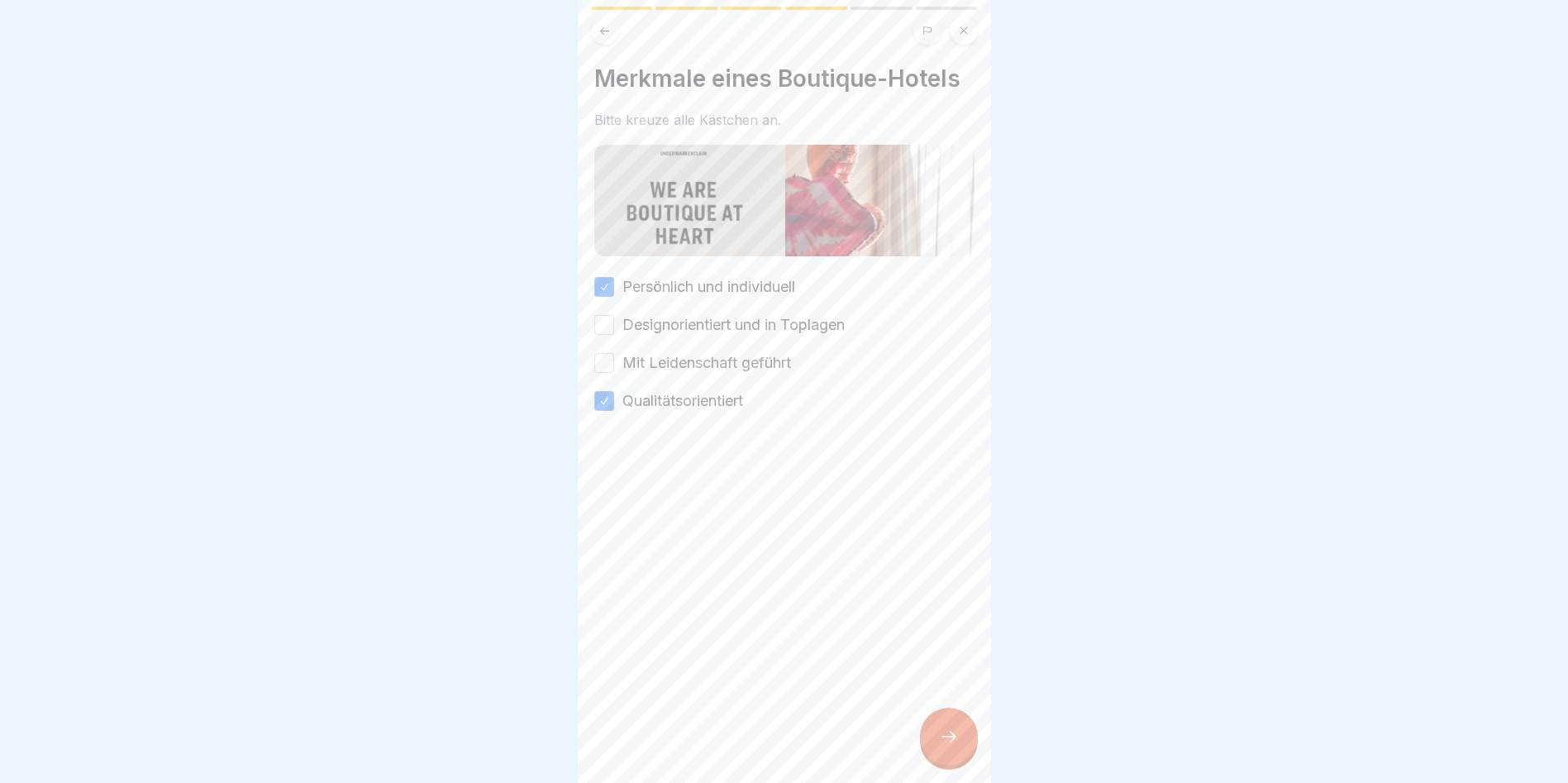 click on "Designorientiert und in Toplagen" at bounding box center (604, 325) 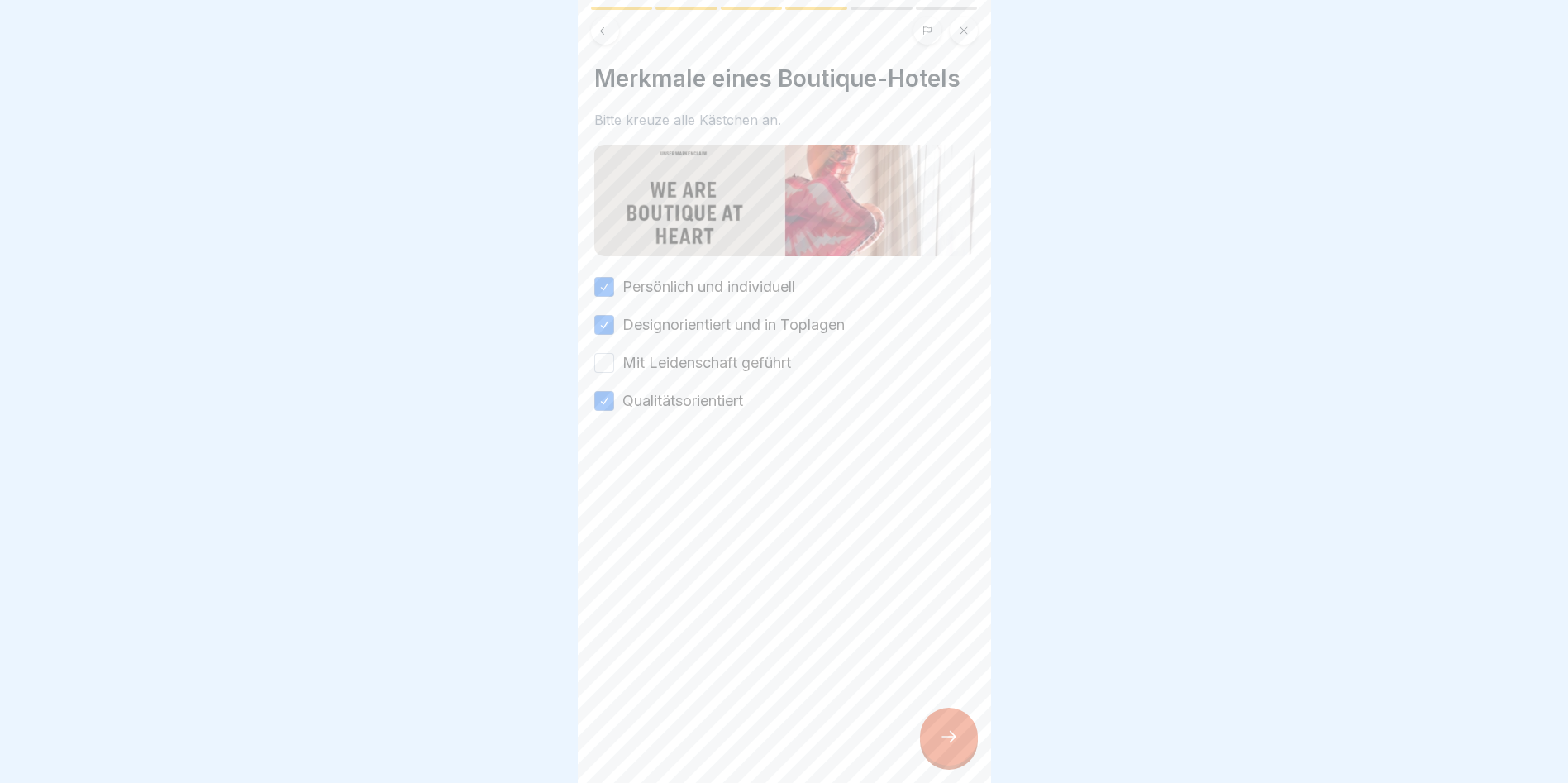 drag, startPoint x: 612, startPoint y: 343, endPoint x: 646, endPoint y: 372, distance: 44.68781 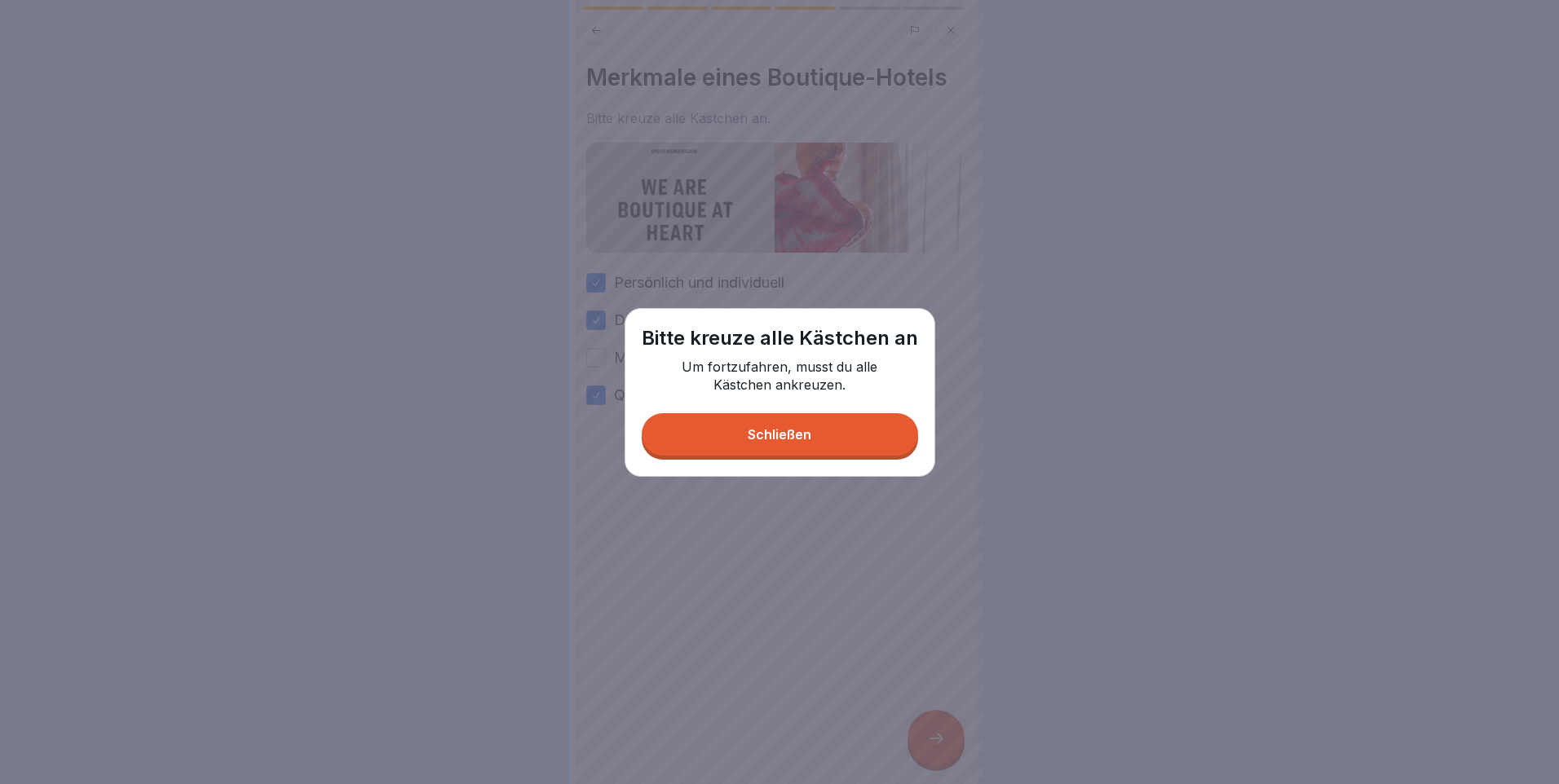 click on "Schließen" at bounding box center [780, 434] 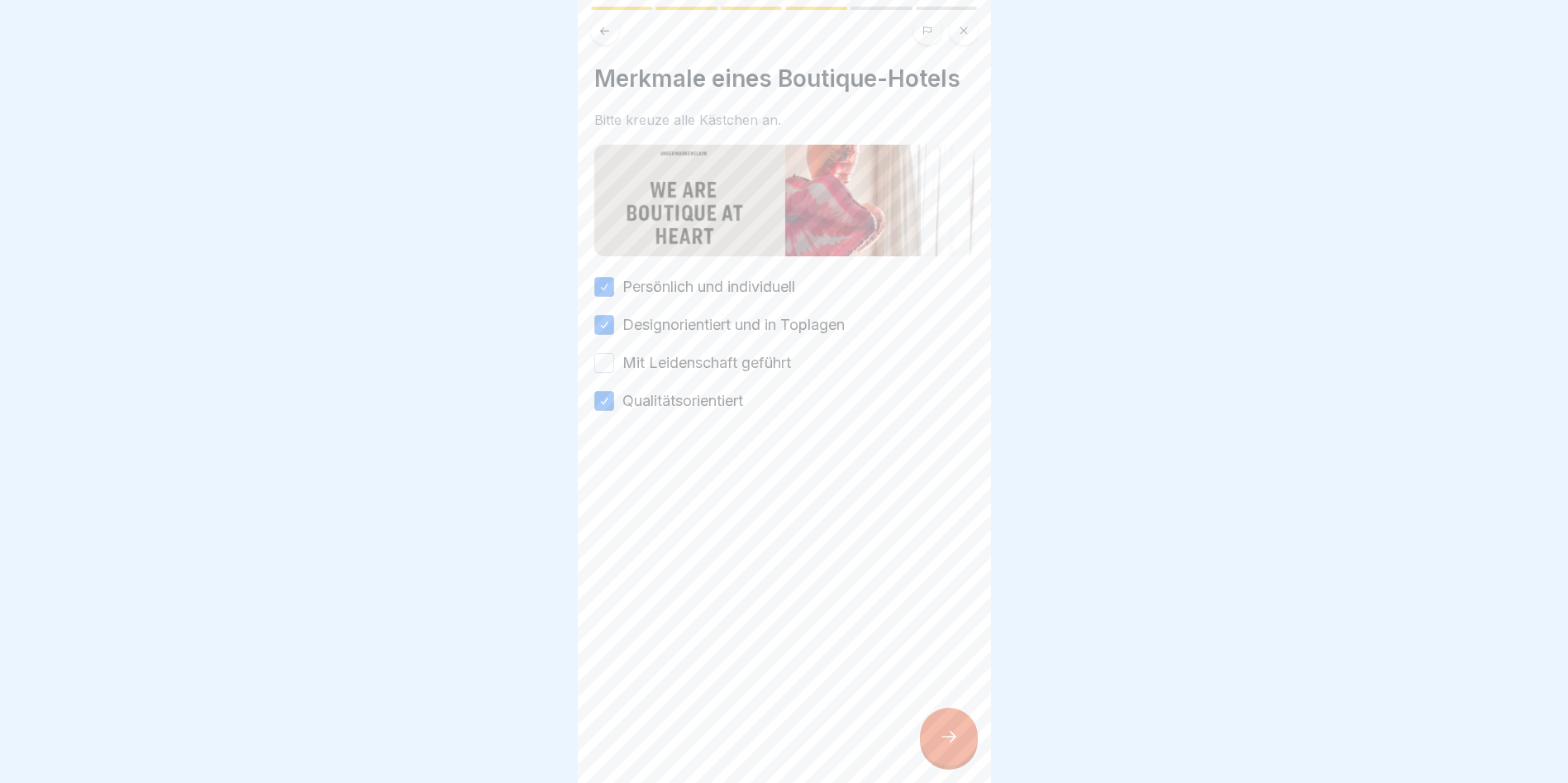 click on "Mit Leidenschaft geführt" at bounding box center [604, 363] 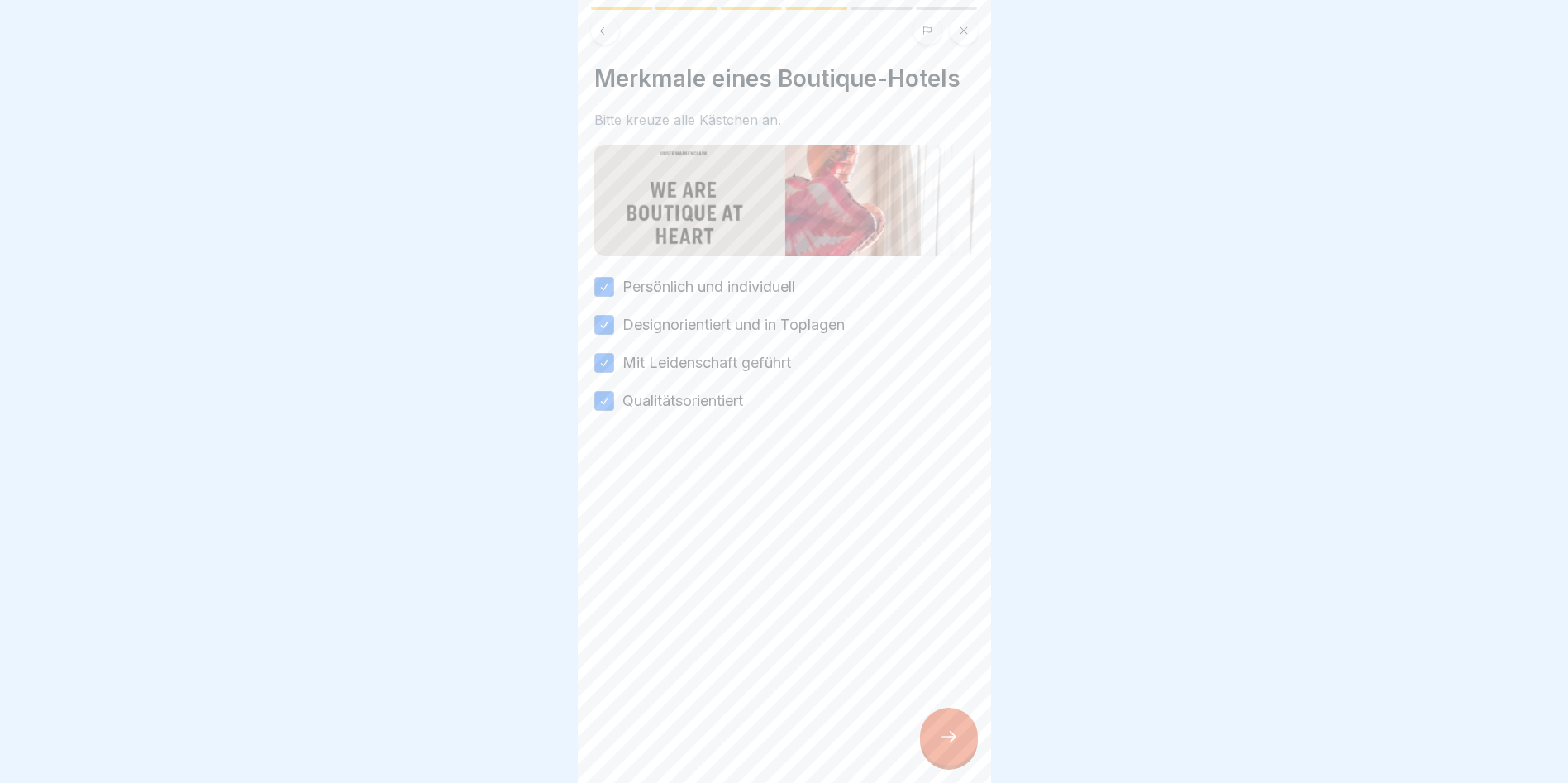 click 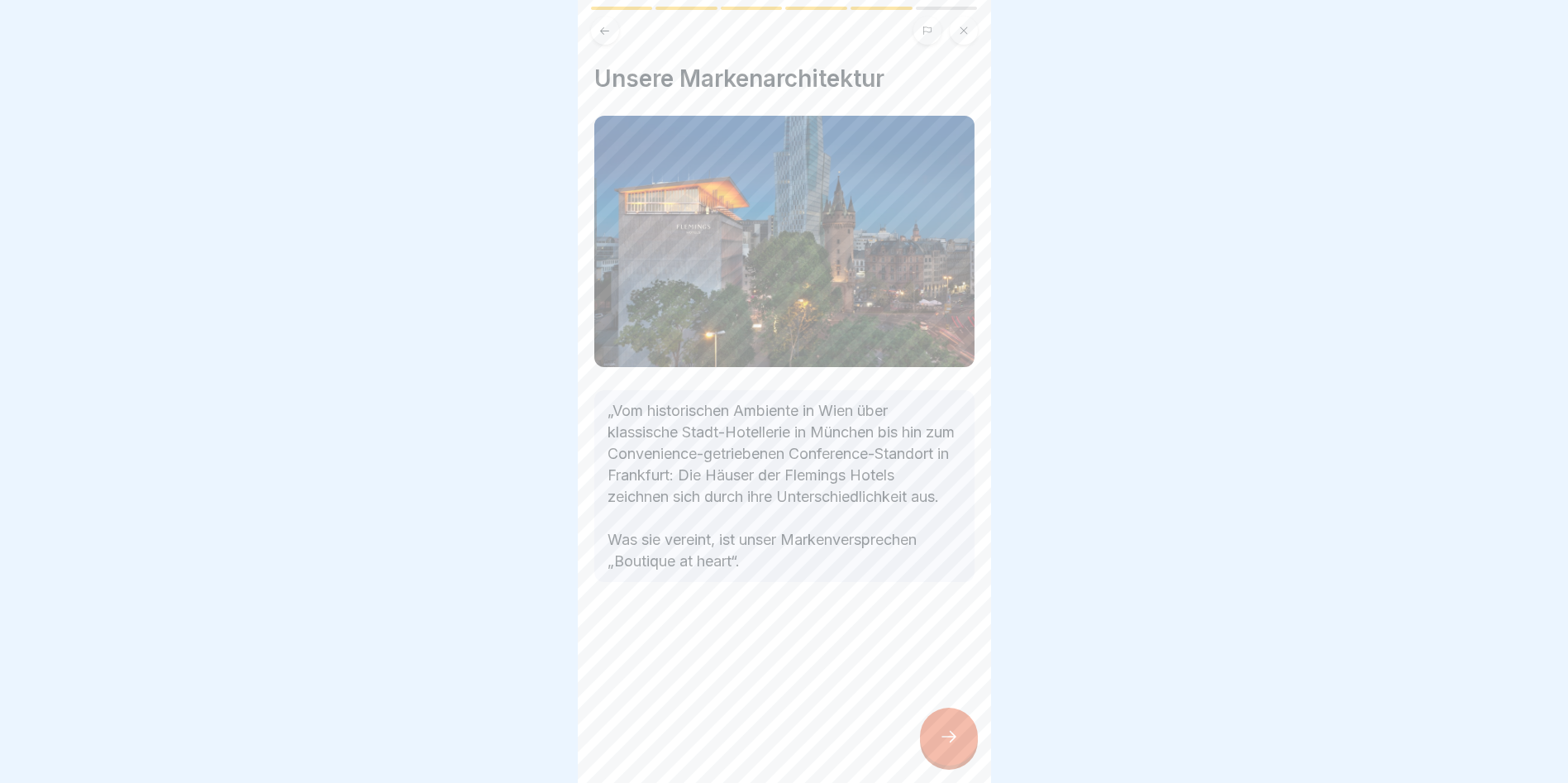 click 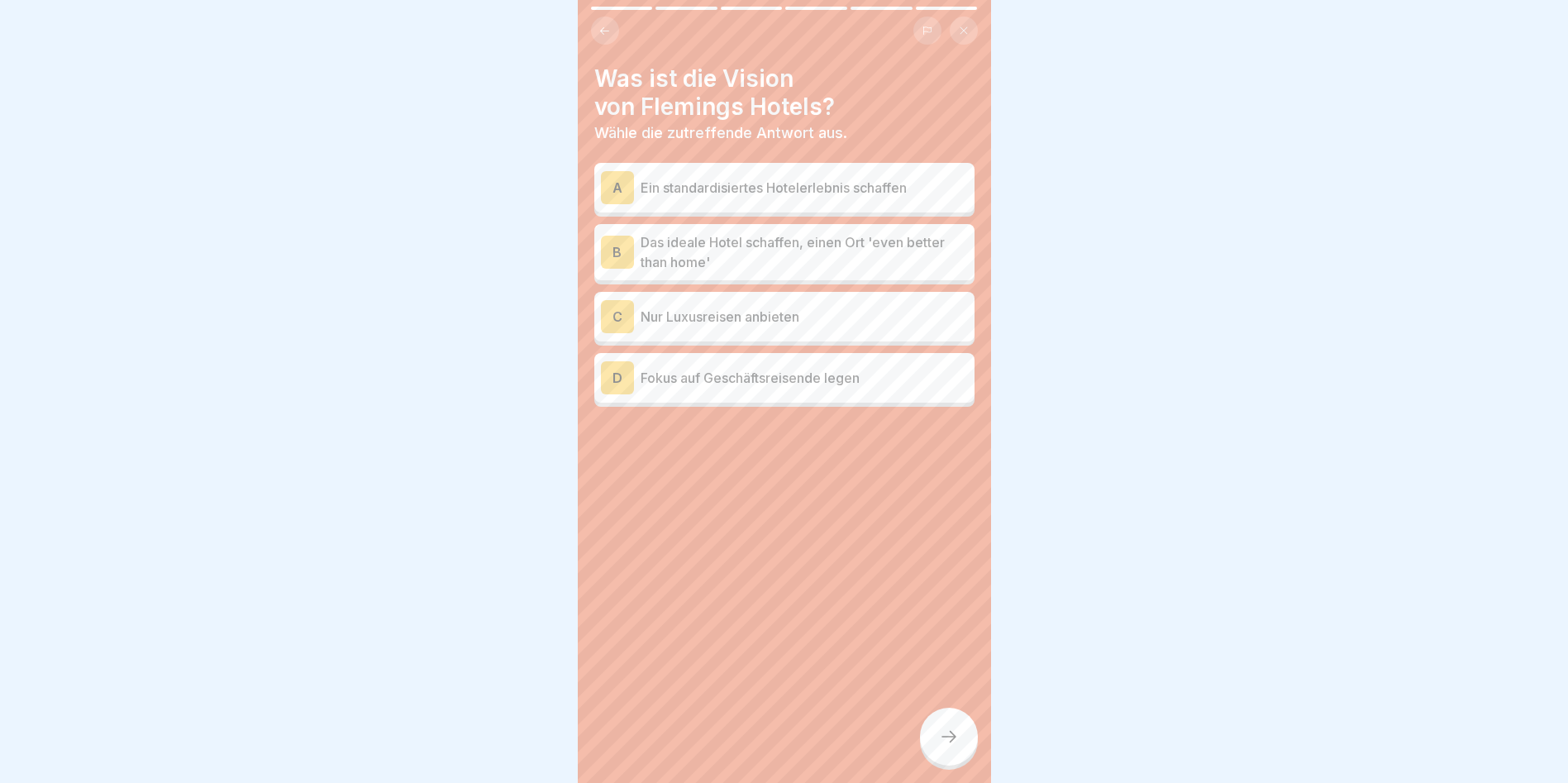click on "B" at bounding box center (617, 252) 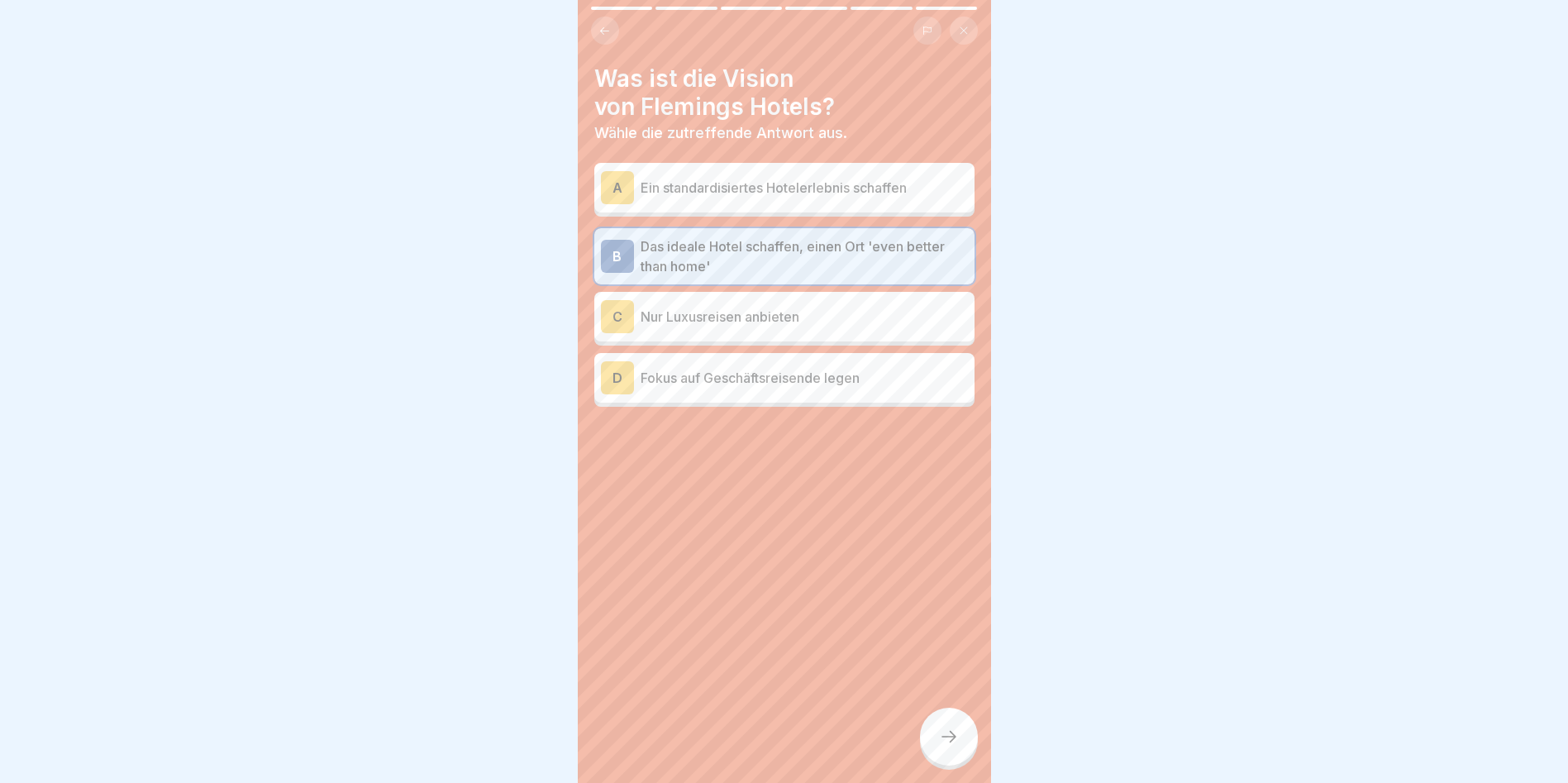 click 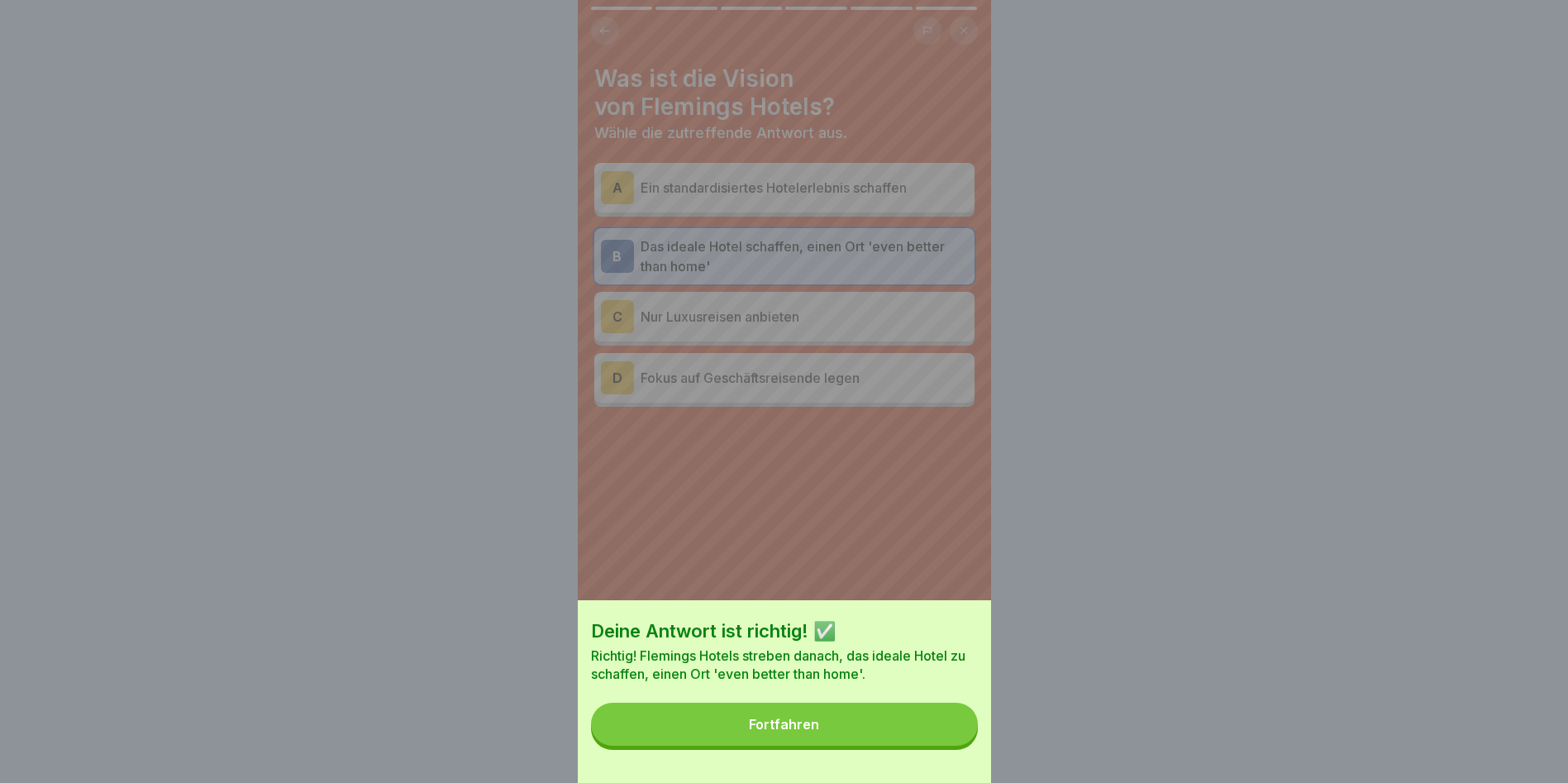 click on "Fortfahren" at bounding box center (784, 724) 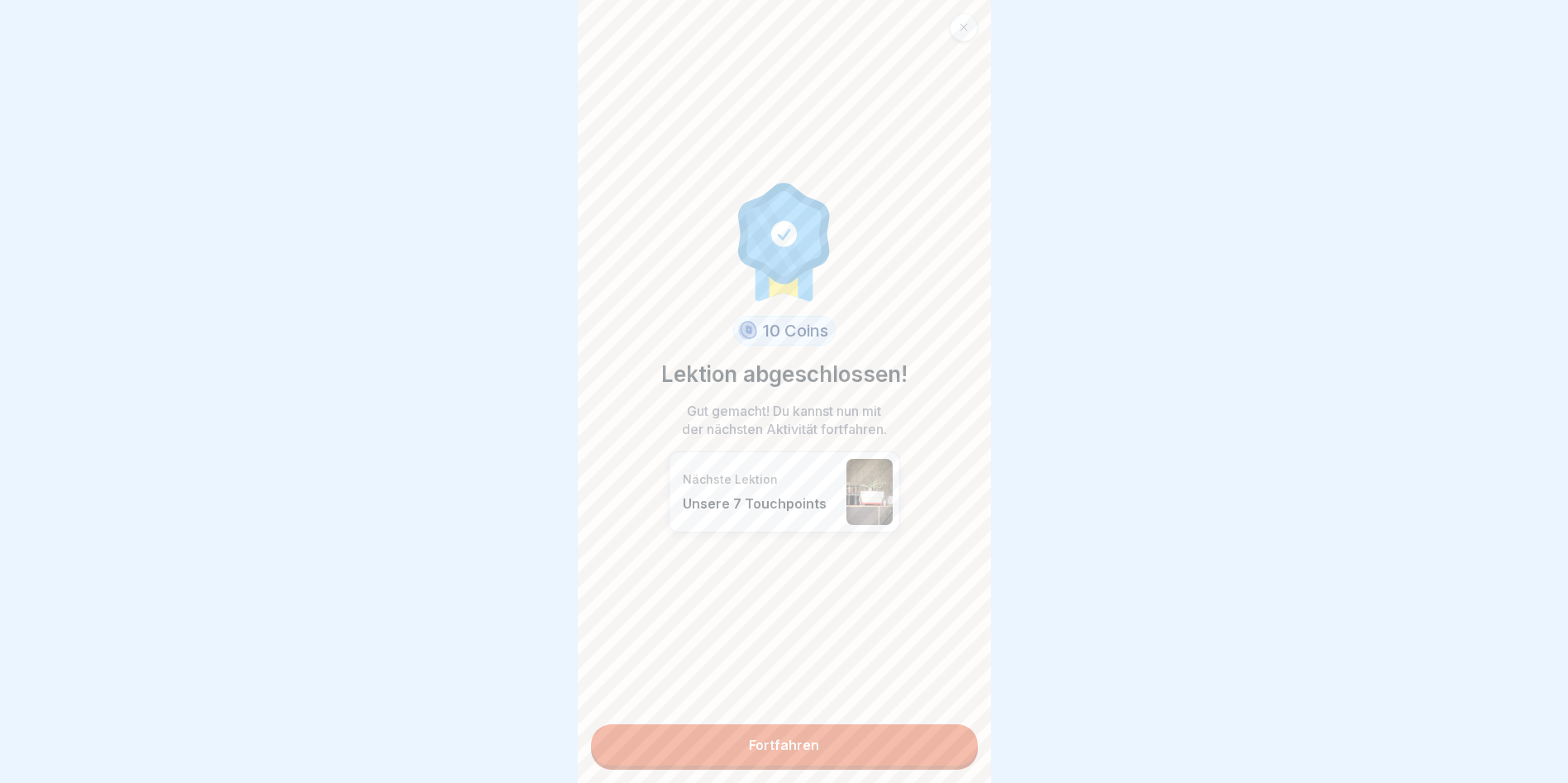 click on "Fortfahren" at bounding box center [784, 745] 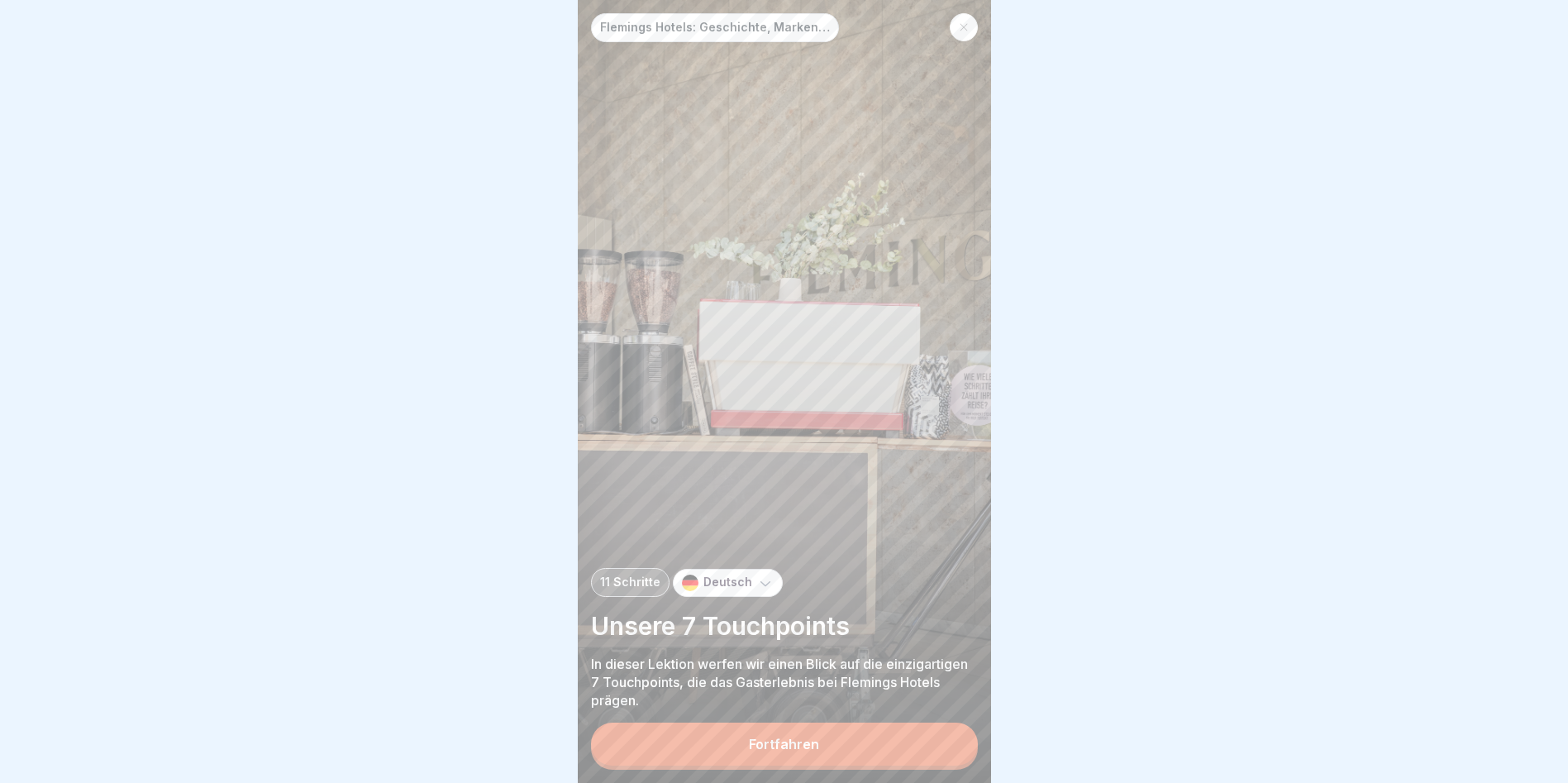 scroll, scrollTop: 12, scrollLeft: 0, axis: vertical 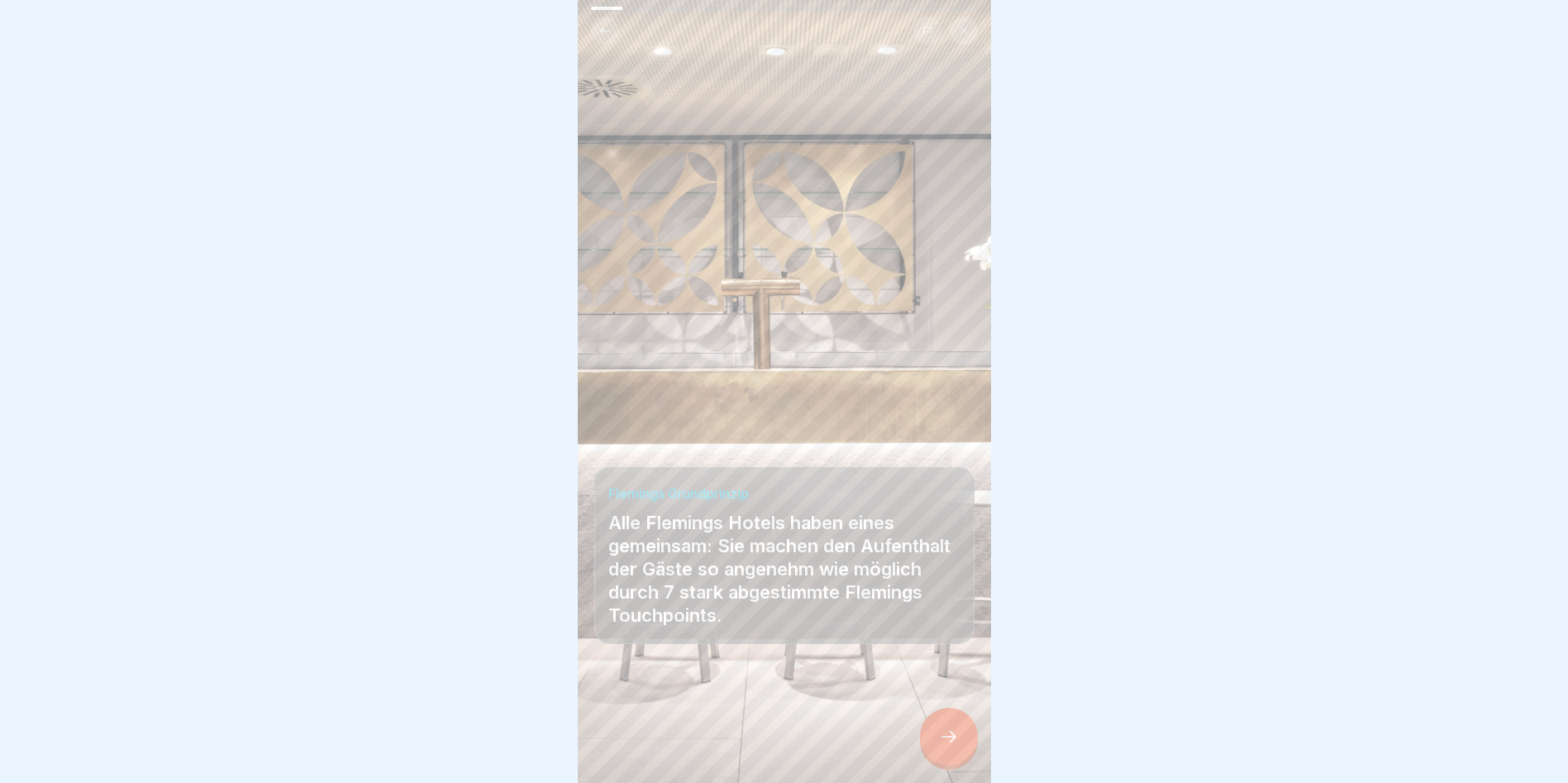 click 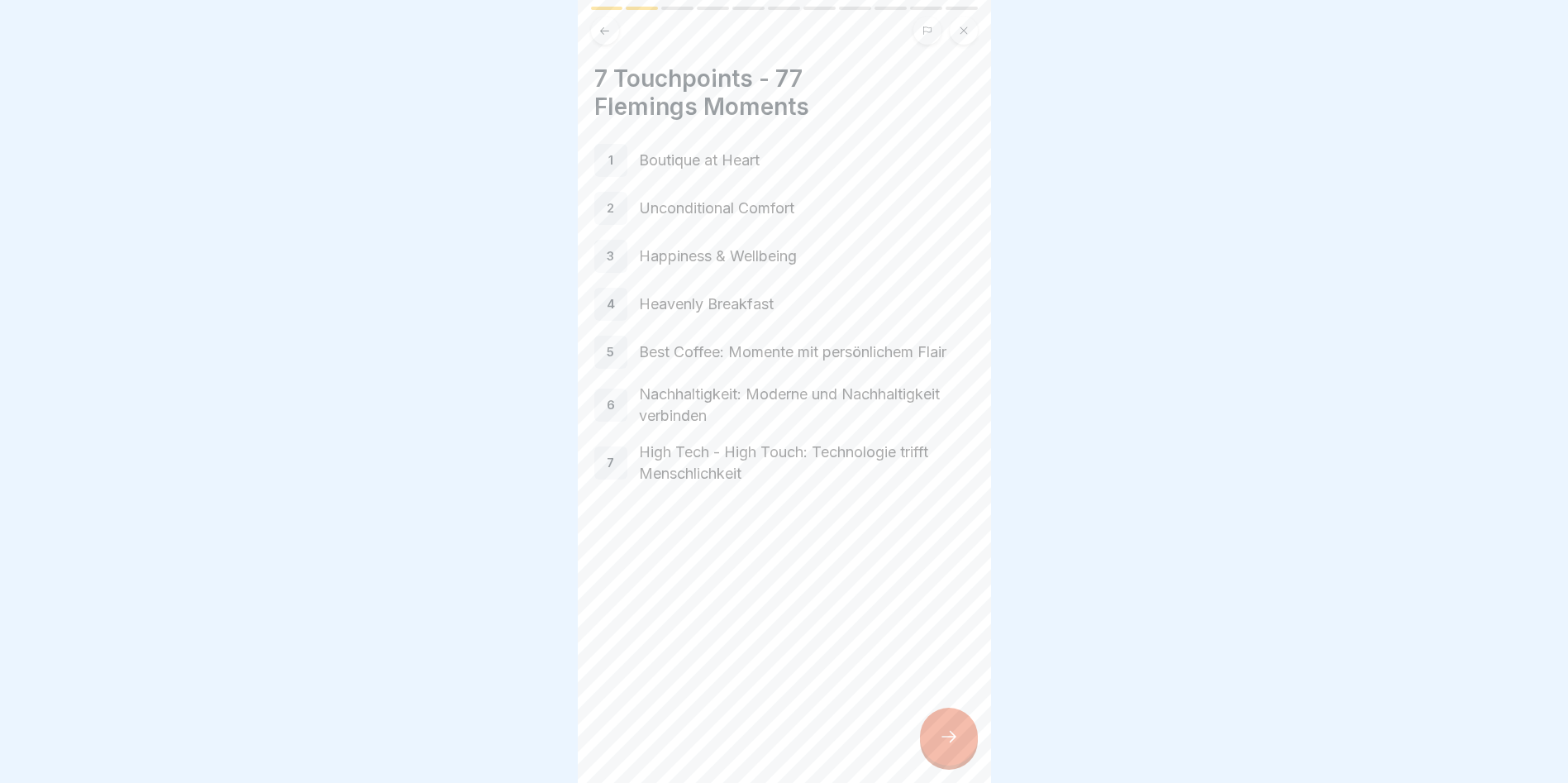click 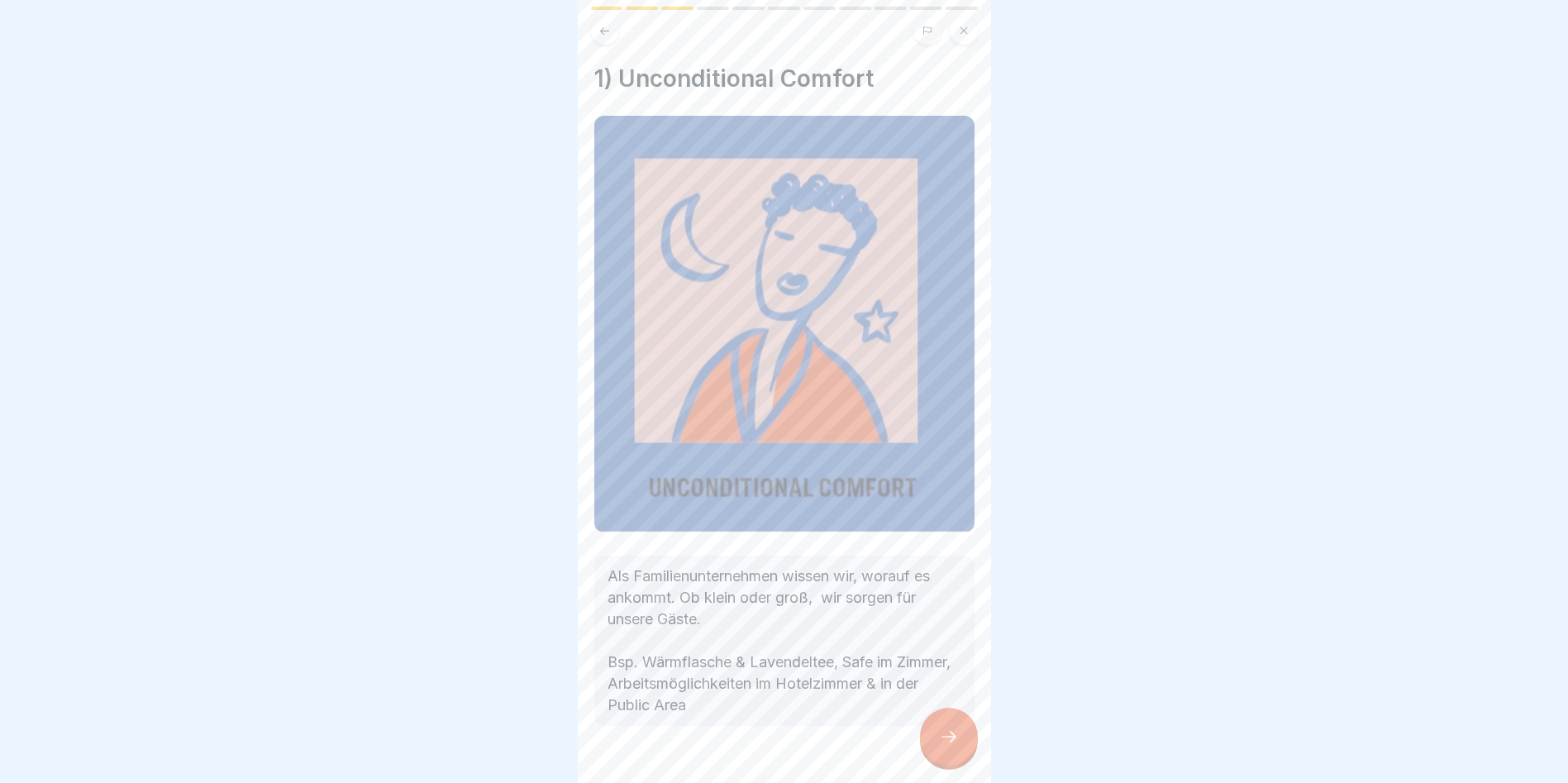 scroll, scrollTop: 28, scrollLeft: 0, axis: vertical 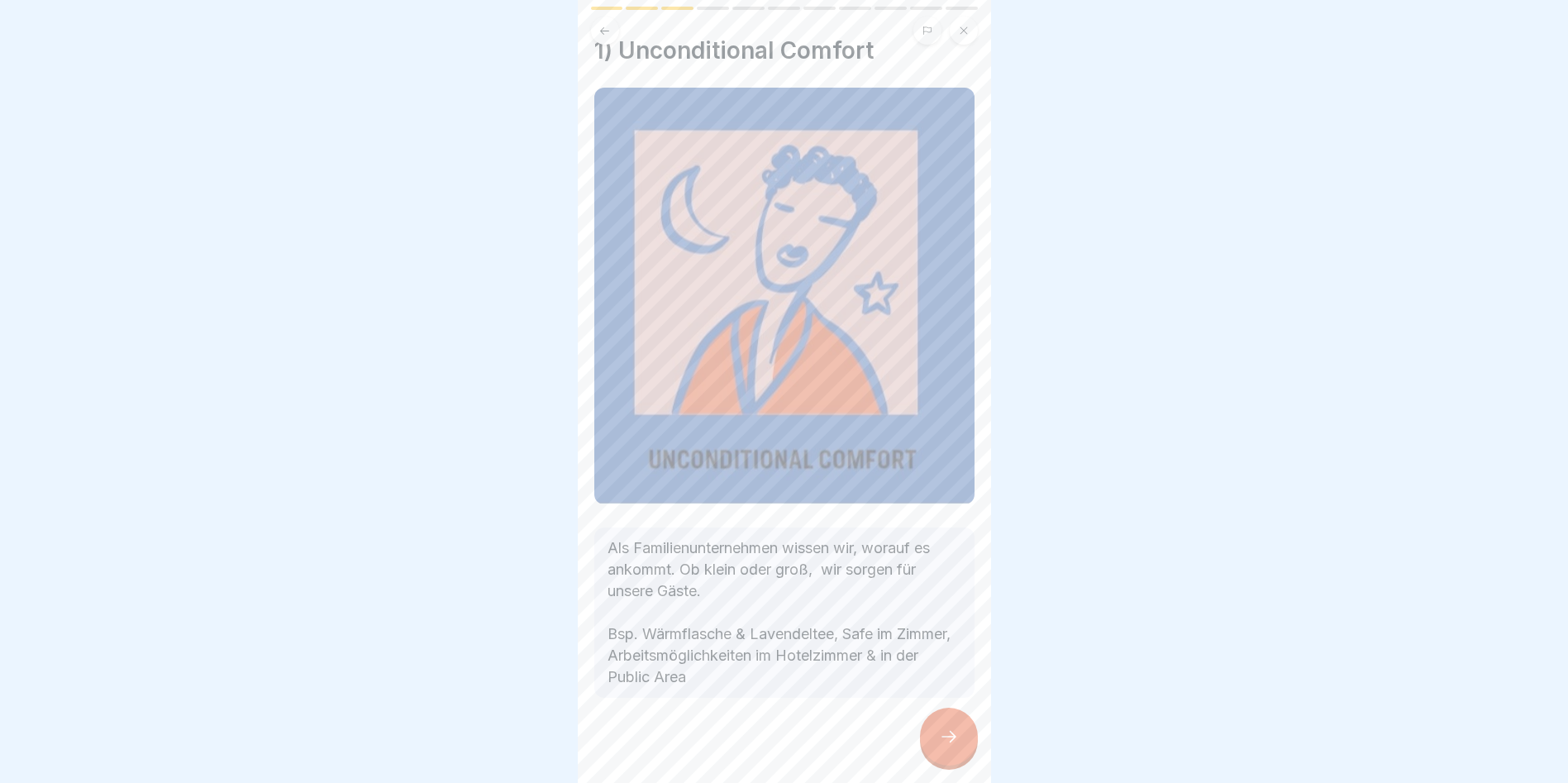 click 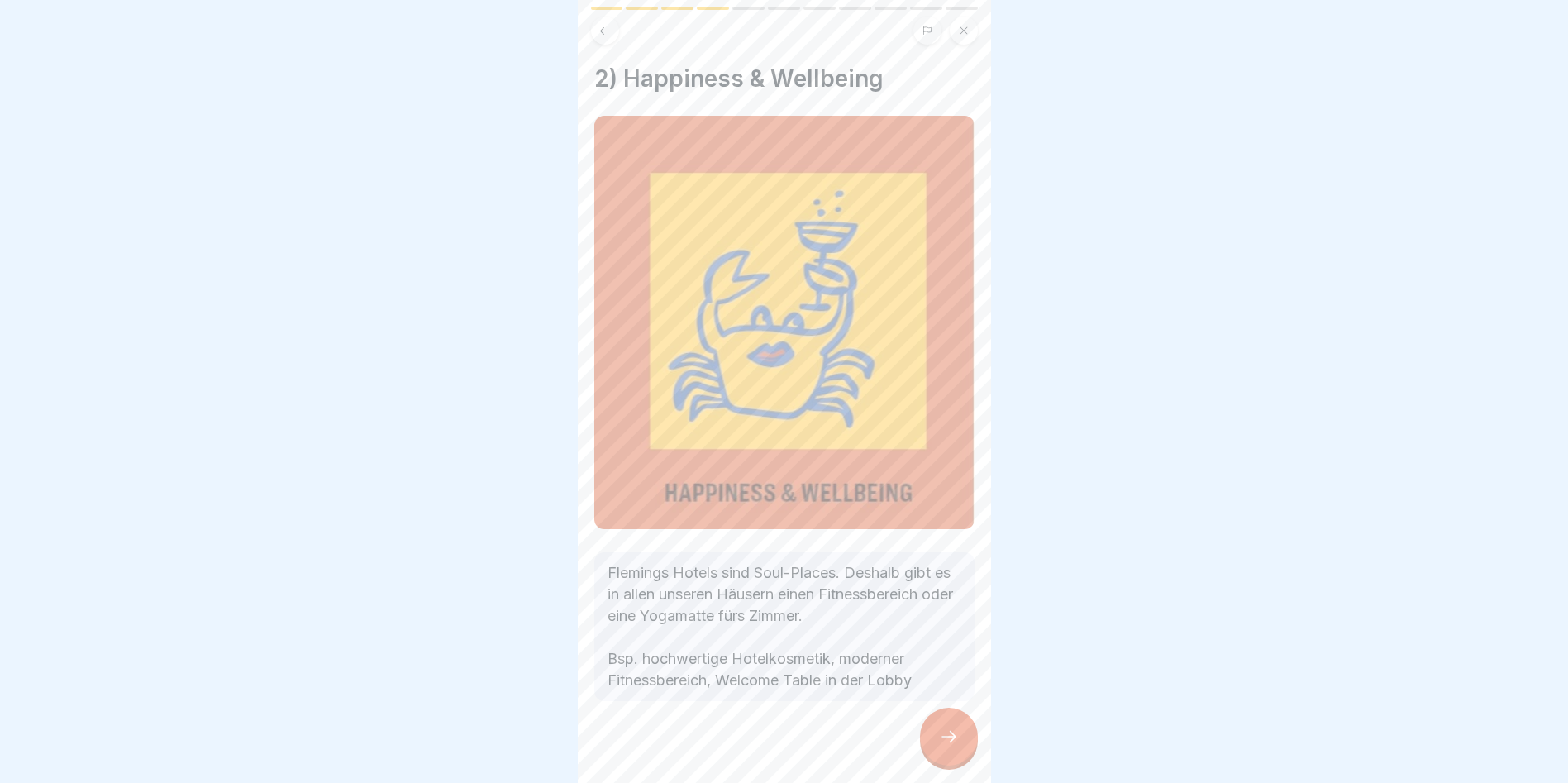 click 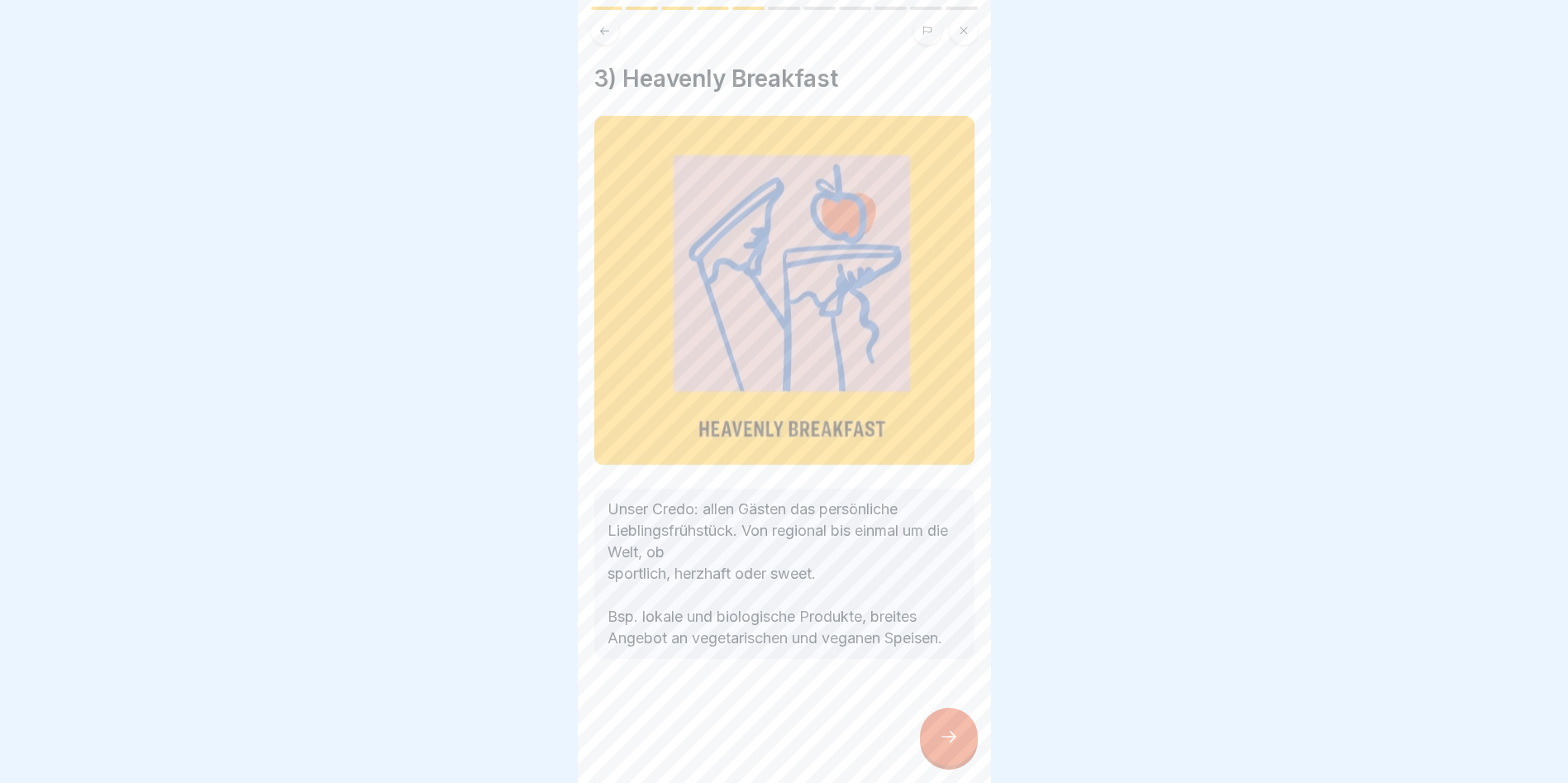 click 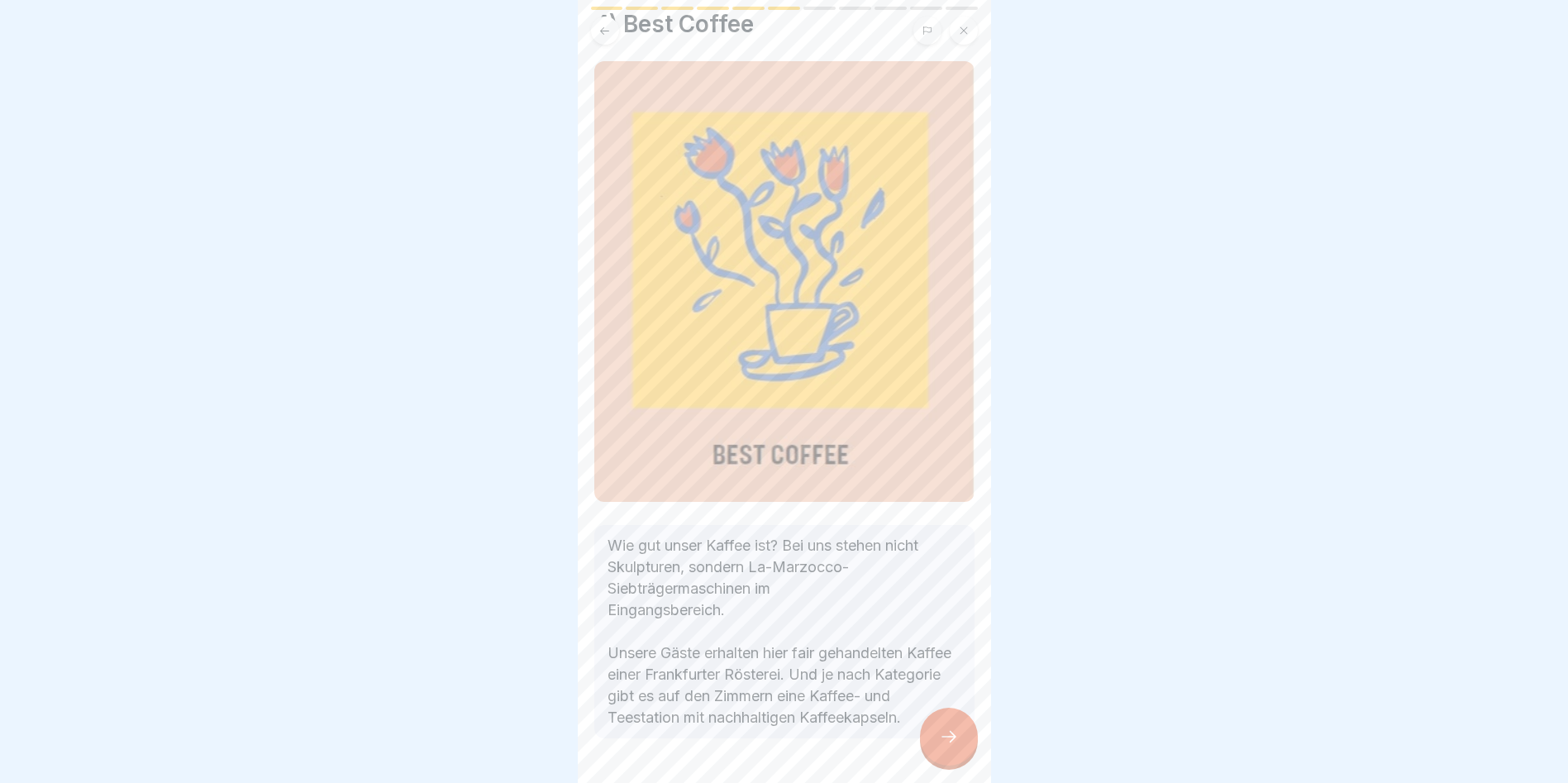 scroll, scrollTop: 94, scrollLeft: 0, axis: vertical 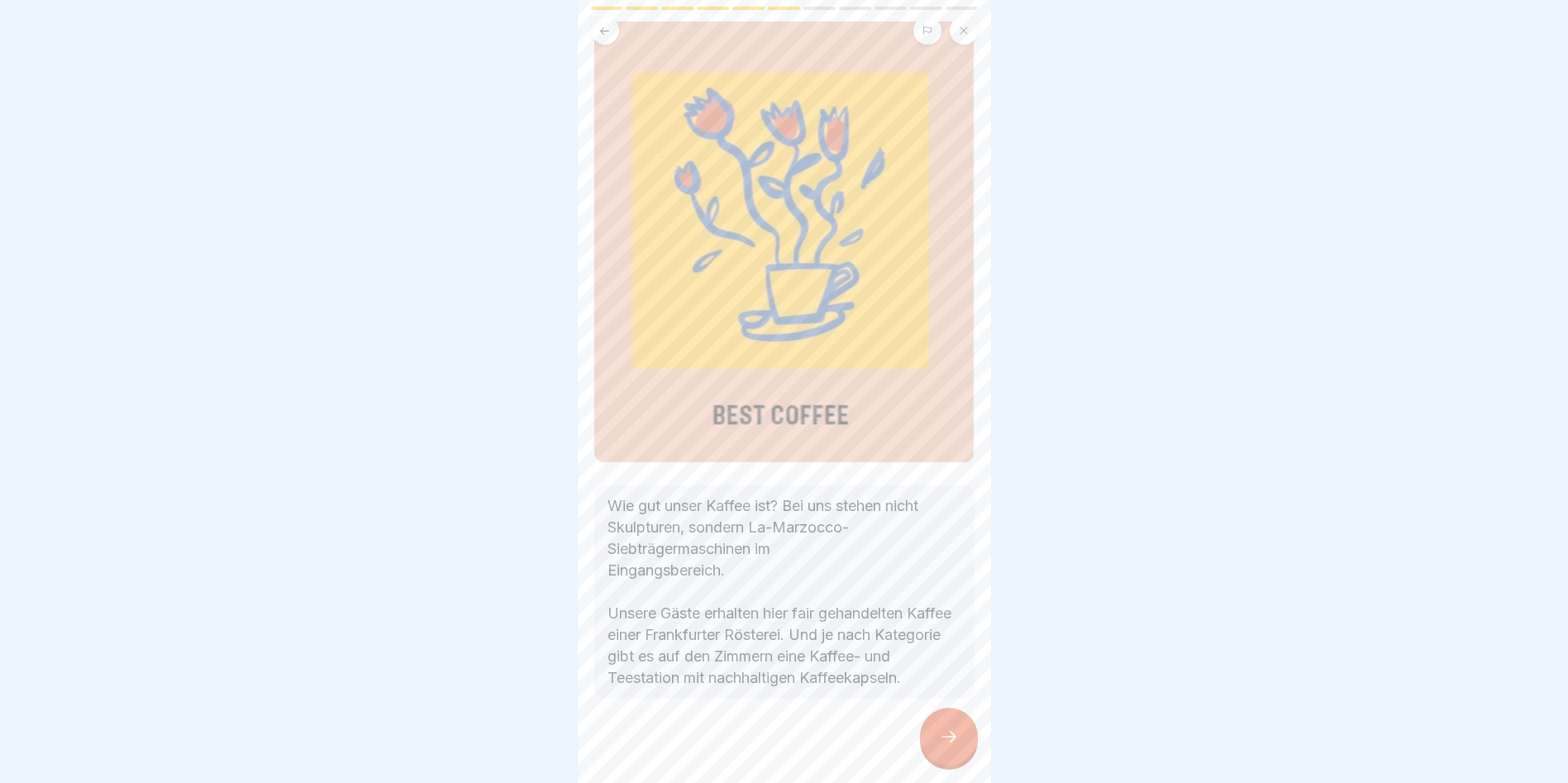 click at bounding box center (949, 737) 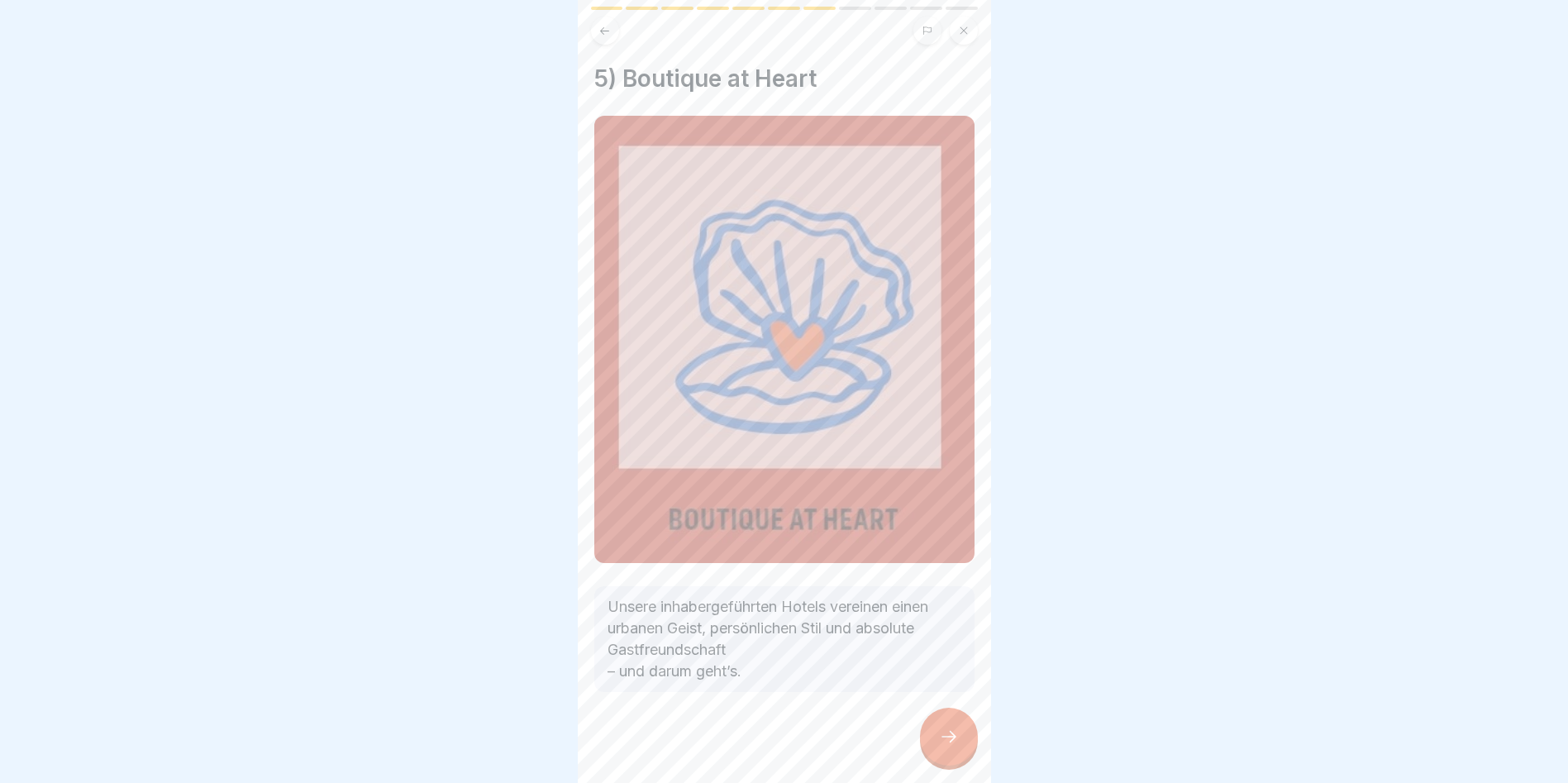 click 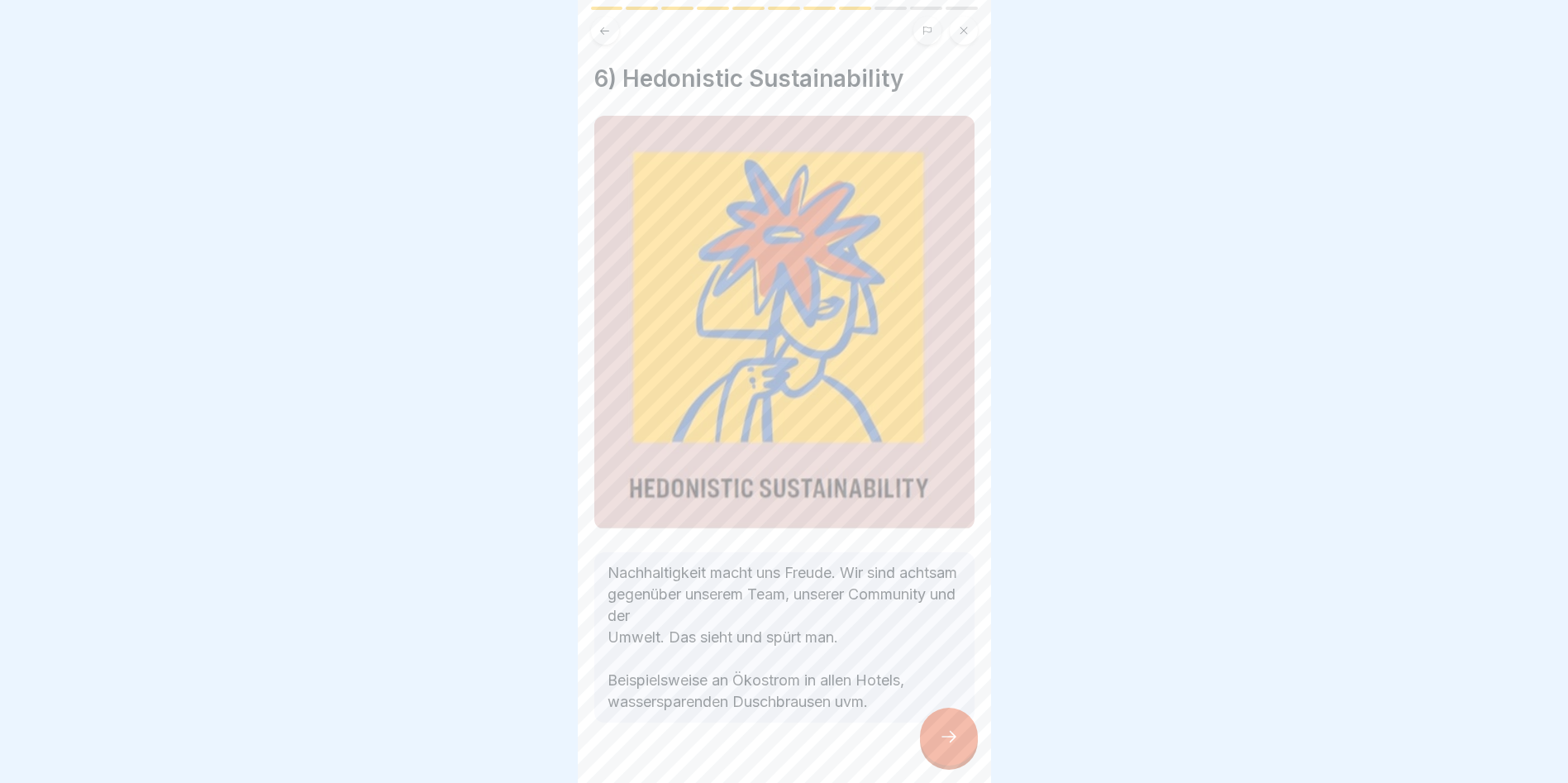 click at bounding box center [949, 737] 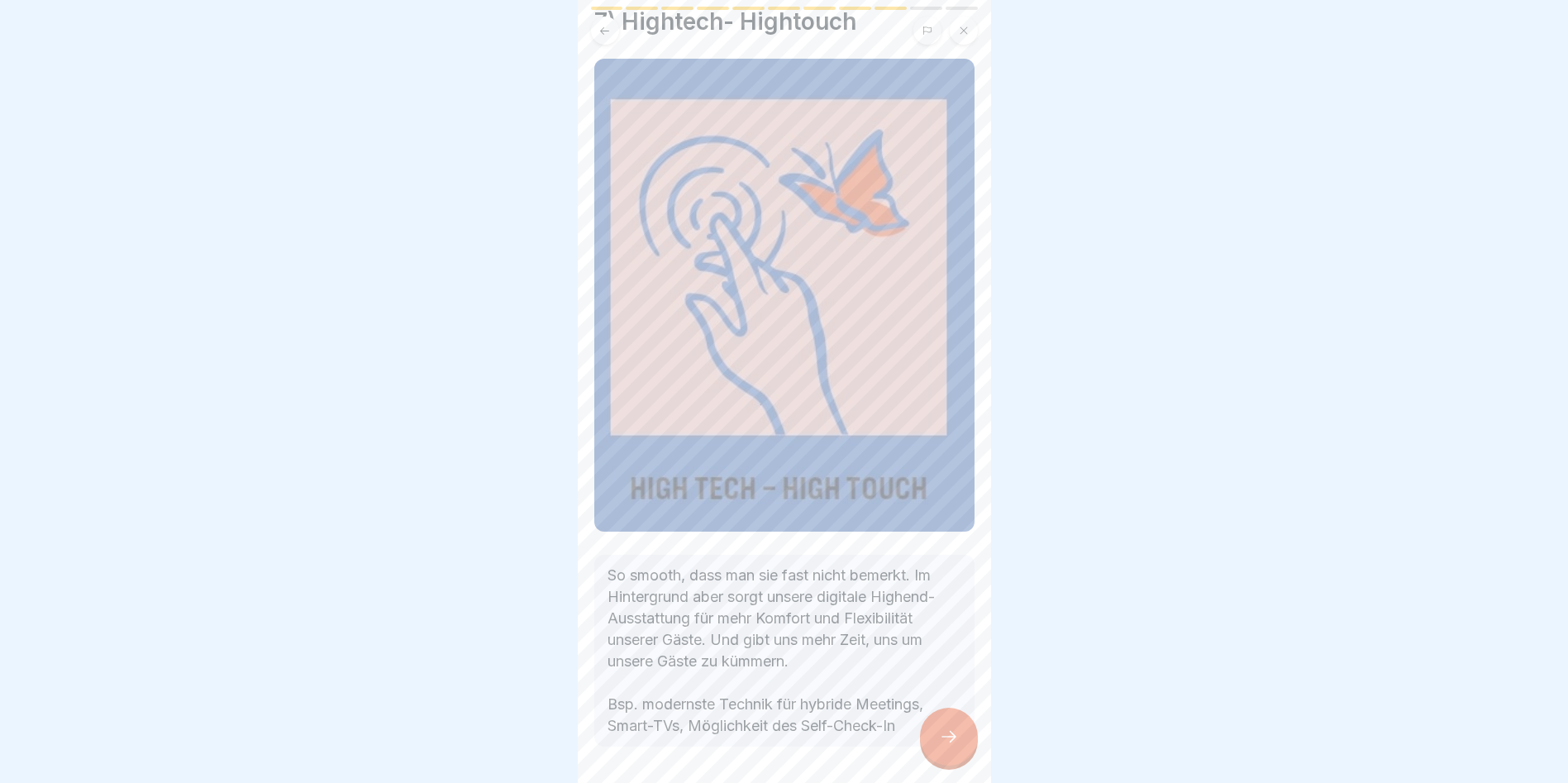 scroll, scrollTop: 83, scrollLeft: 0, axis: vertical 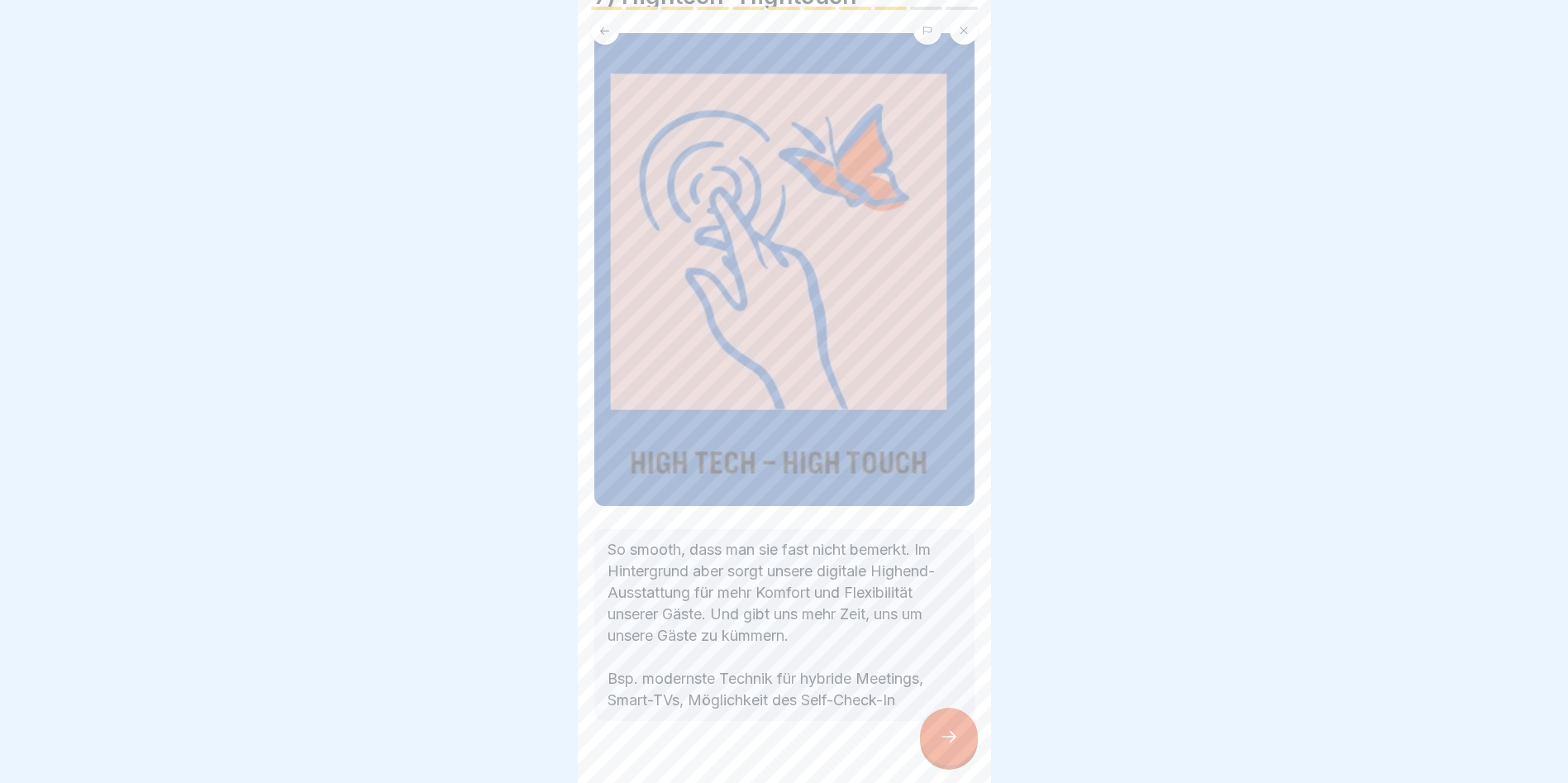 click at bounding box center (949, 737) 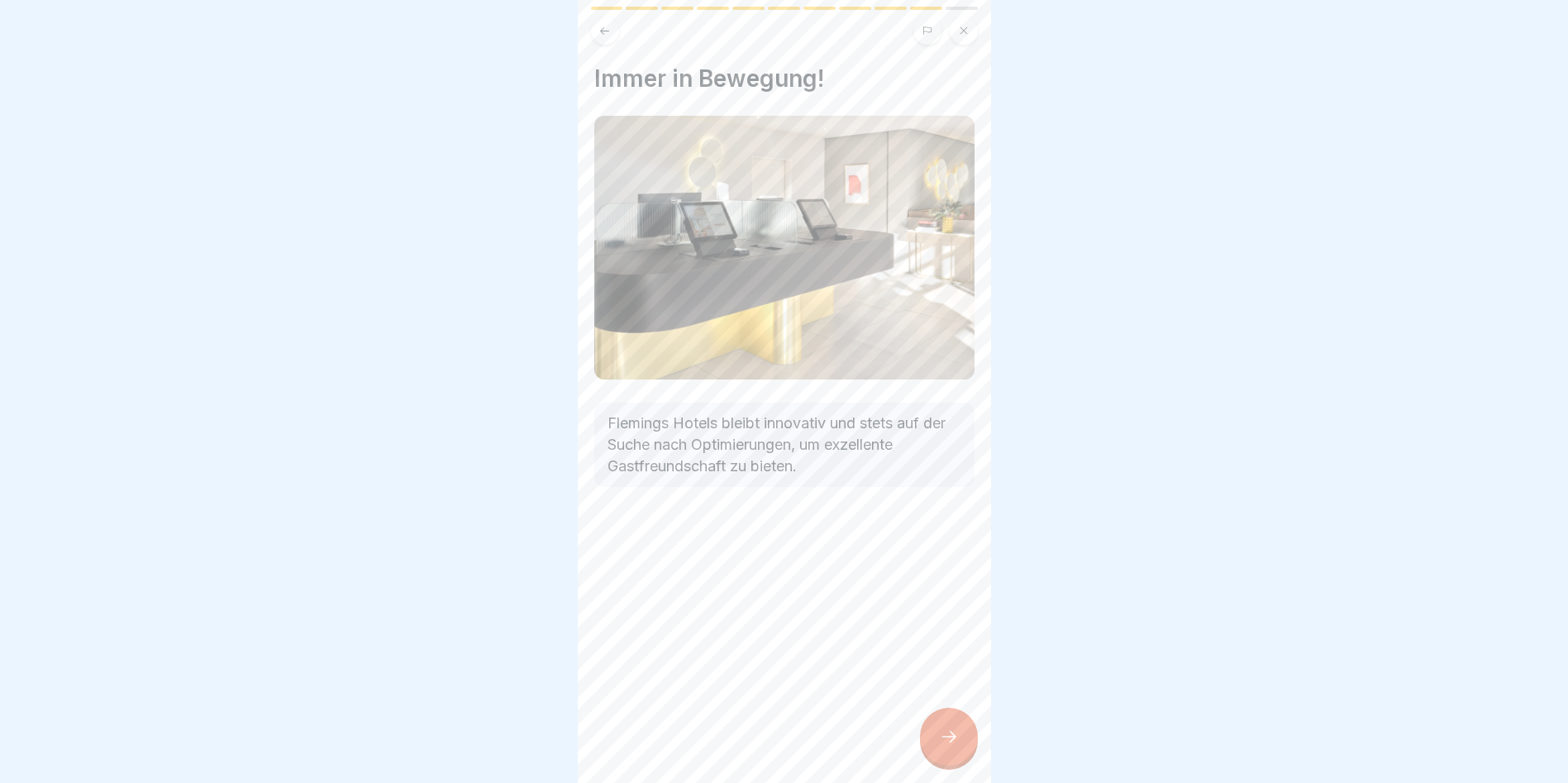 scroll, scrollTop: 0, scrollLeft: 0, axis: both 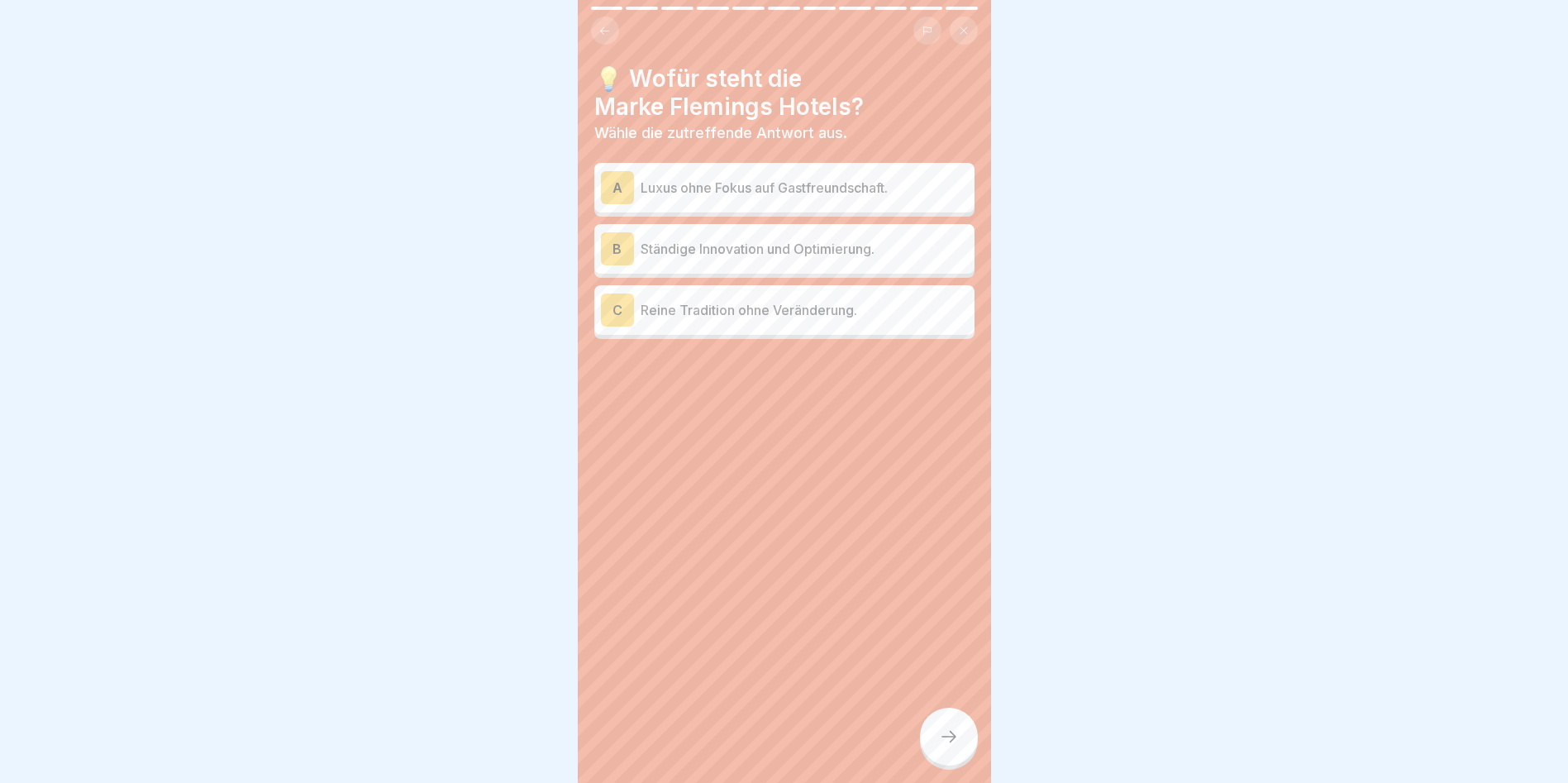 click on "Ständige Innovation und Optimierung." at bounding box center [804, 249] 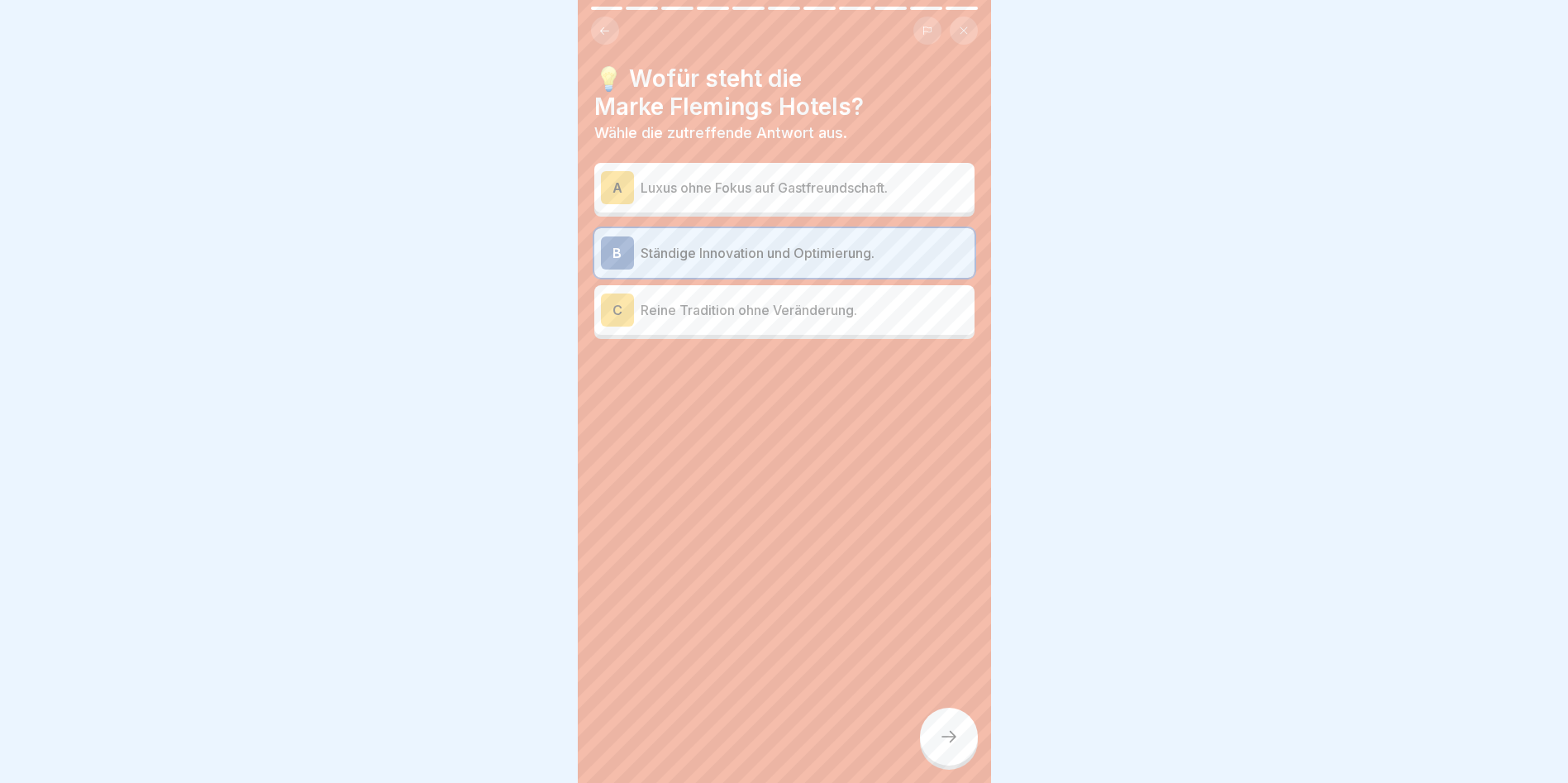 click at bounding box center (949, 737) 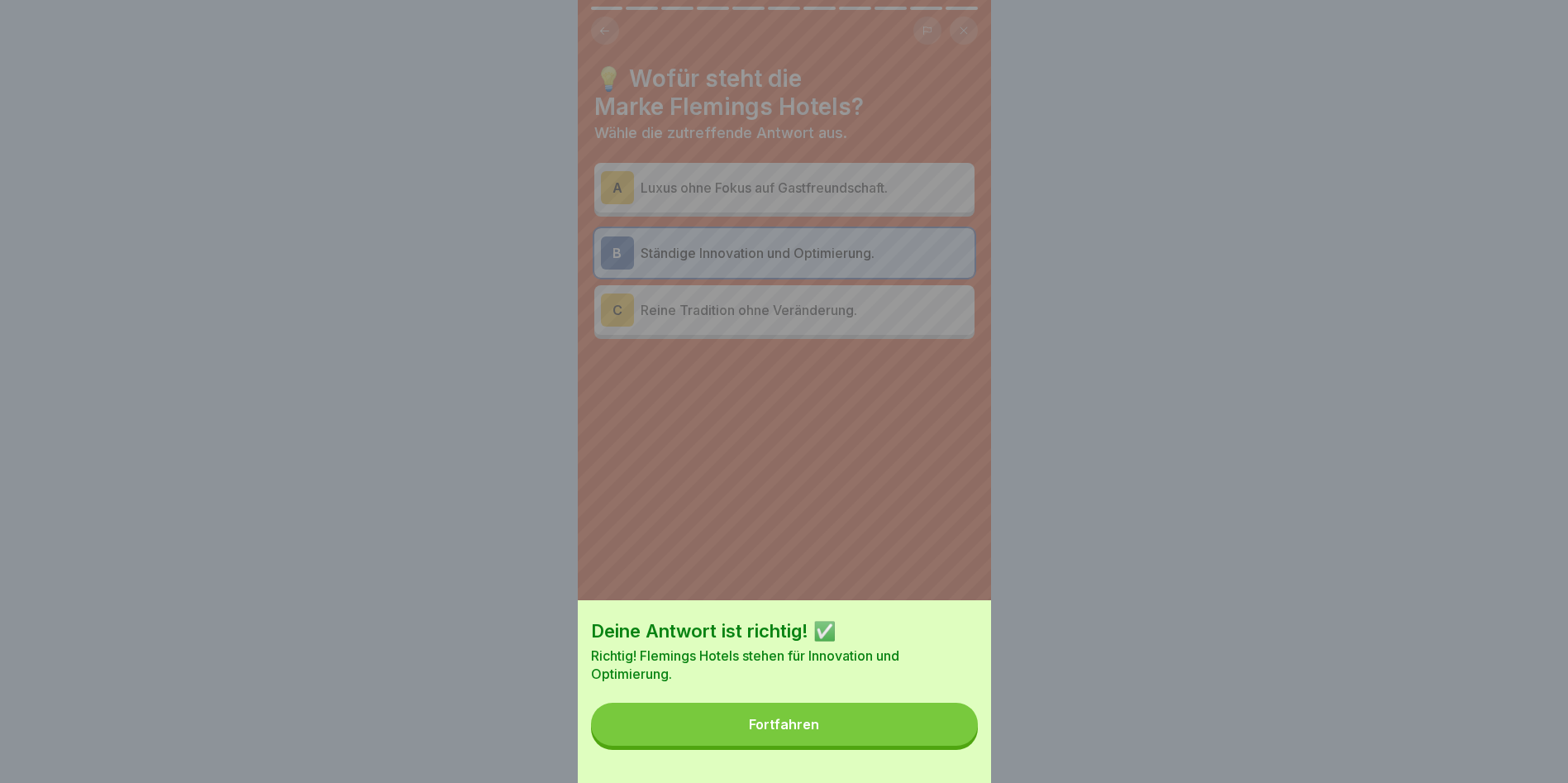 click on "Fortfahren" at bounding box center (784, 724) 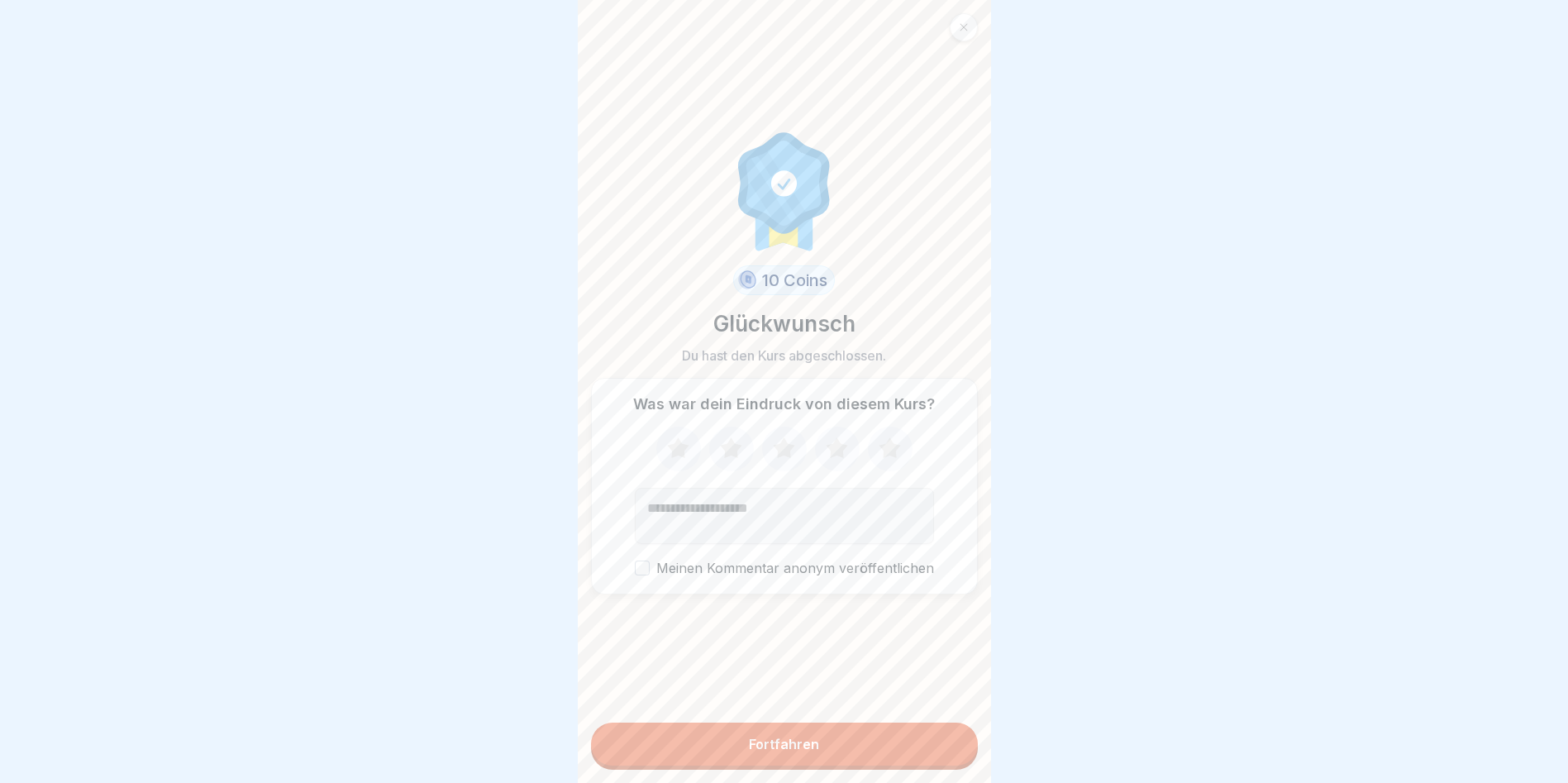 click on "Fortfahren" at bounding box center (784, 744) 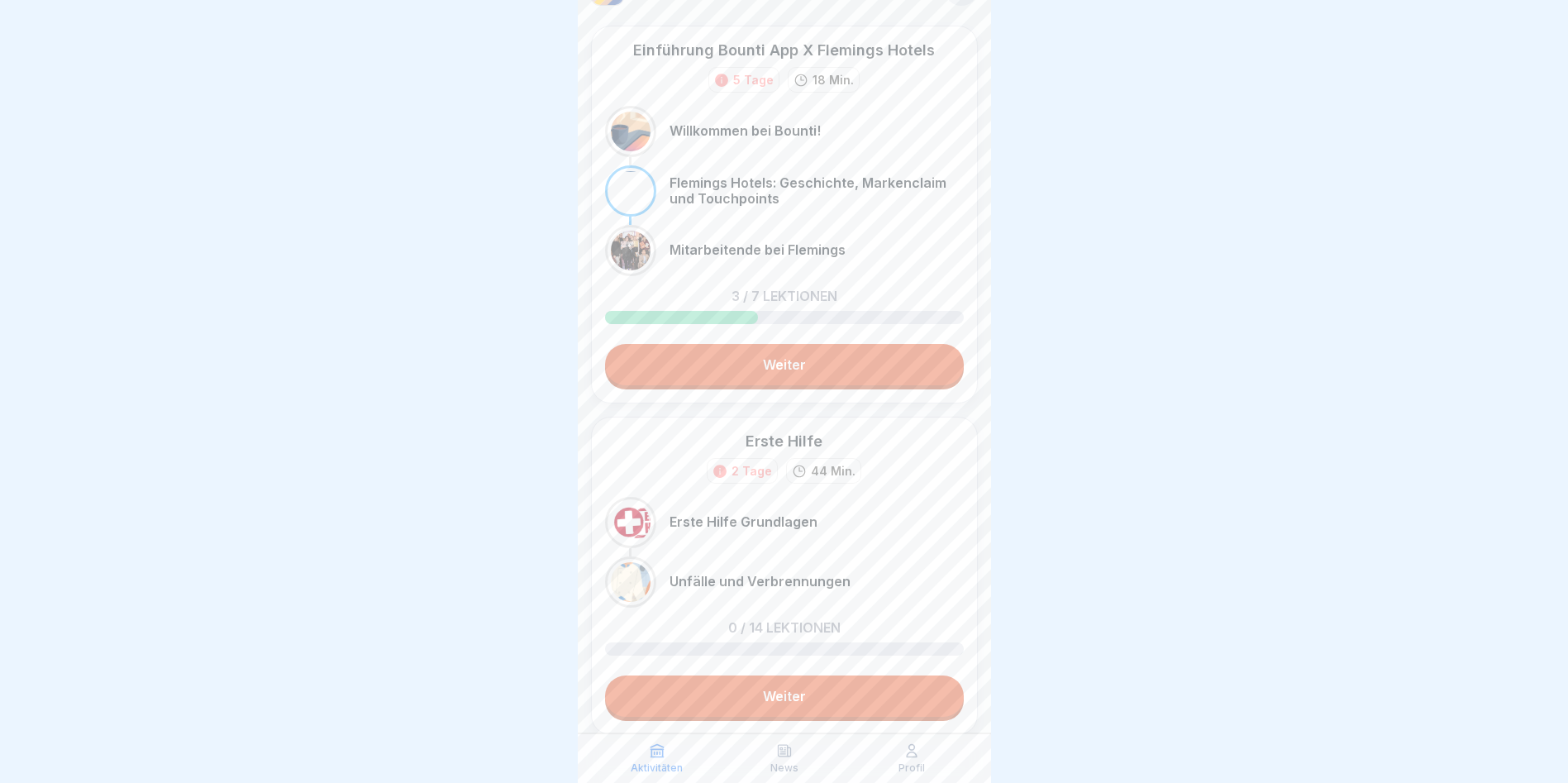 scroll, scrollTop: 0, scrollLeft: 0, axis: both 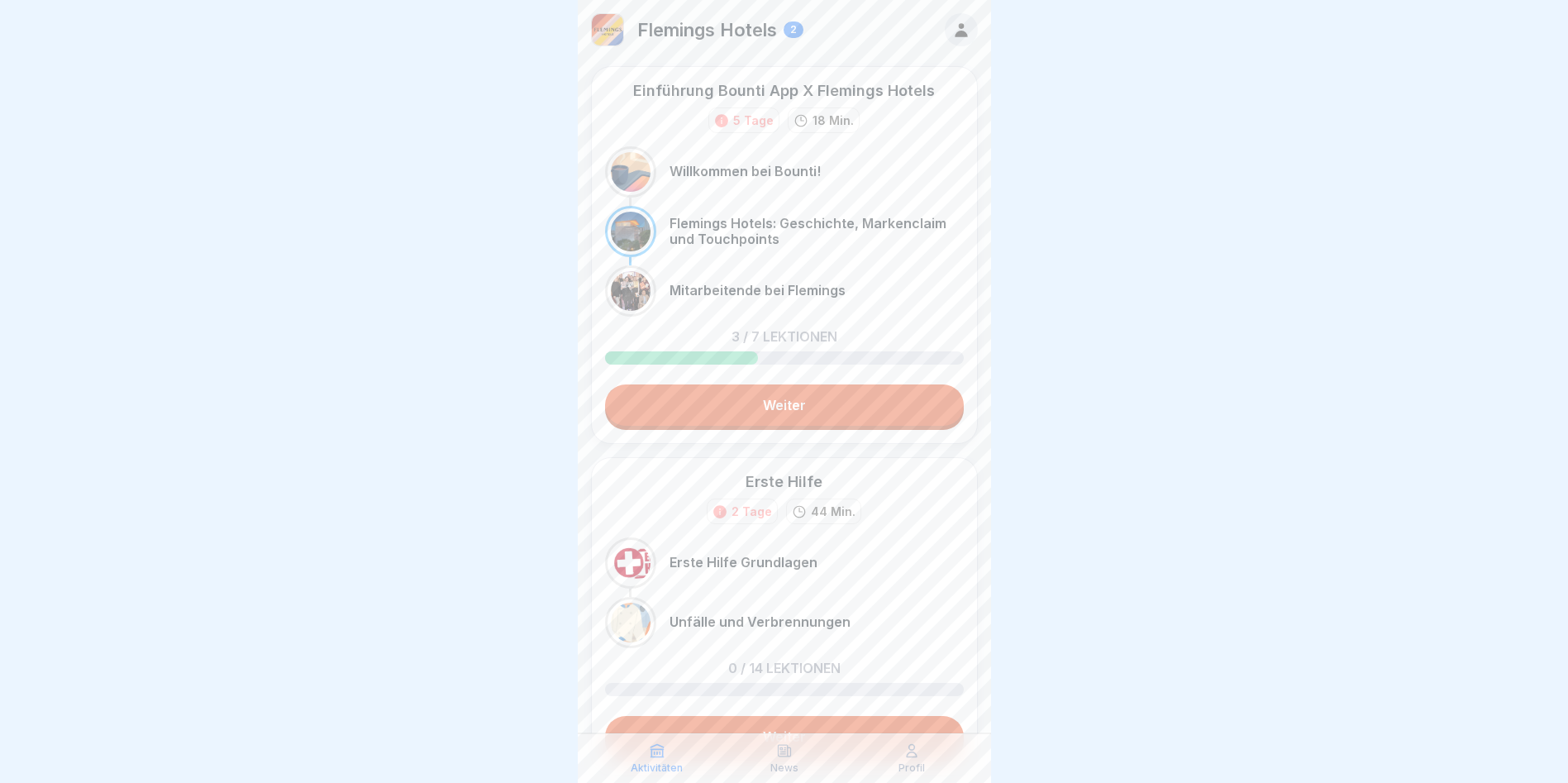 click on "Weiter" at bounding box center (784, 405) 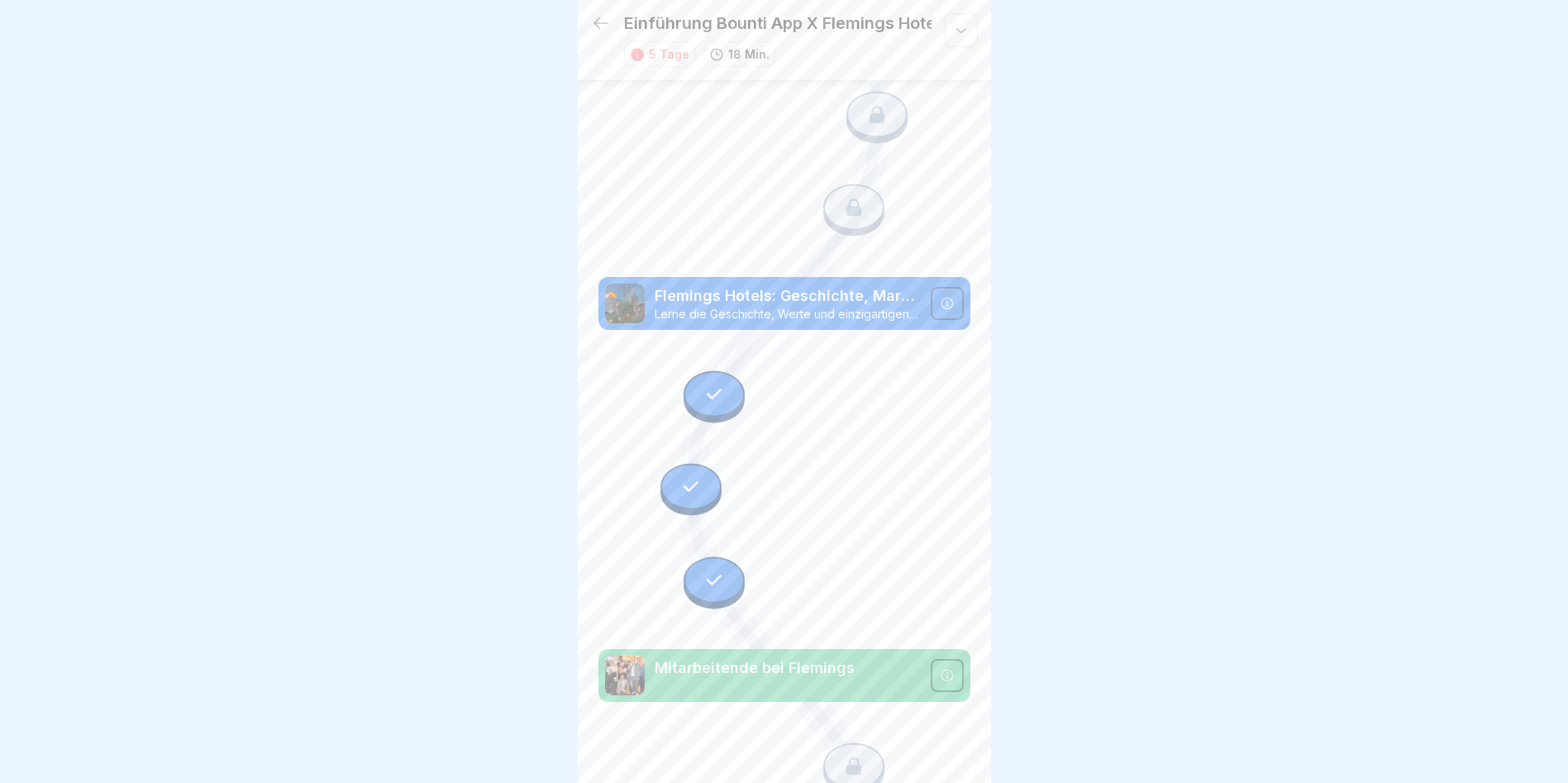 scroll, scrollTop: 175, scrollLeft: 0, axis: vertical 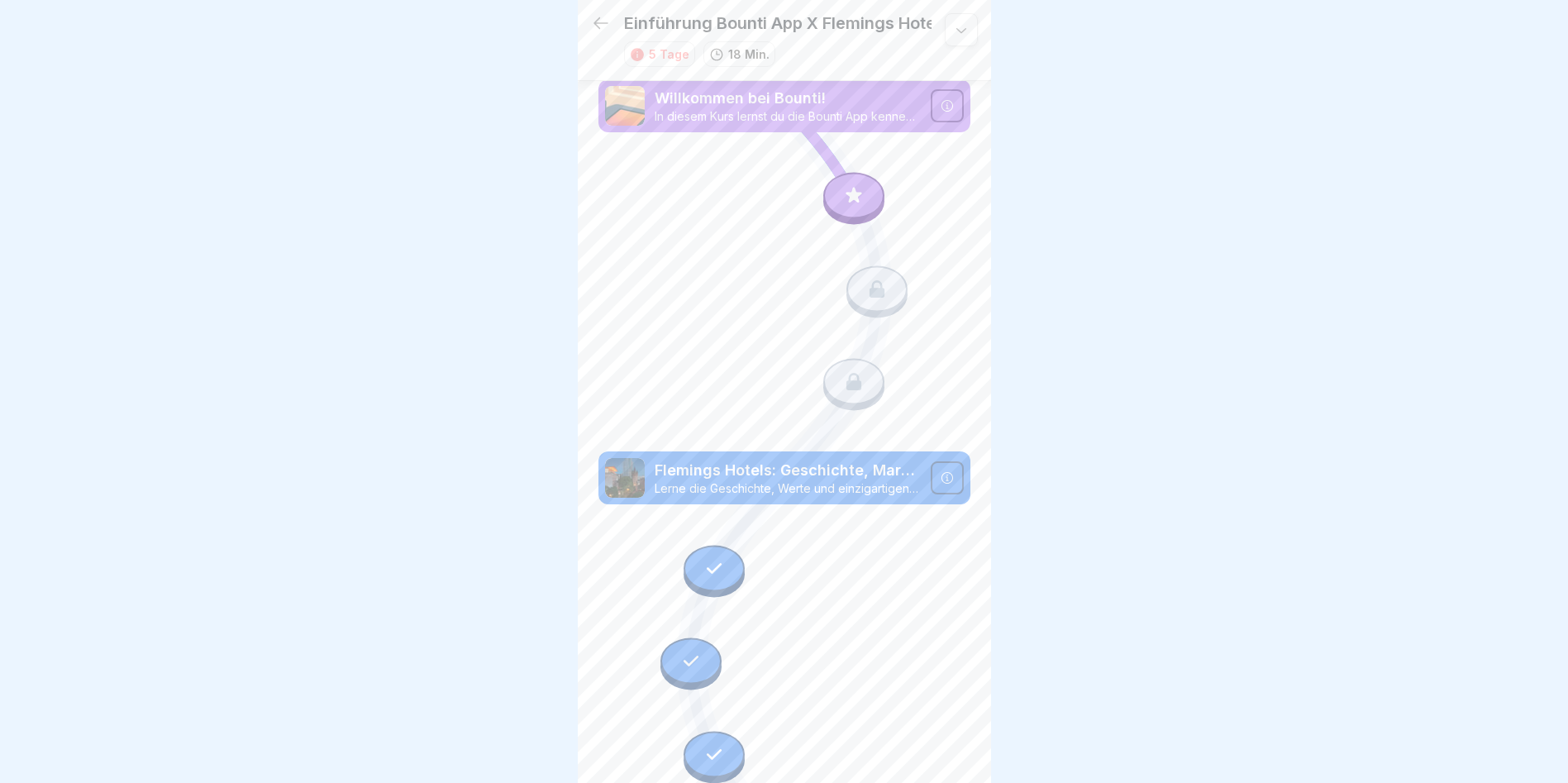 click 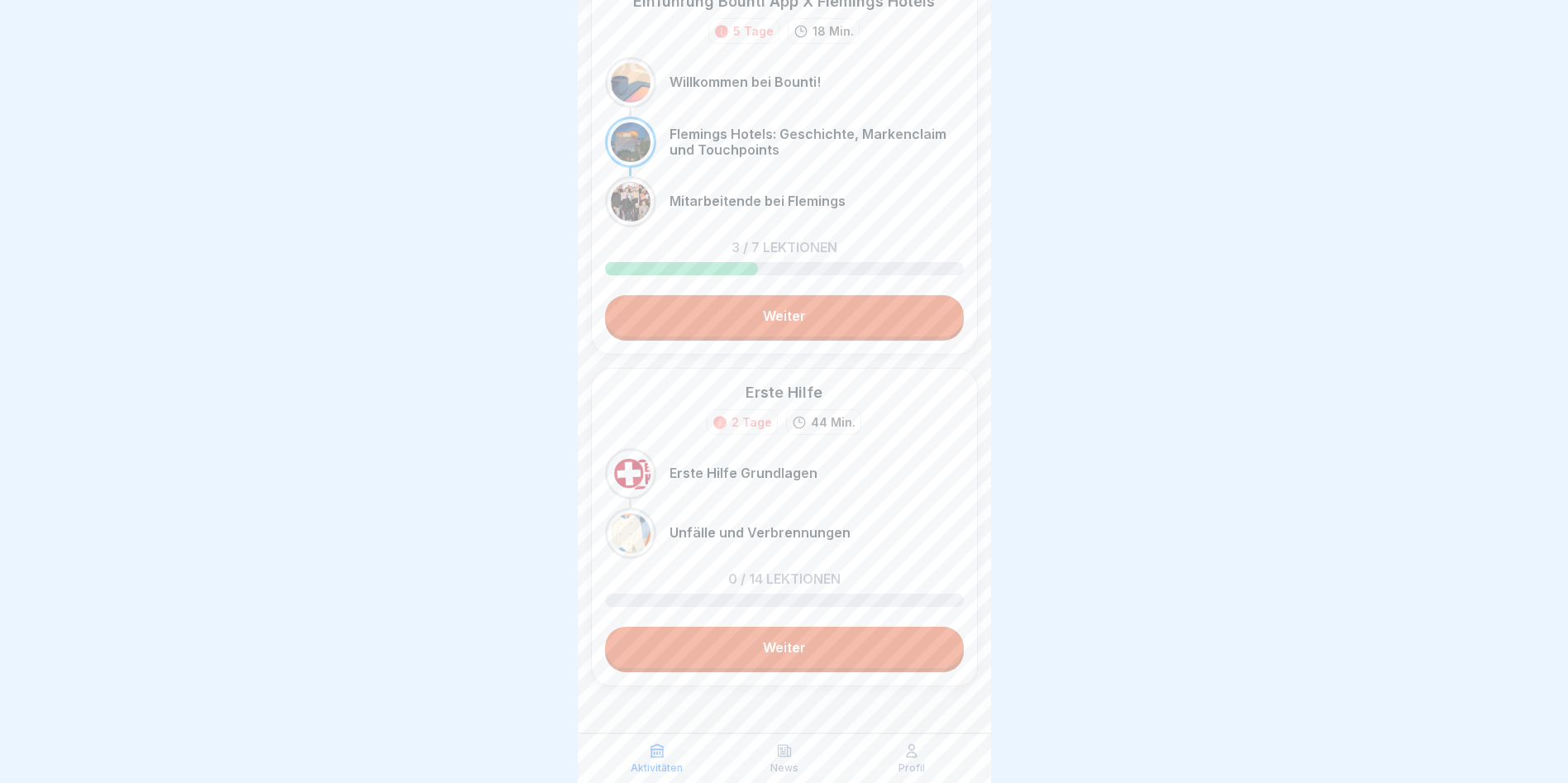 scroll, scrollTop: 93, scrollLeft: 0, axis: vertical 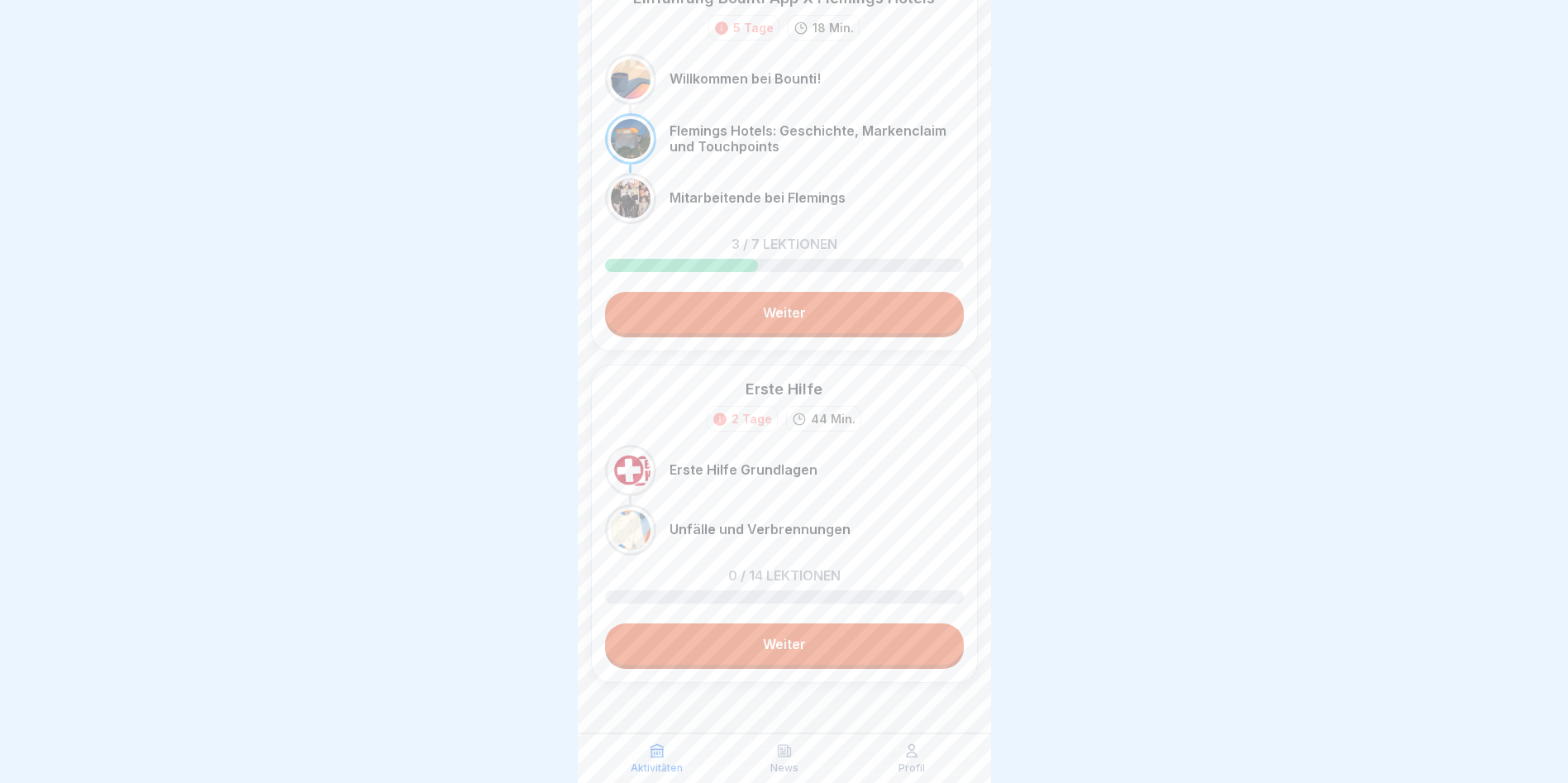 click on "Weiter" at bounding box center [784, 644] 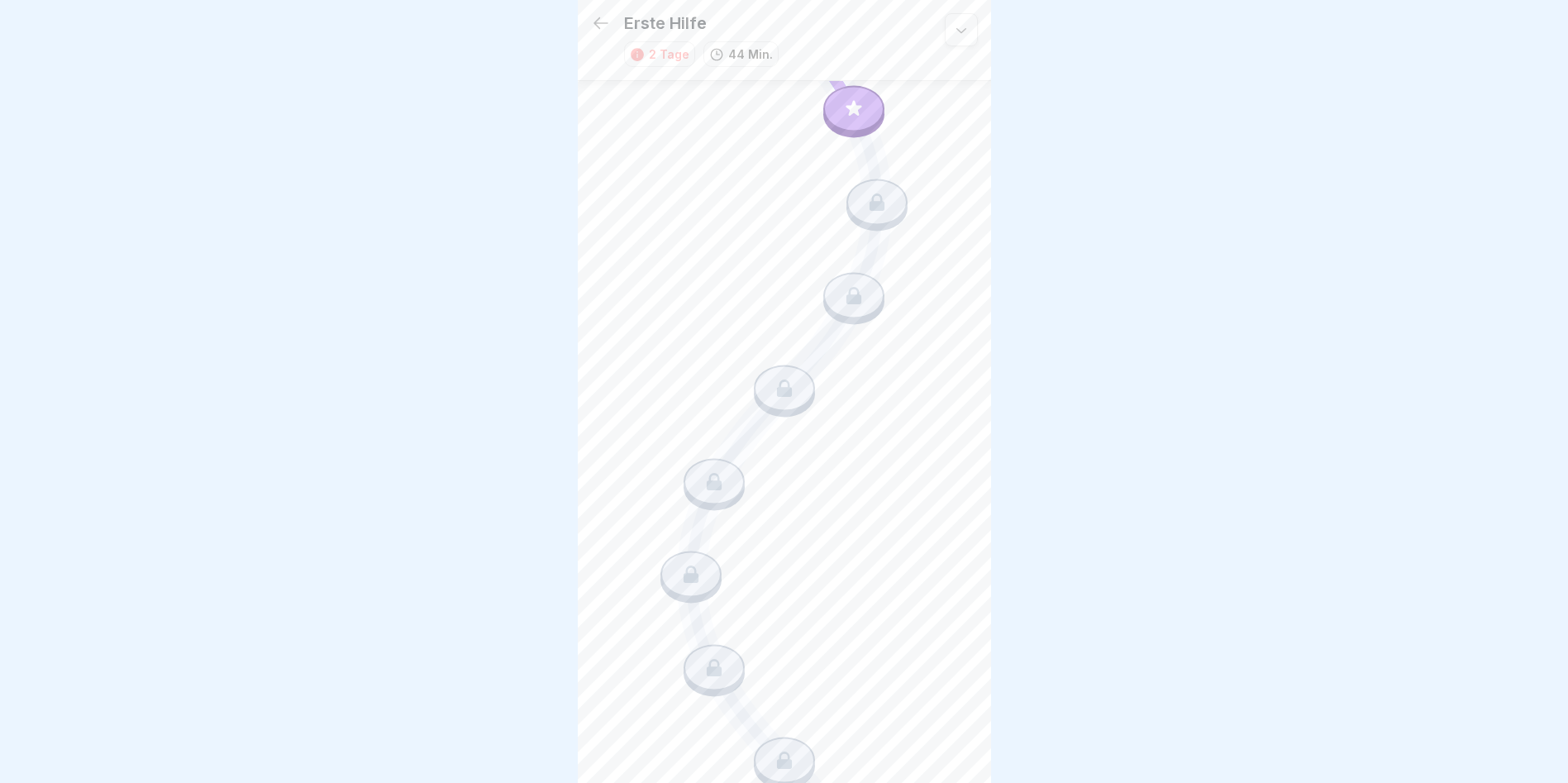 scroll, scrollTop: 0, scrollLeft: 0, axis: both 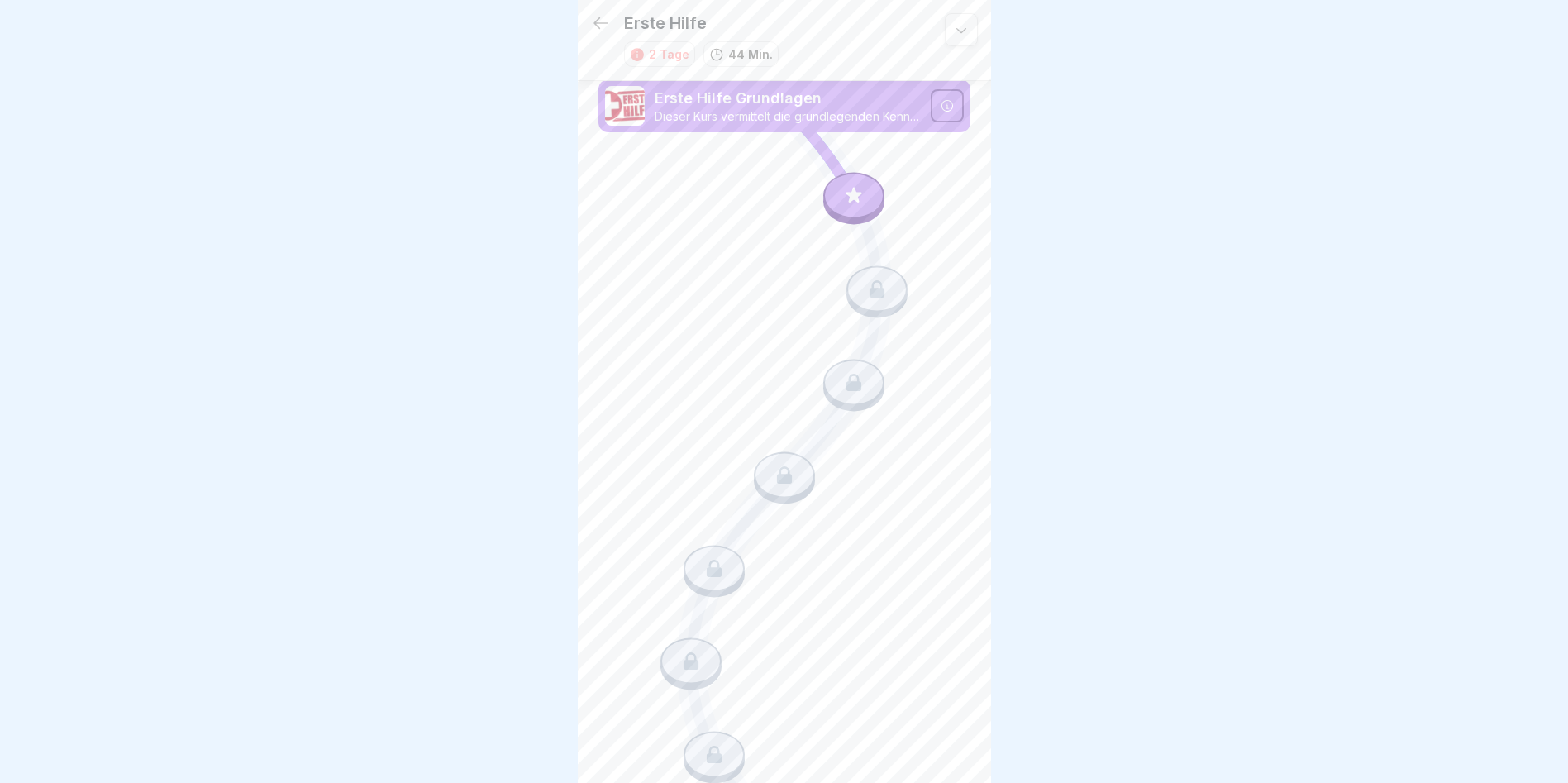 click 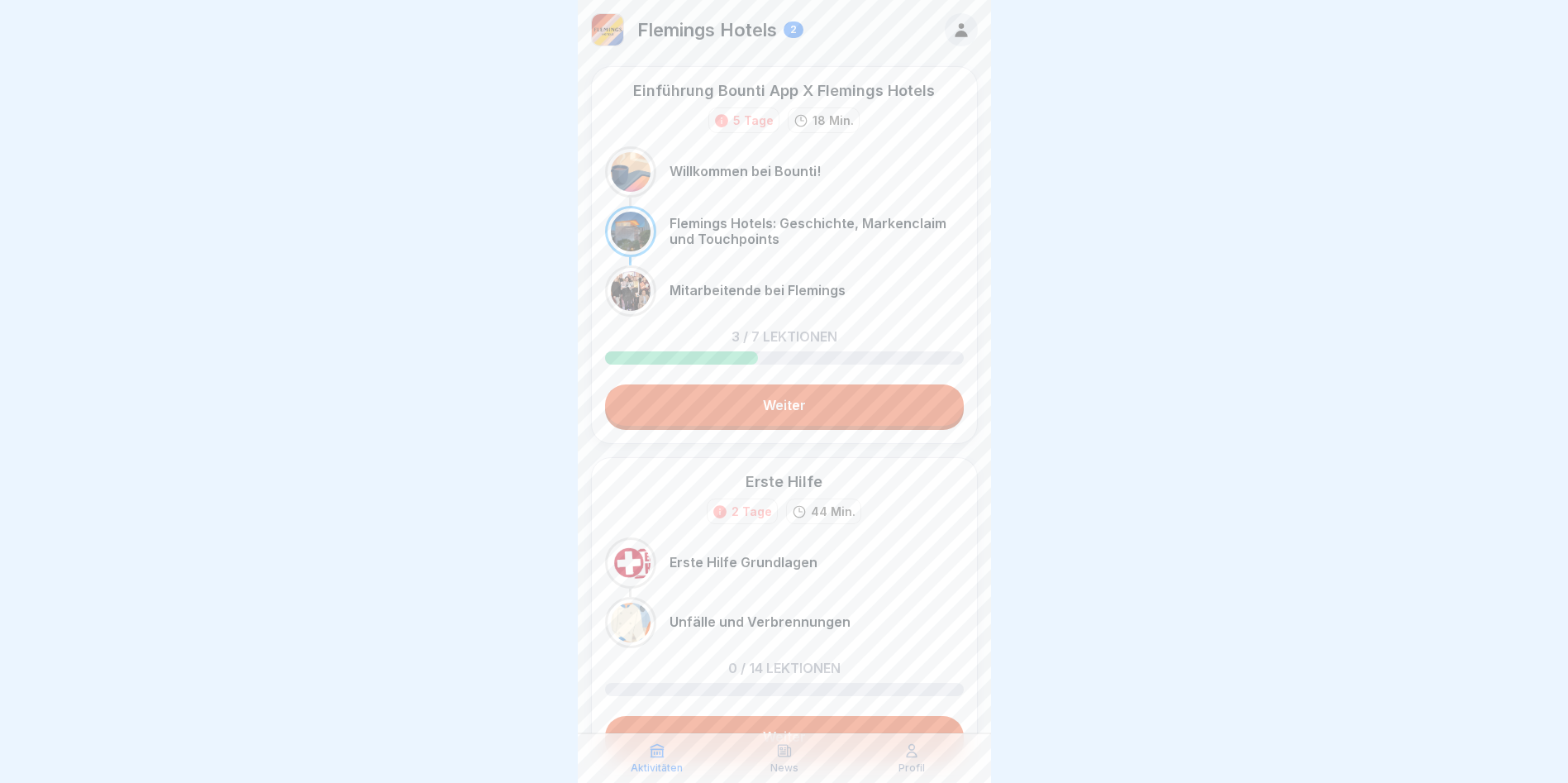 click 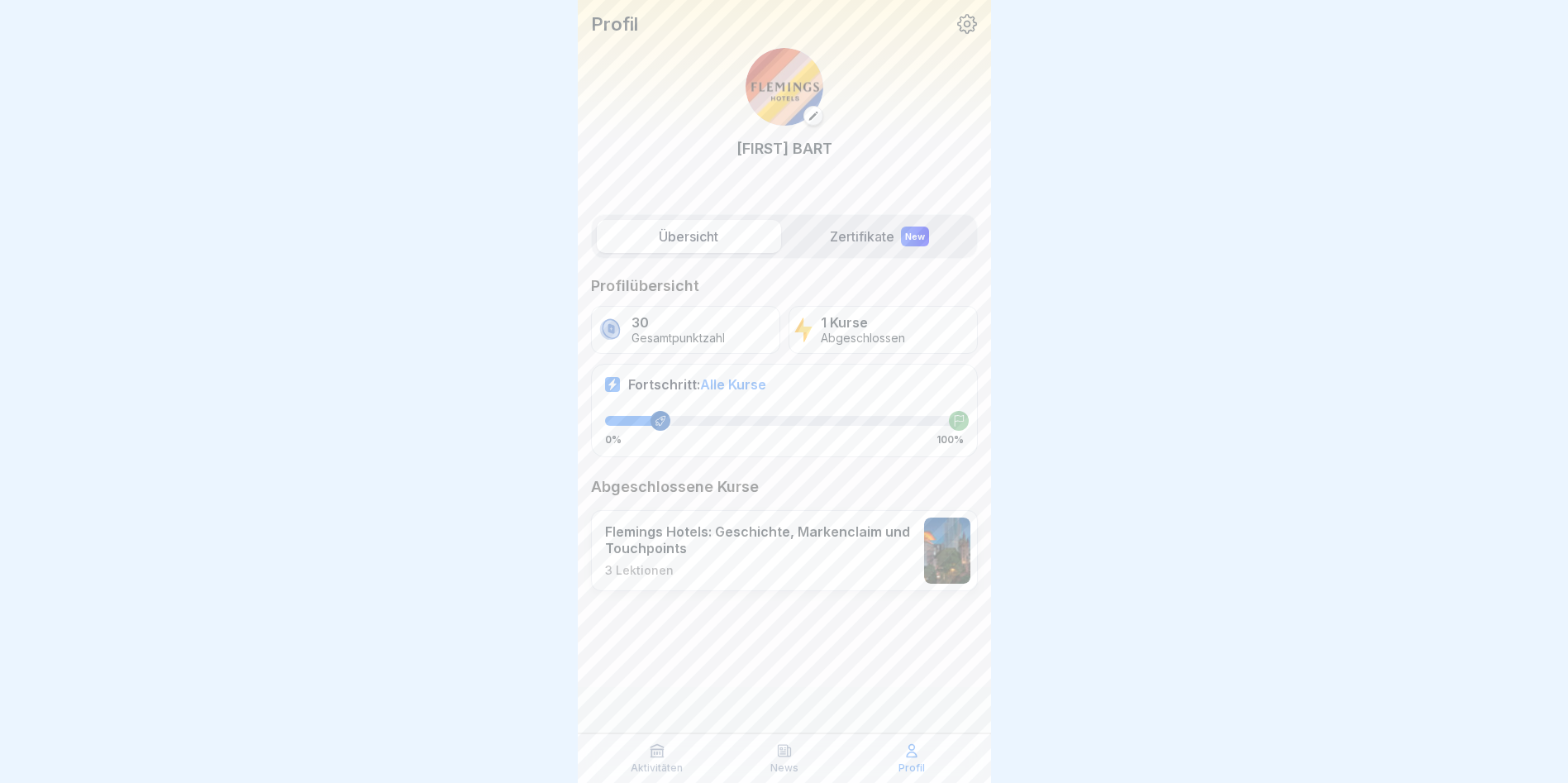 scroll, scrollTop: 0, scrollLeft: 0, axis: both 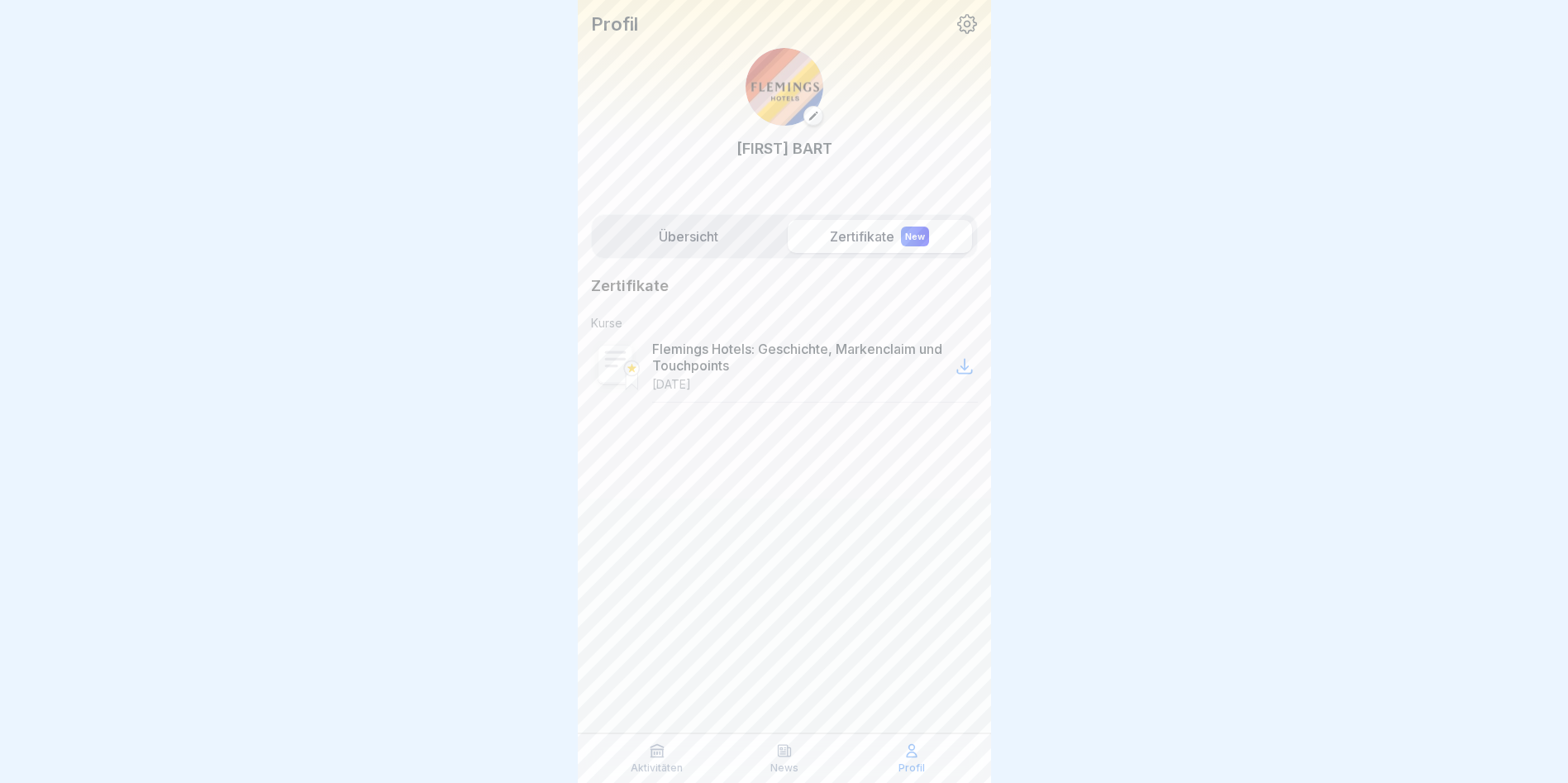 click on "Übersicht" at bounding box center [689, 236] 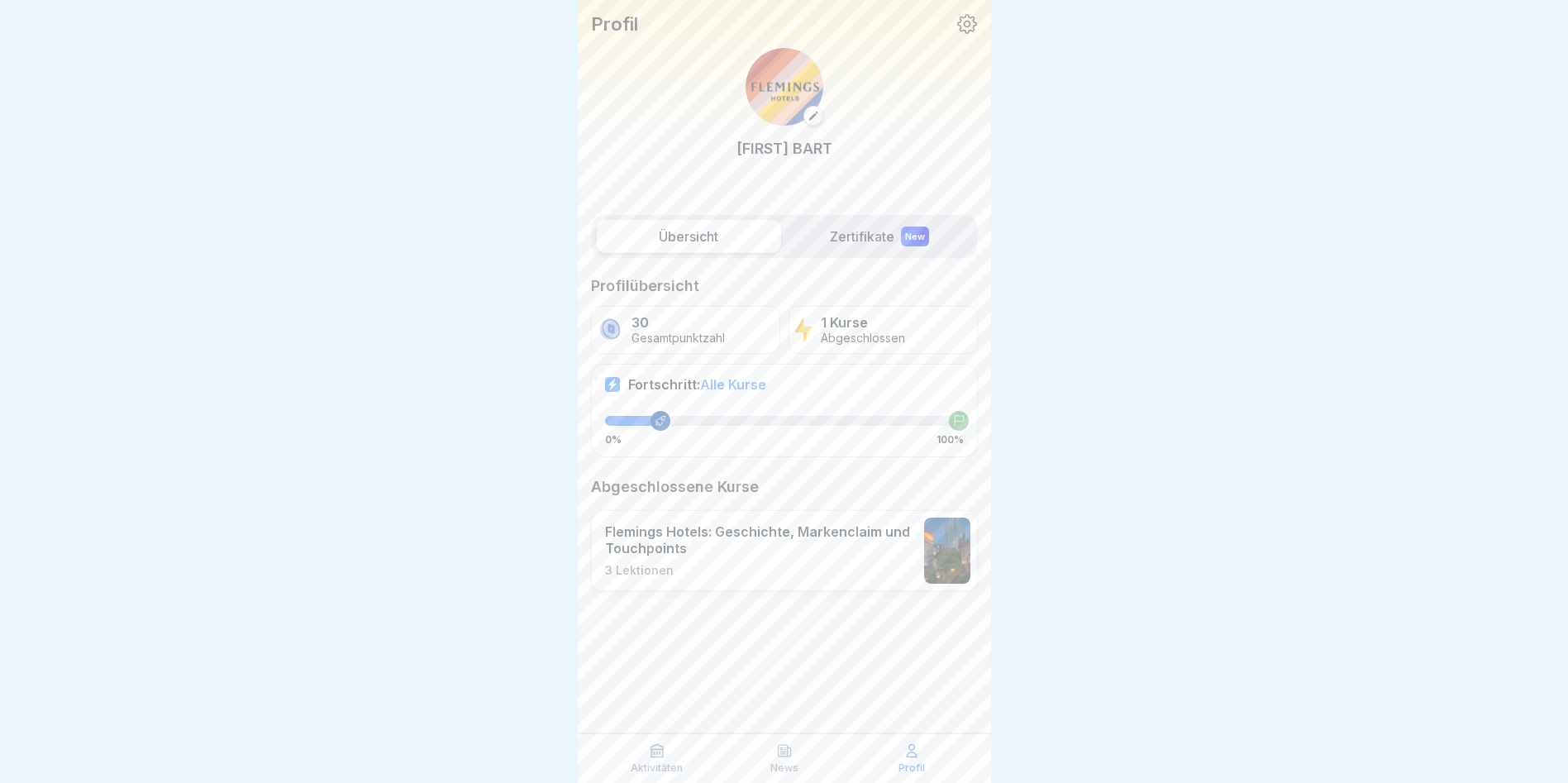 click on "1 Kurse" at bounding box center [863, 322] 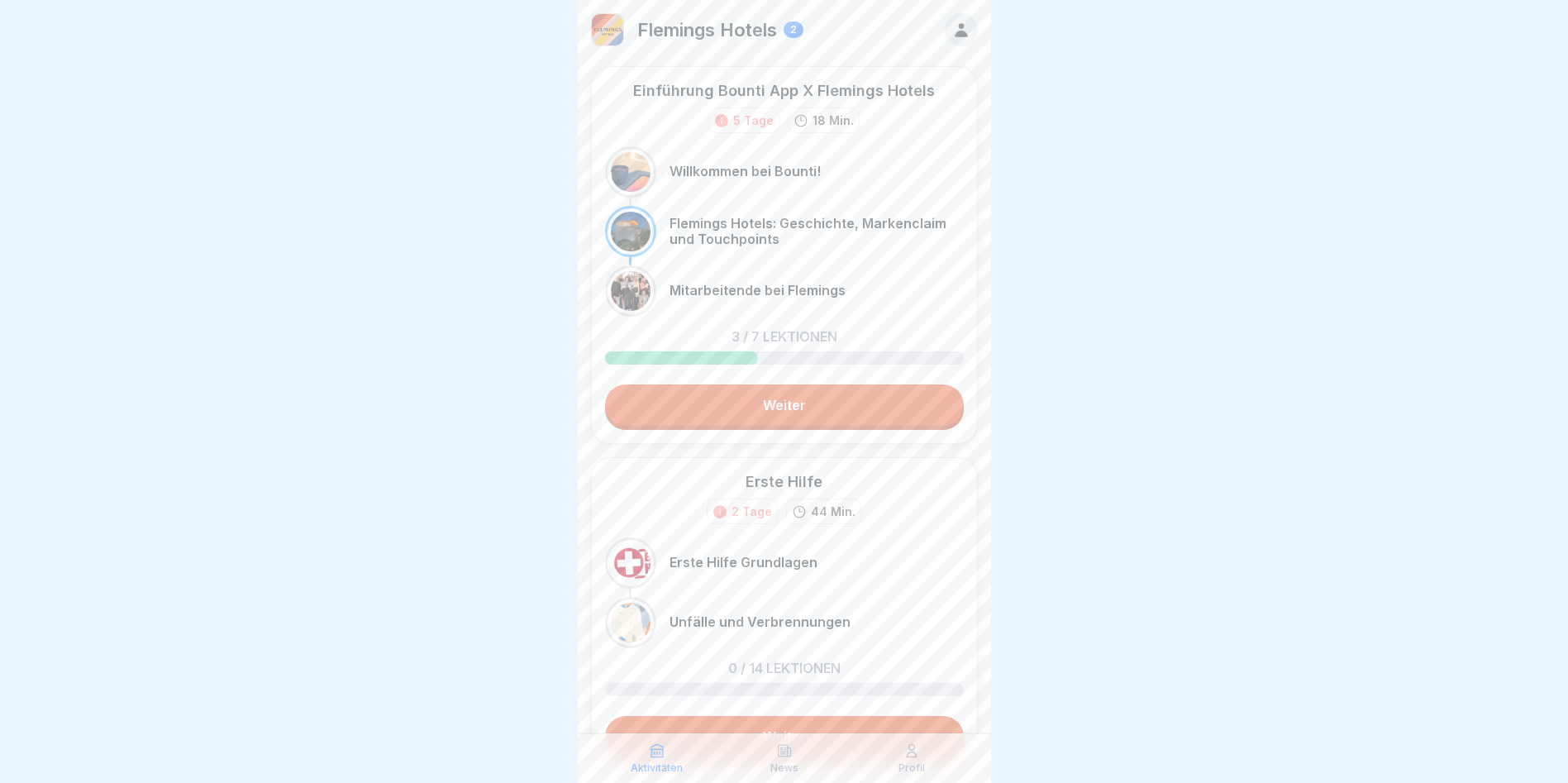 scroll, scrollTop: 0, scrollLeft: 0, axis: both 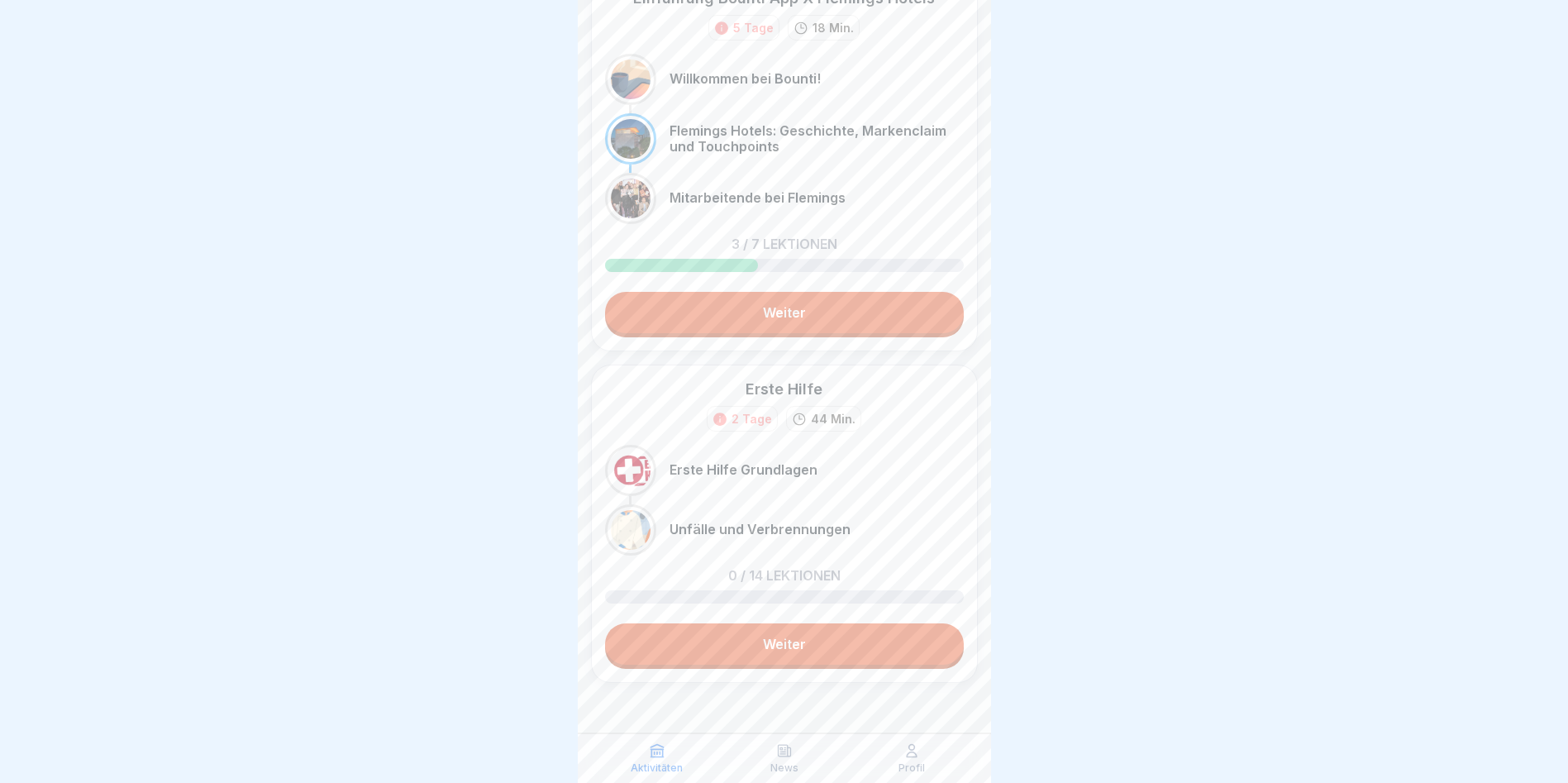 click on "Weiter" at bounding box center (784, 313) 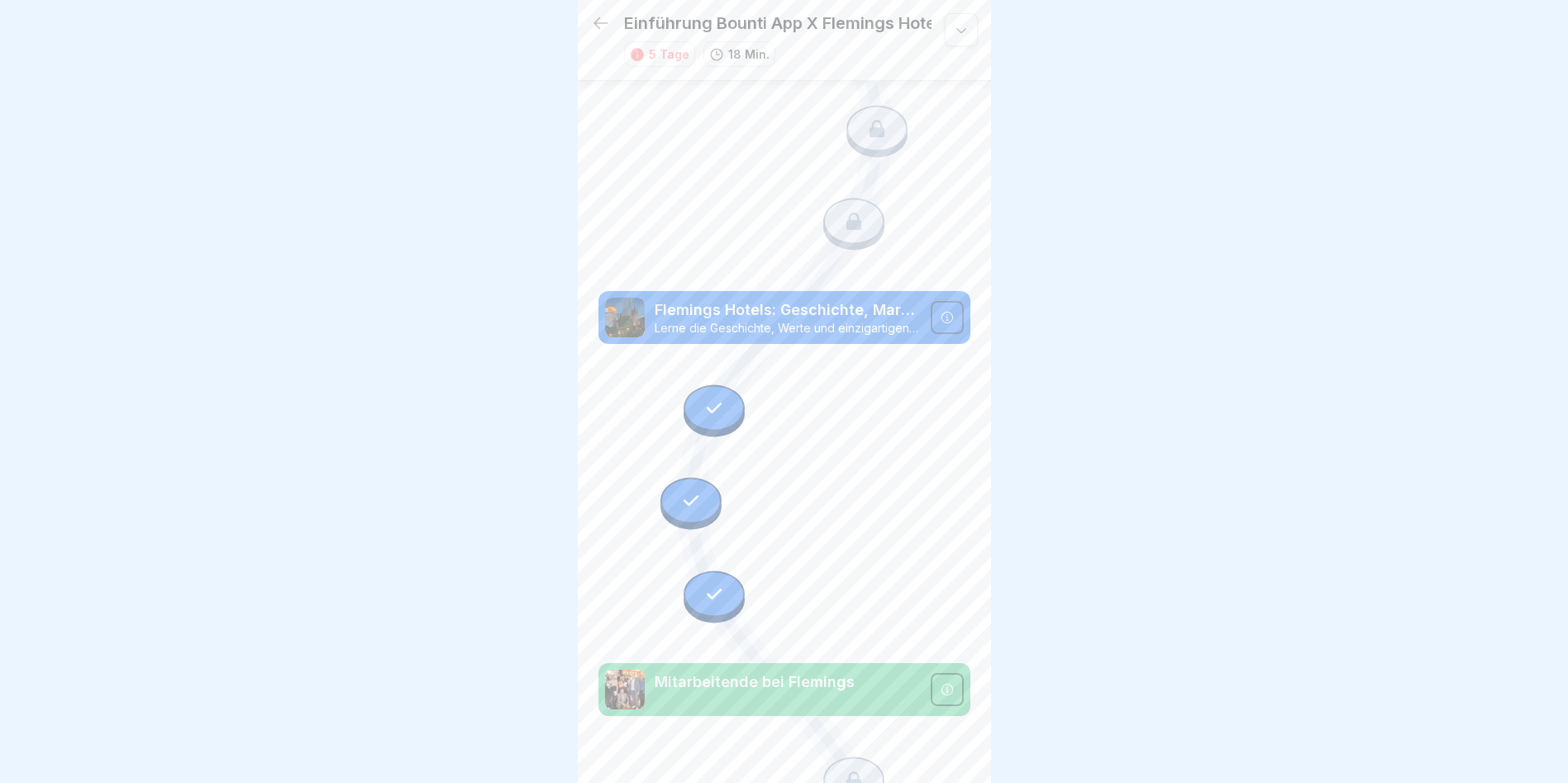 scroll, scrollTop: 175, scrollLeft: 0, axis: vertical 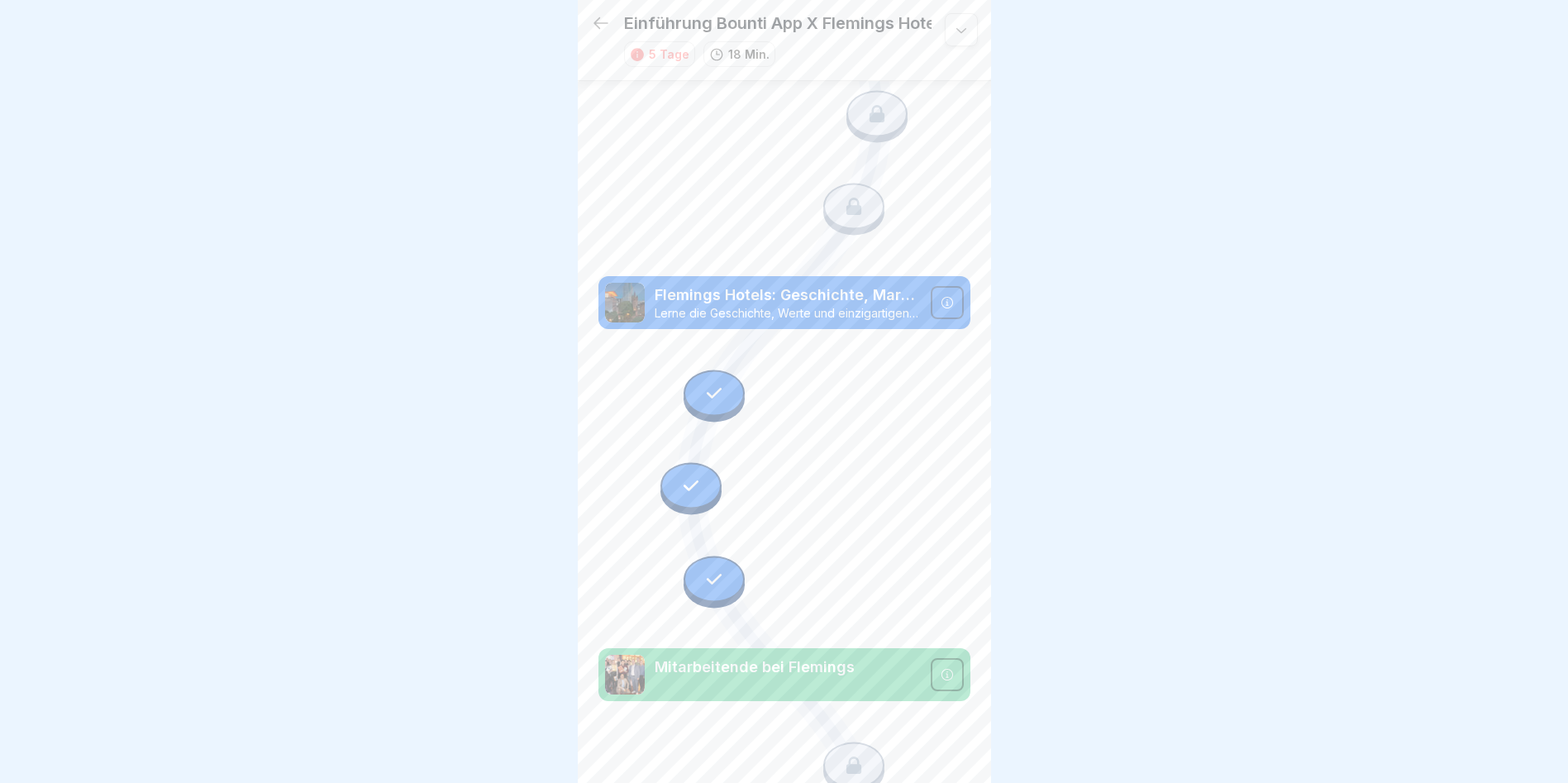 click 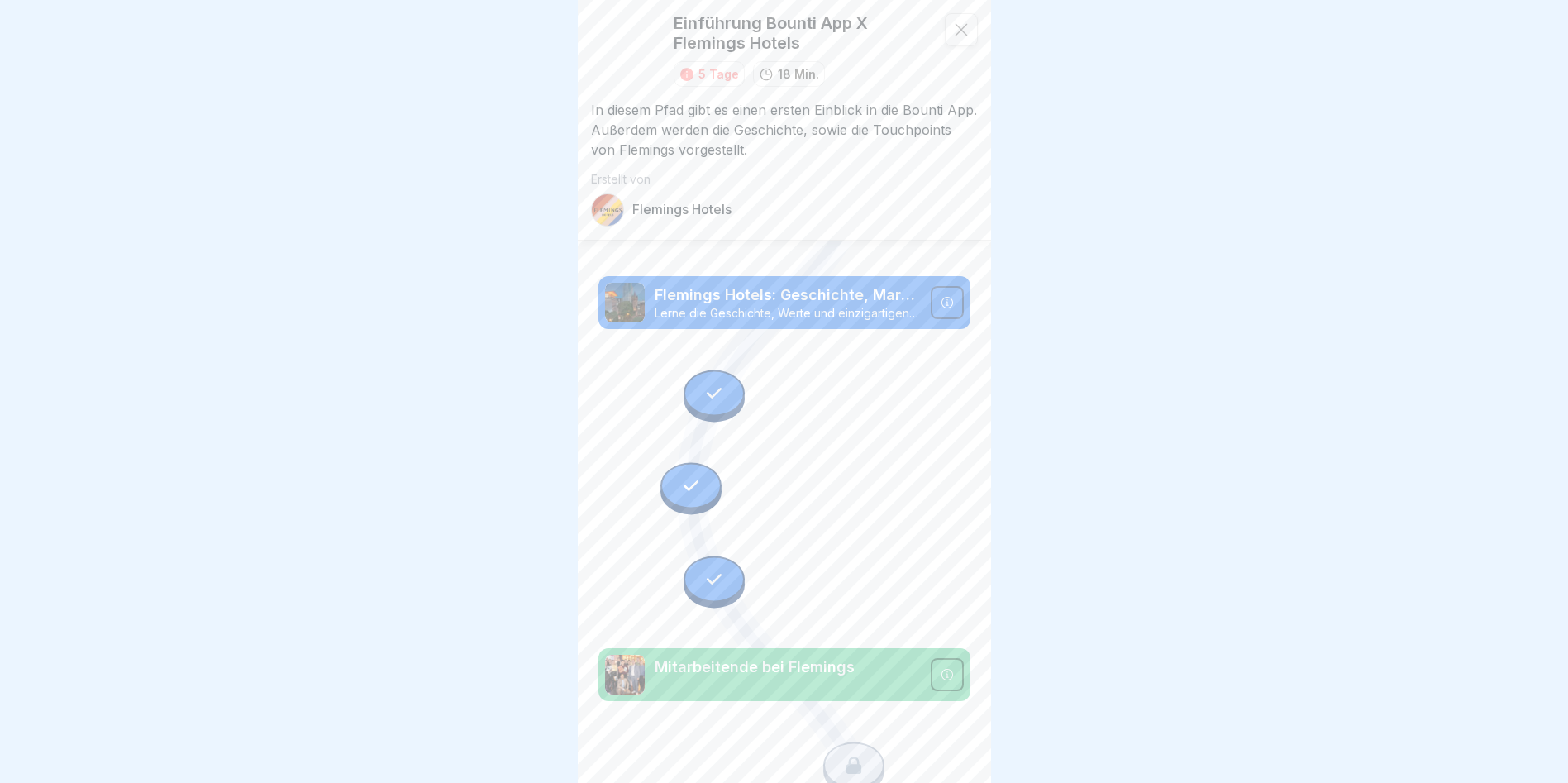click 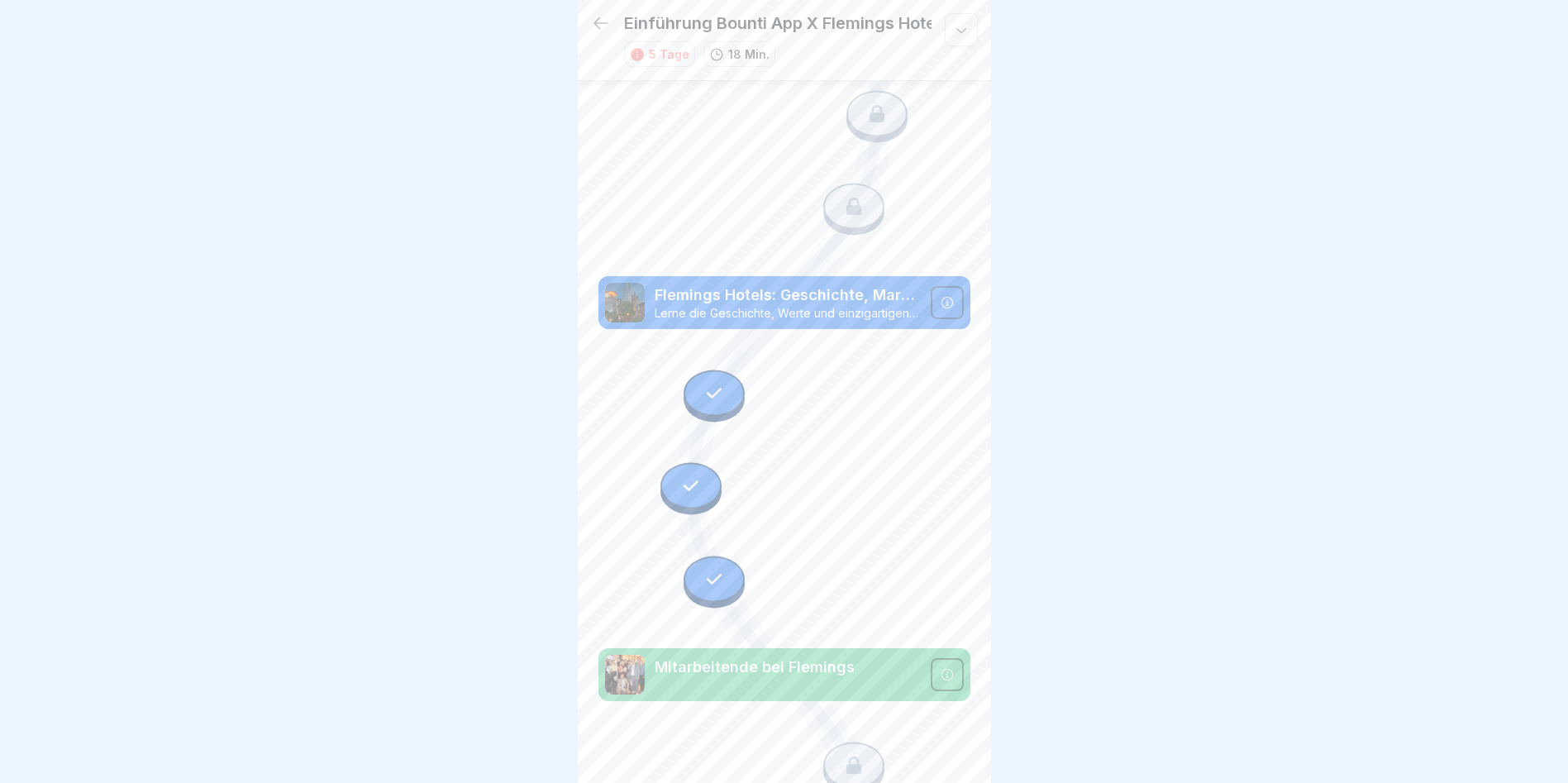 scroll, scrollTop: 12, scrollLeft: 0, axis: vertical 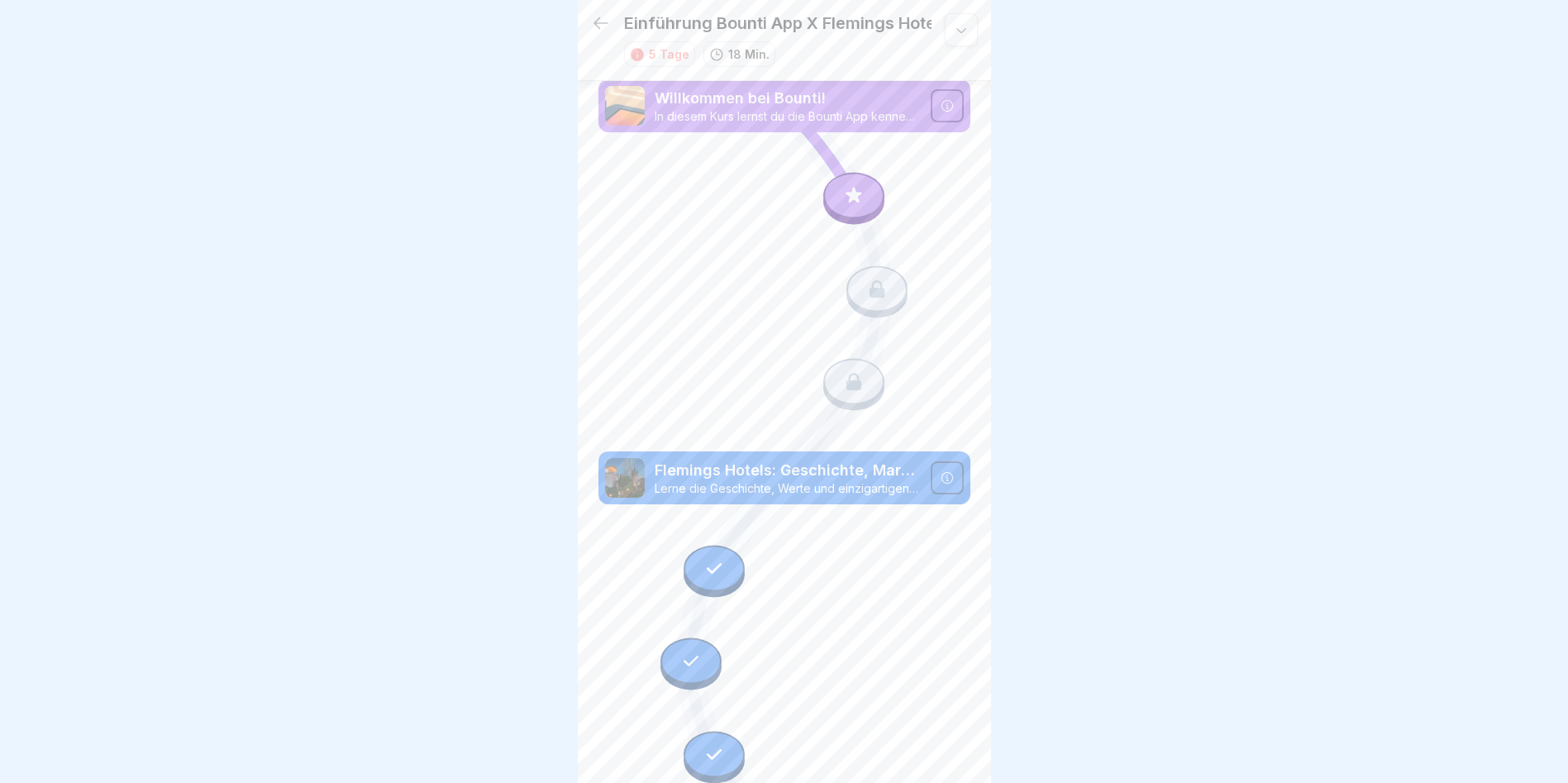 click 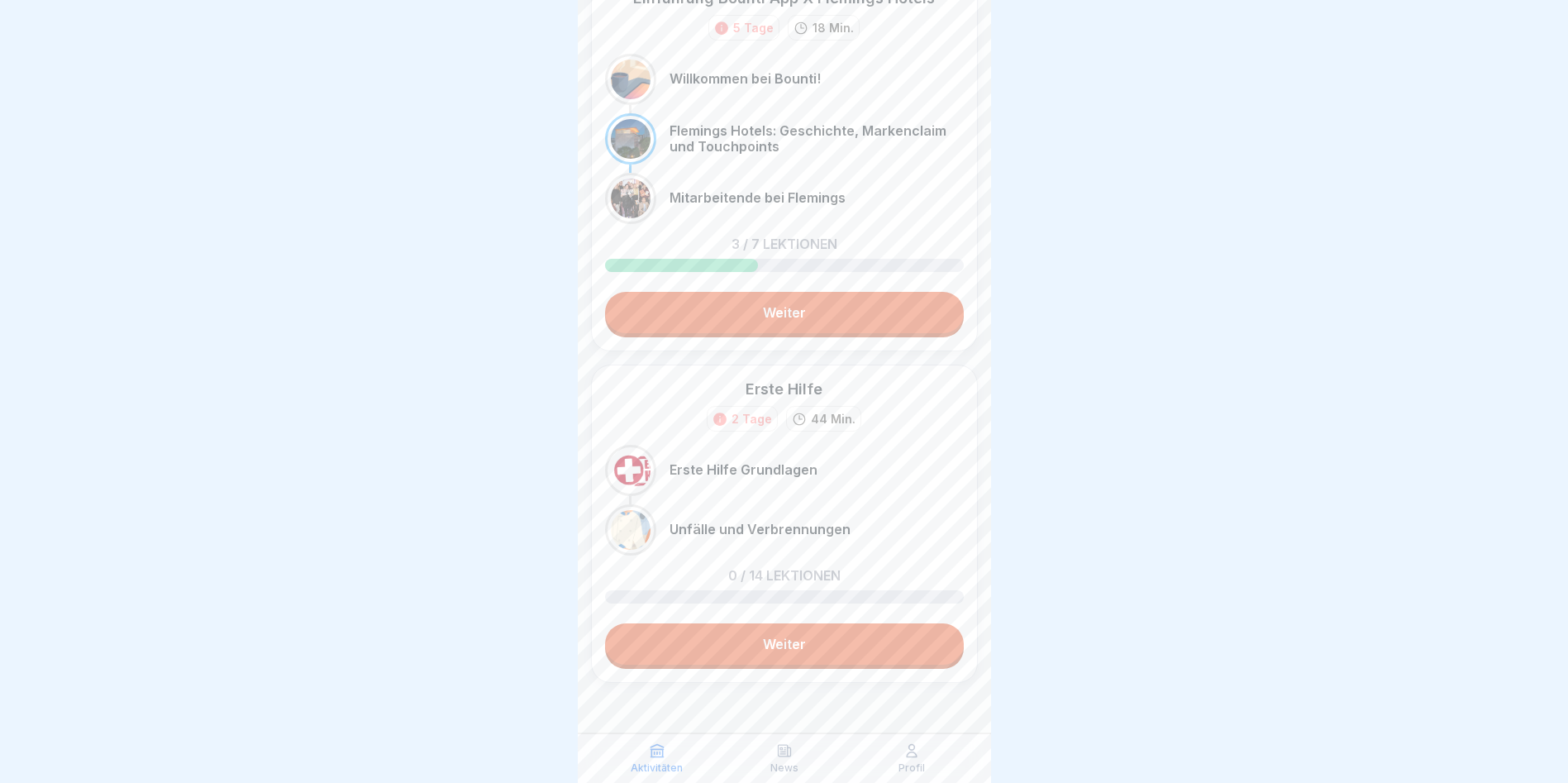 click on "44 Min." at bounding box center (833, 418) 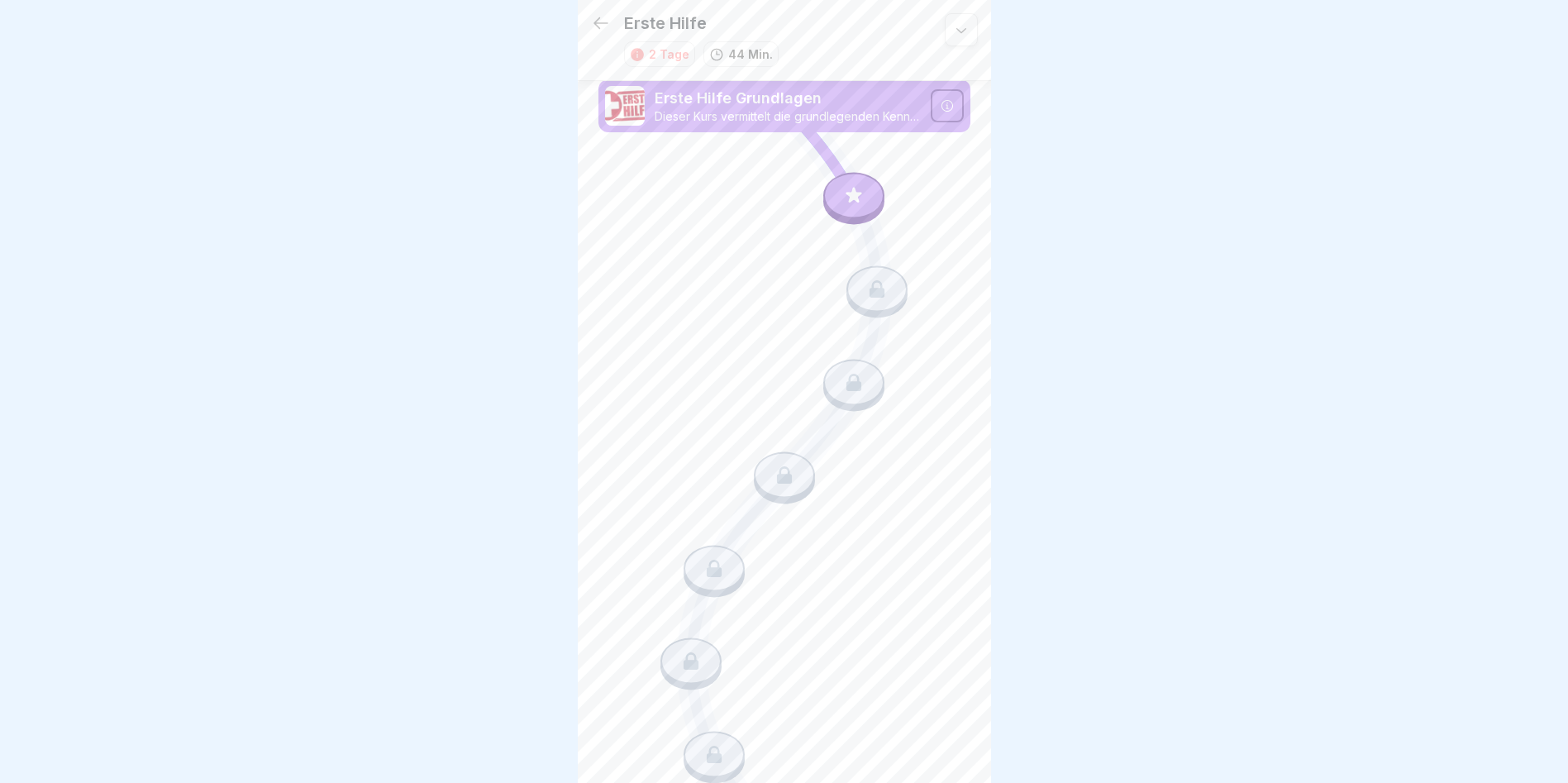 click 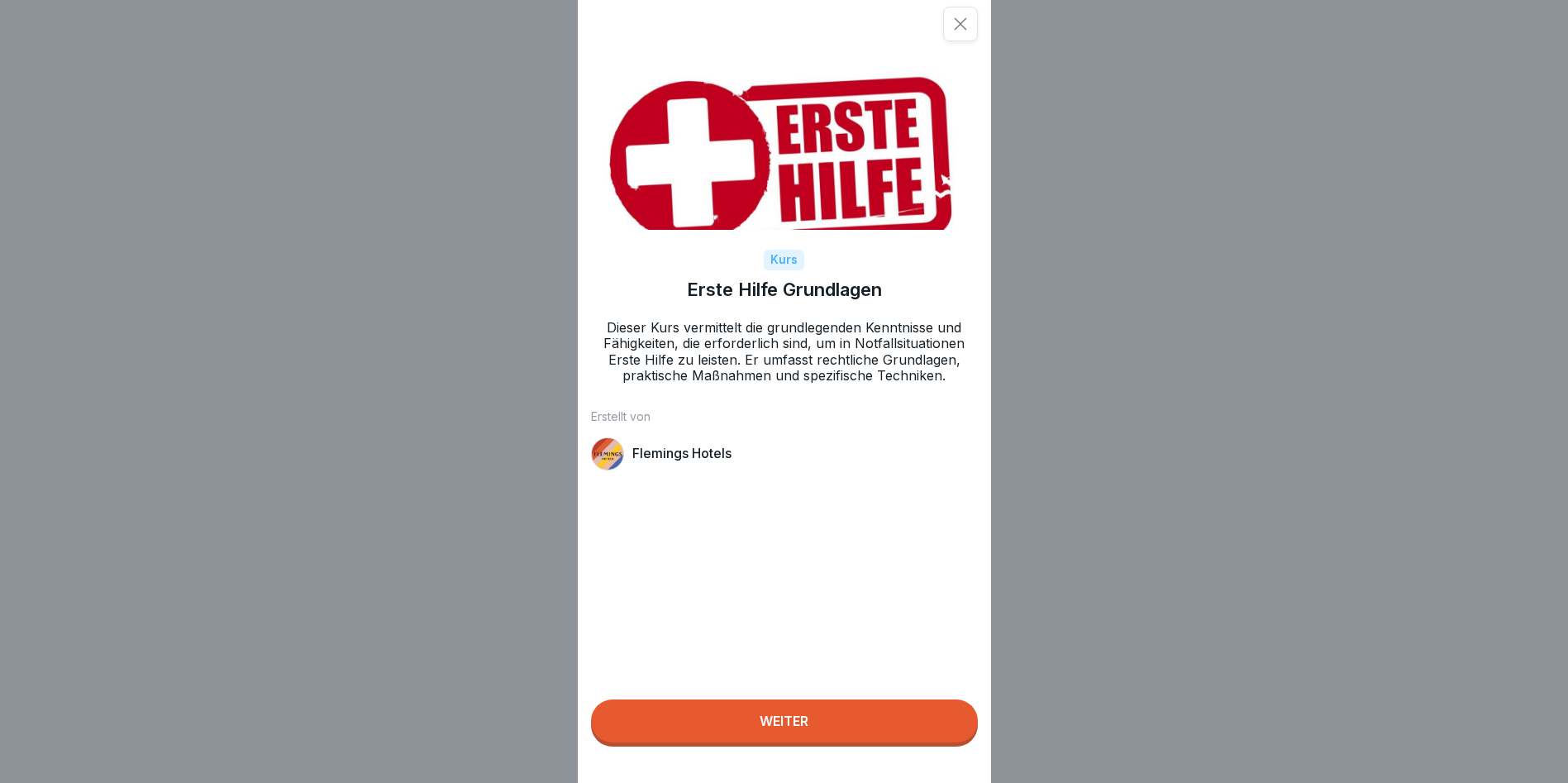 click on "Weiter" at bounding box center [784, 721] 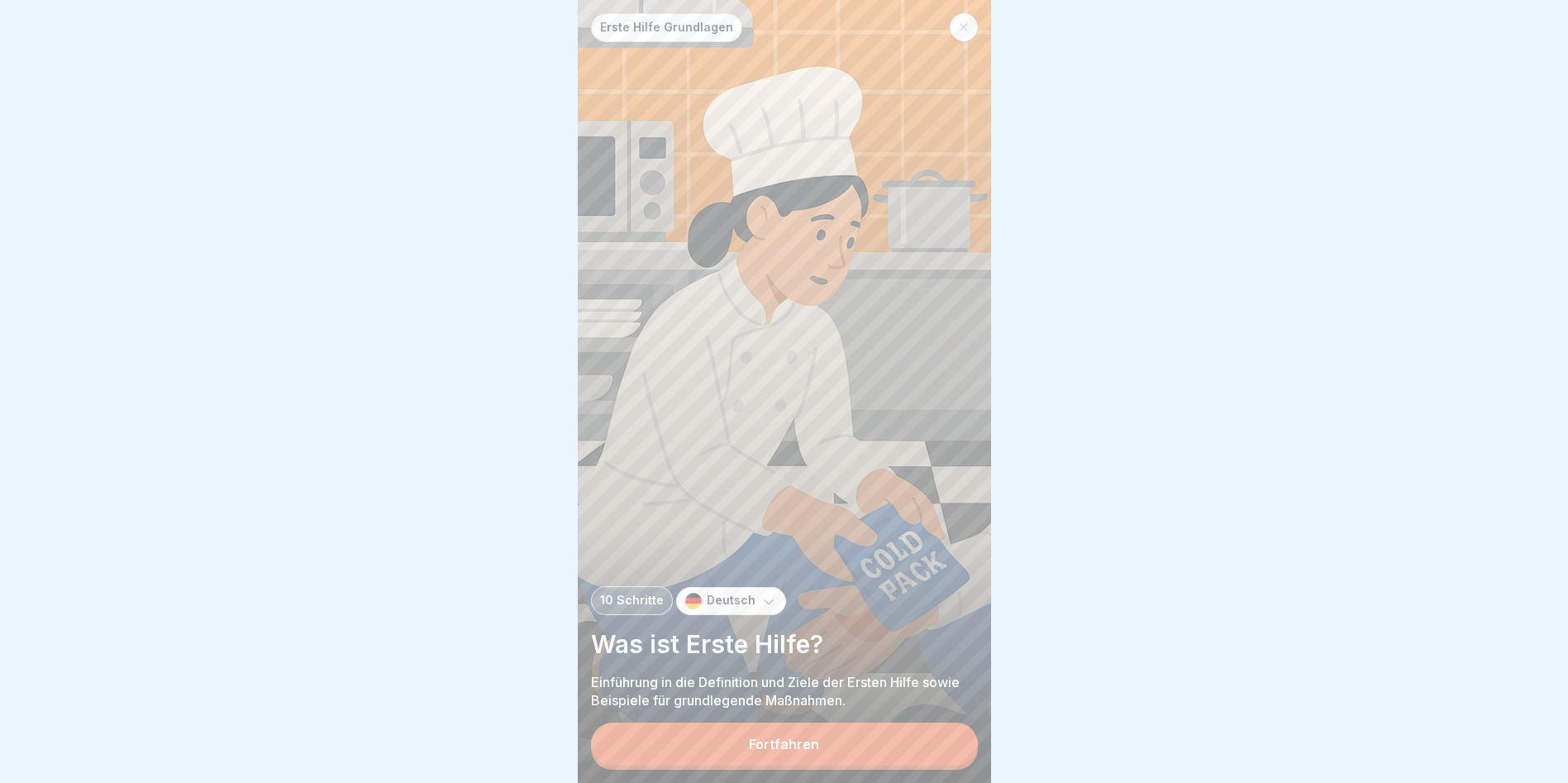 scroll, scrollTop: 12, scrollLeft: 0, axis: vertical 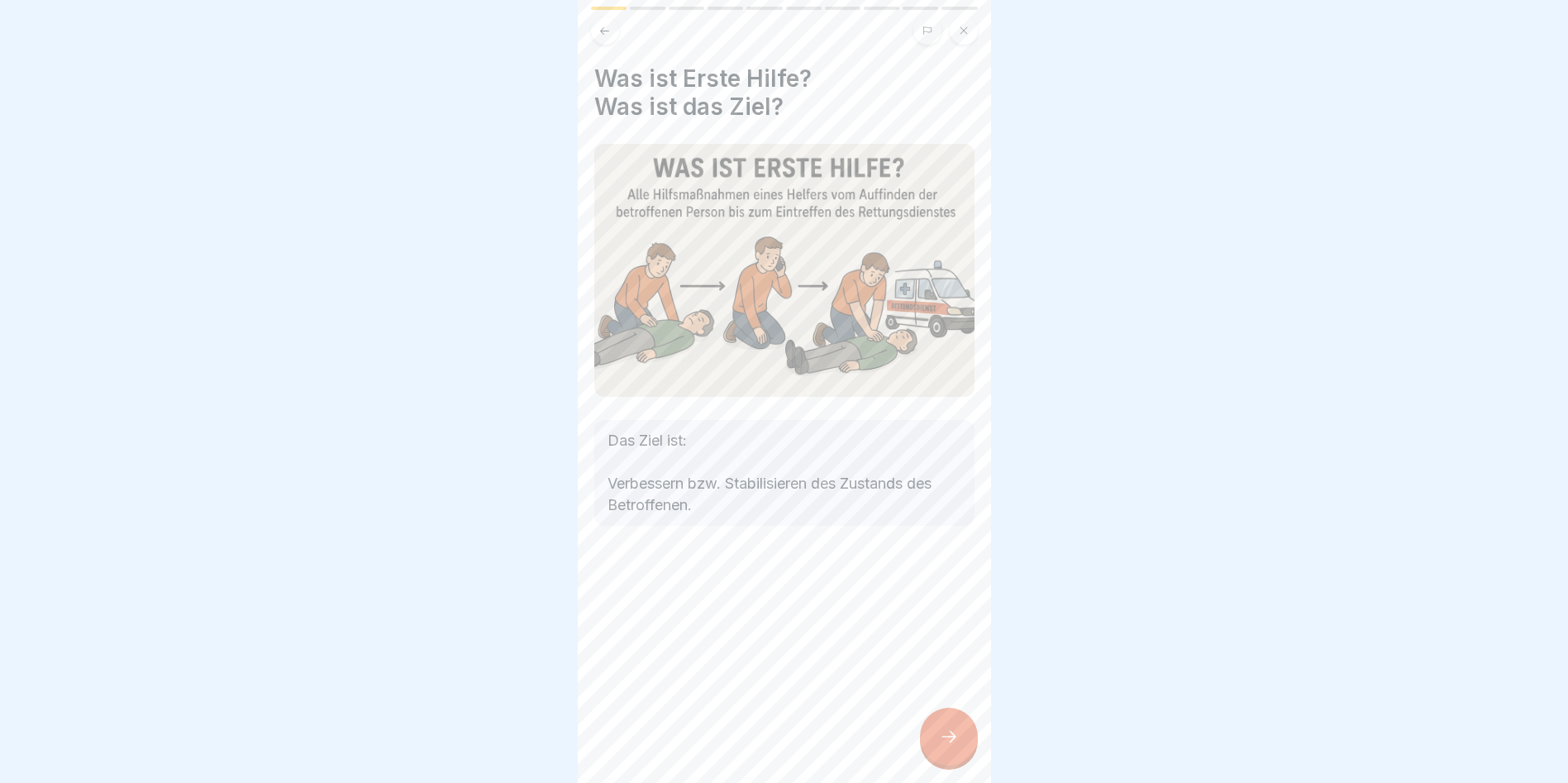 click at bounding box center (949, 737) 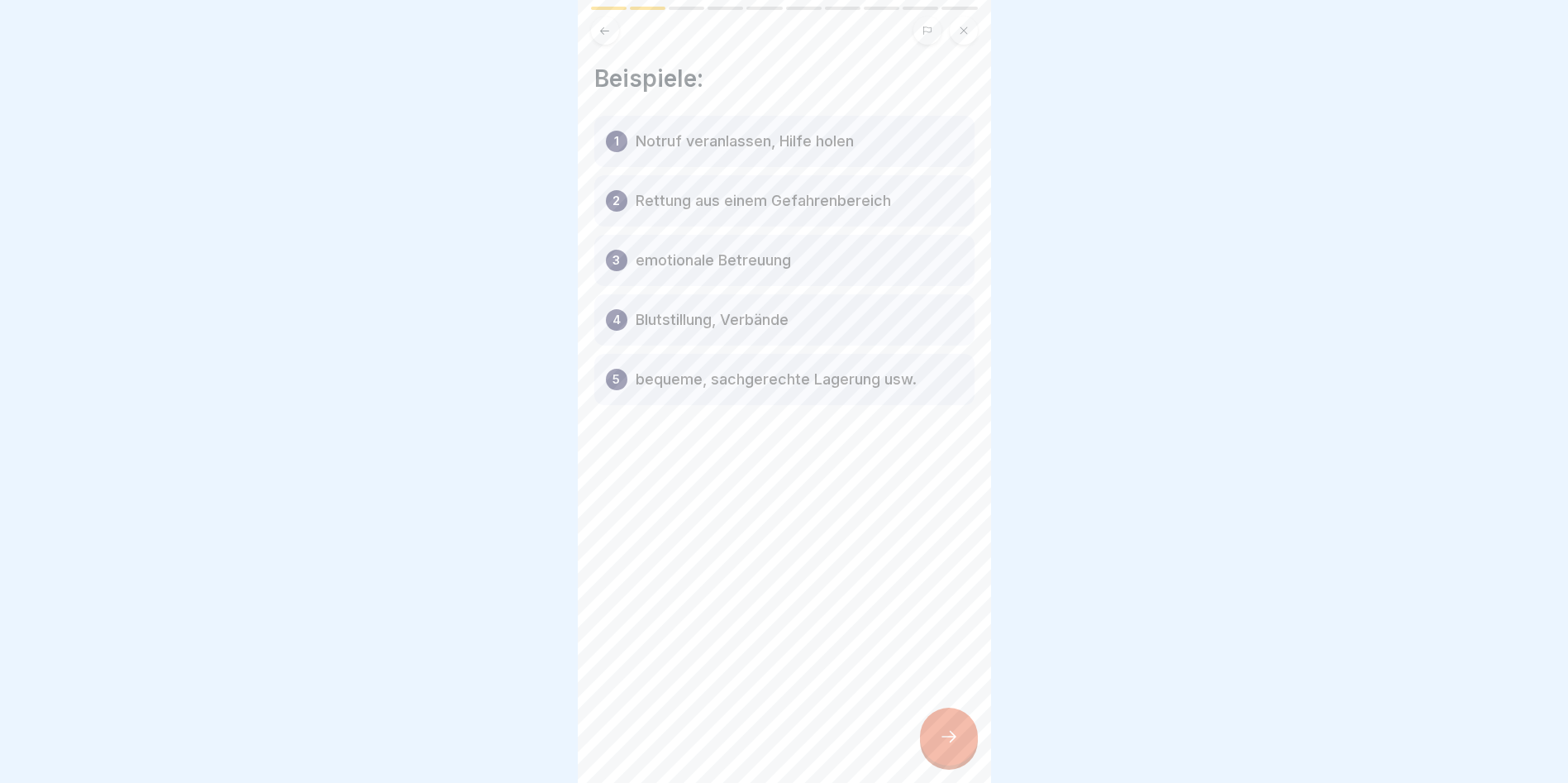 click 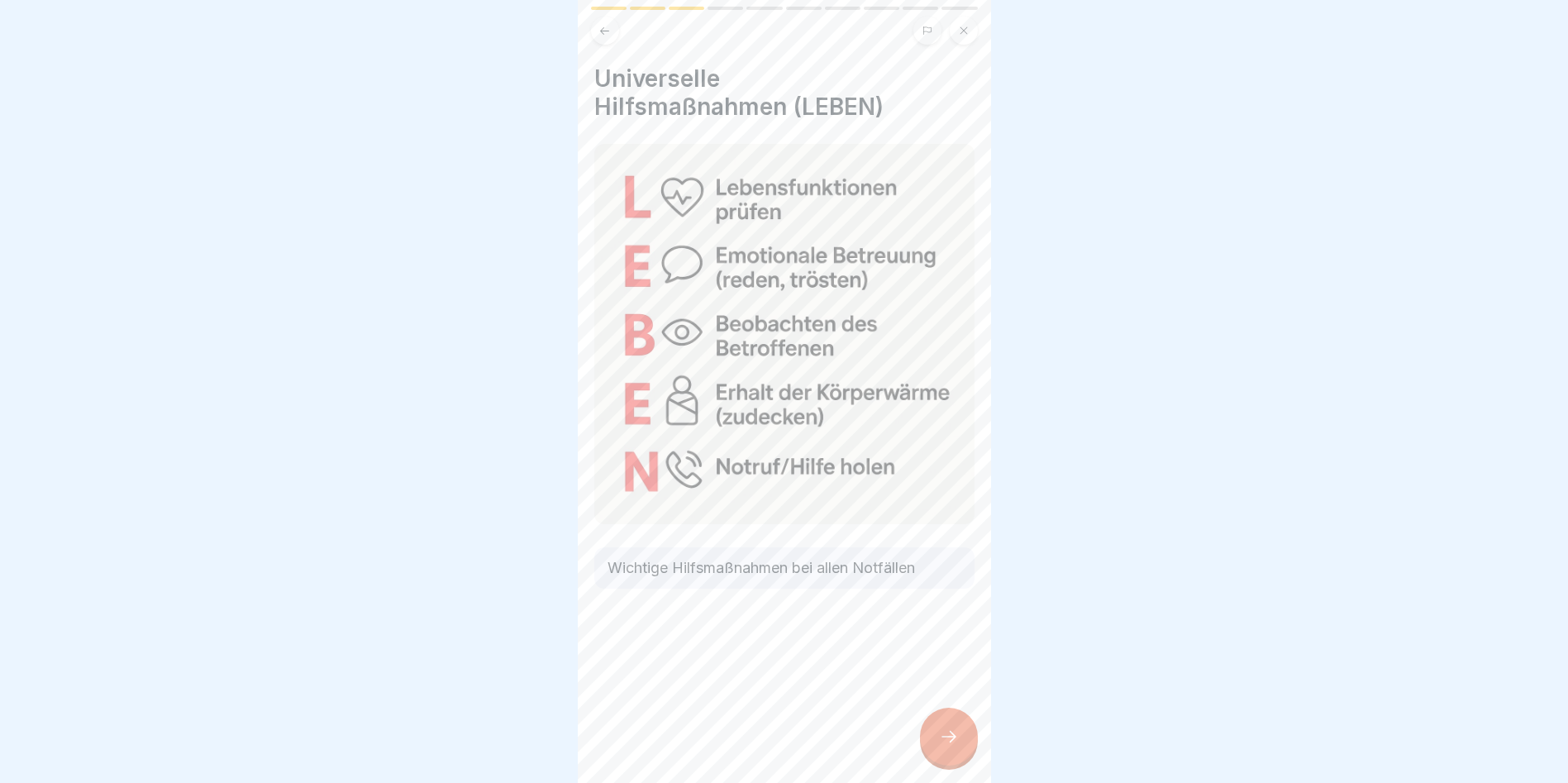 click 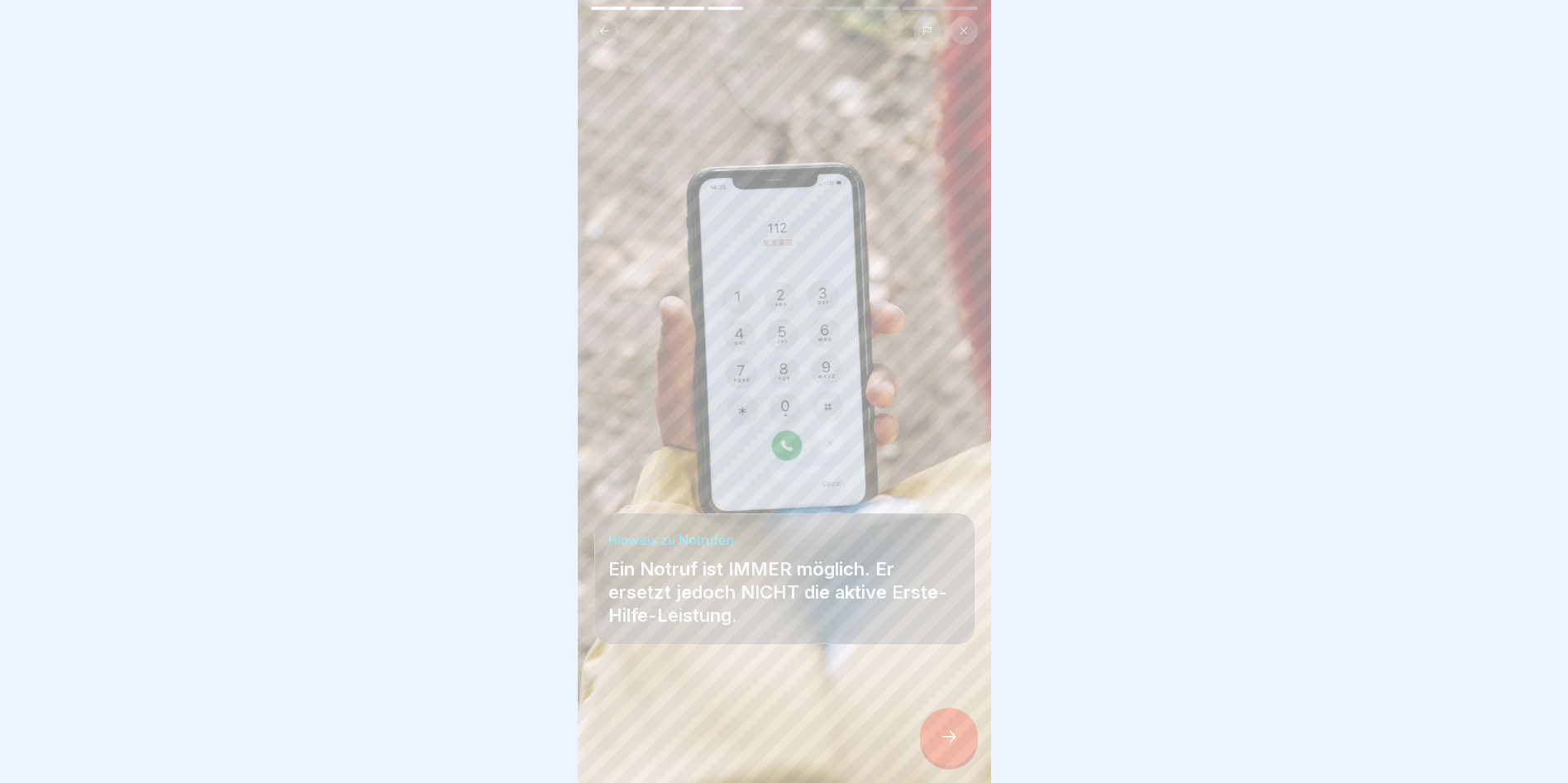 click 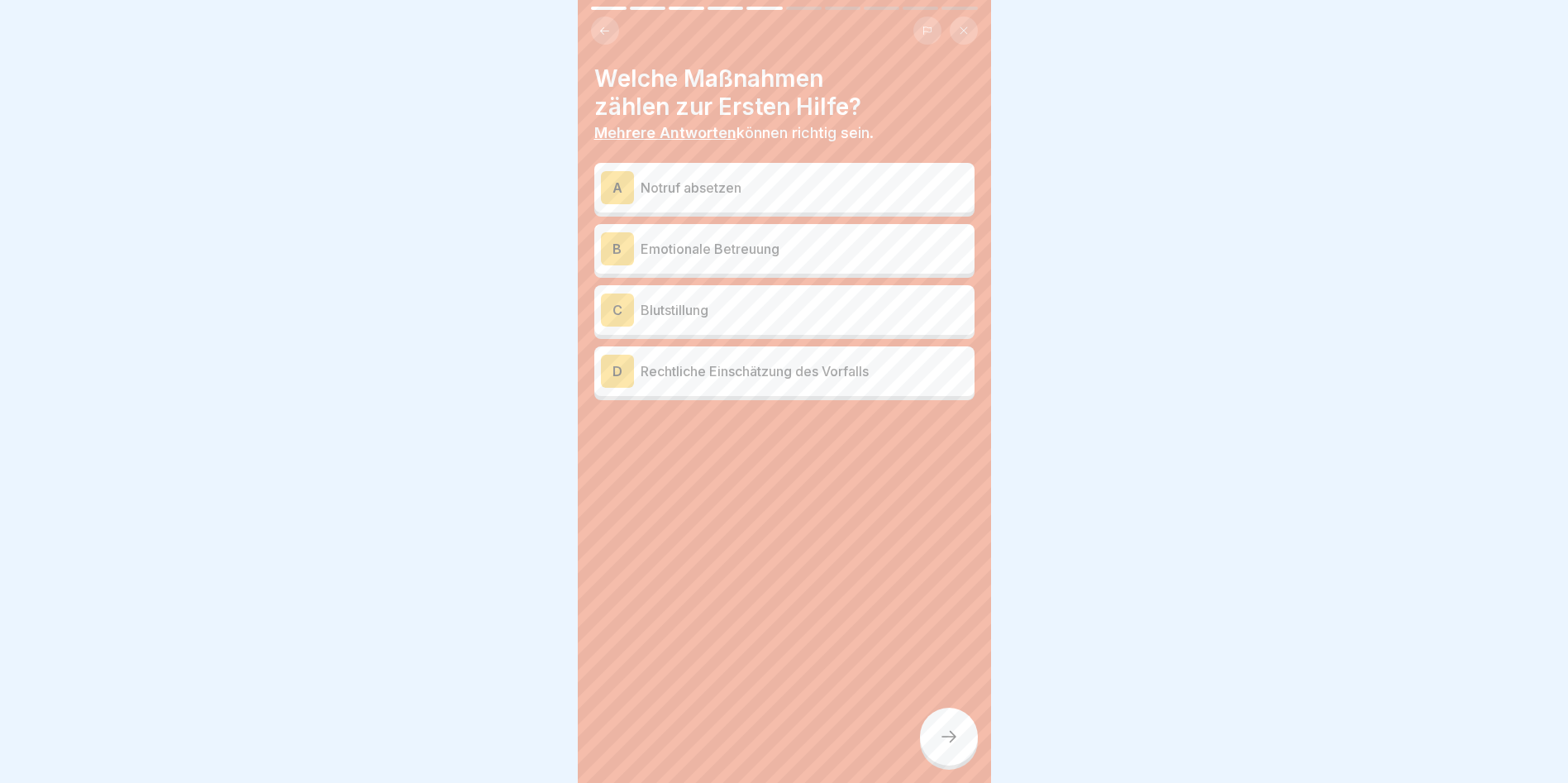click on "Notruf absetzen" at bounding box center (804, 188) 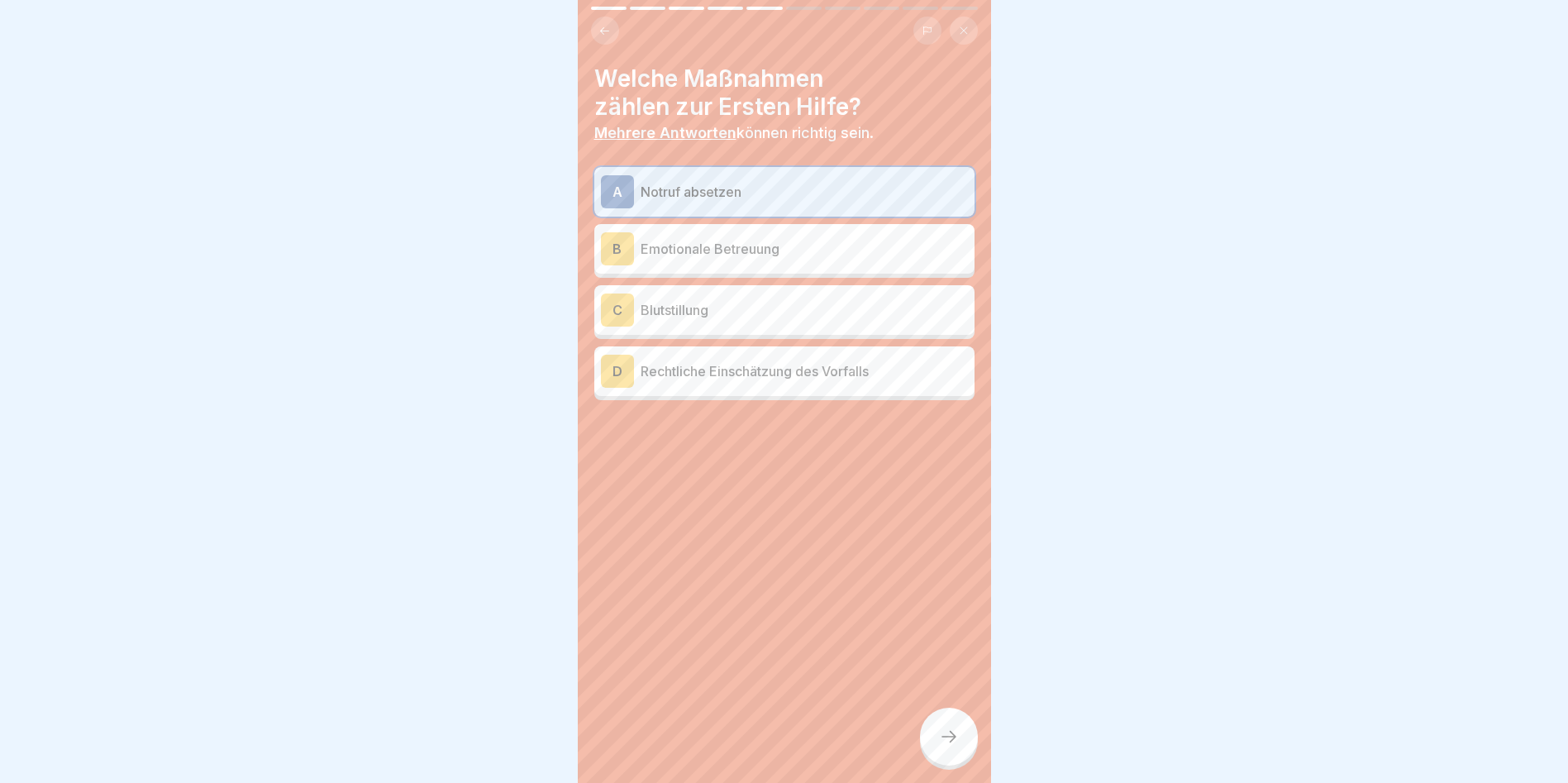 click on "B Emotionale Betreuung" at bounding box center [784, 249] 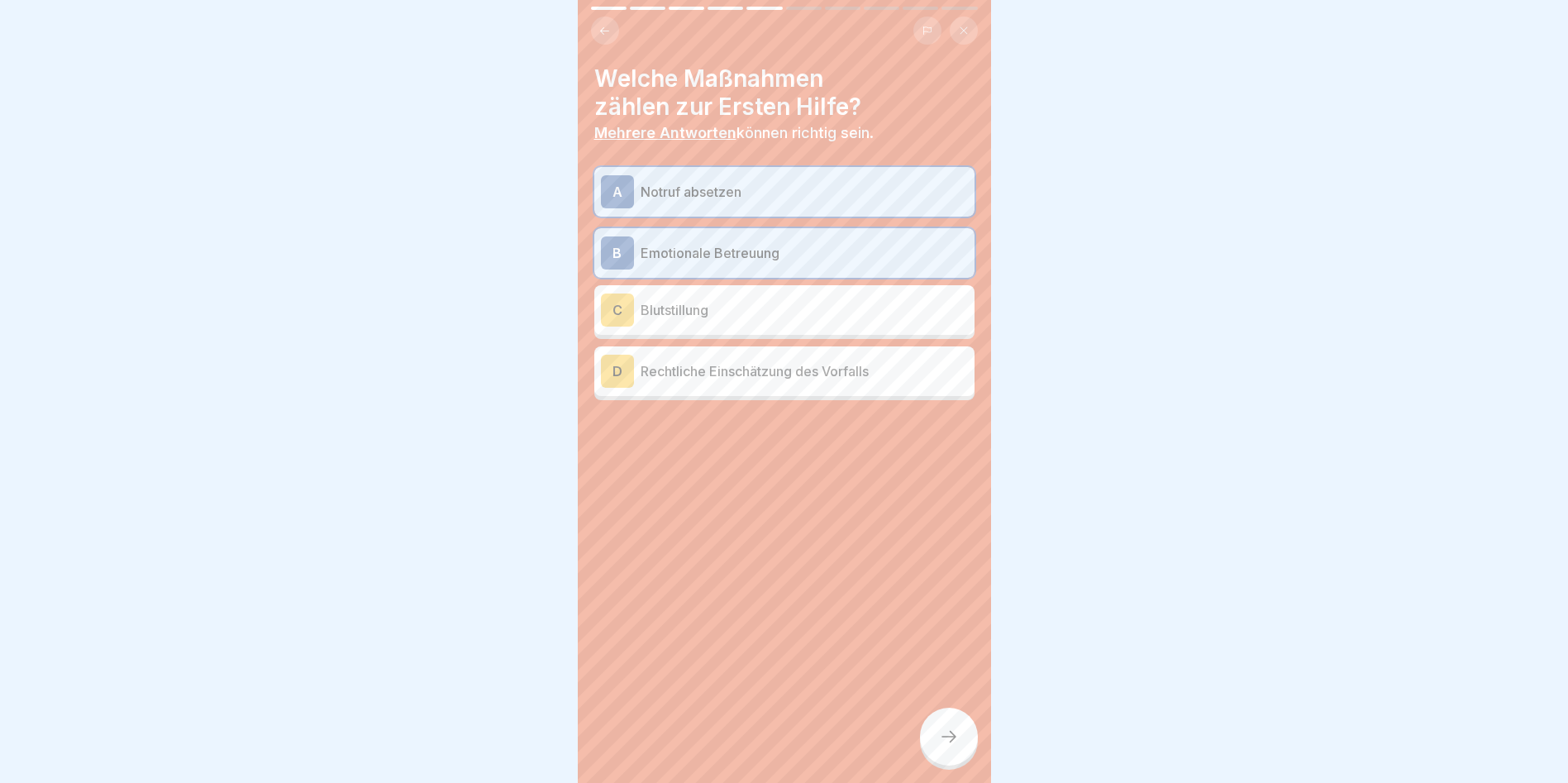 click 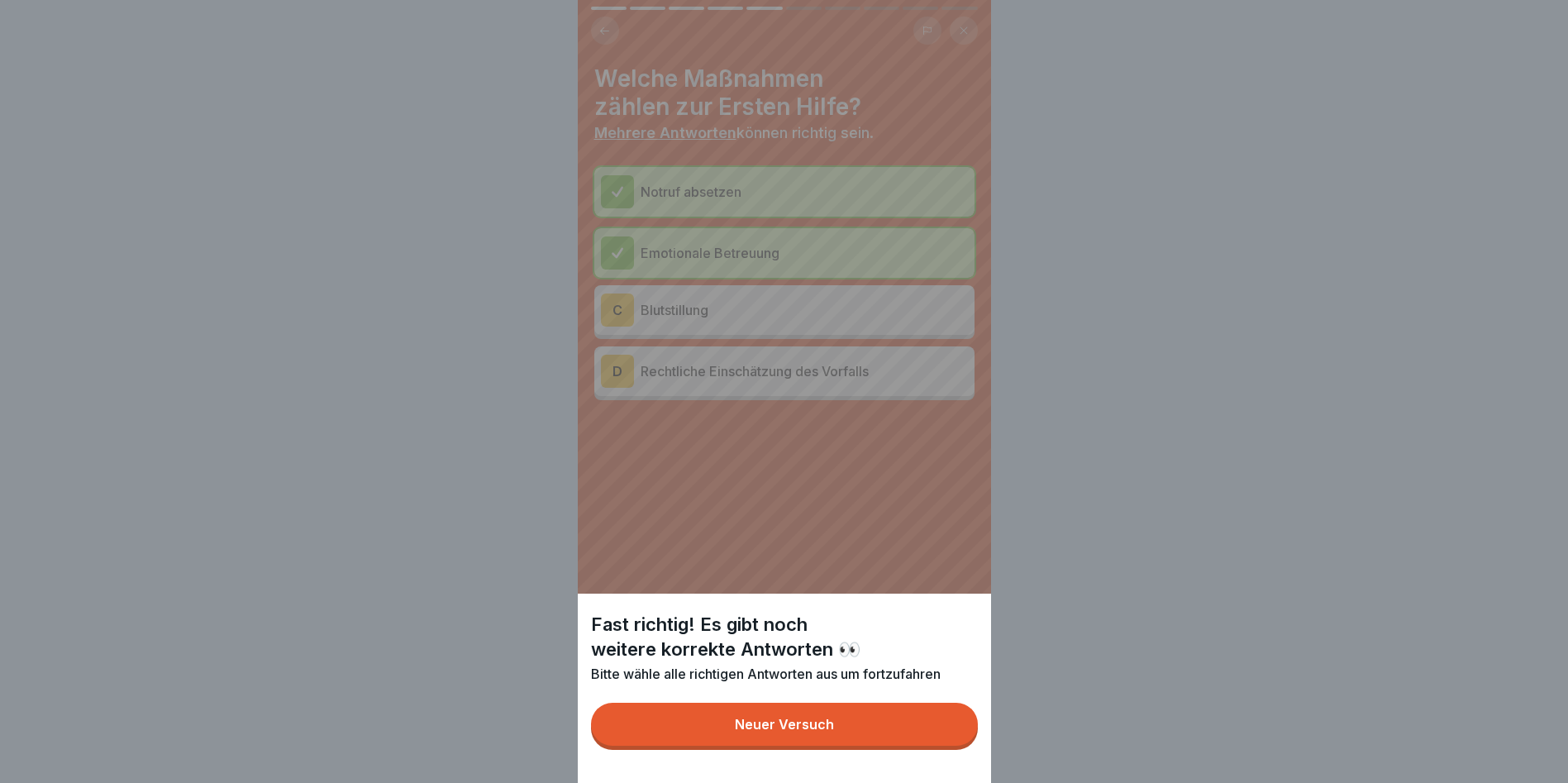 click on "Neuer Versuch" at bounding box center [784, 724] 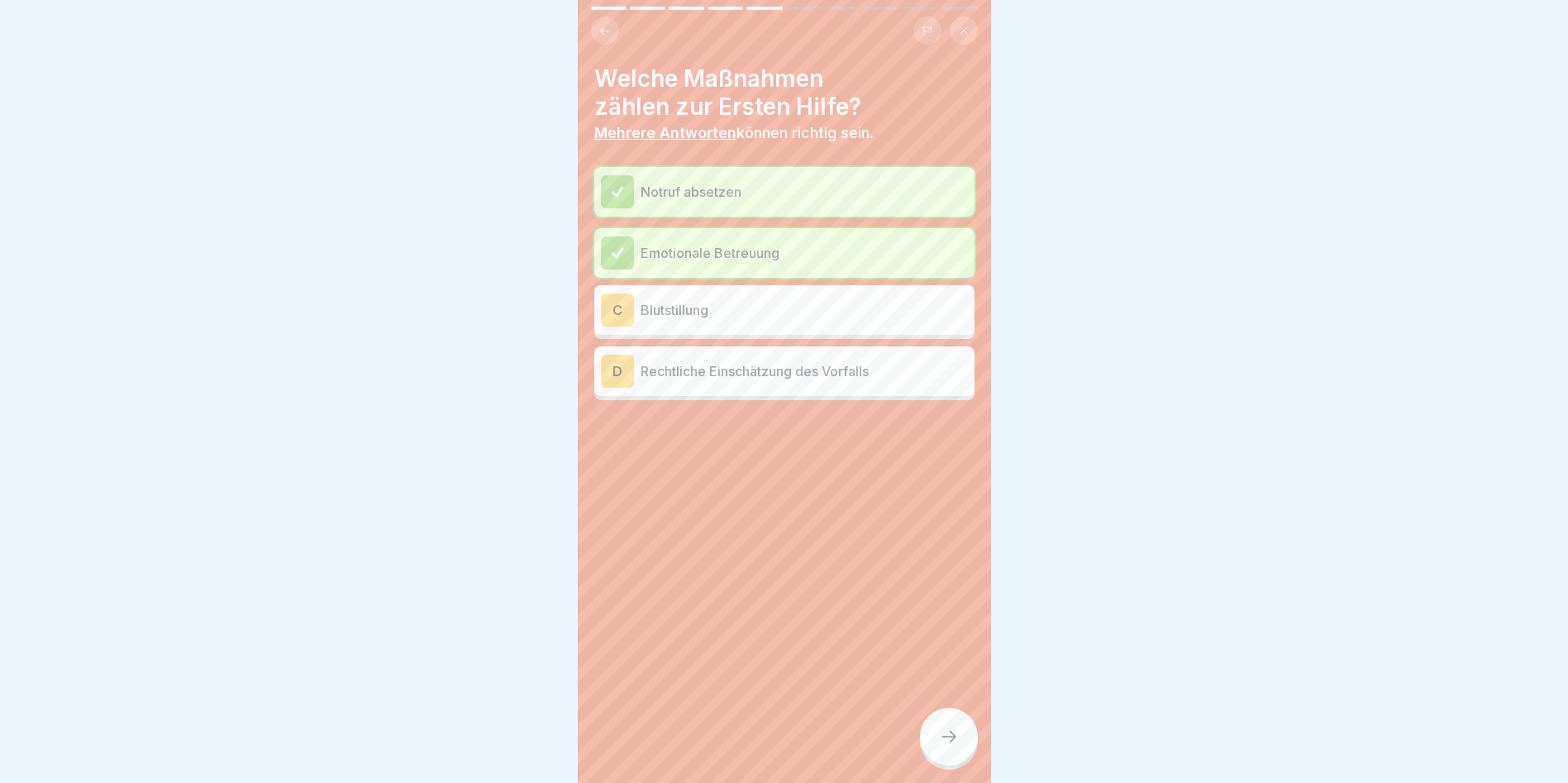 click on "Rechtliche Einschätzung des Vorfalls" at bounding box center (804, 371) 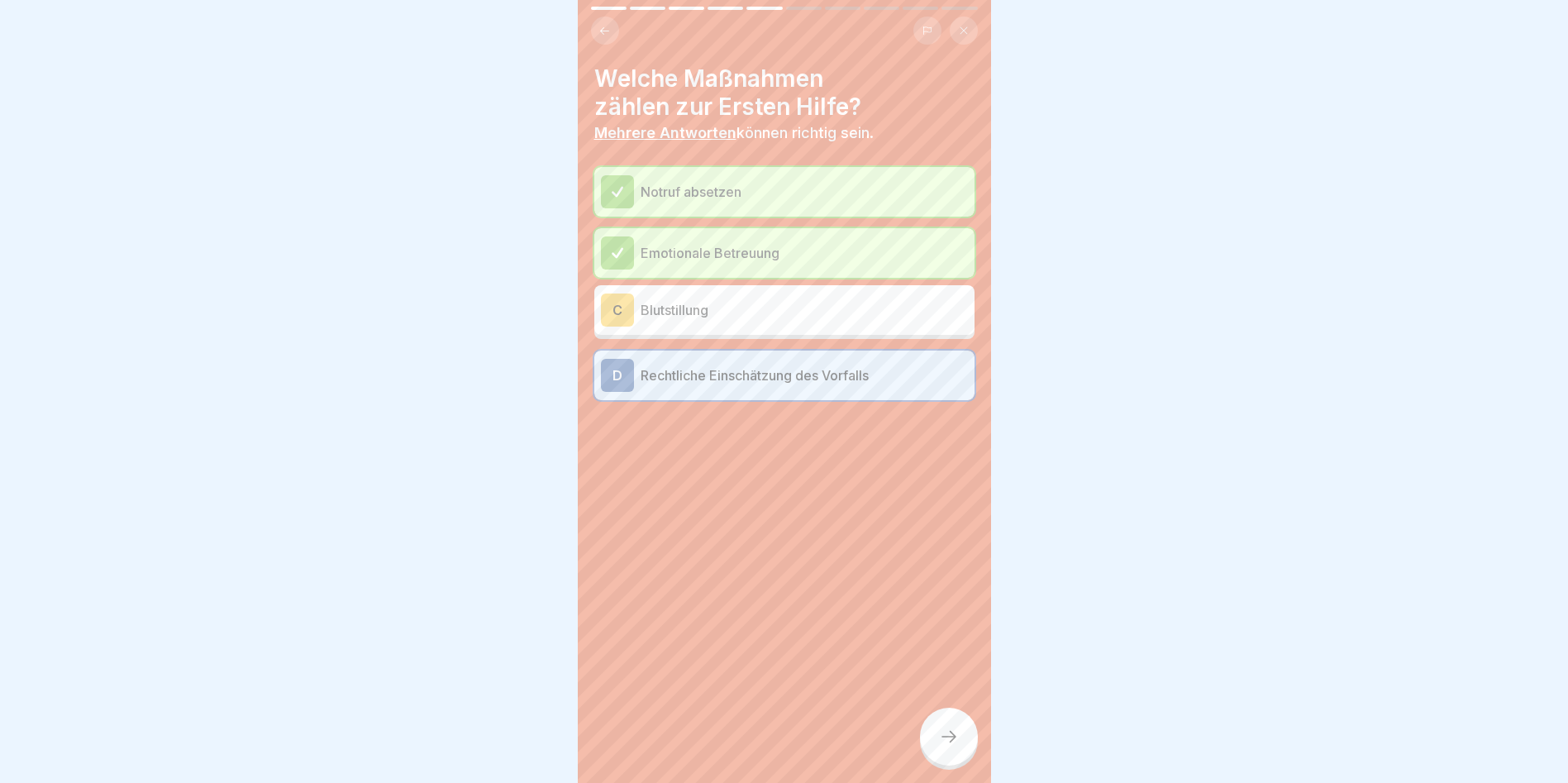 click on "C Blutstillung" at bounding box center (784, 310) 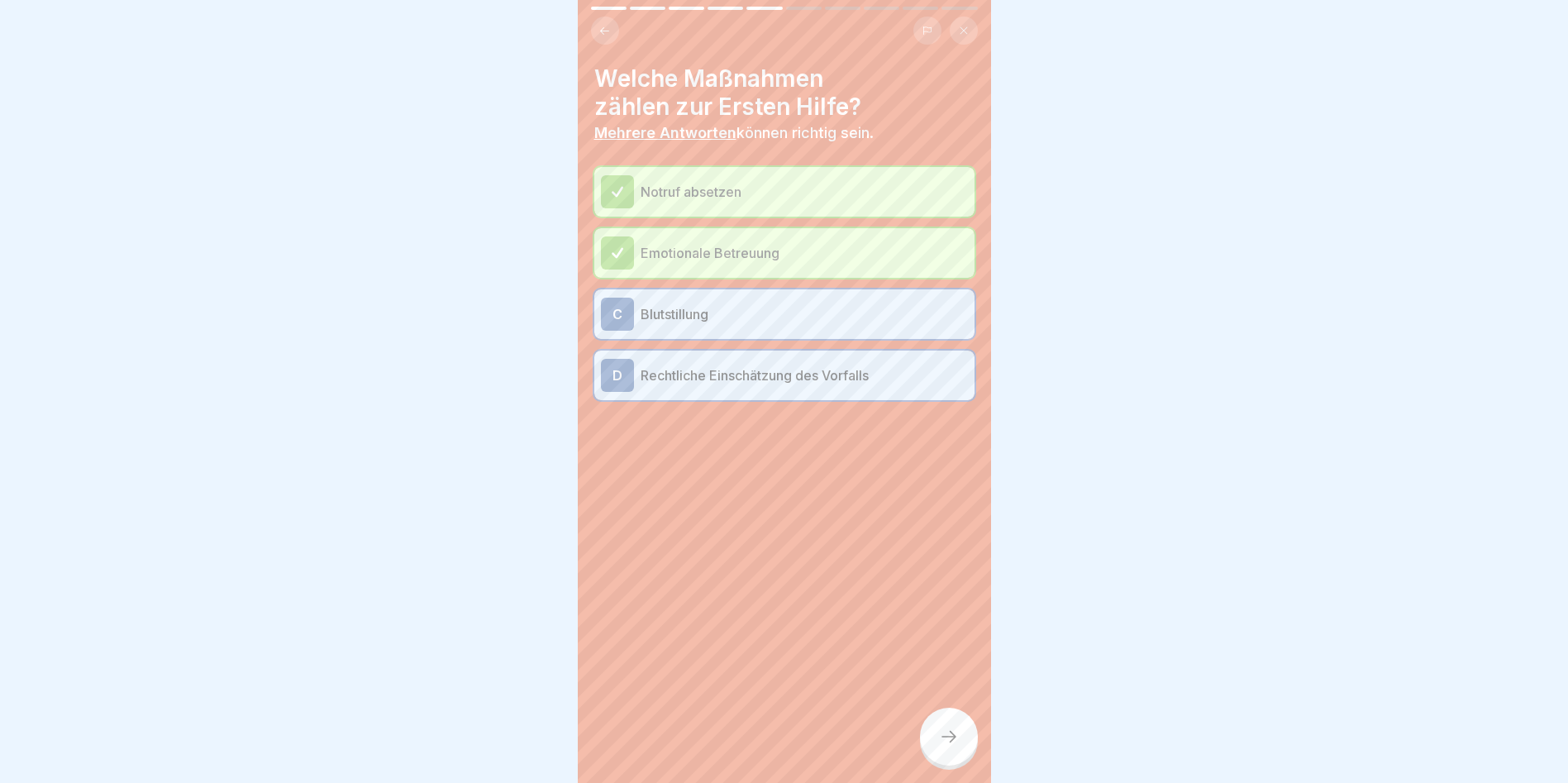 click on "D Rechtliche Einschätzung des Vorfalls" at bounding box center (784, 375) 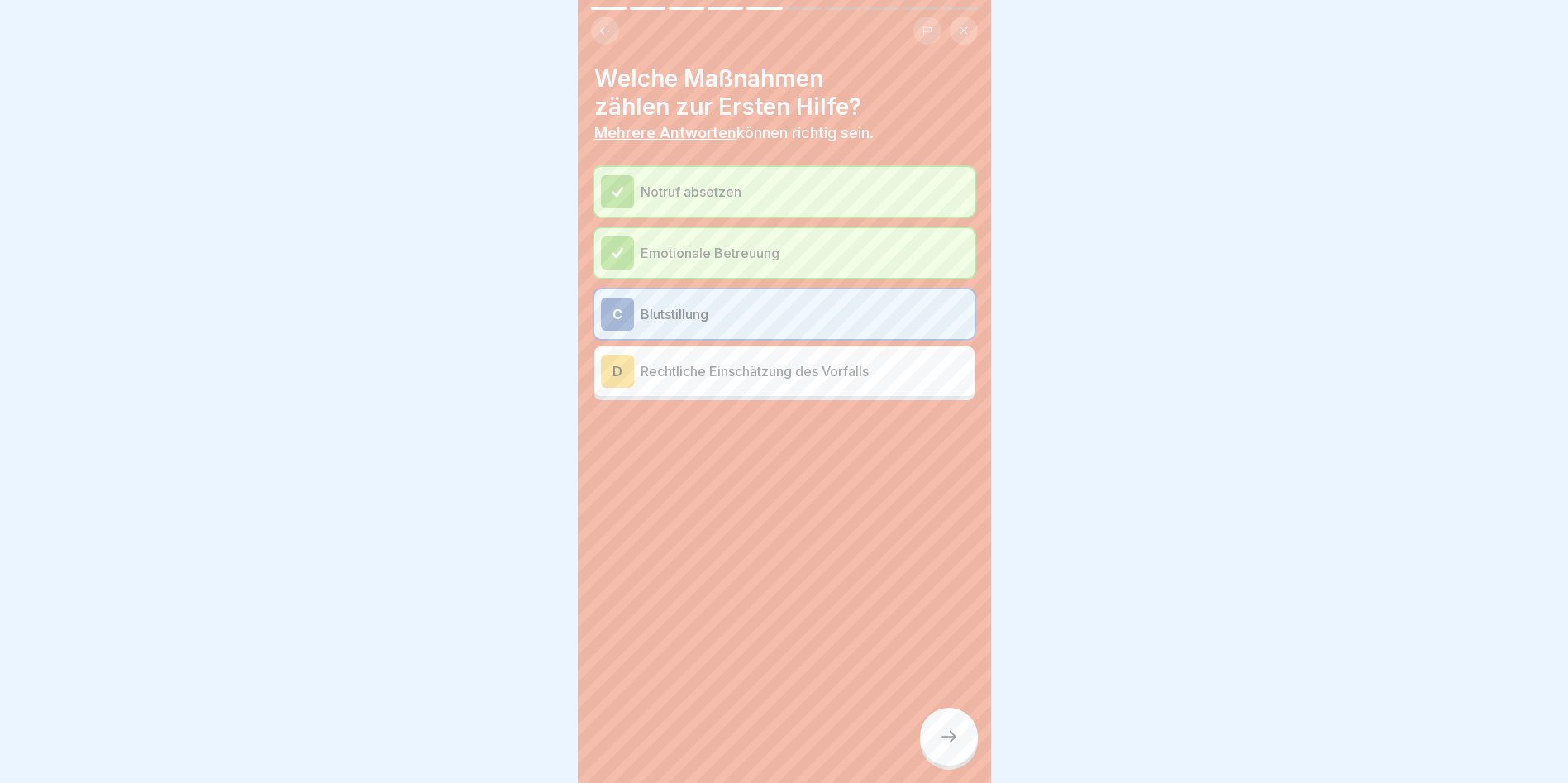 click at bounding box center [949, 737] 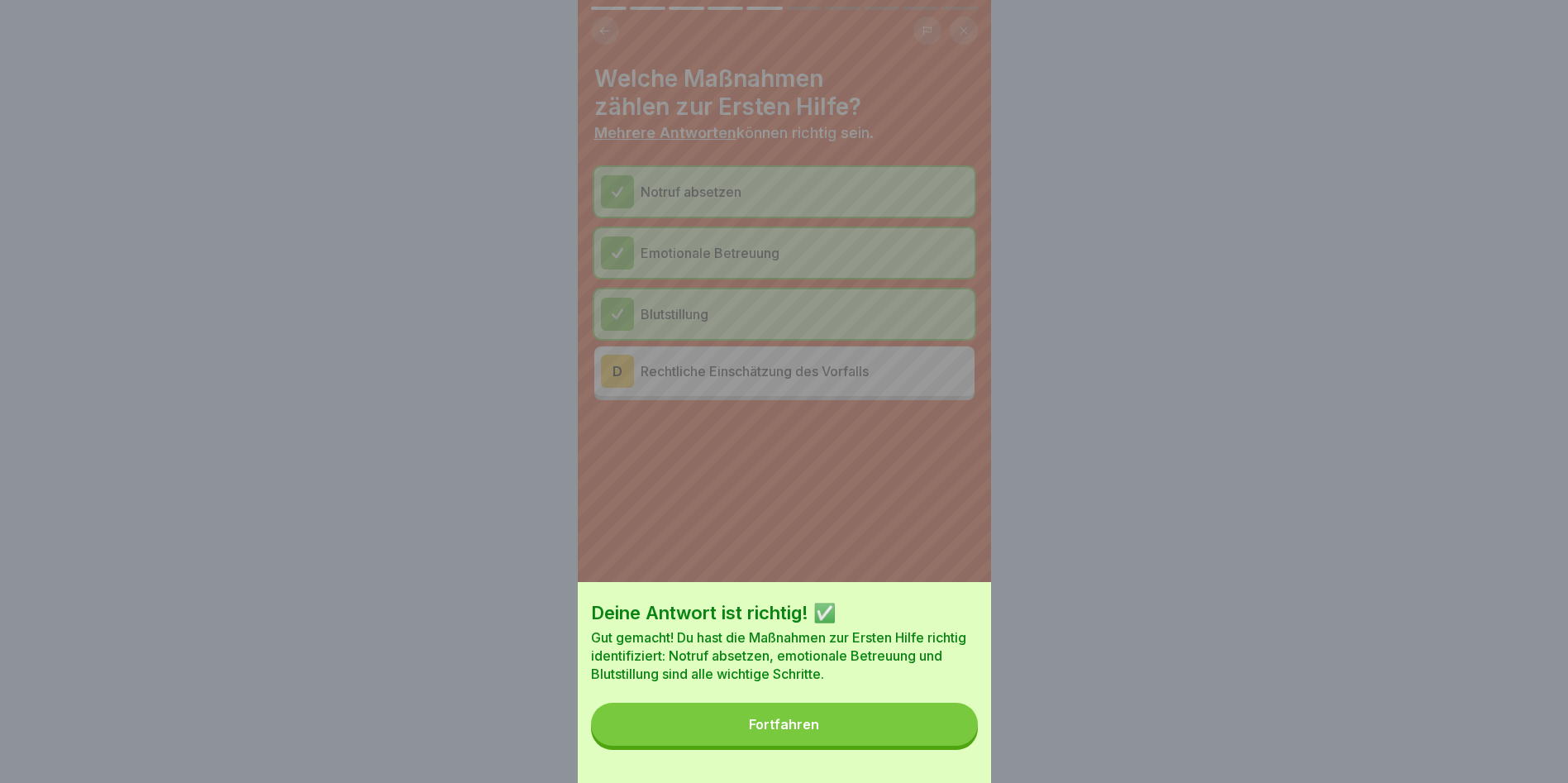click on "Fortfahren" at bounding box center (784, 724) 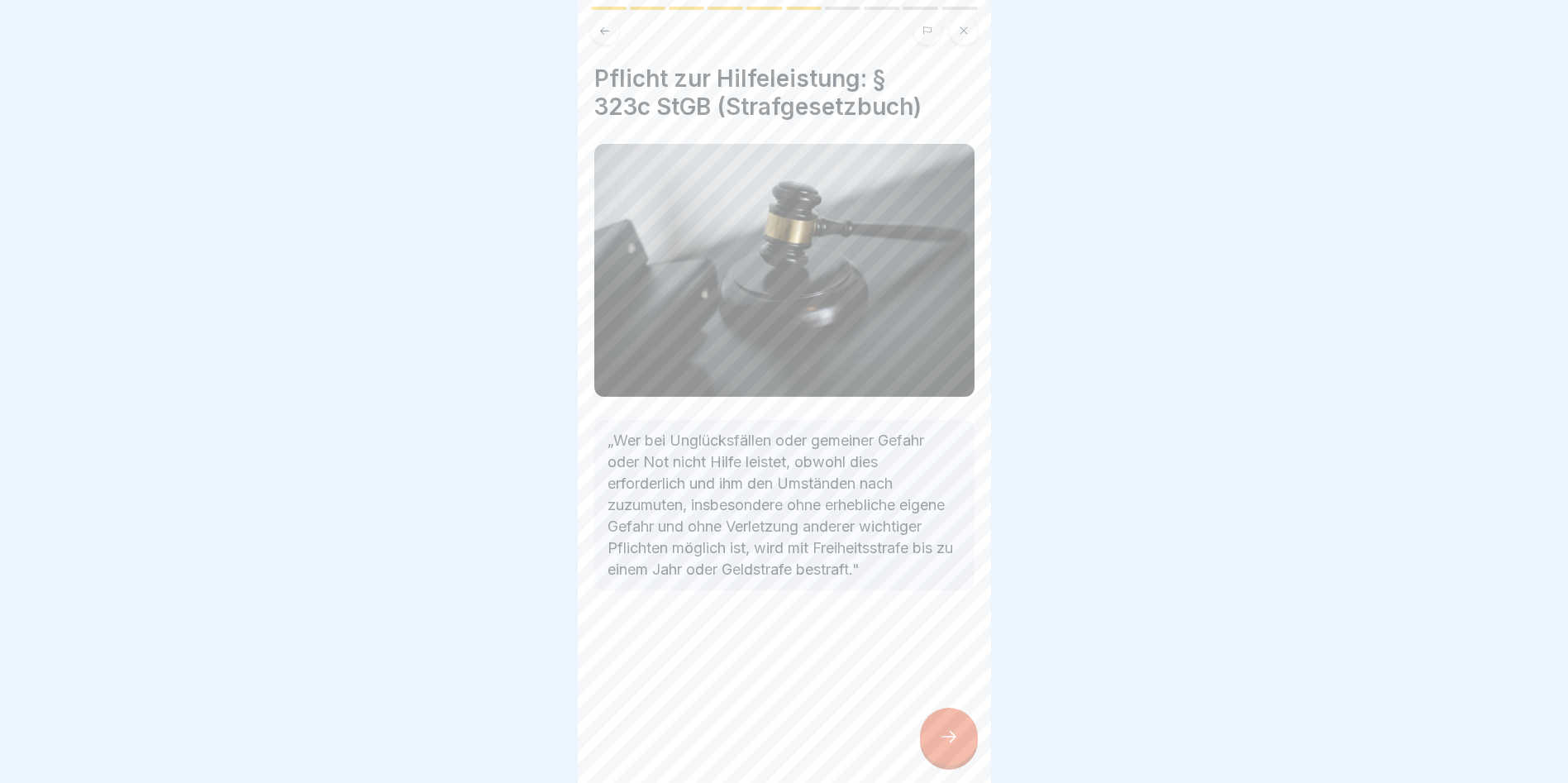 click 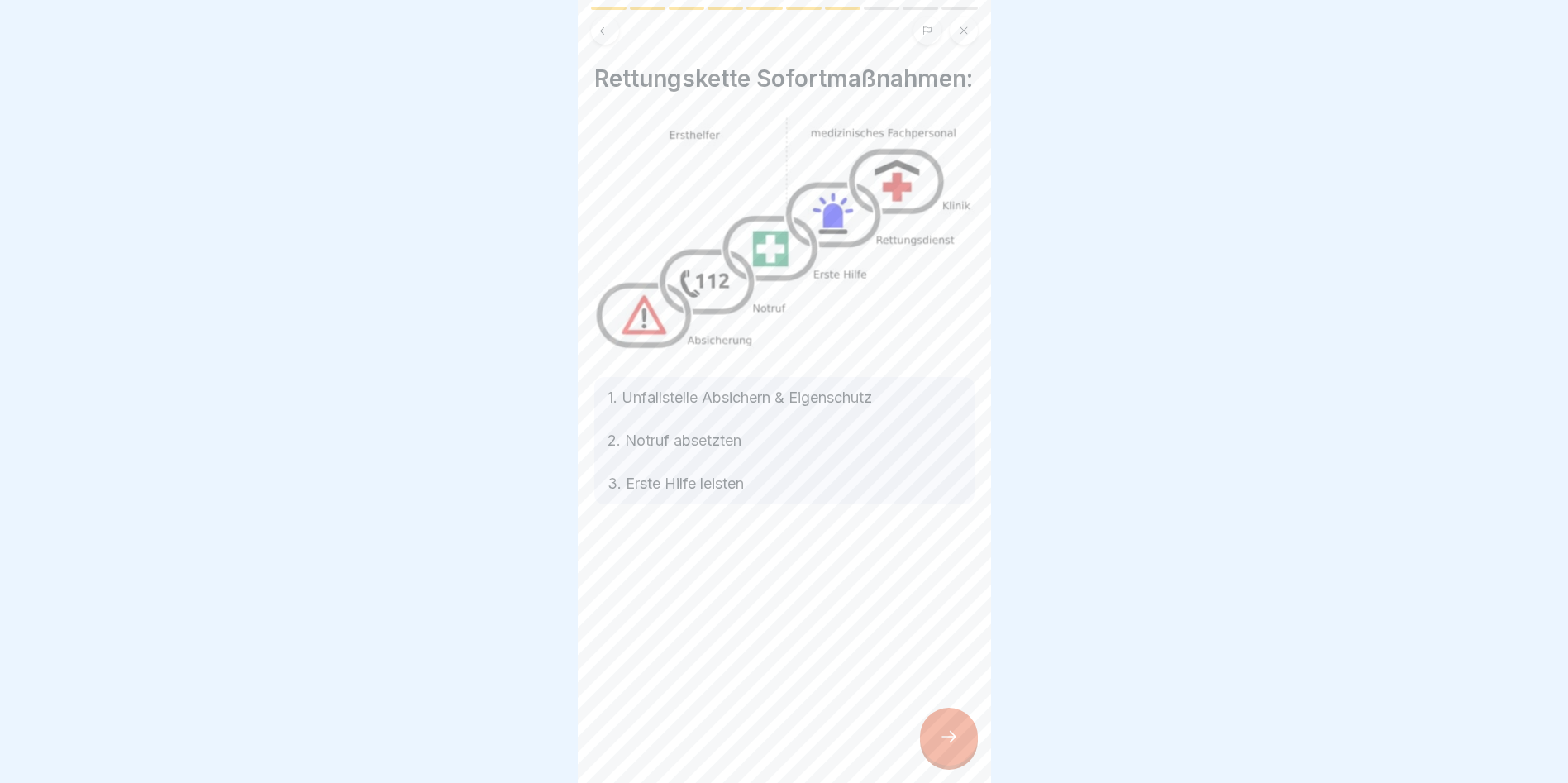 click 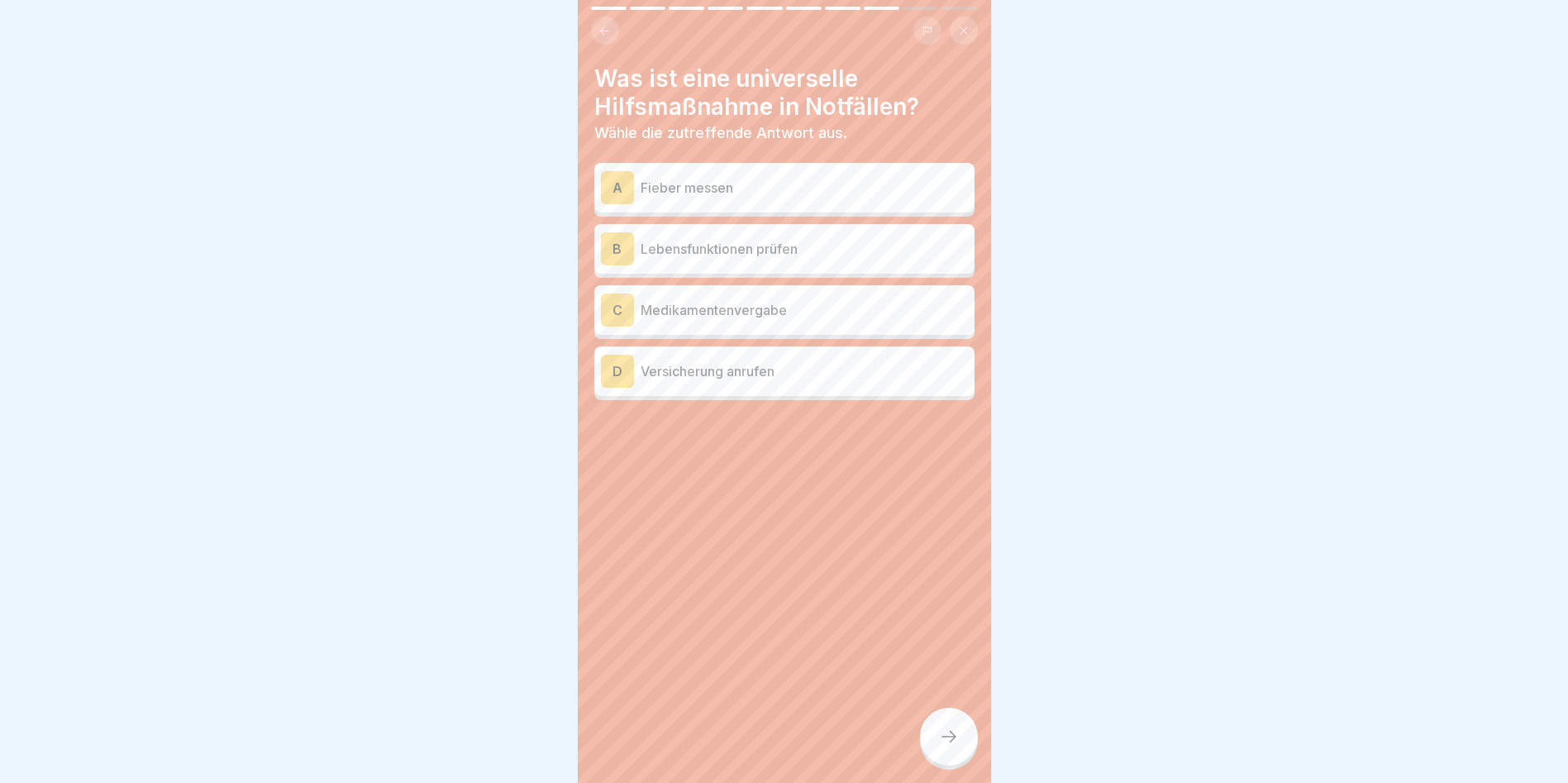 click on "B Lebensfunktionen prüfen" at bounding box center [784, 249] 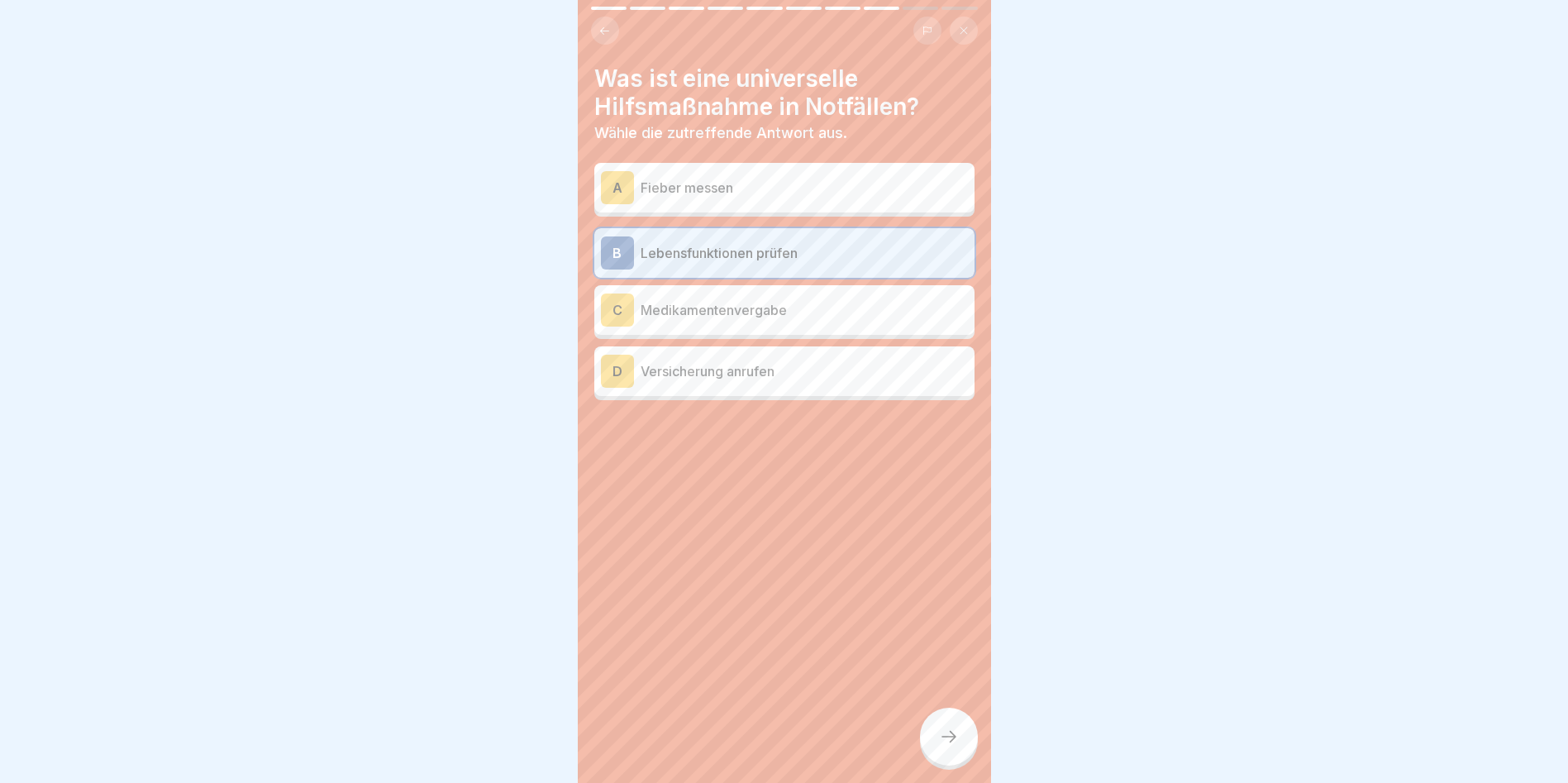 click 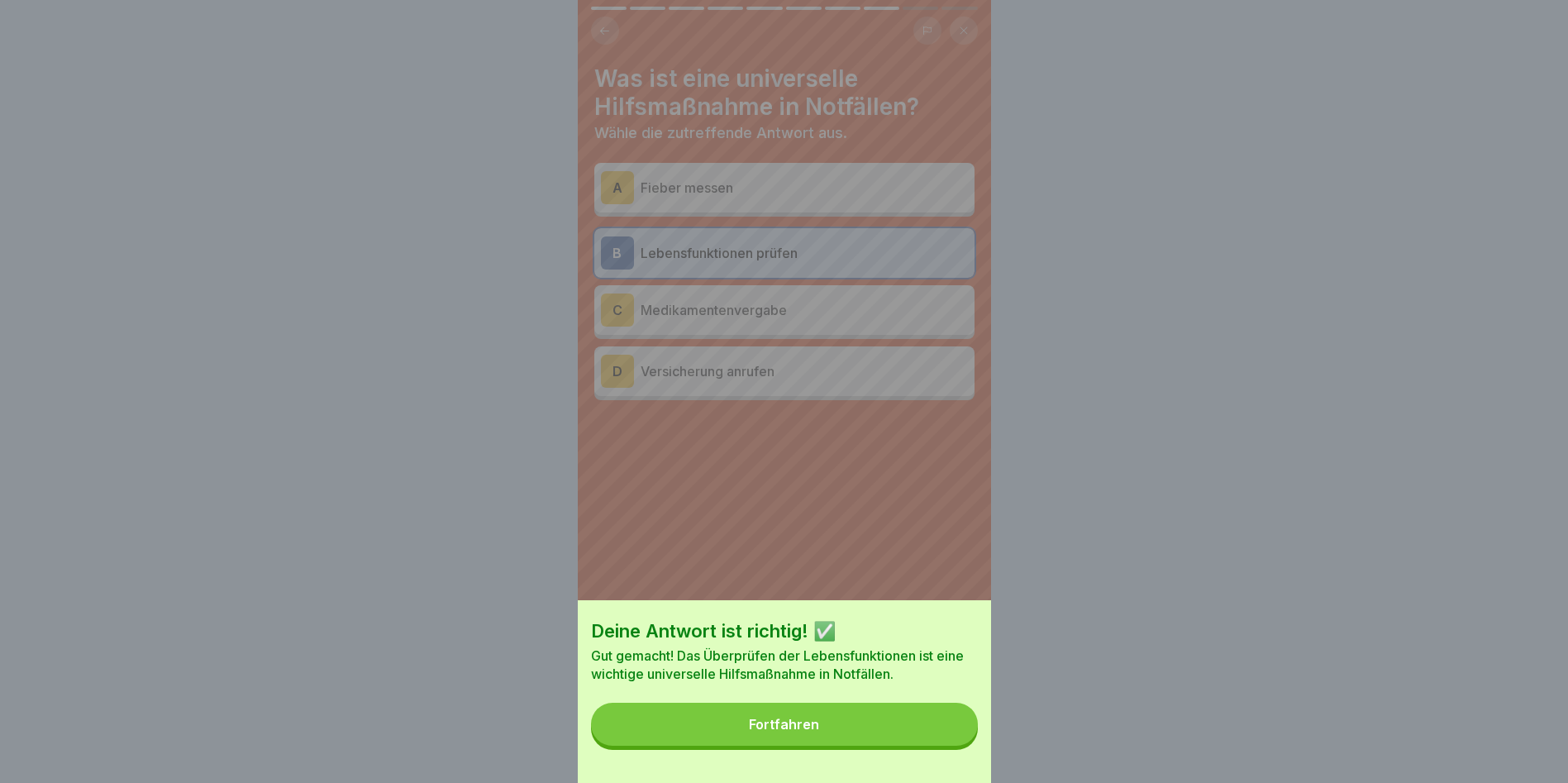click on "Fortfahren" at bounding box center [784, 724] 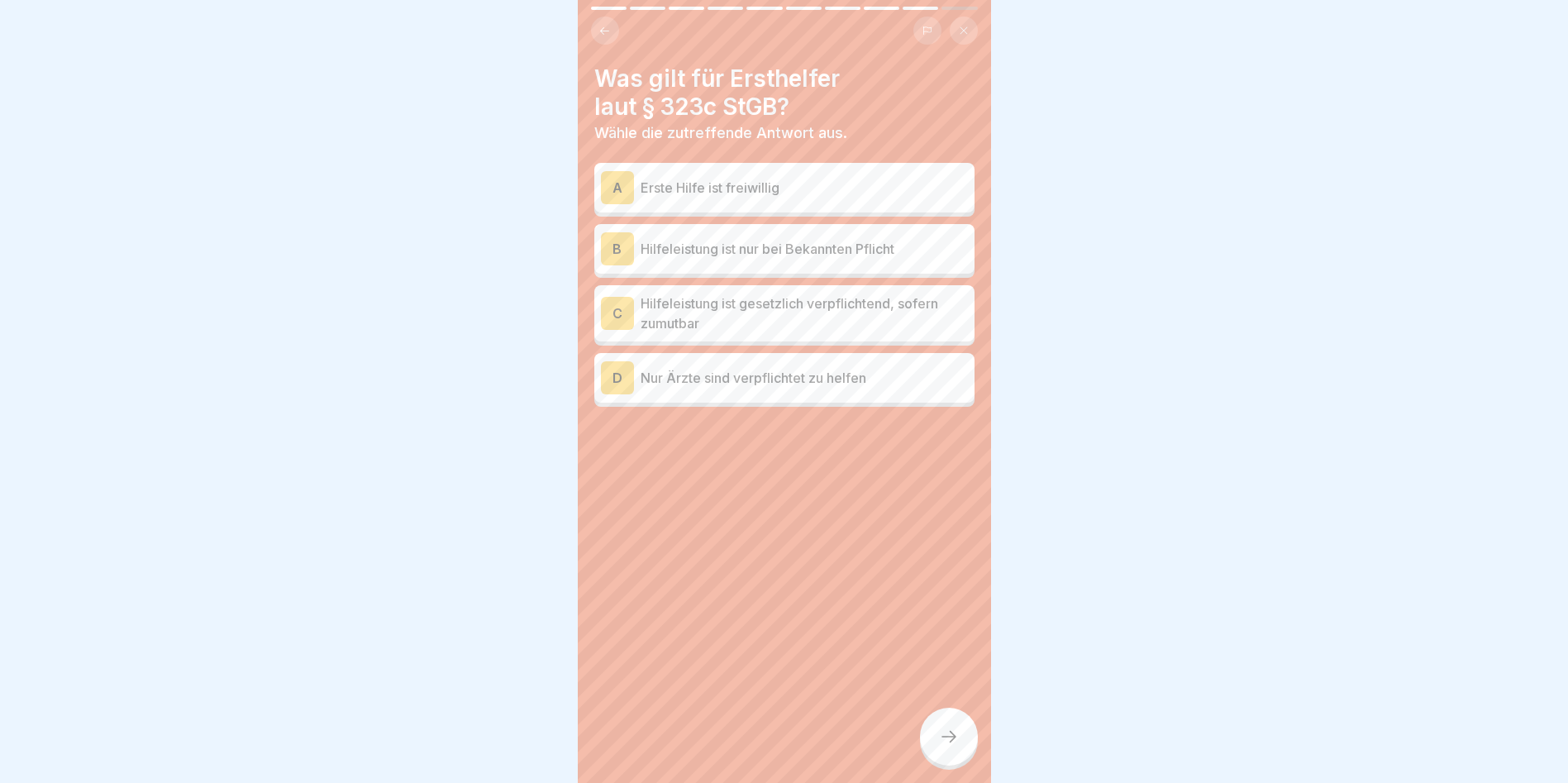click on "Hilfeleistung ist gesetzlich verpflichtend, sofern zumutbar" at bounding box center (804, 313) 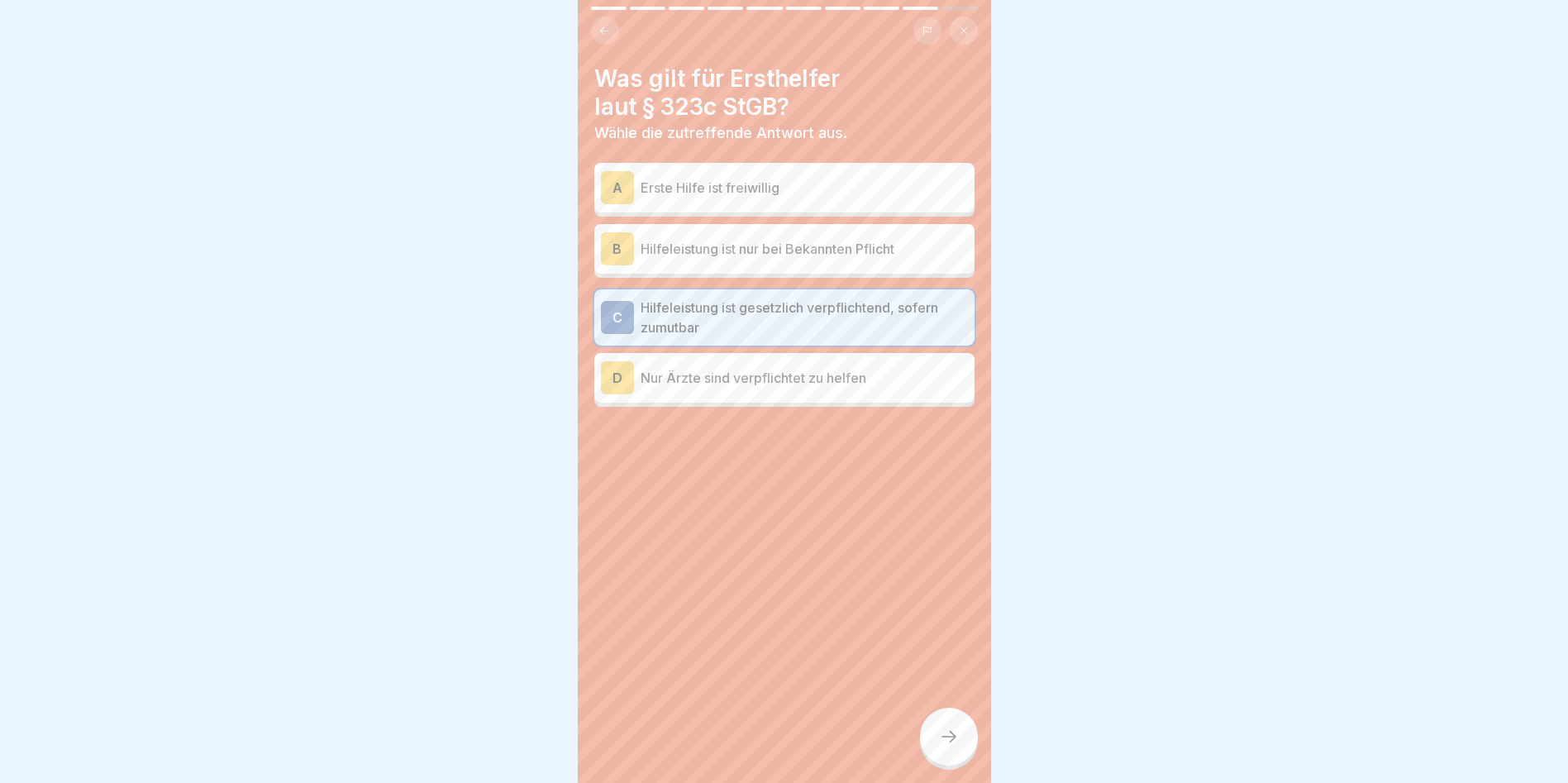 click 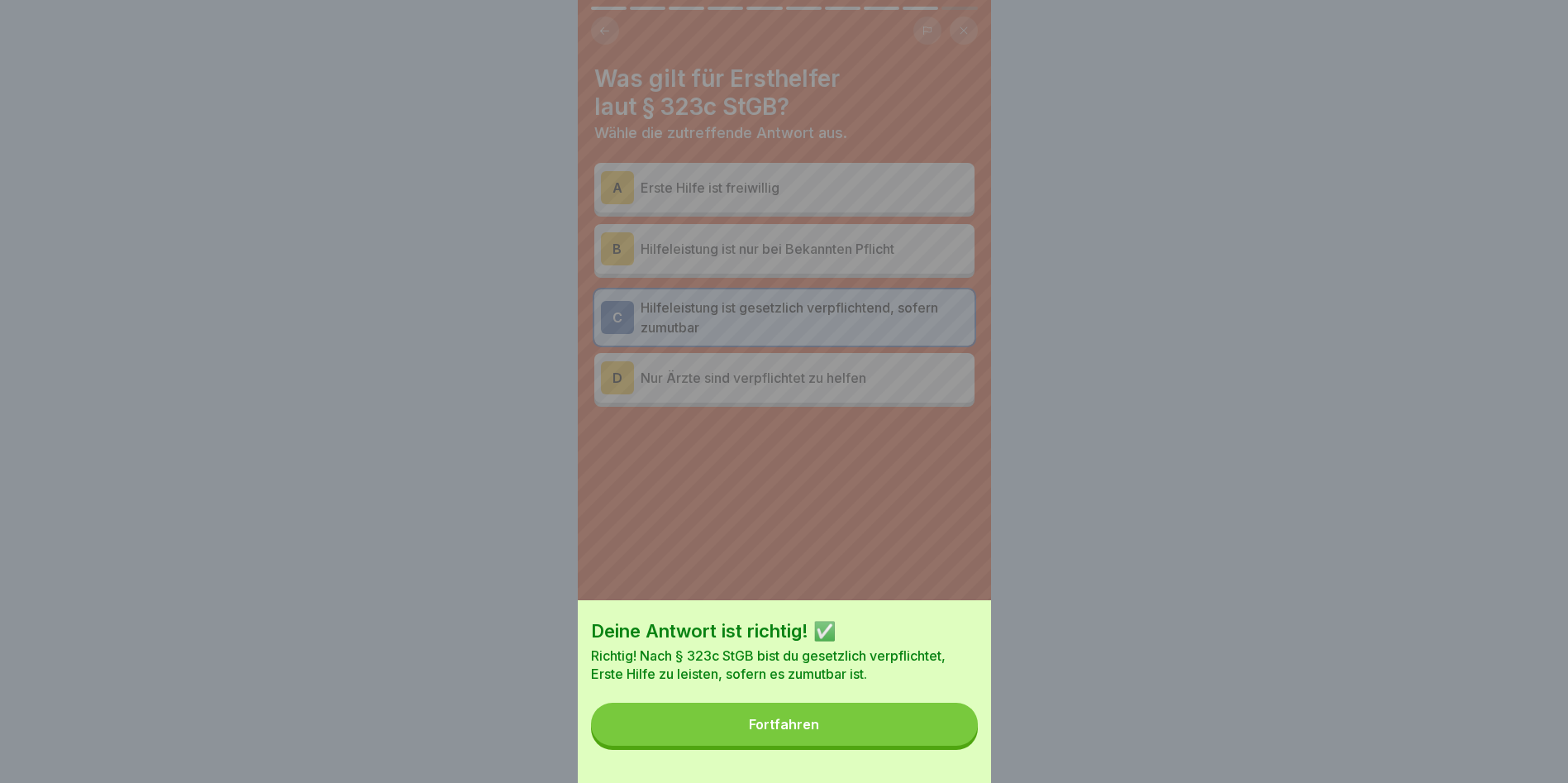 click on "Fortfahren" at bounding box center (784, 724) 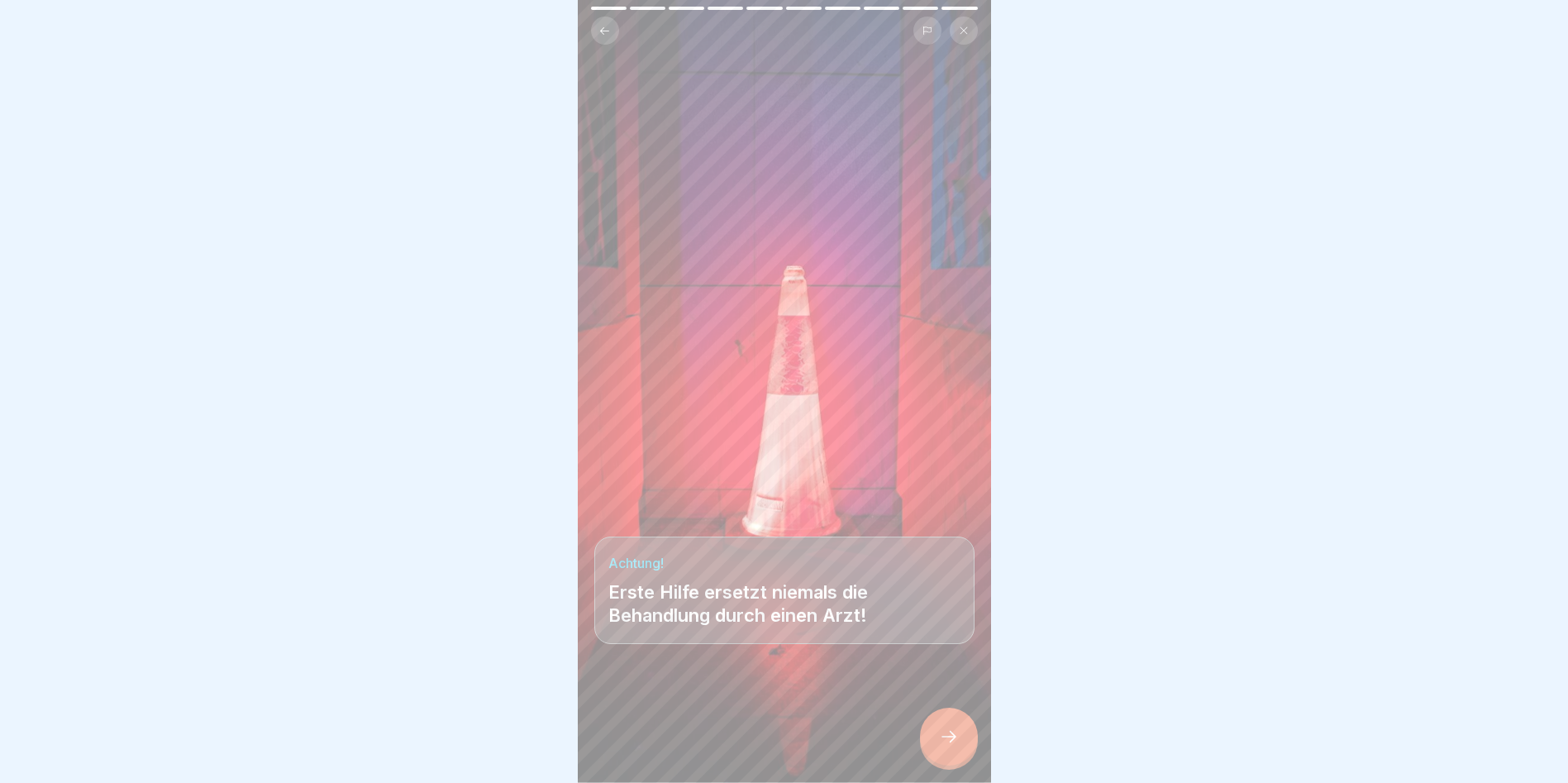 click 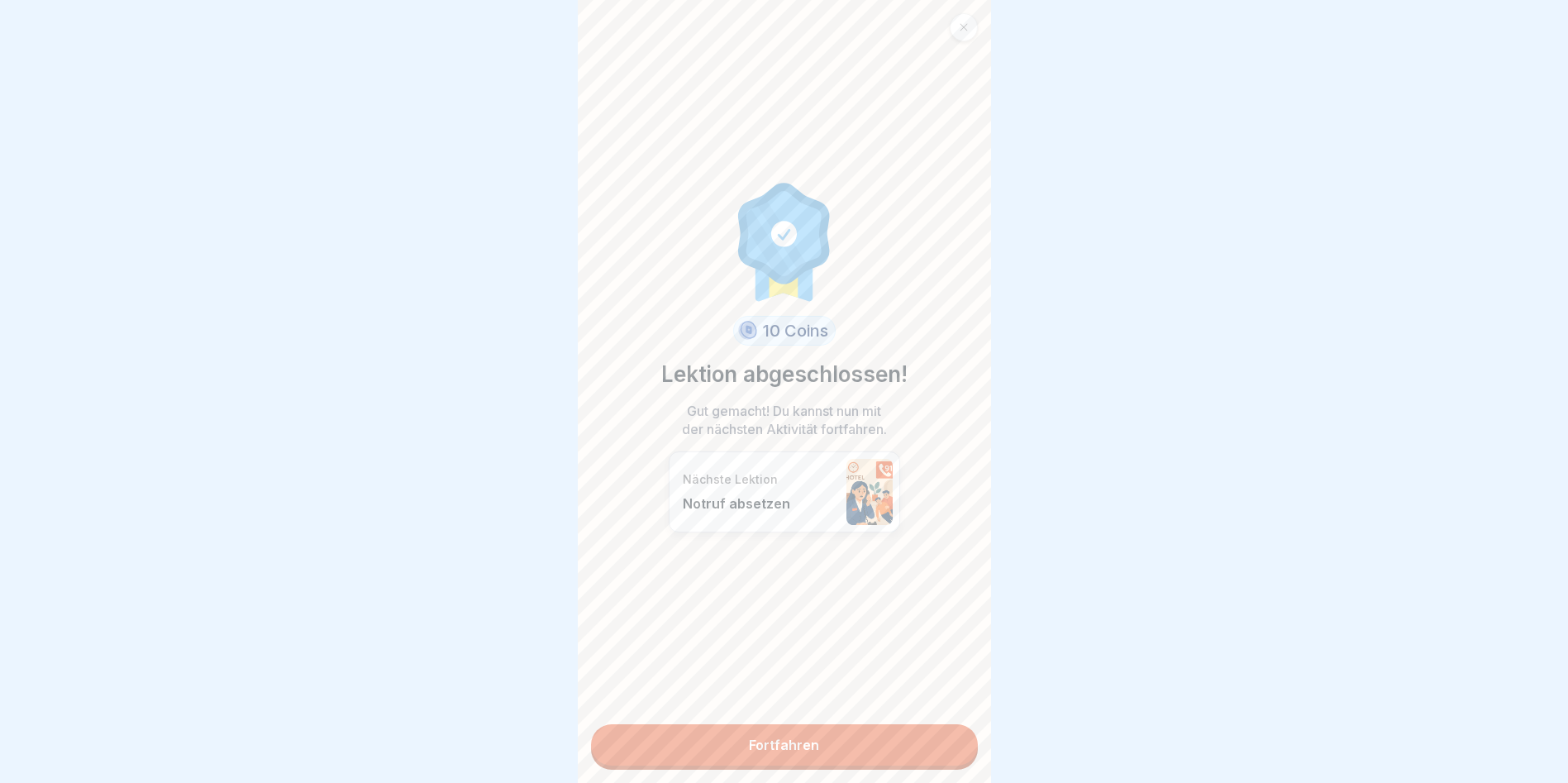 click on "Fortfahren" at bounding box center (784, 745) 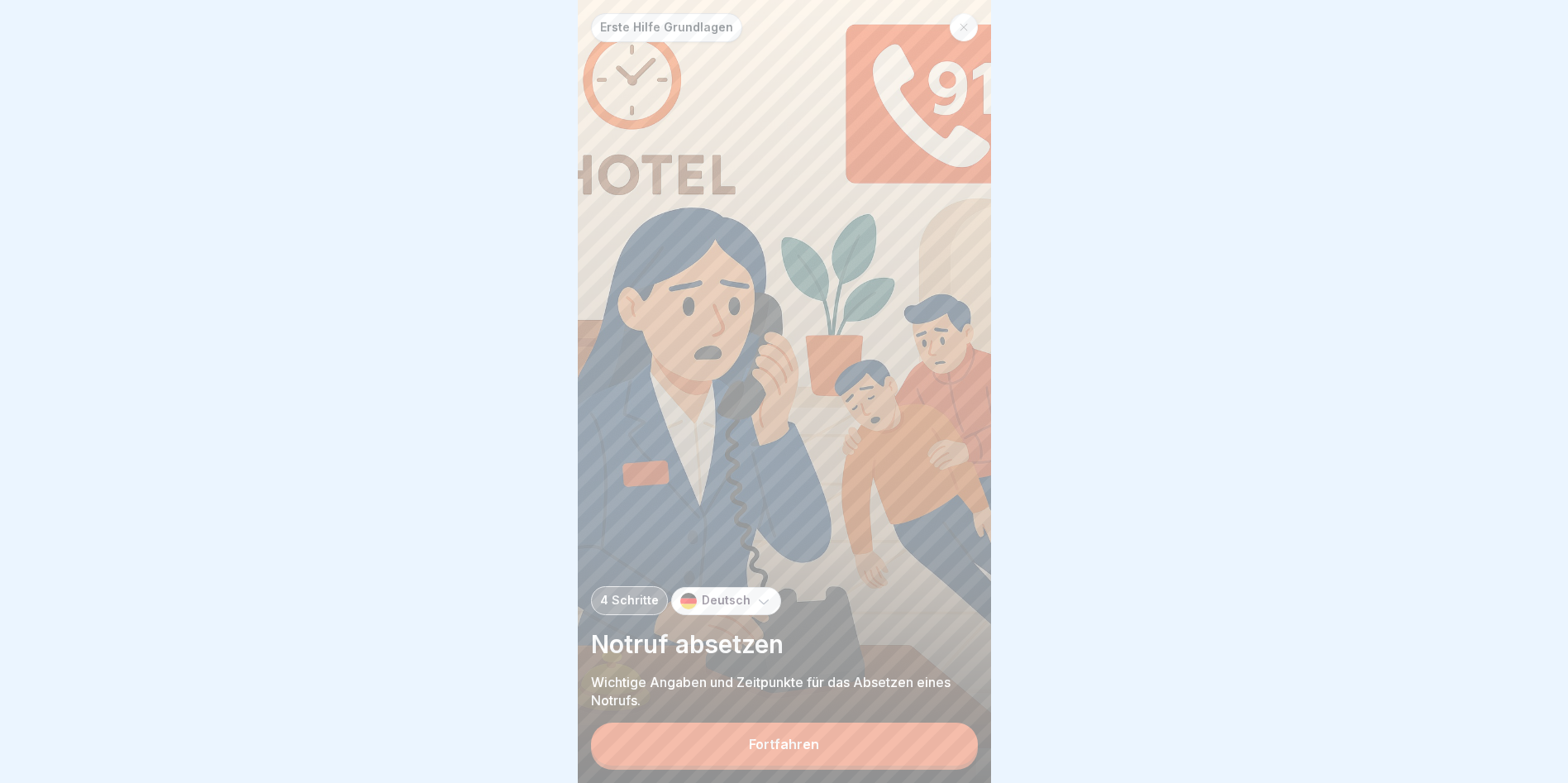 click on "Fortfahren" at bounding box center (784, 744) 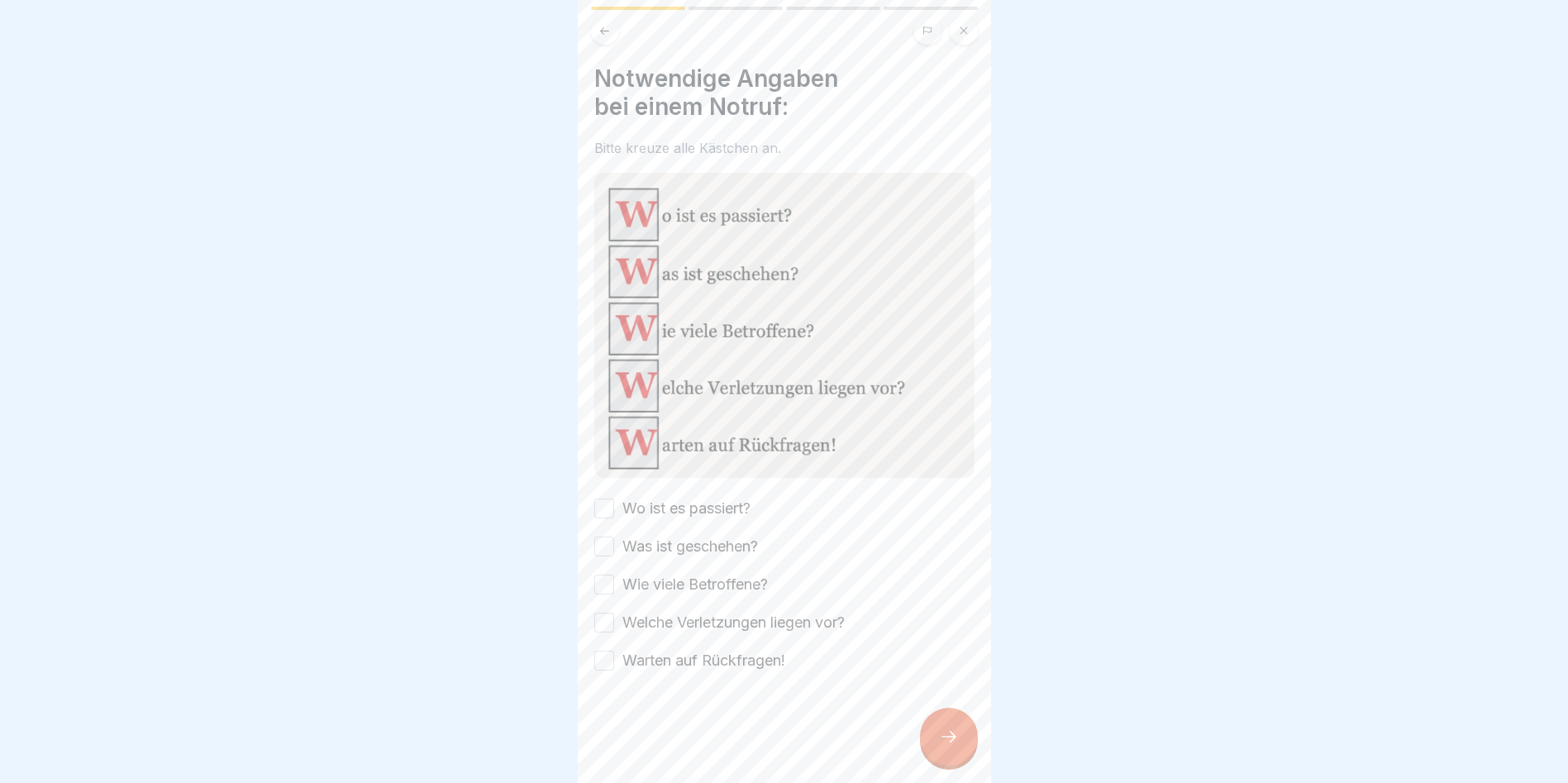 click on "Wo ist es passiert?" at bounding box center [604, 508] 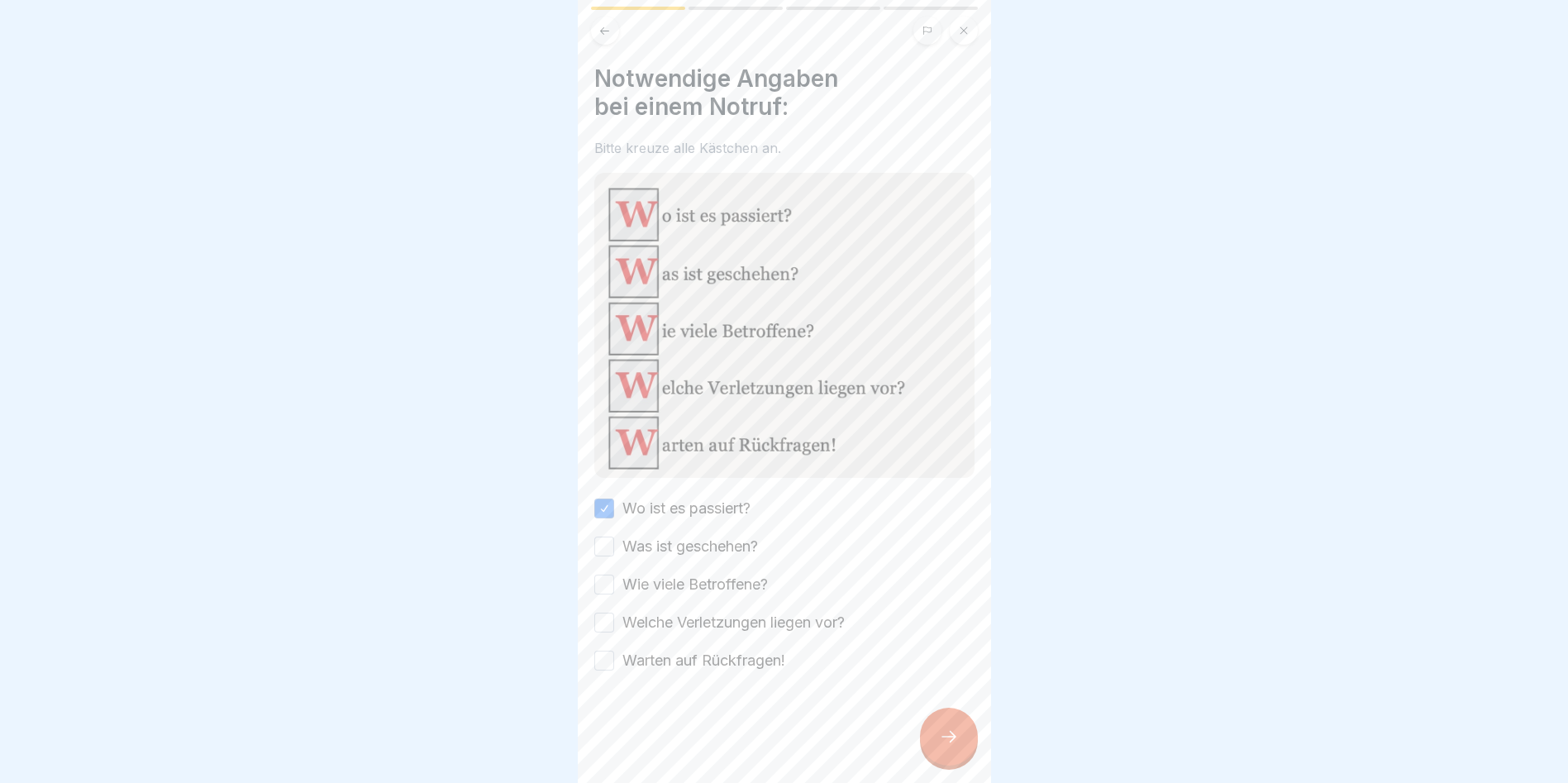 click on "Was ist geschehen?" at bounding box center (604, 547) 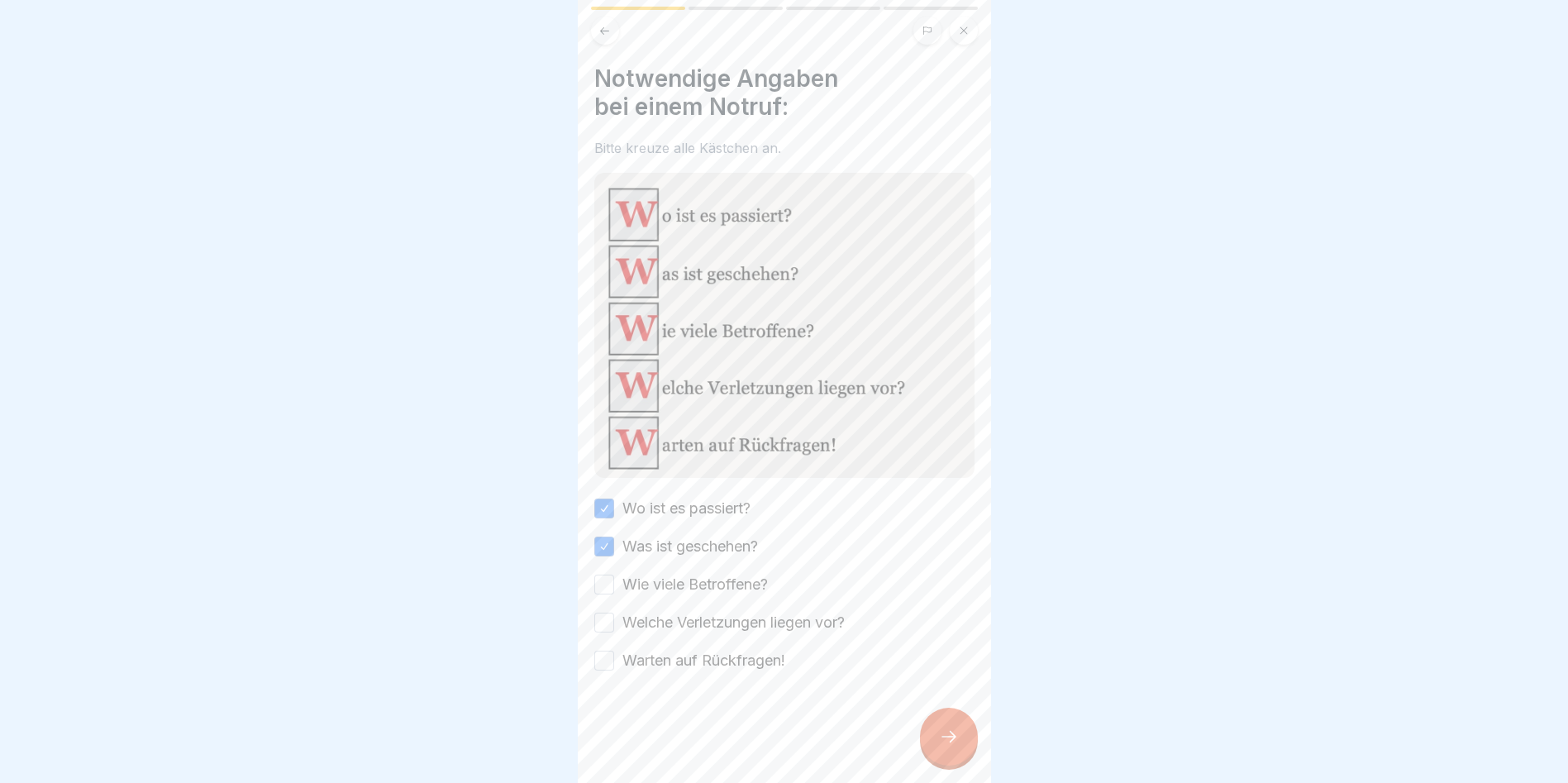 click on "Wie viele Betroffene?" at bounding box center (604, 585) 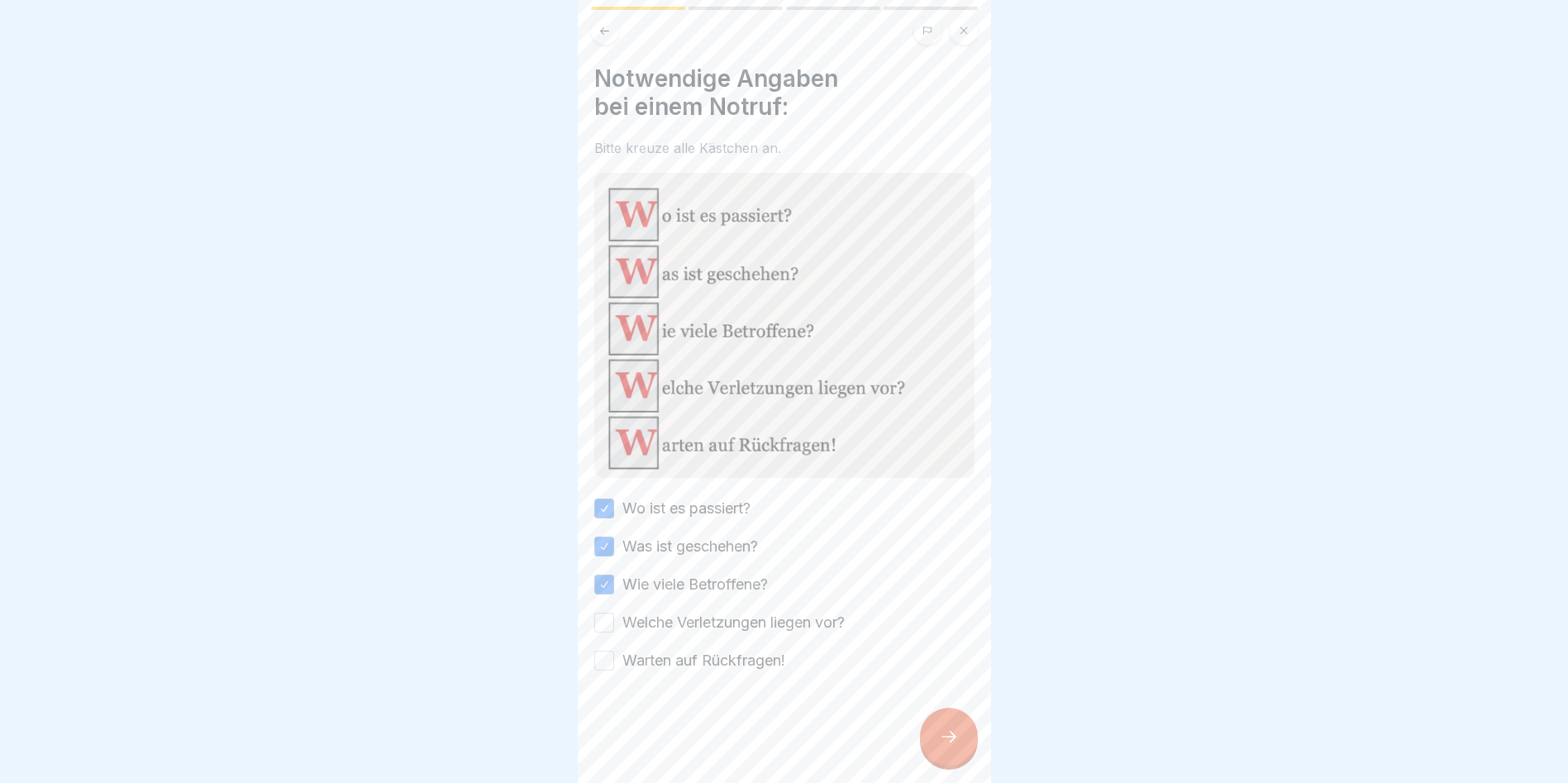 click on "Welche Verletzungen liegen vor?" at bounding box center [604, 623] 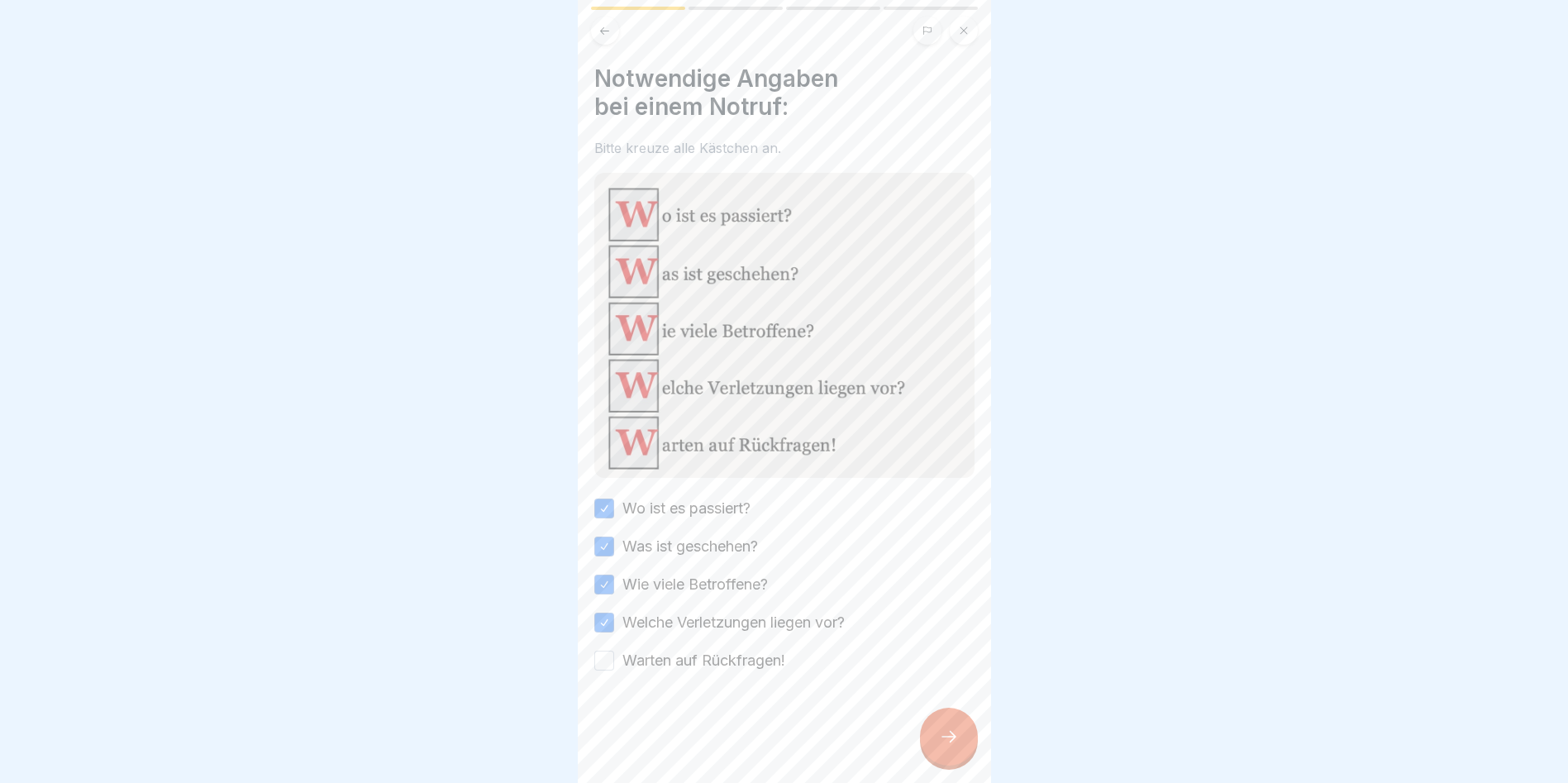 click on "Warten auf Rückfragen!" at bounding box center [604, 661] 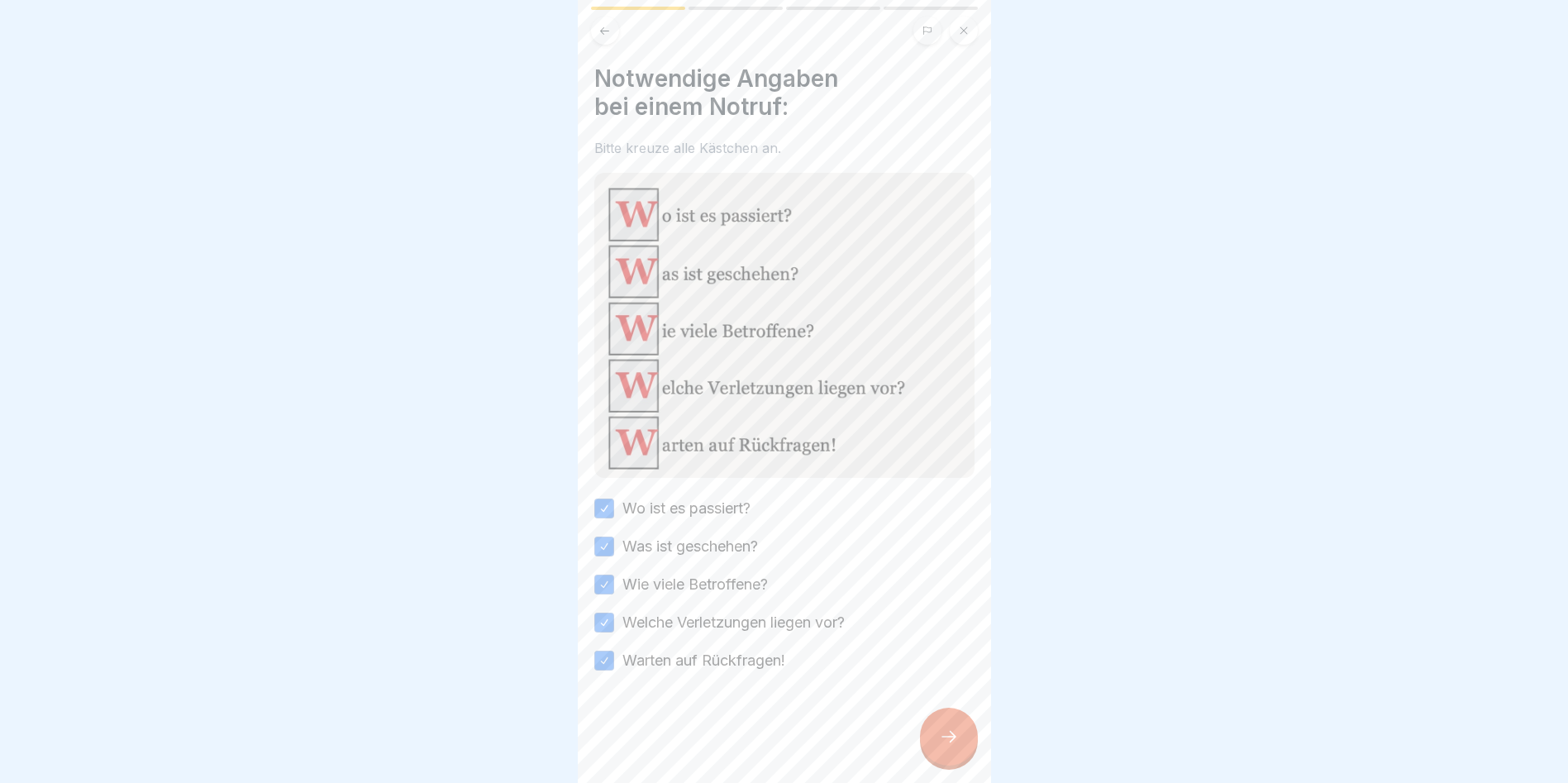 click at bounding box center (949, 737) 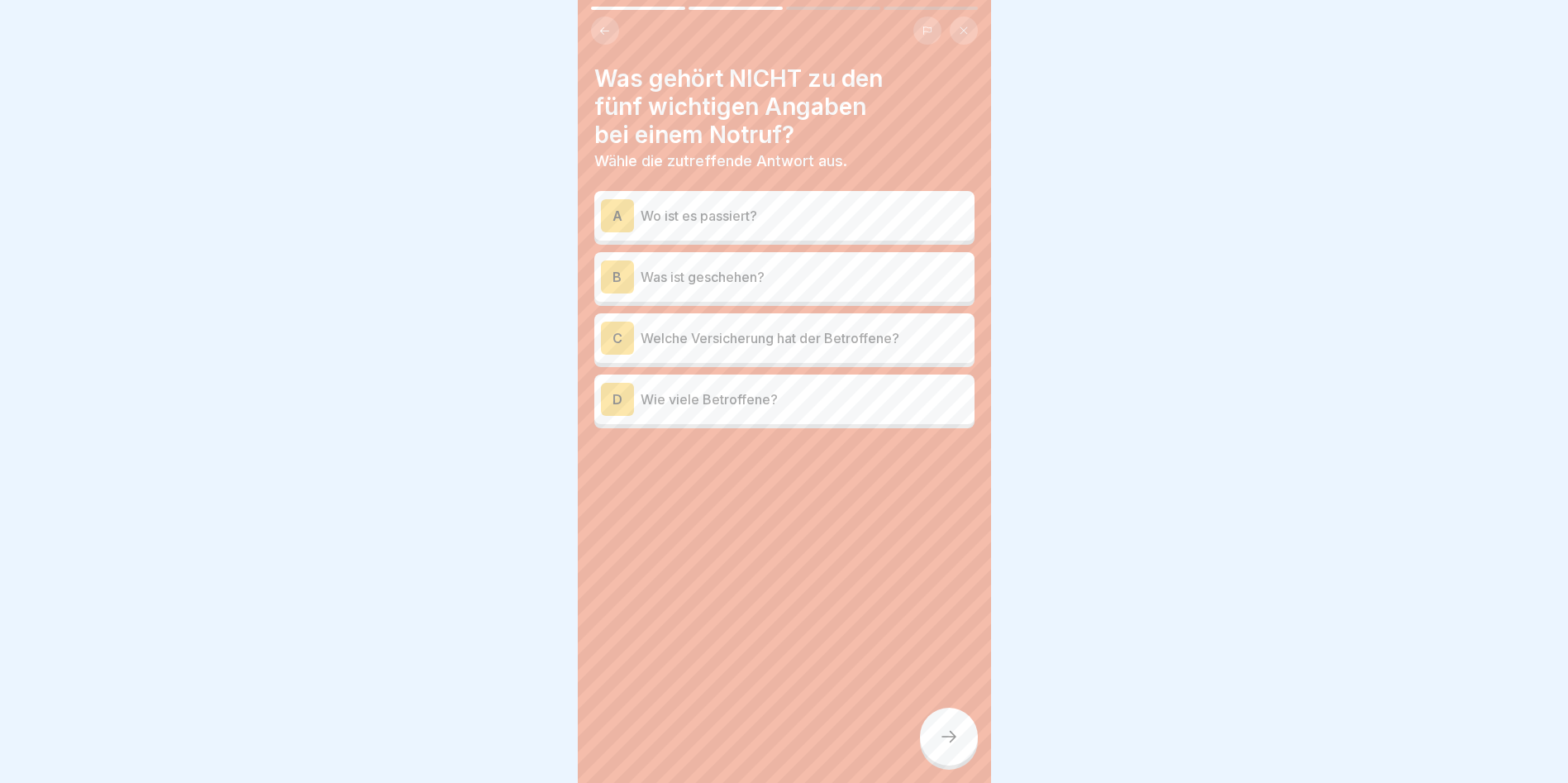 click on "Wo ist es passiert?" at bounding box center (804, 216) 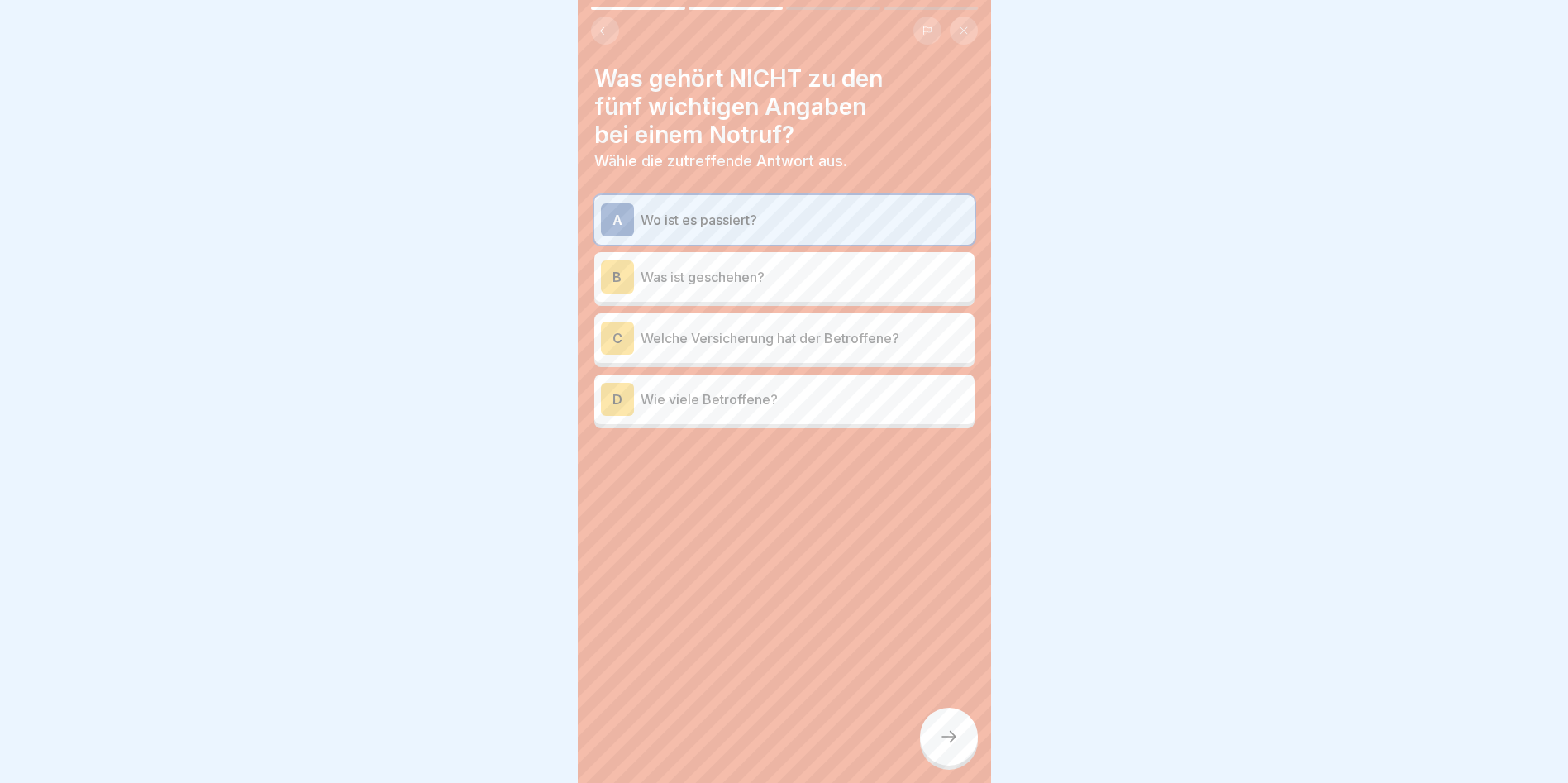 click on "Was ist geschehen?" at bounding box center (804, 277) 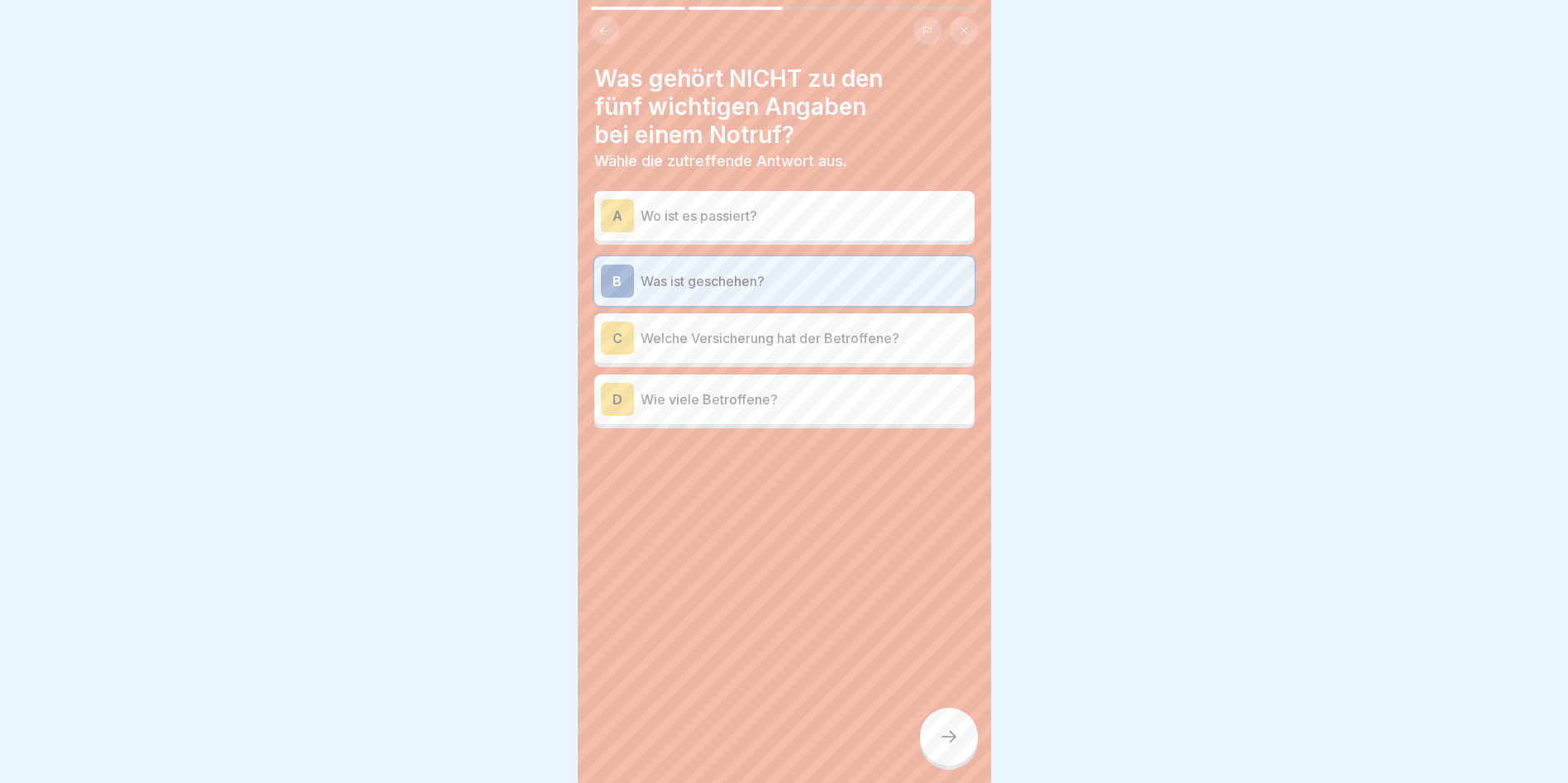 click on "D Wie viele Betroffene?" at bounding box center (784, 399) 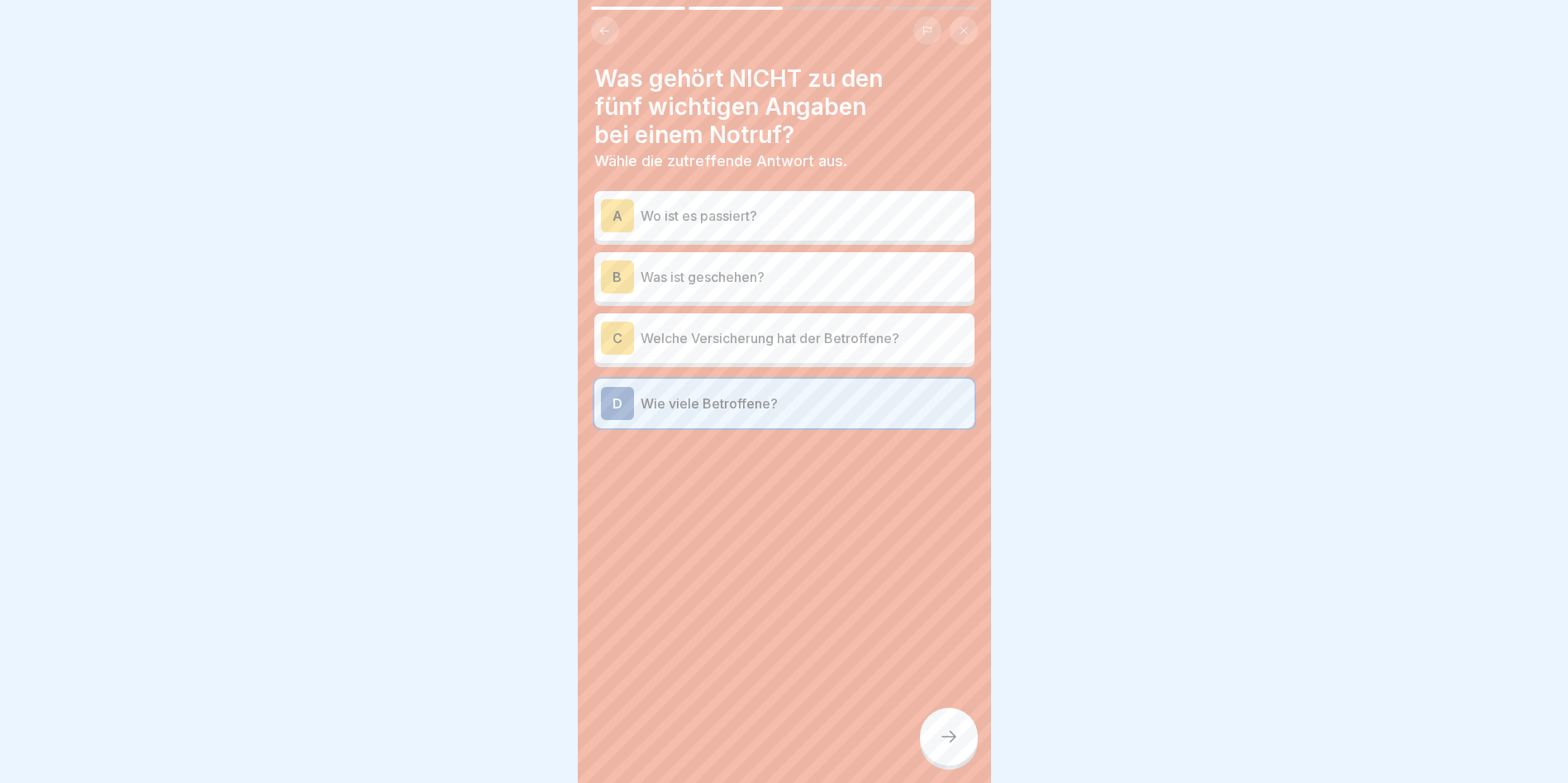 click on "A" at bounding box center [617, 216] 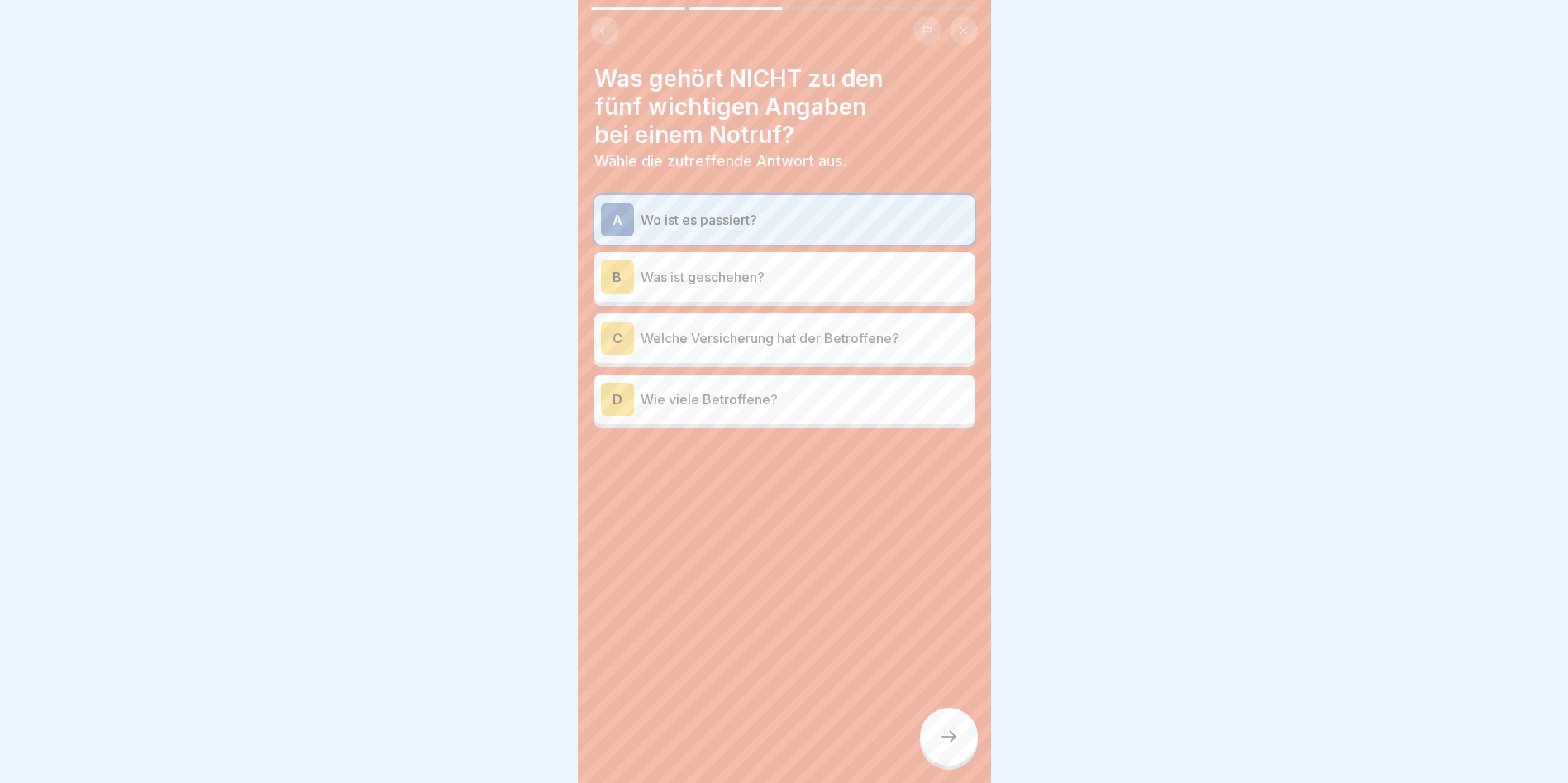 click on "B" at bounding box center [617, 277] 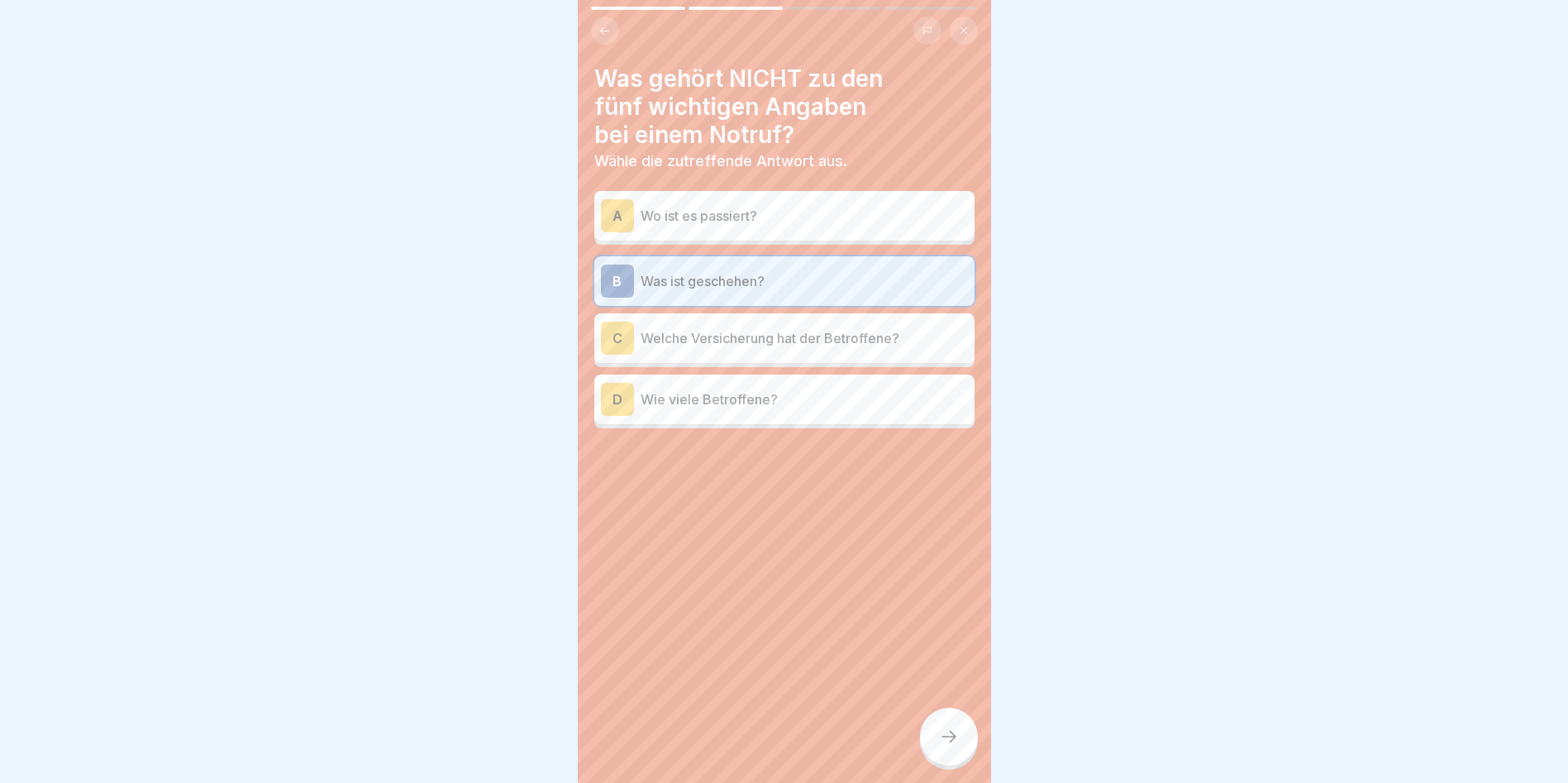 click on "Welche Versicherung hat der Betroffene?" at bounding box center (804, 338) 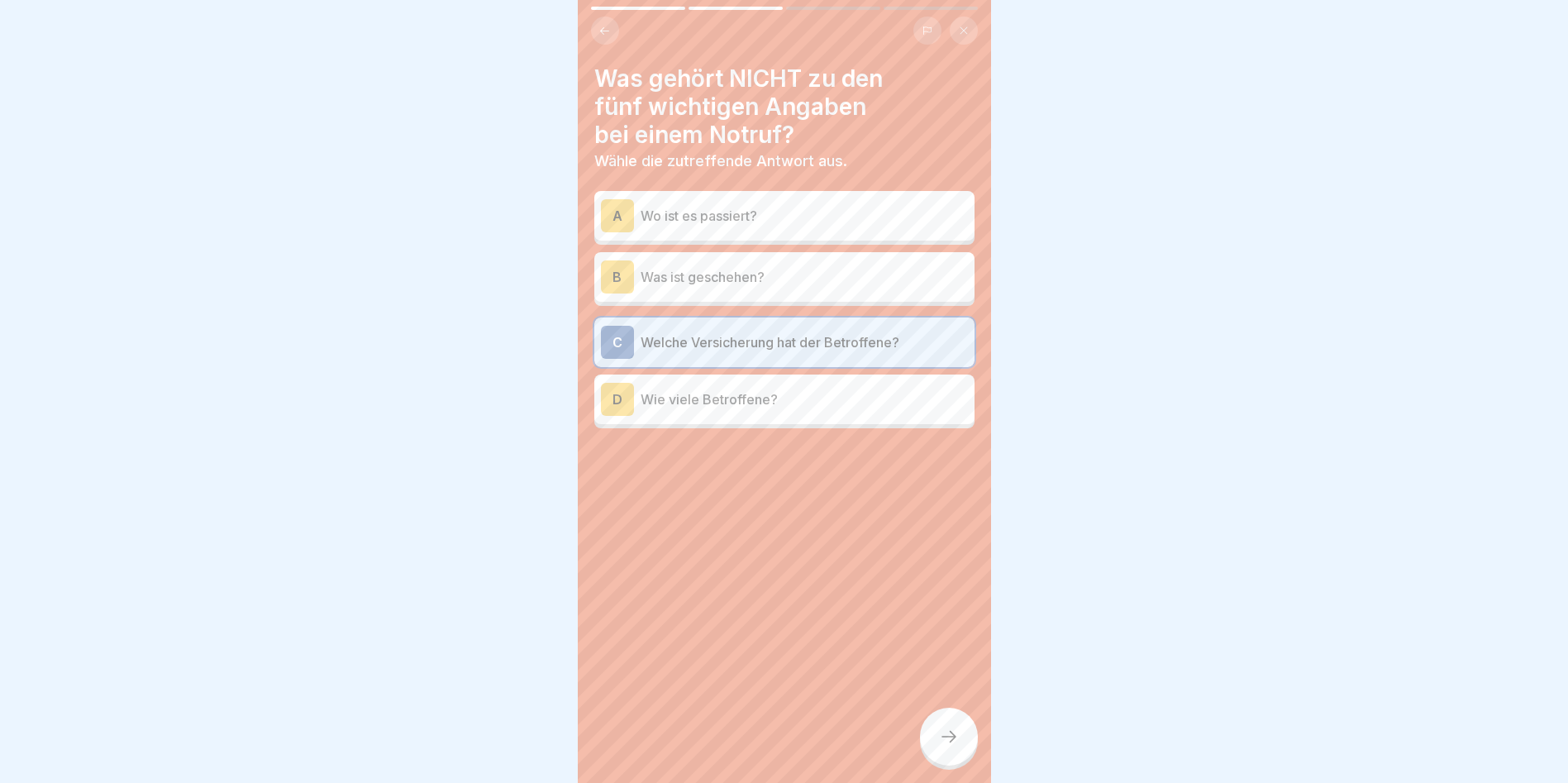 click 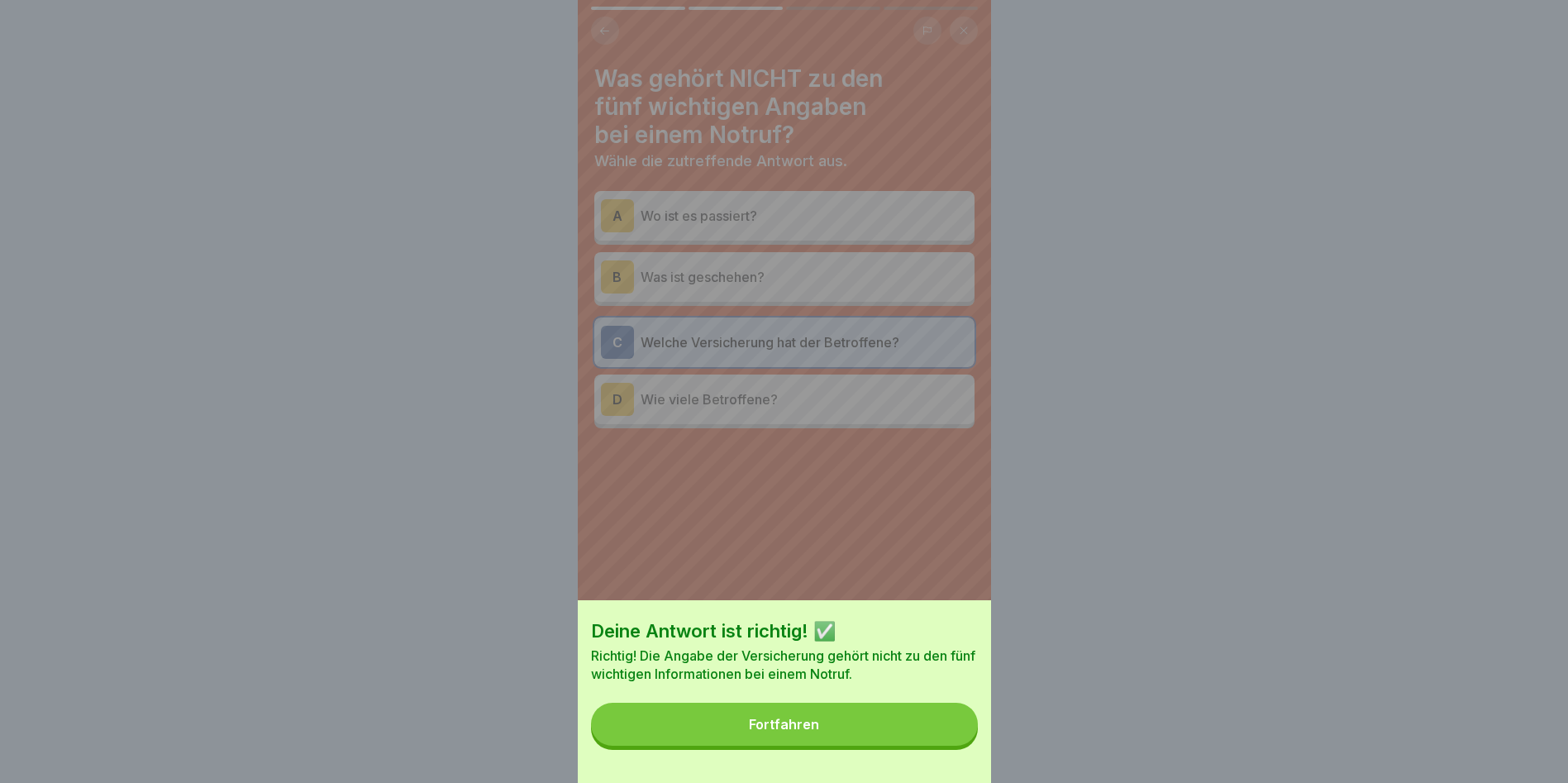 click on "Fortfahren" at bounding box center [784, 724] 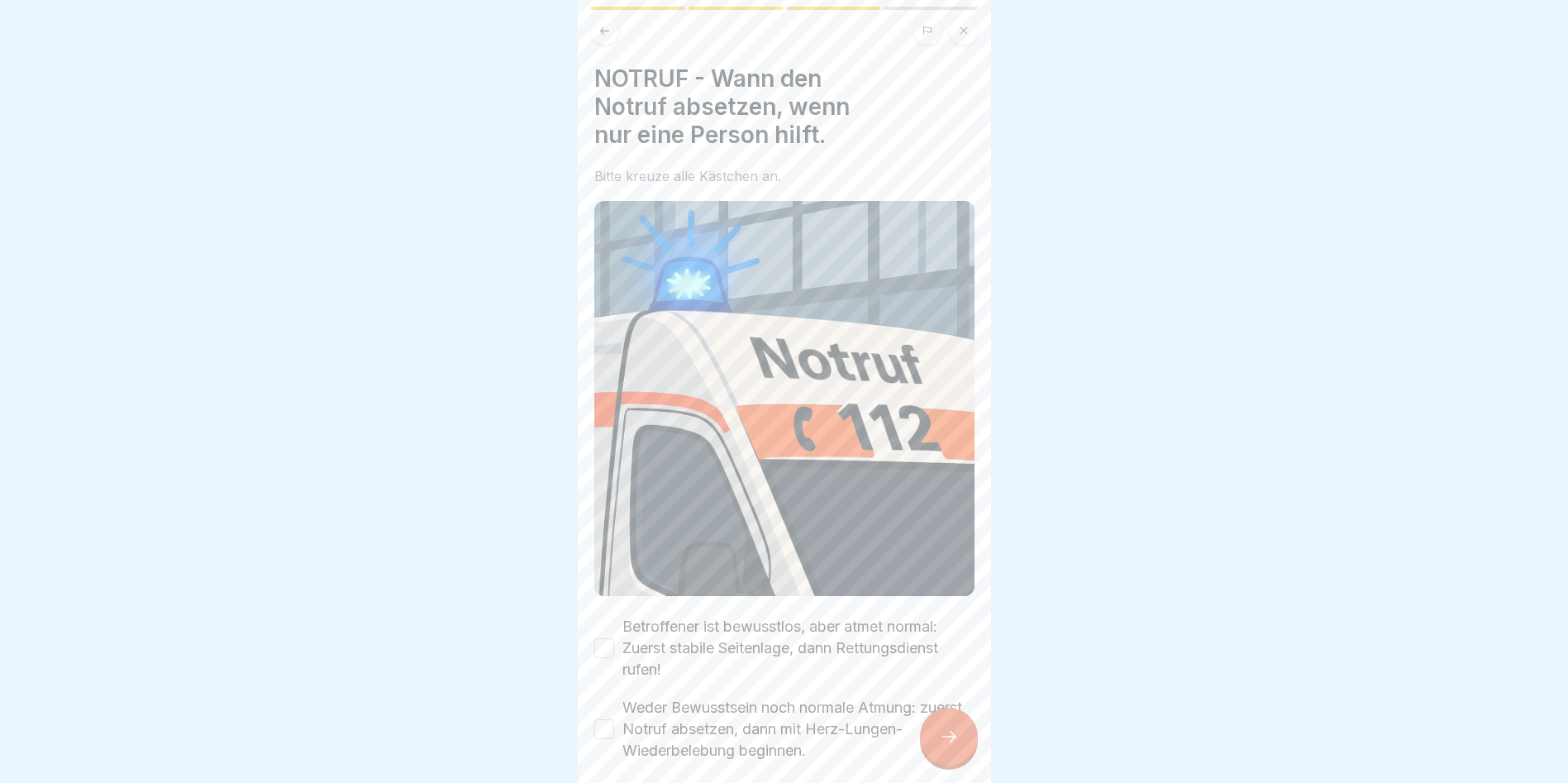 scroll, scrollTop: 64, scrollLeft: 0, axis: vertical 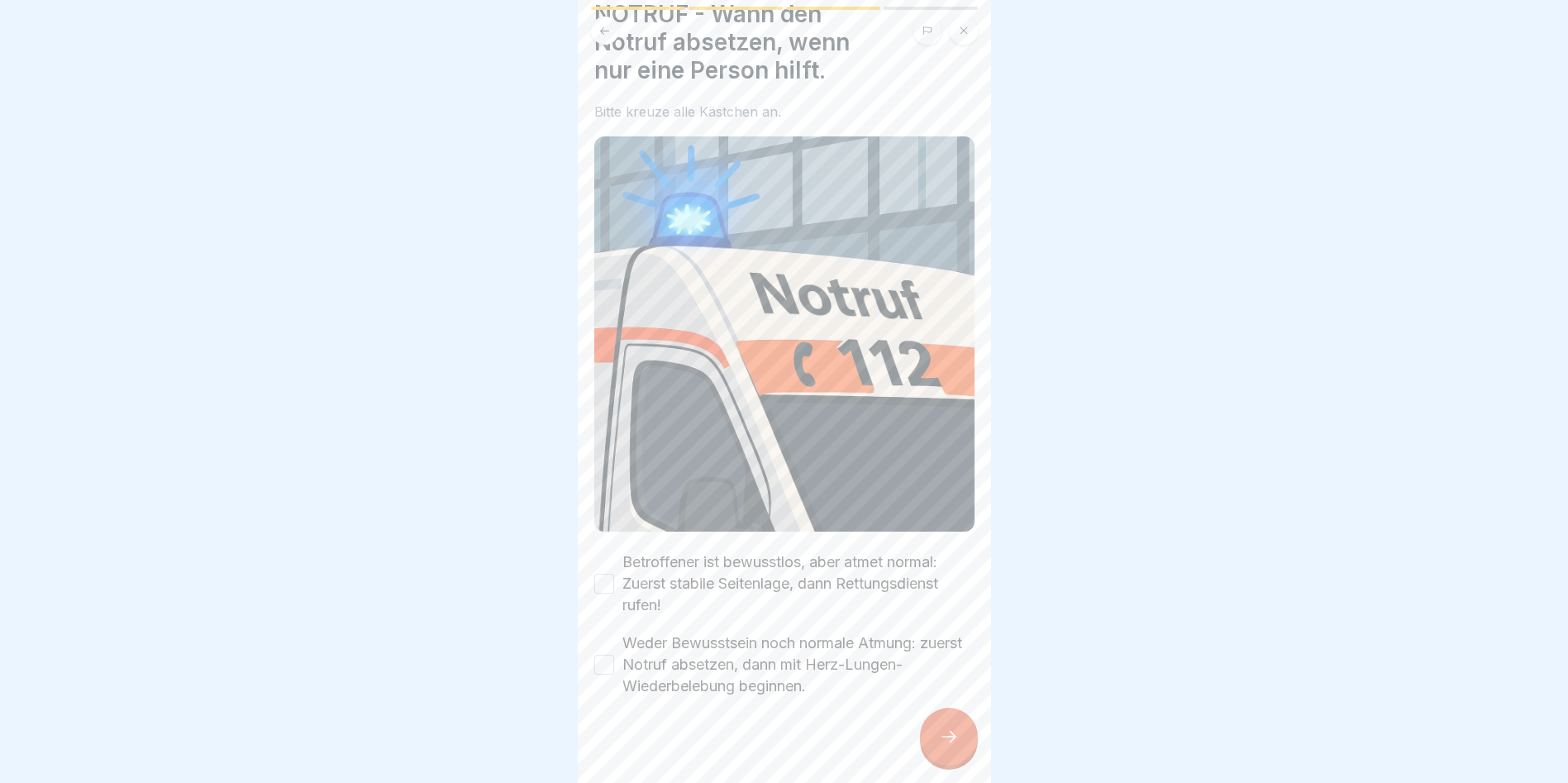 click on "Betroffener ist bewusstlos, aber atmet normal: Zuerst stabile Seitenlage, dann Rettungsdienst rufen!" at bounding box center [604, 584] 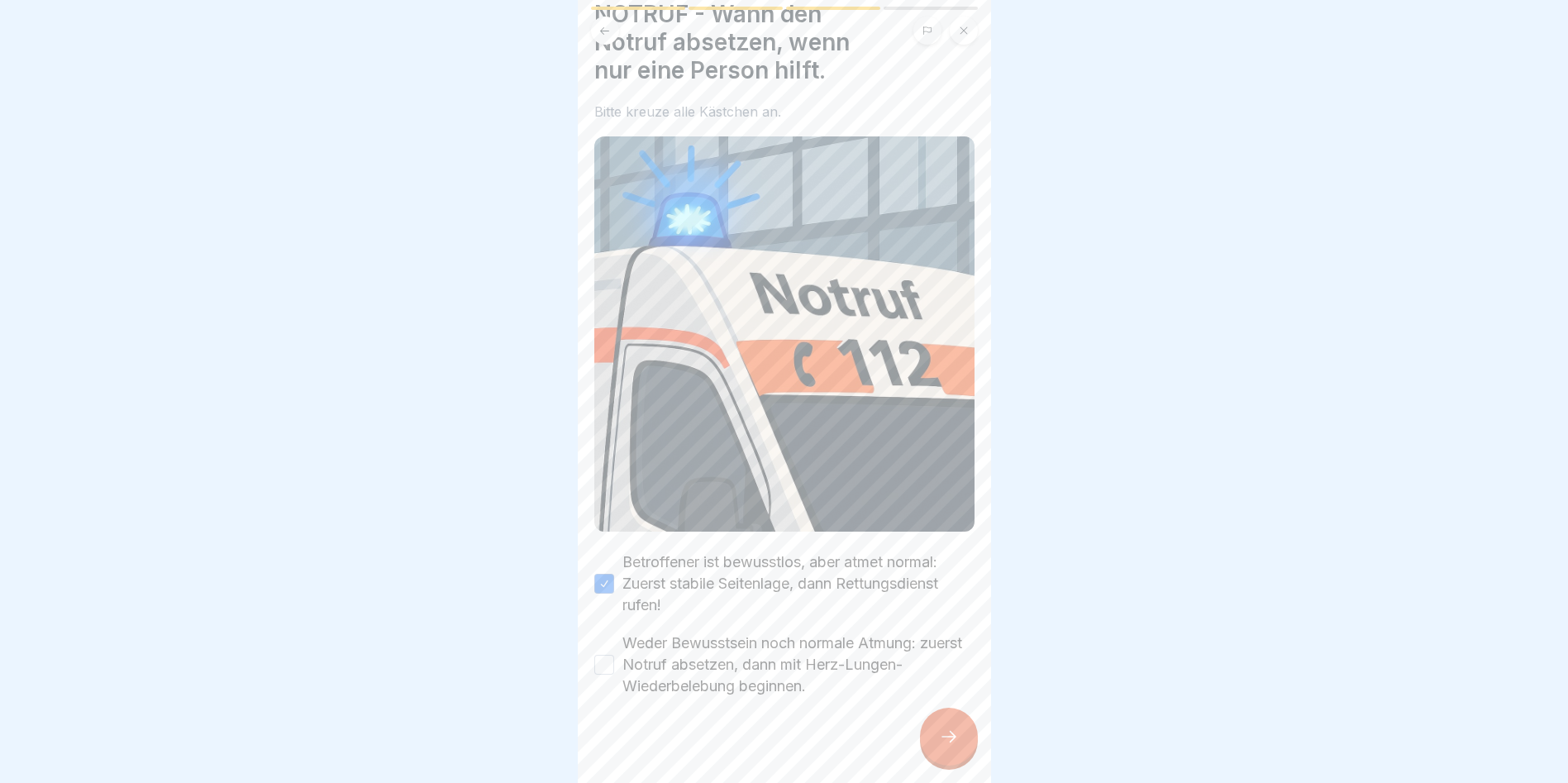 click on "Weder Bewusstsein noch normale Atmung: zuerst Notruf absetzen, dann mit Herz-Lungen-Wiederbelebung beginnen." at bounding box center [604, 665] 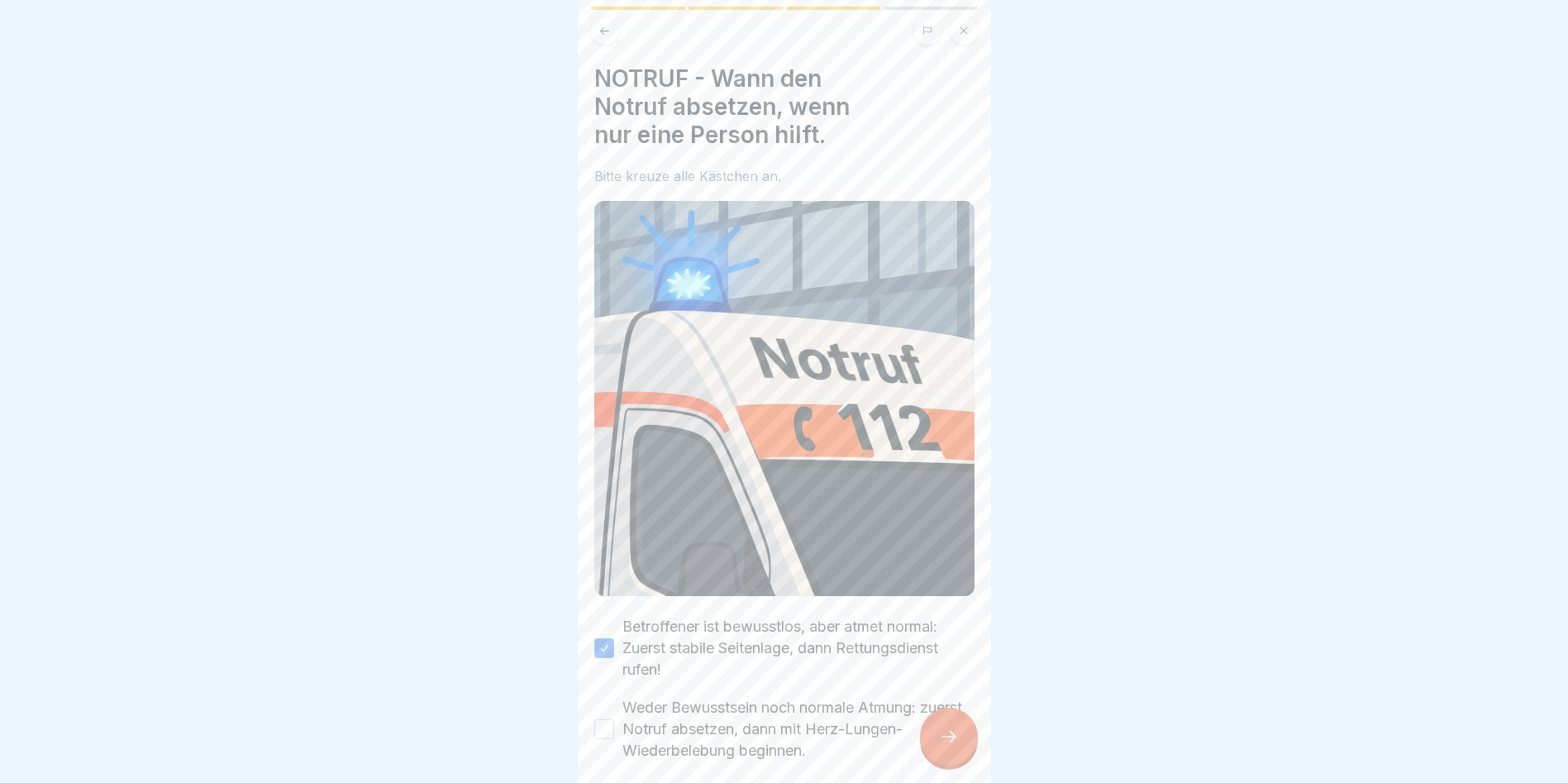 scroll, scrollTop: 0, scrollLeft: 0, axis: both 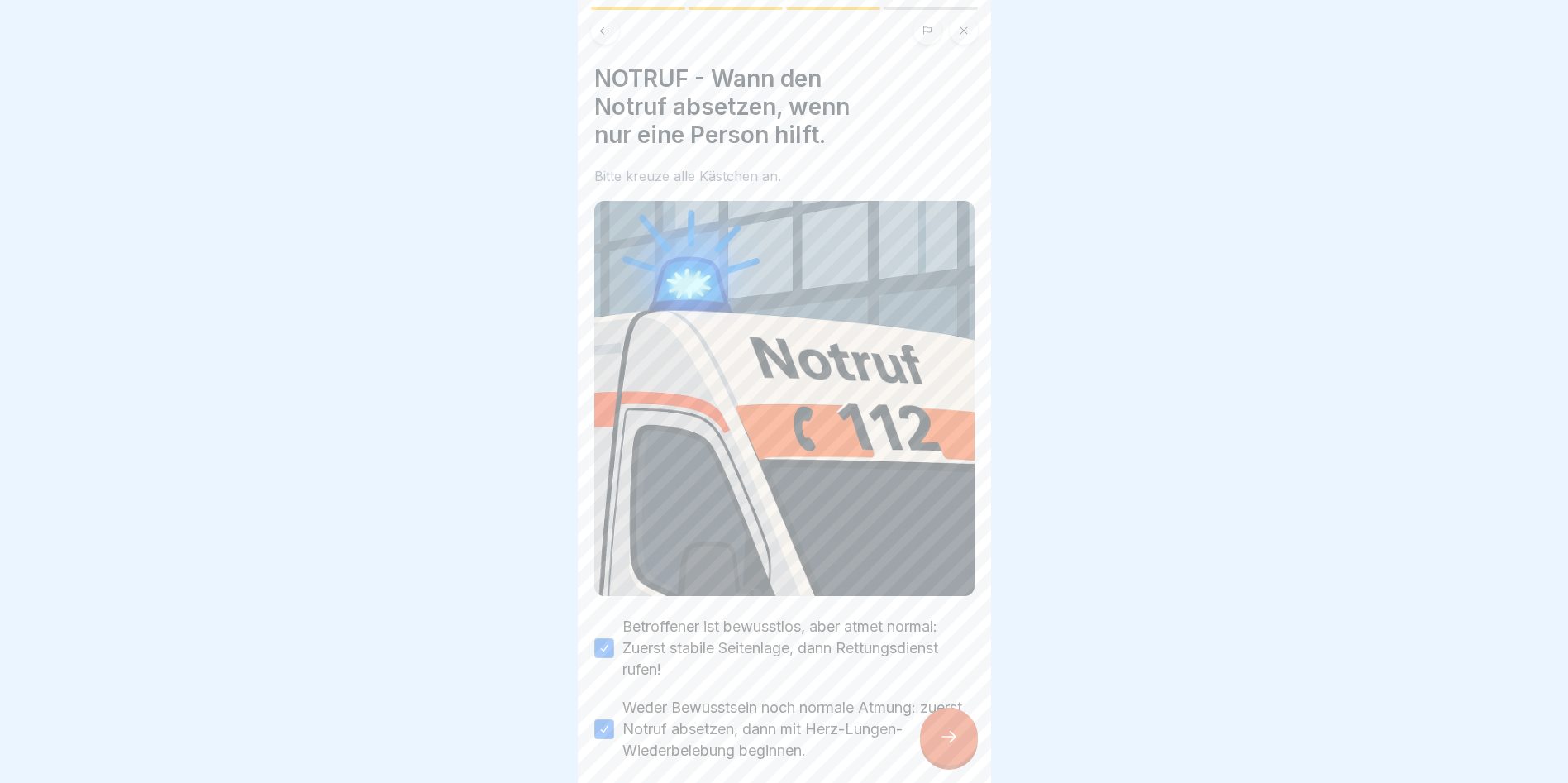 click 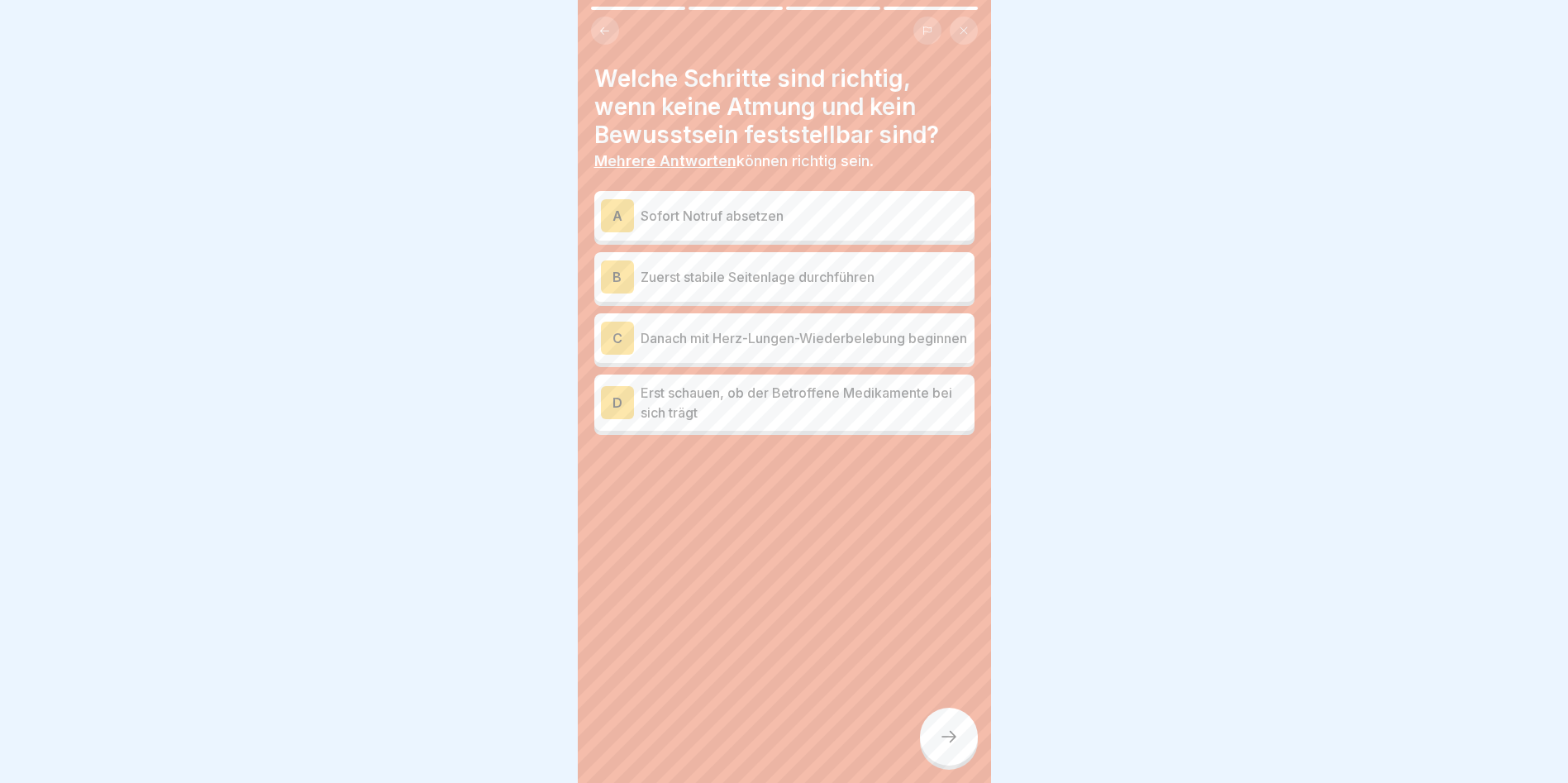 click on "Sofort Notruf absetzen" at bounding box center (804, 216) 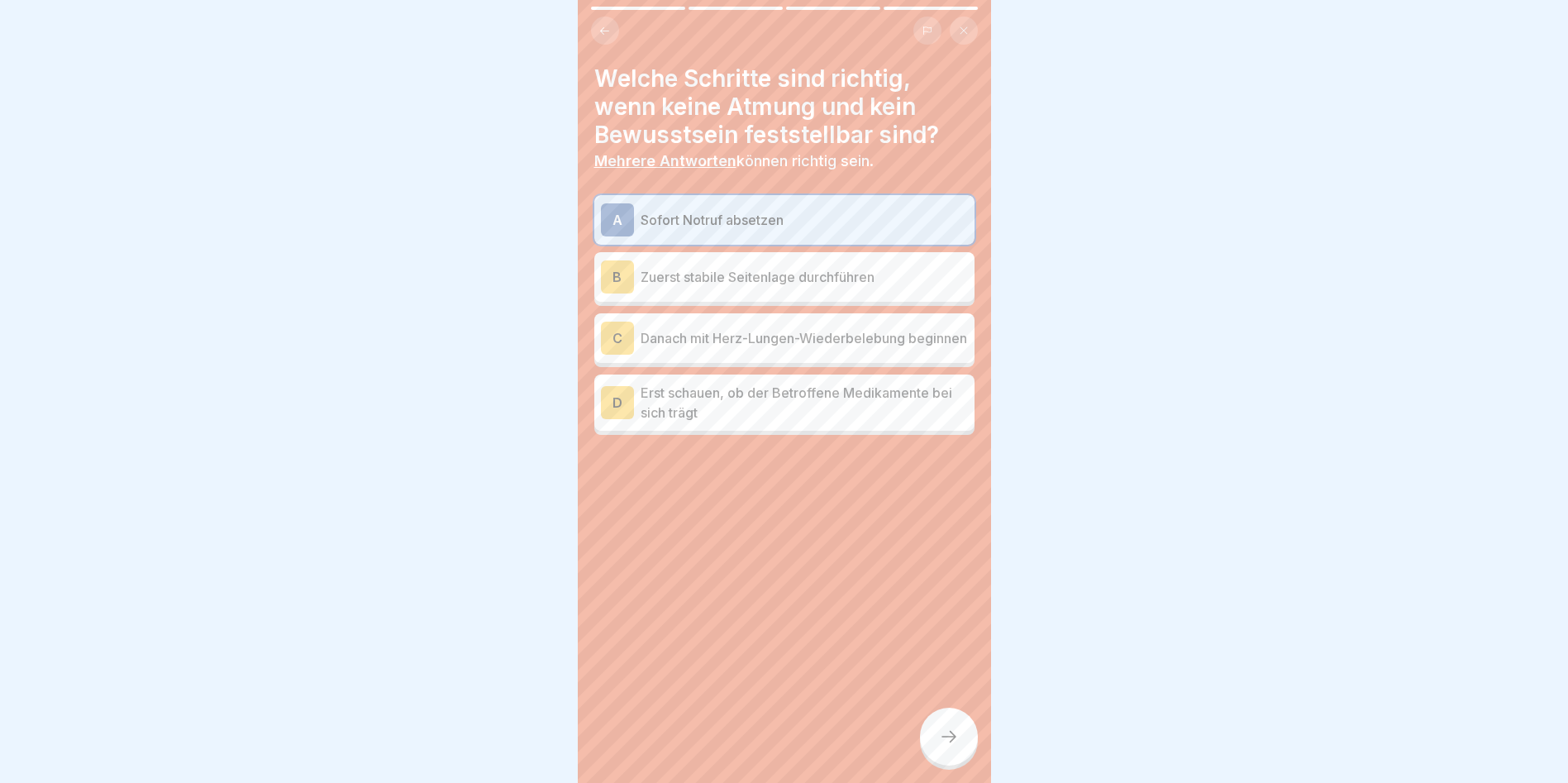click on "Danach mit Herz-Lungen-Wiederbelebung beginnen" at bounding box center (804, 338) 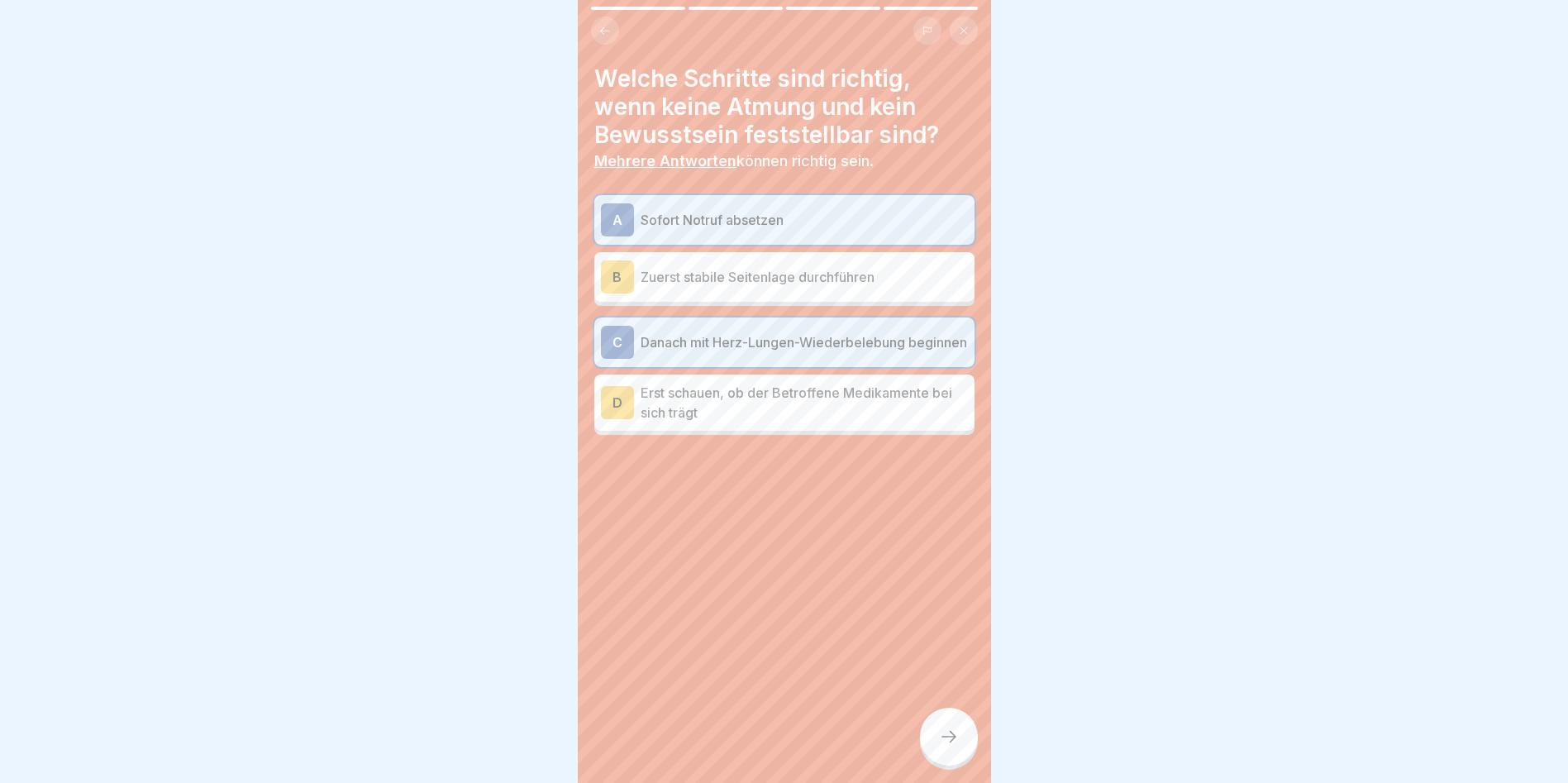 click 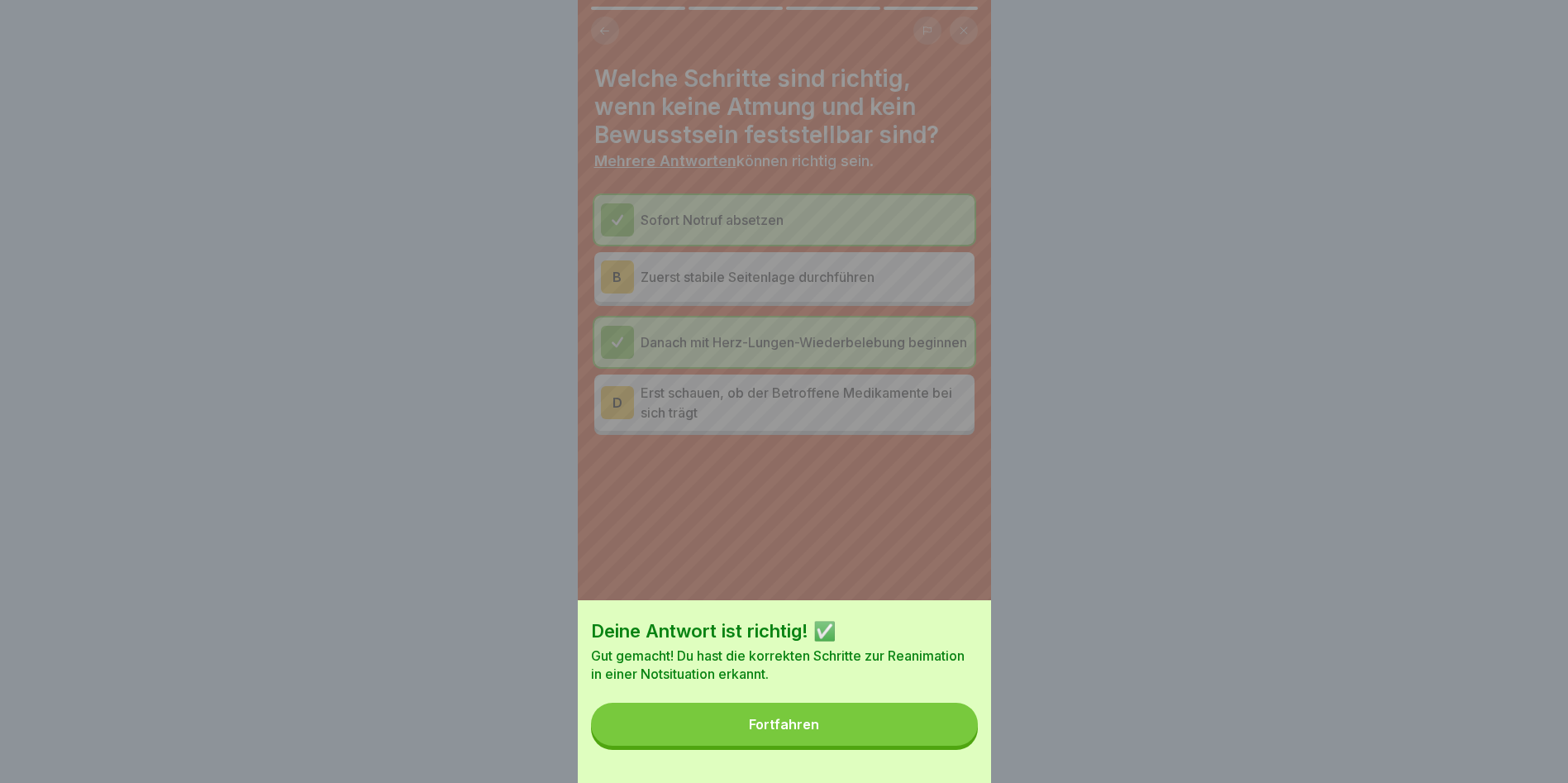 click on "Fortfahren" at bounding box center [784, 724] 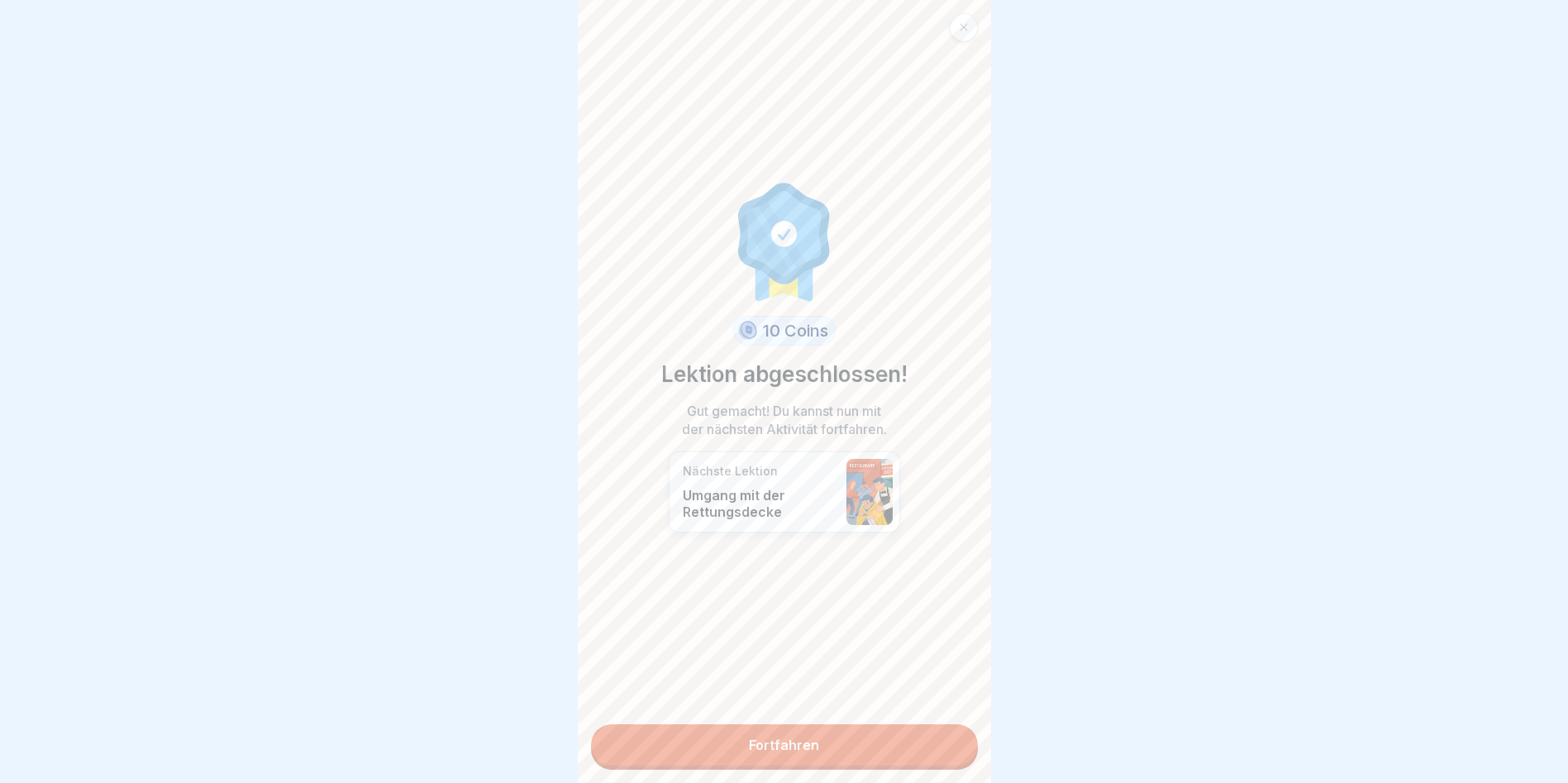 click on "Fortfahren" at bounding box center [784, 745] 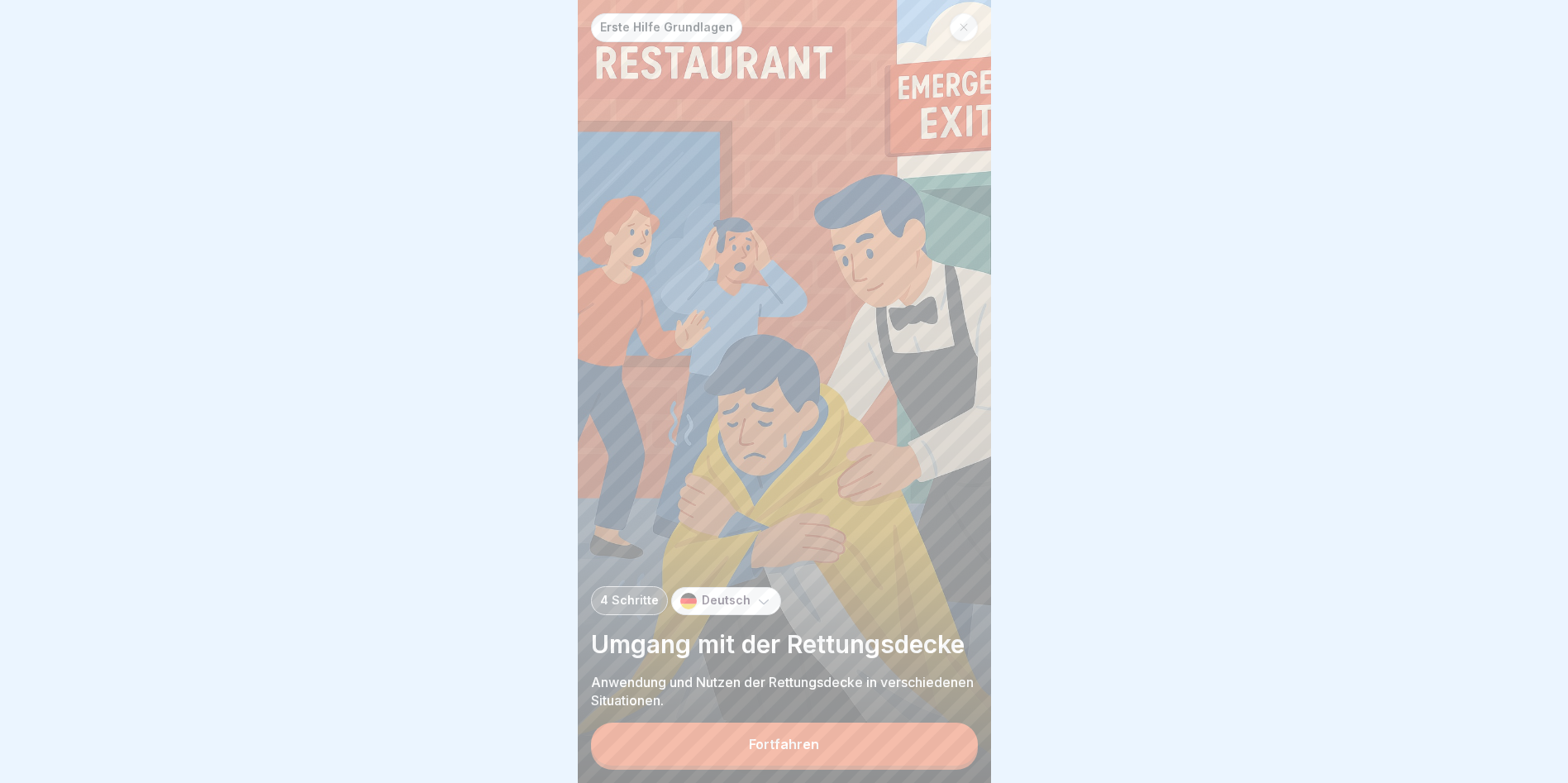 scroll, scrollTop: 12, scrollLeft: 0, axis: vertical 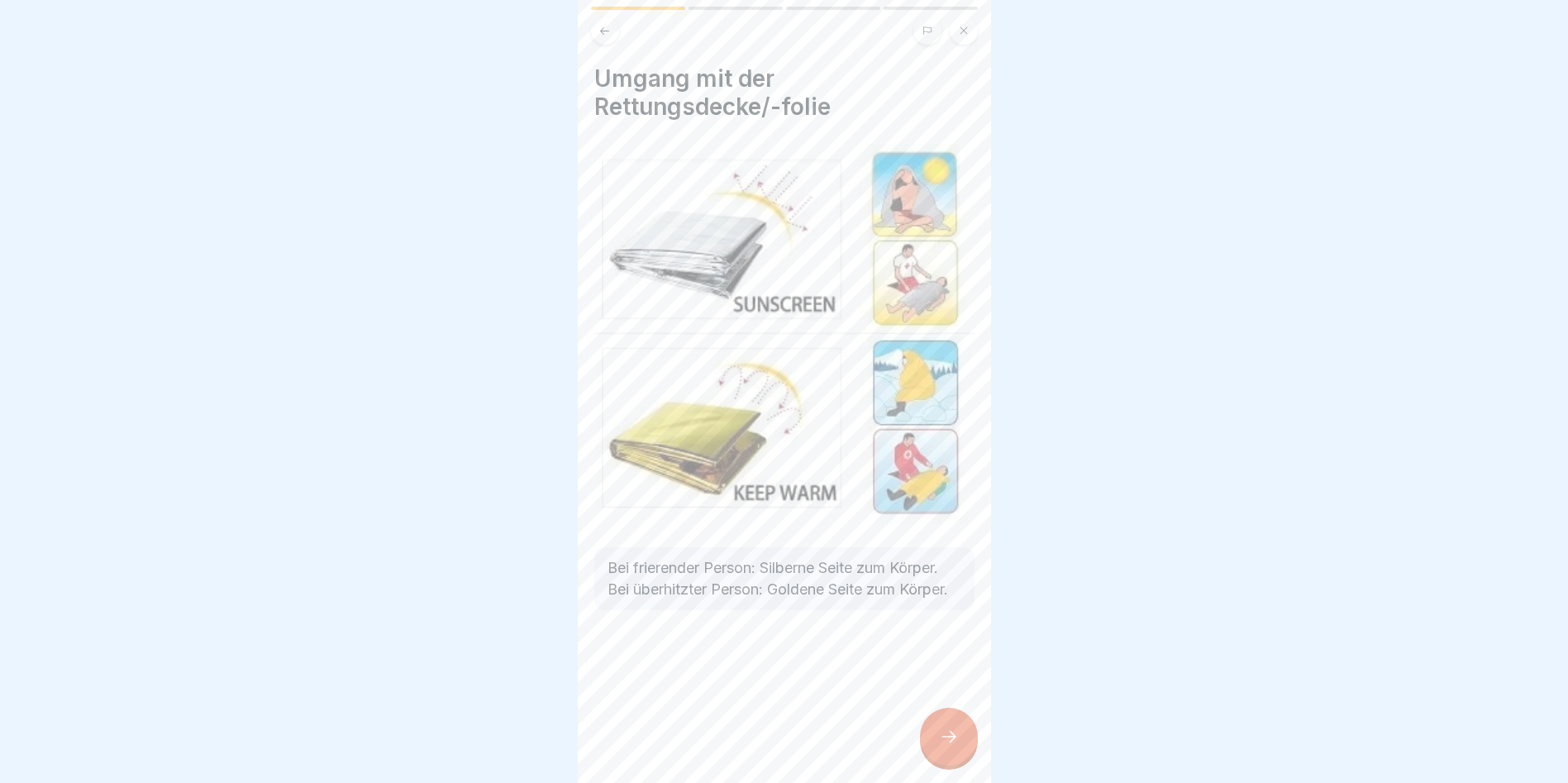 click 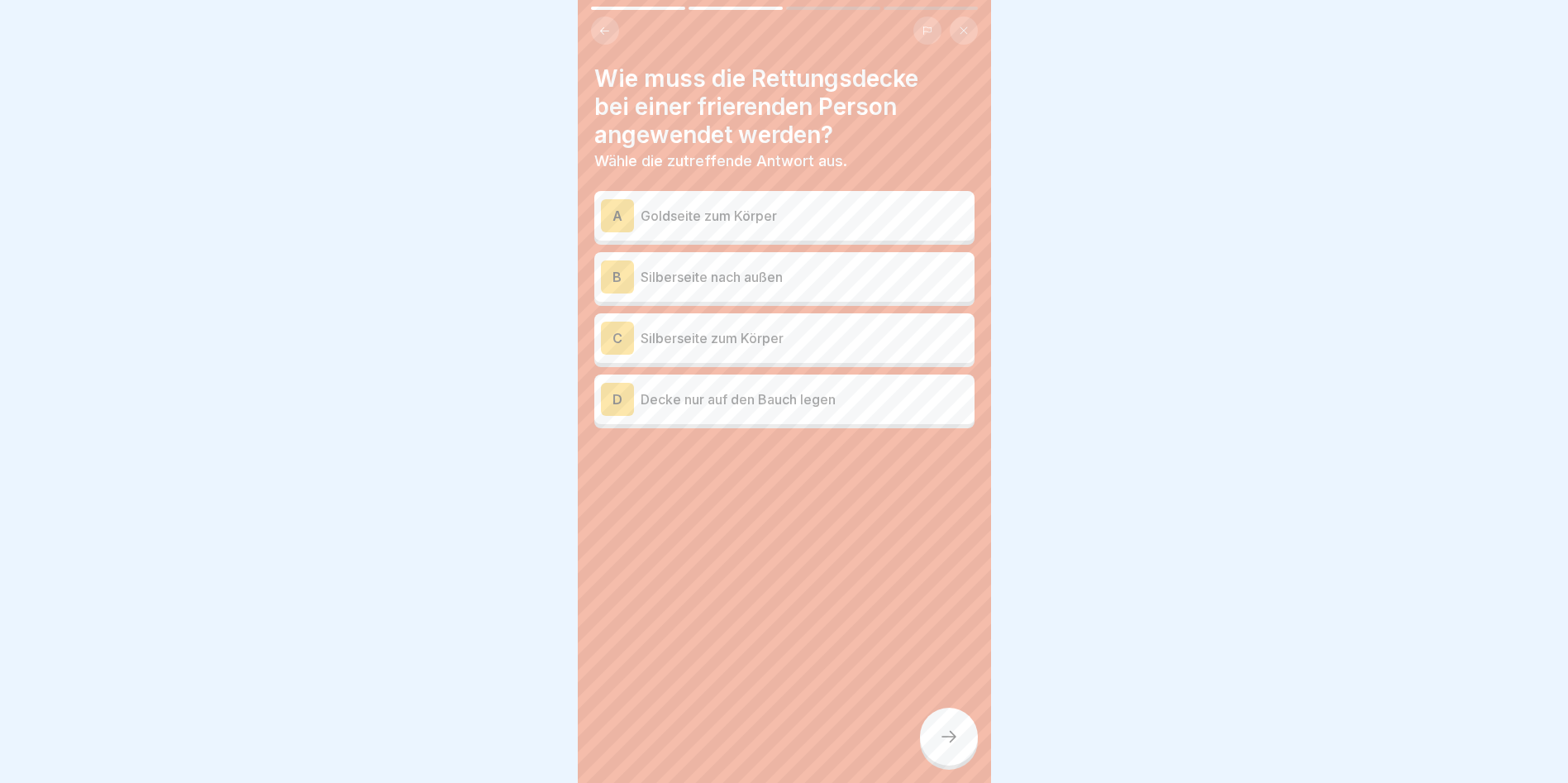click on "Silberseite zum Körper" at bounding box center [804, 338] 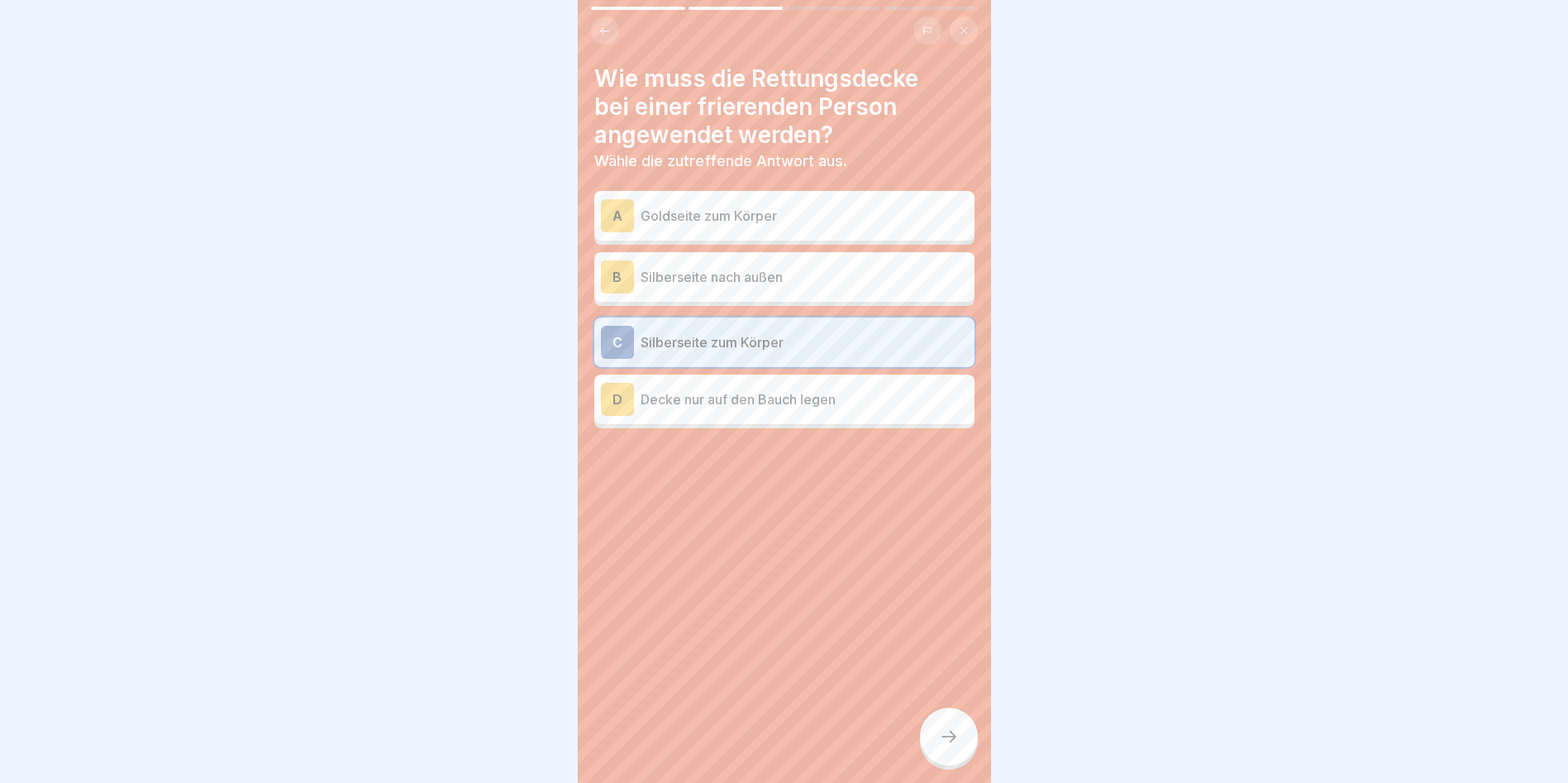 click 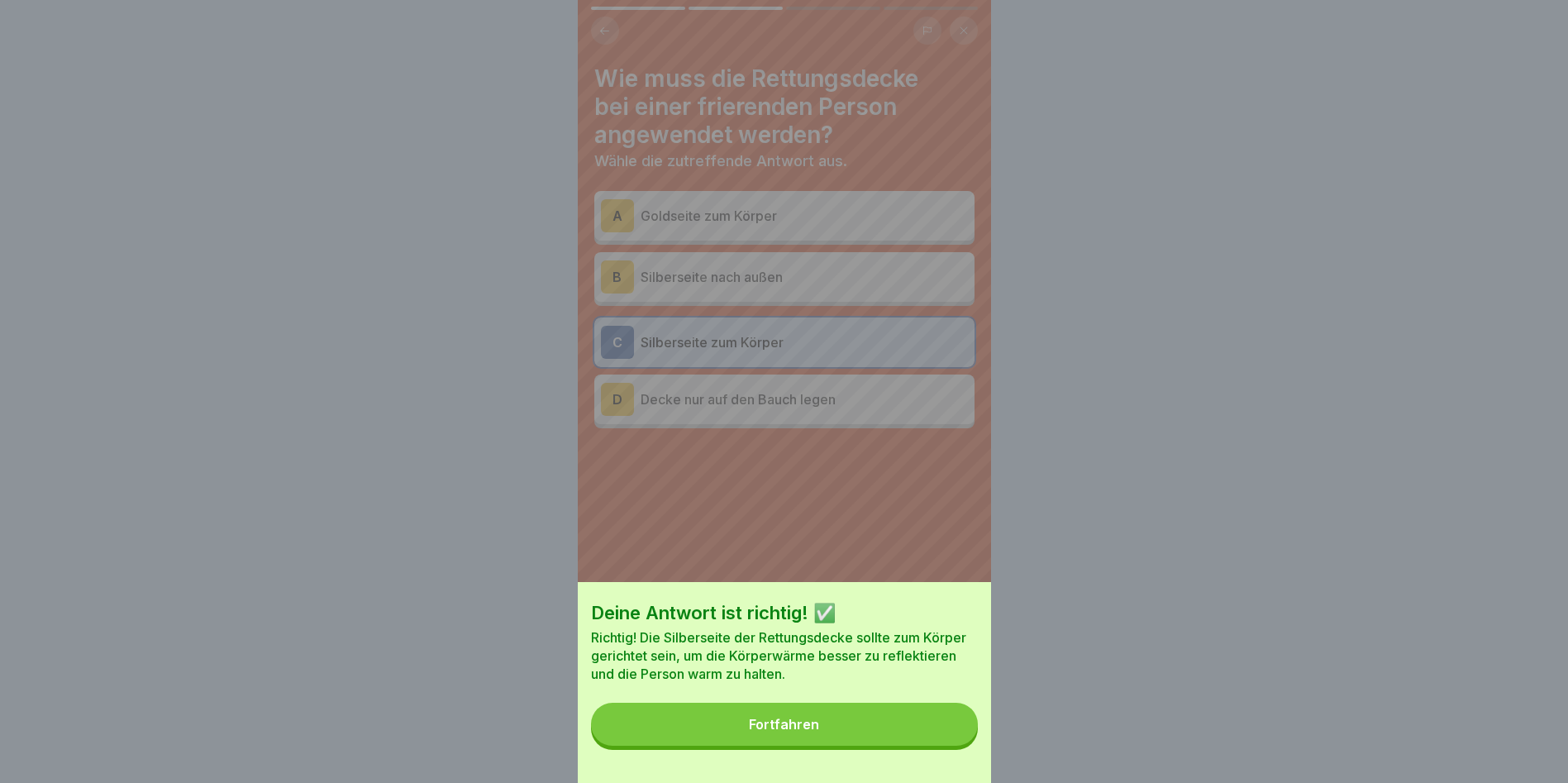 click on "Fortfahren" at bounding box center (784, 724) 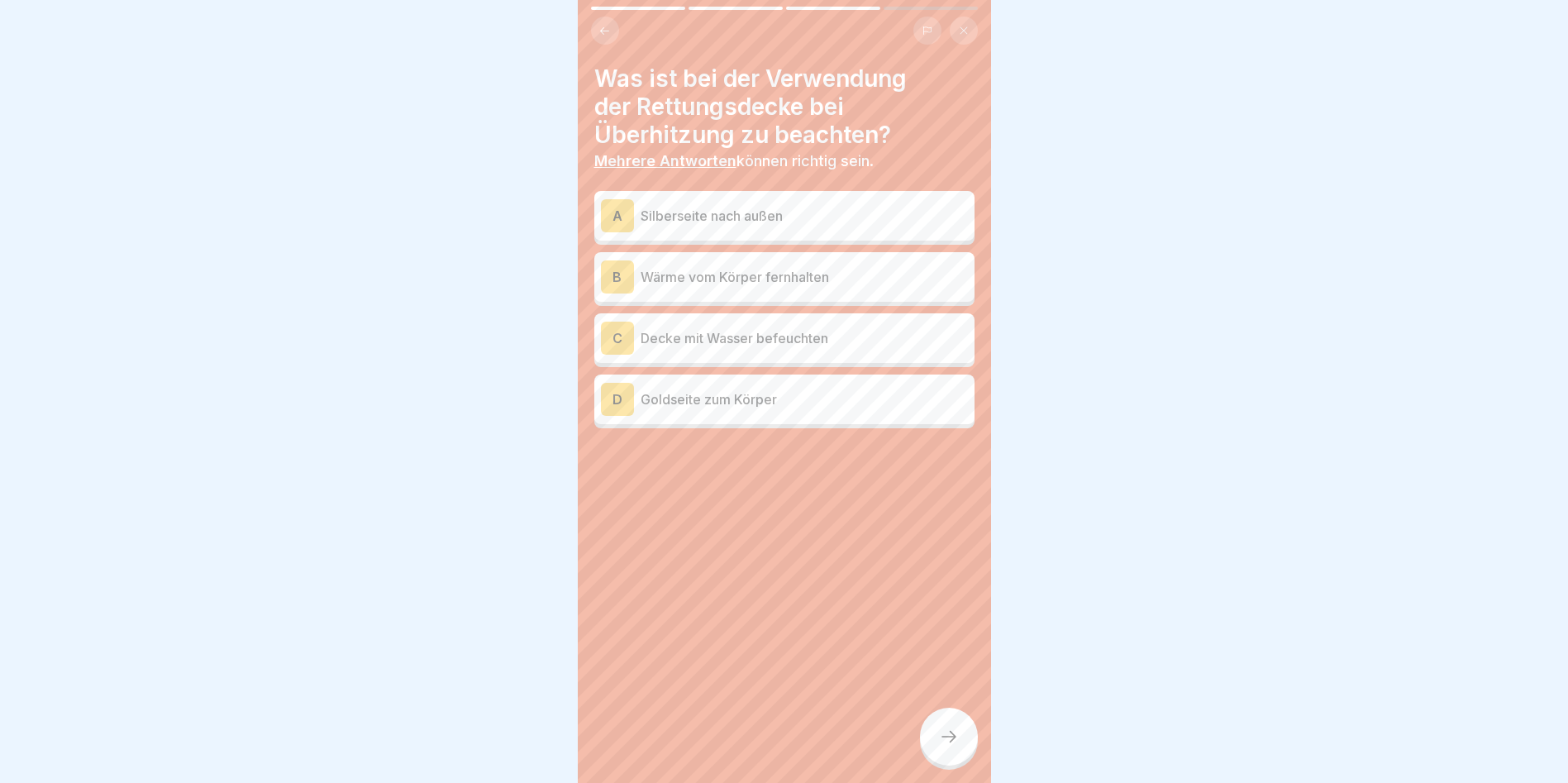 click on "Goldseite zum Körper" at bounding box center (804, 399) 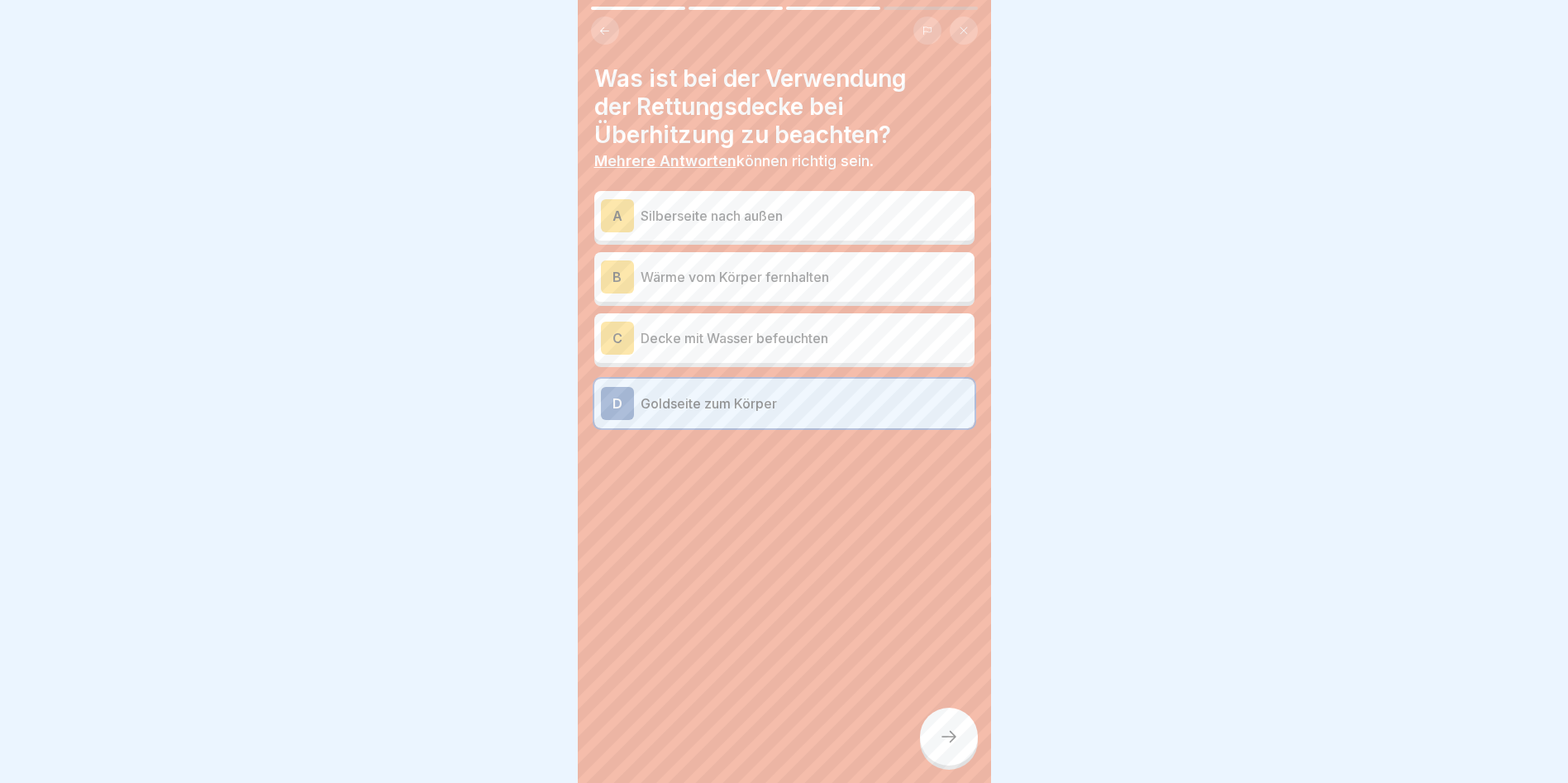 click 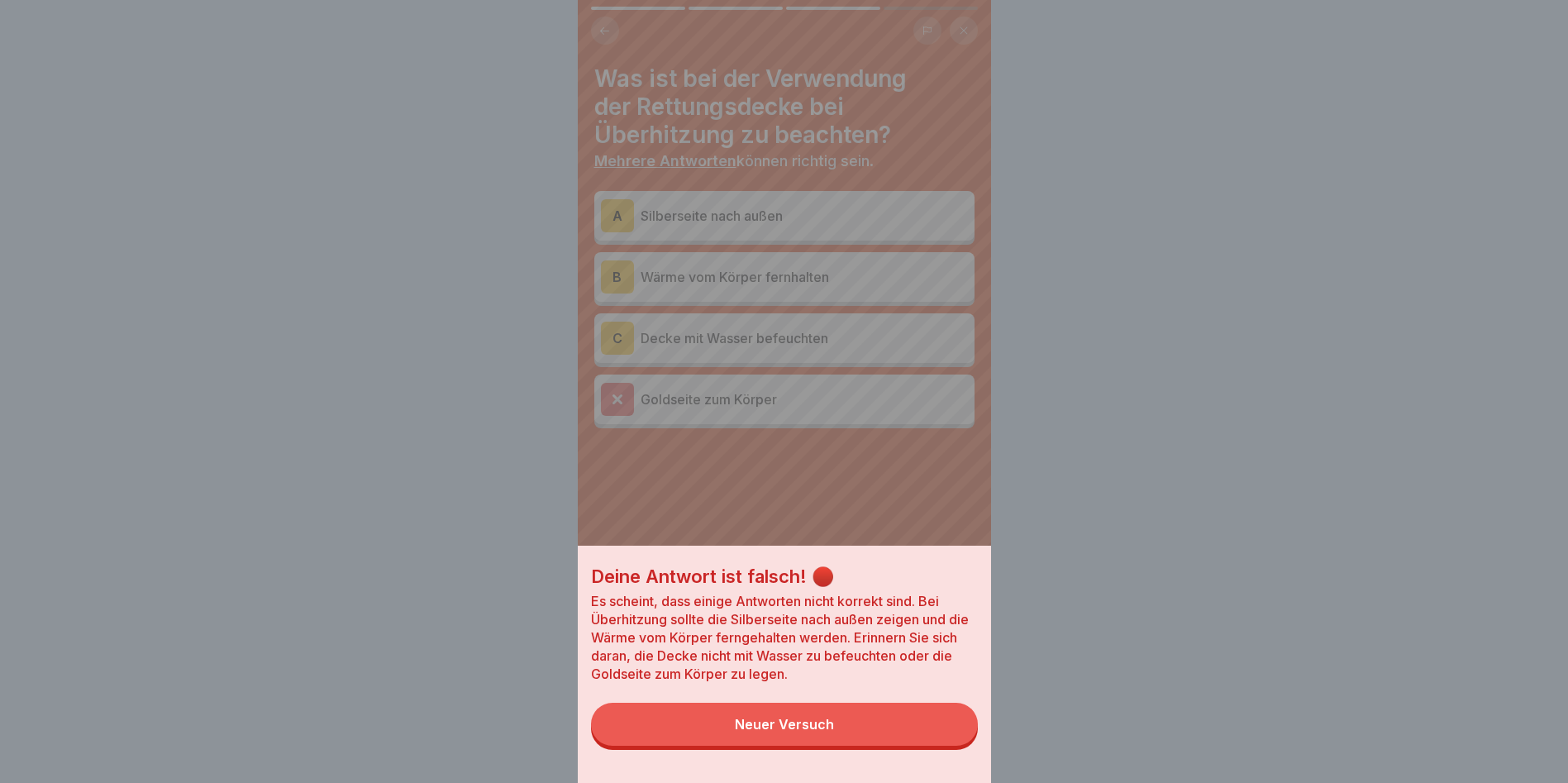 click on "Neuer Versuch" at bounding box center (784, 724) 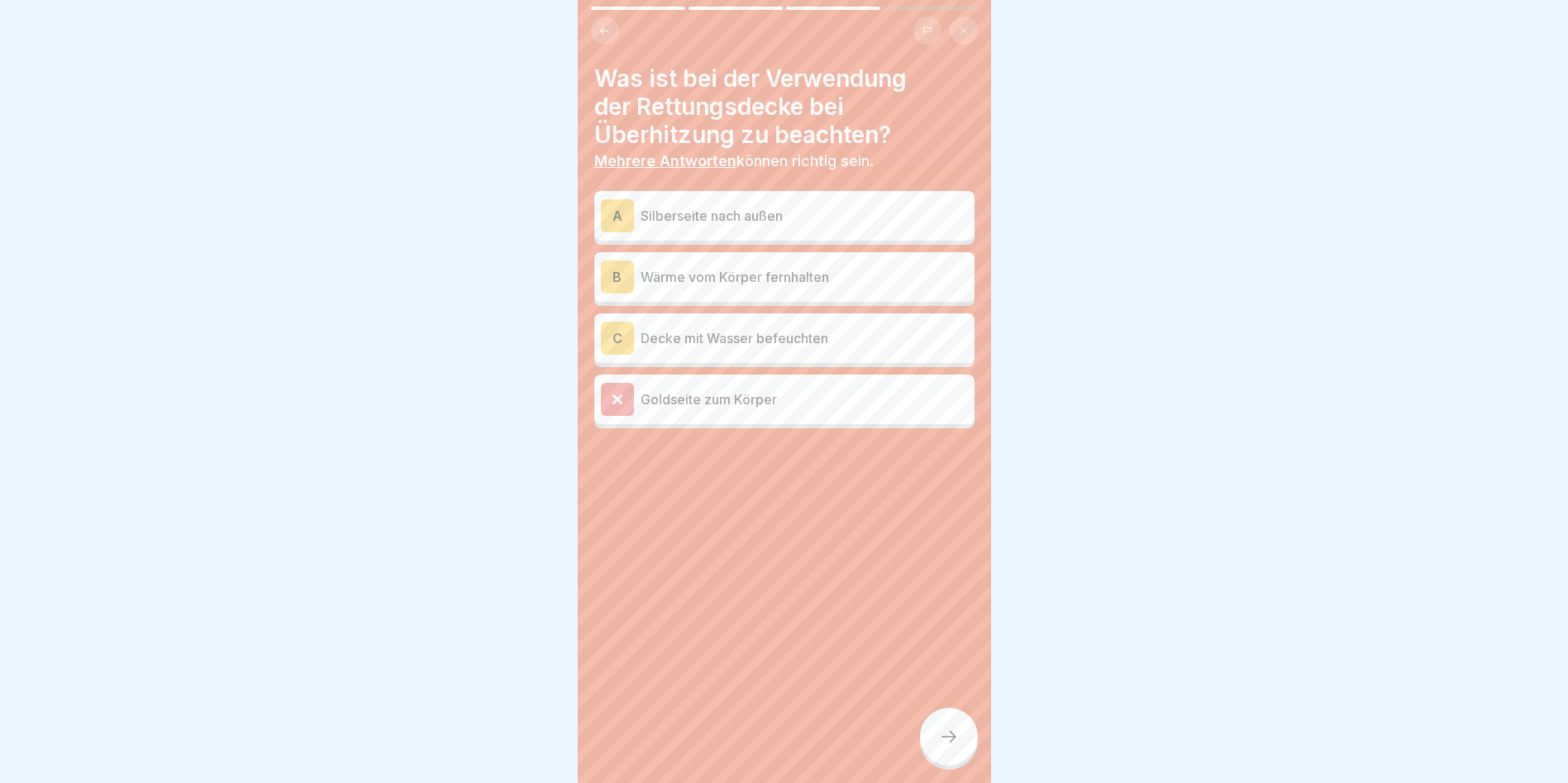 click on "A Silberseite nach außen" at bounding box center [784, 216] 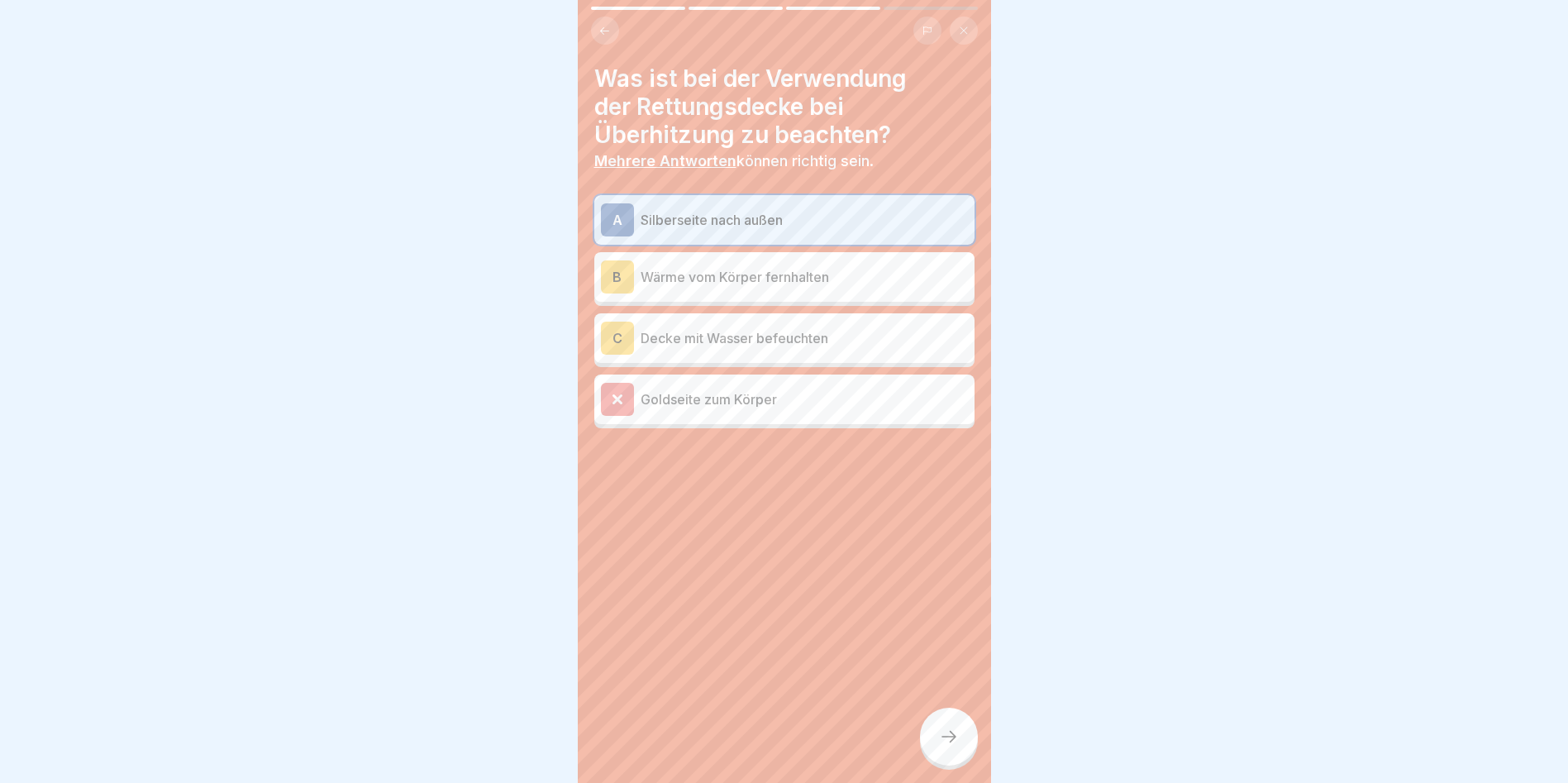 click 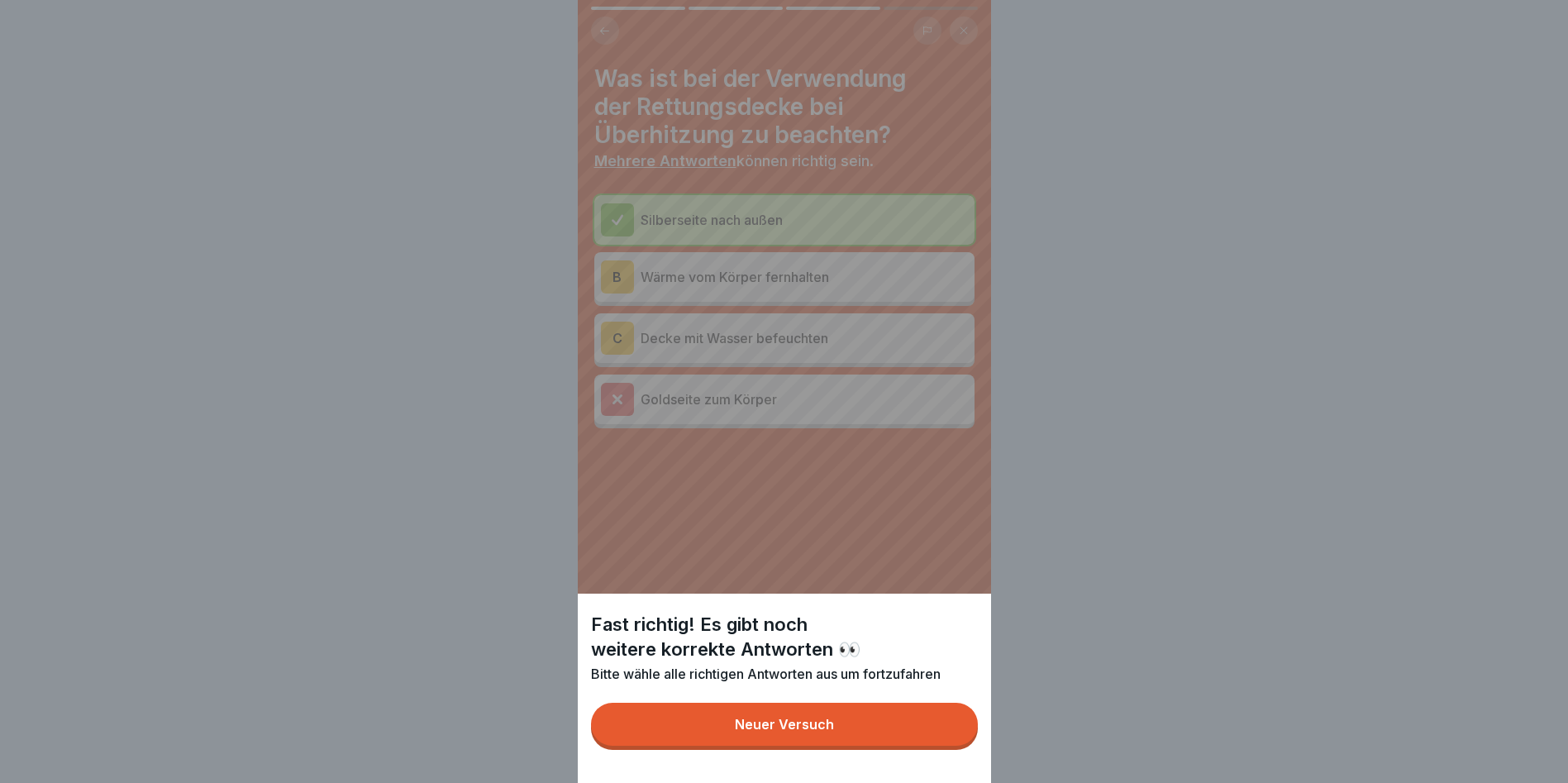 click on "Neuer Versuch" at bounding box center [784, 724] 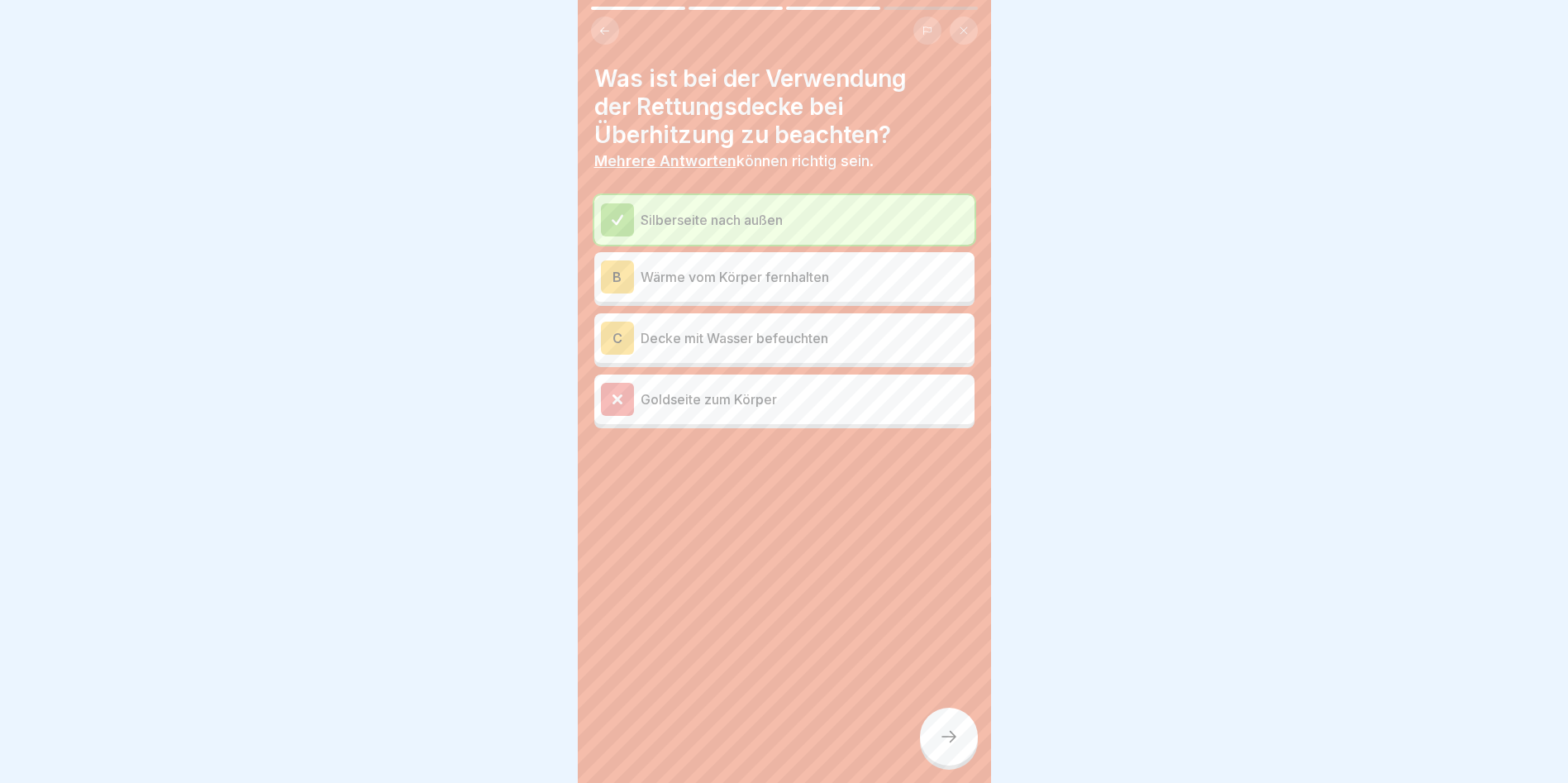 click on "Silberseite nach außen" at bounding box center (804, 220) 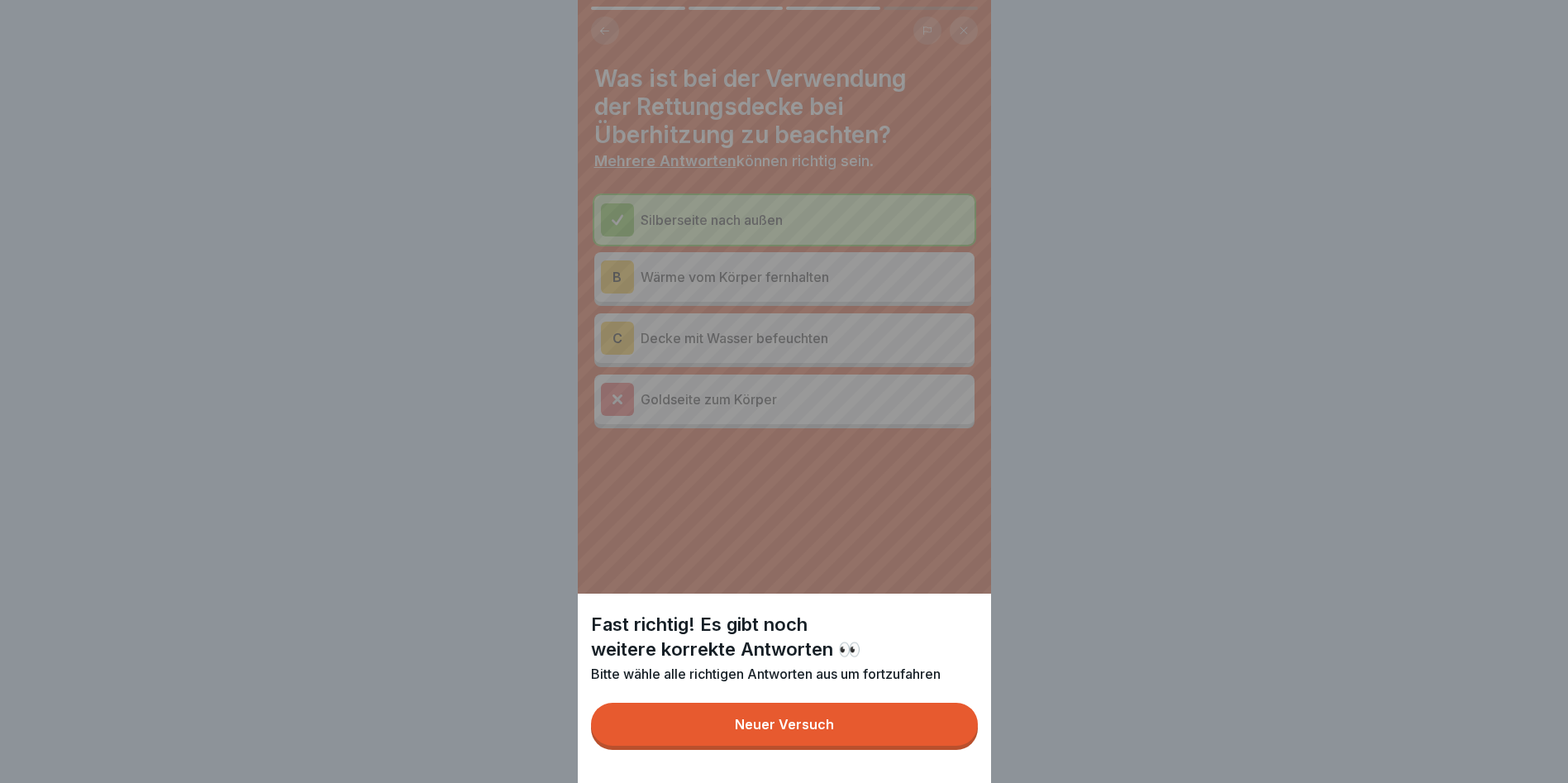 click on "Neuer Versuch" at bounding box center [784, 724] 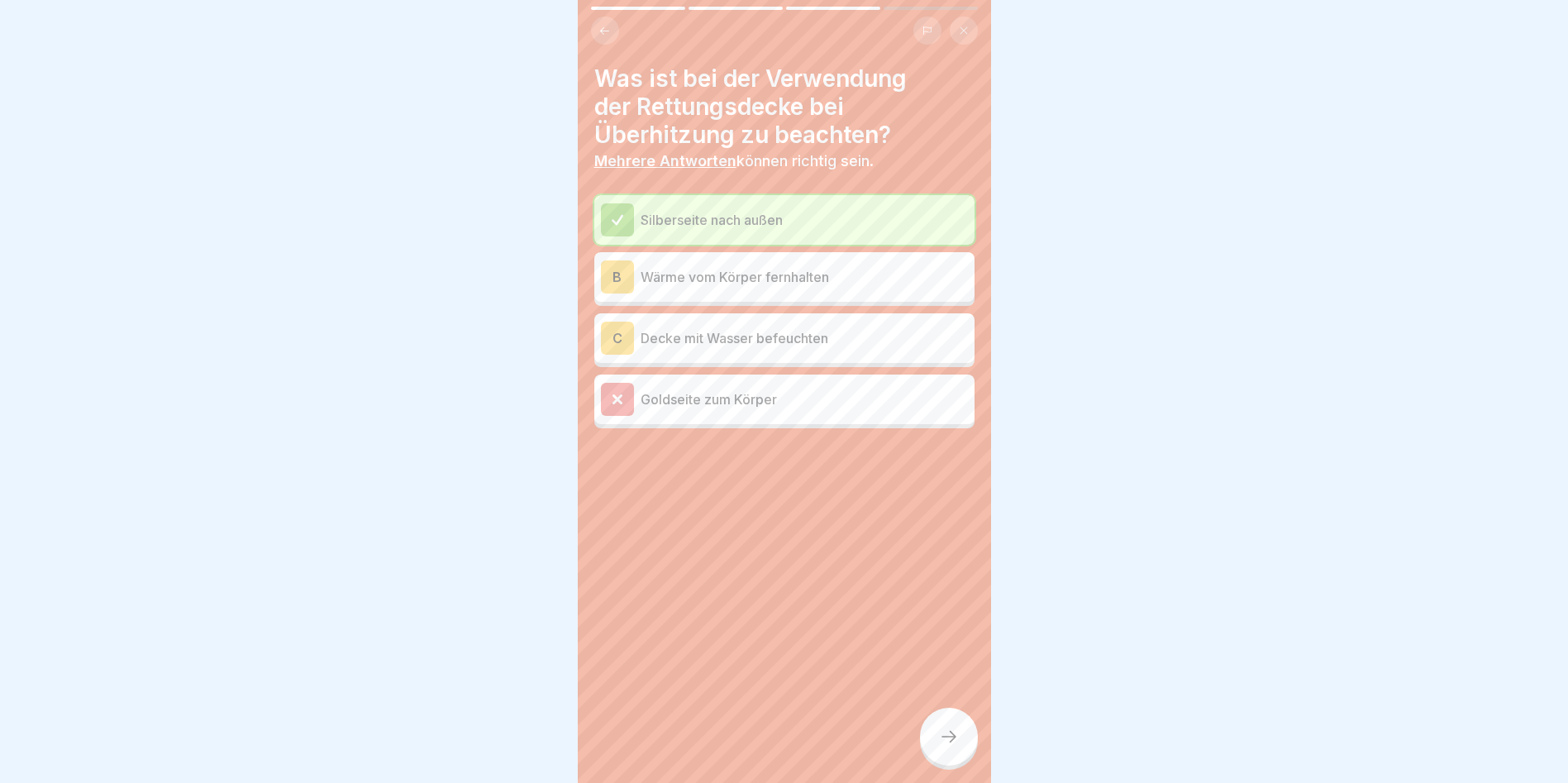 click on "Wärme vom Körper fernhalten" at bounding box center (804, 277) 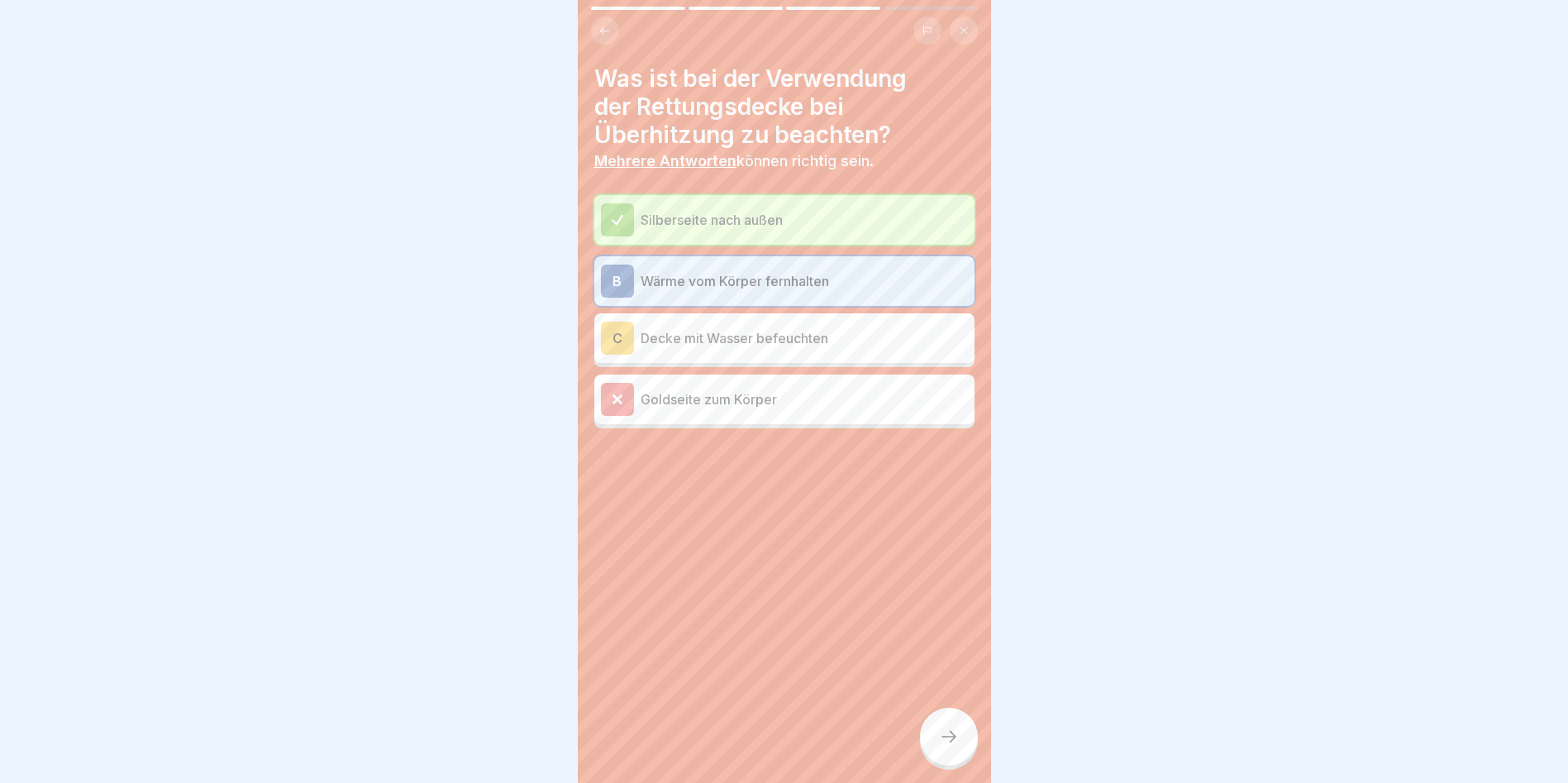 click on "Decke mit Wasser befeuchten" at bounding box center (804, 338) 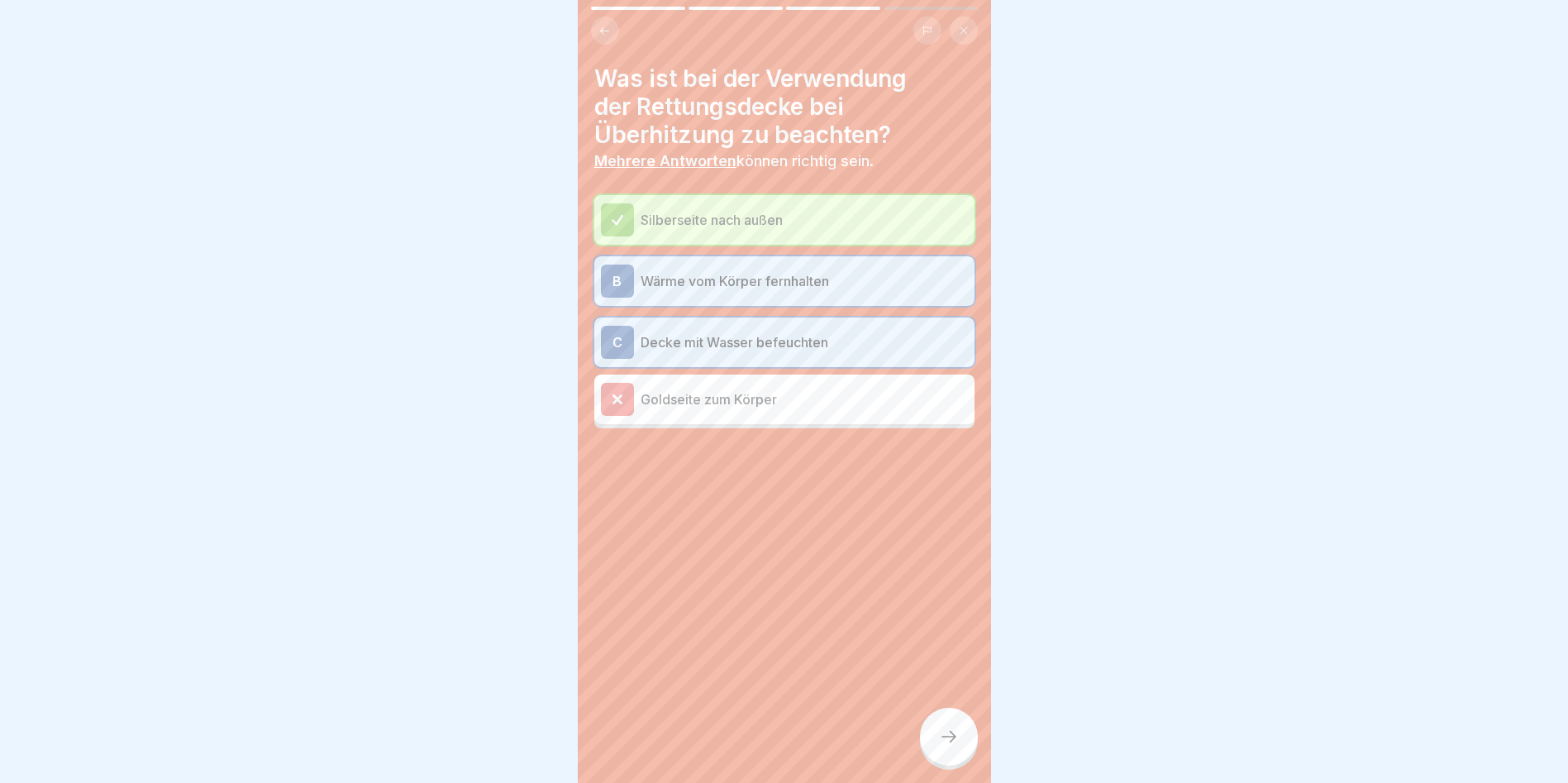 click 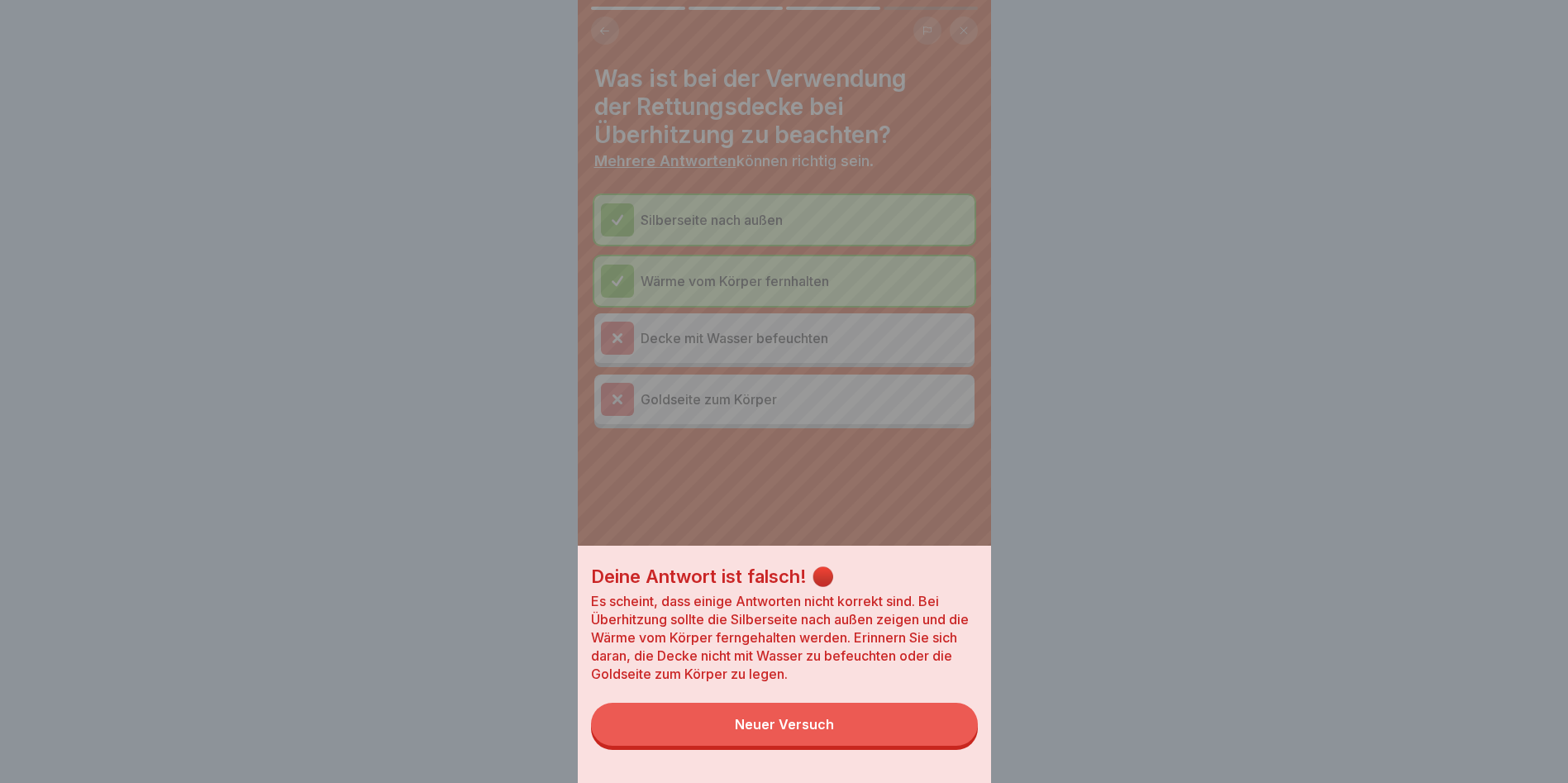 click on "Neuer Versuch" at bounding box center (784, 724) 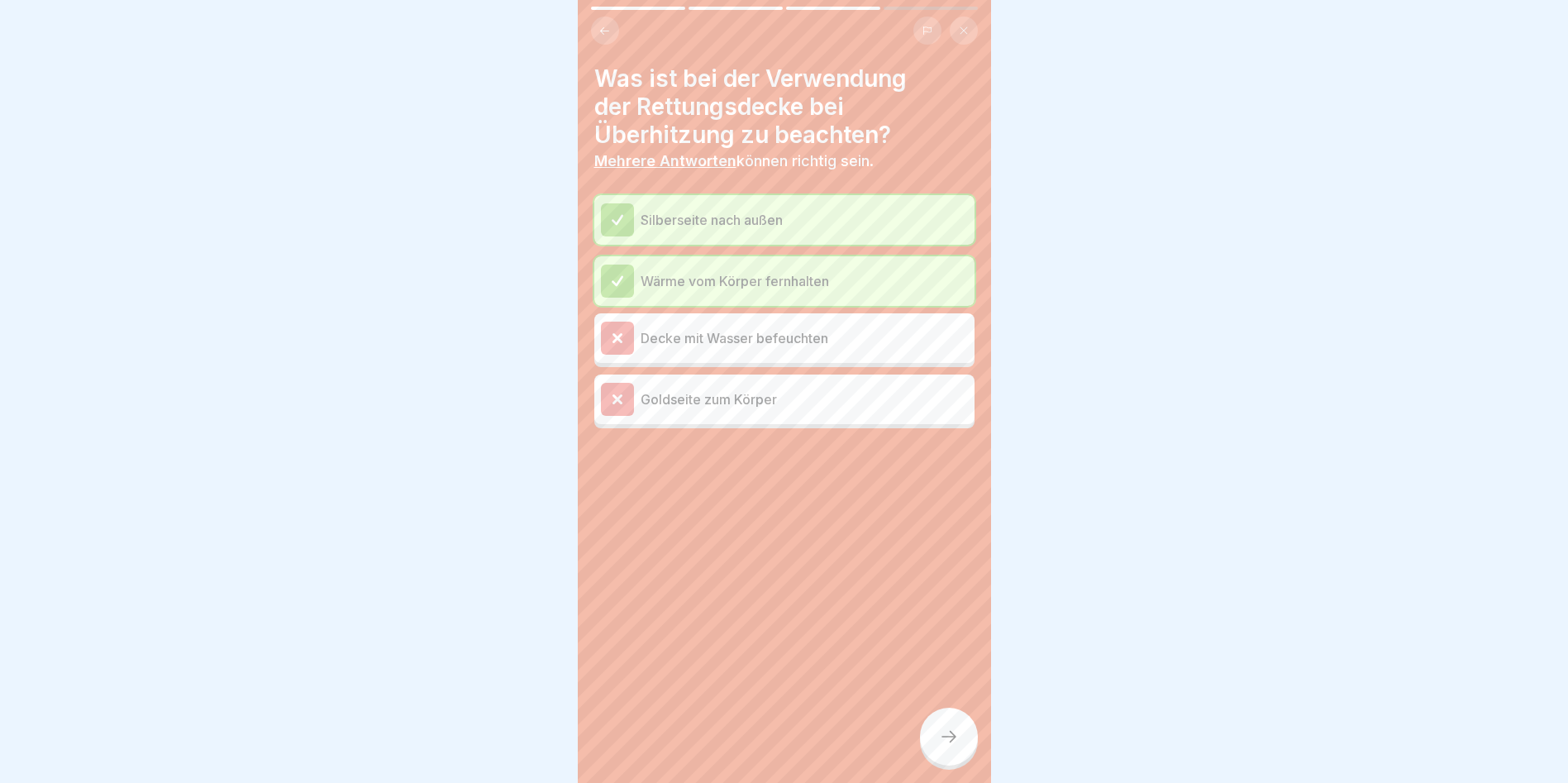 click 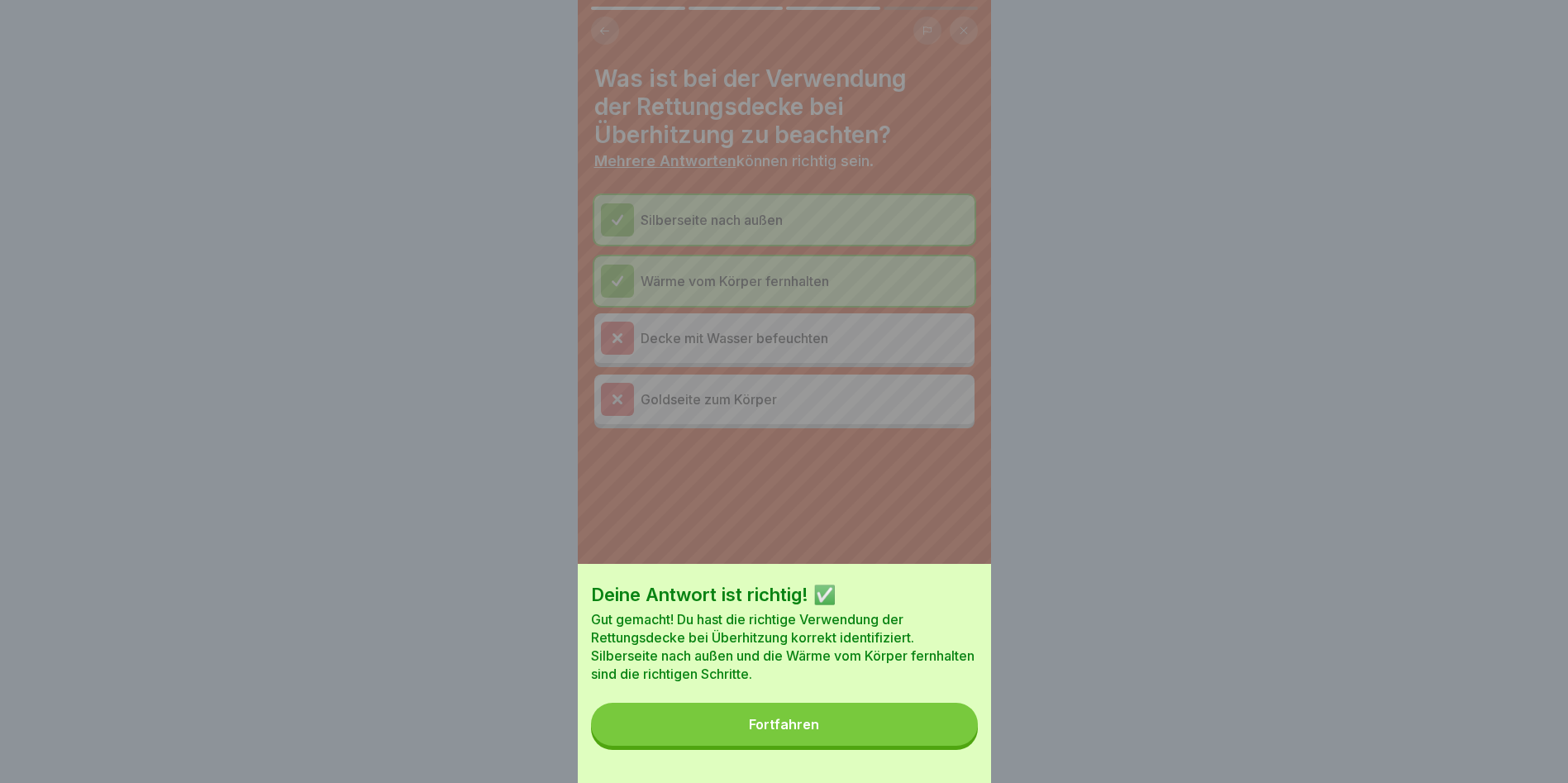 click on "Fortfahren" at bounding box center (784, 724) 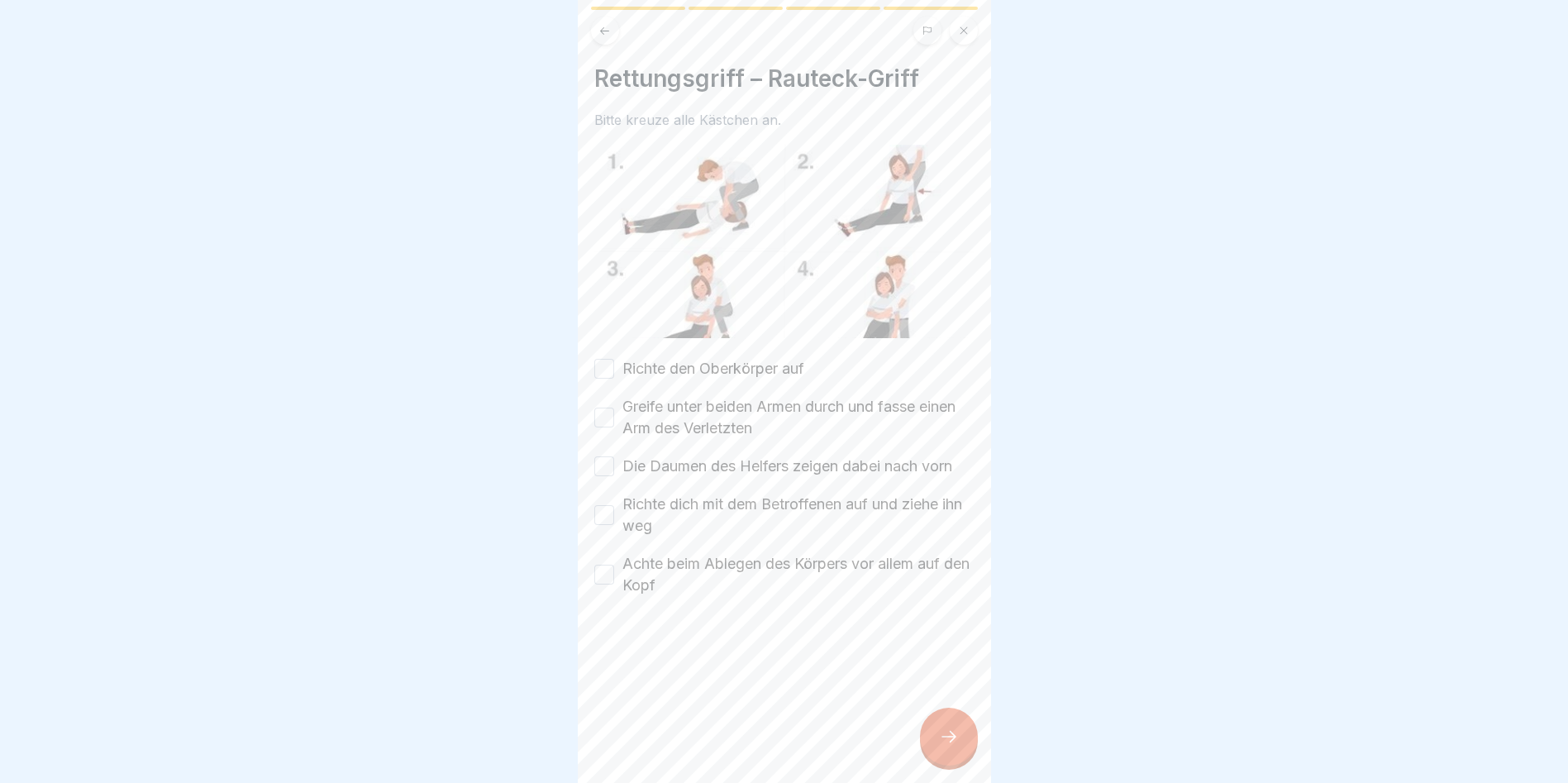click on "Richte den Oberkörper auf" at bounding box center (604, 369) 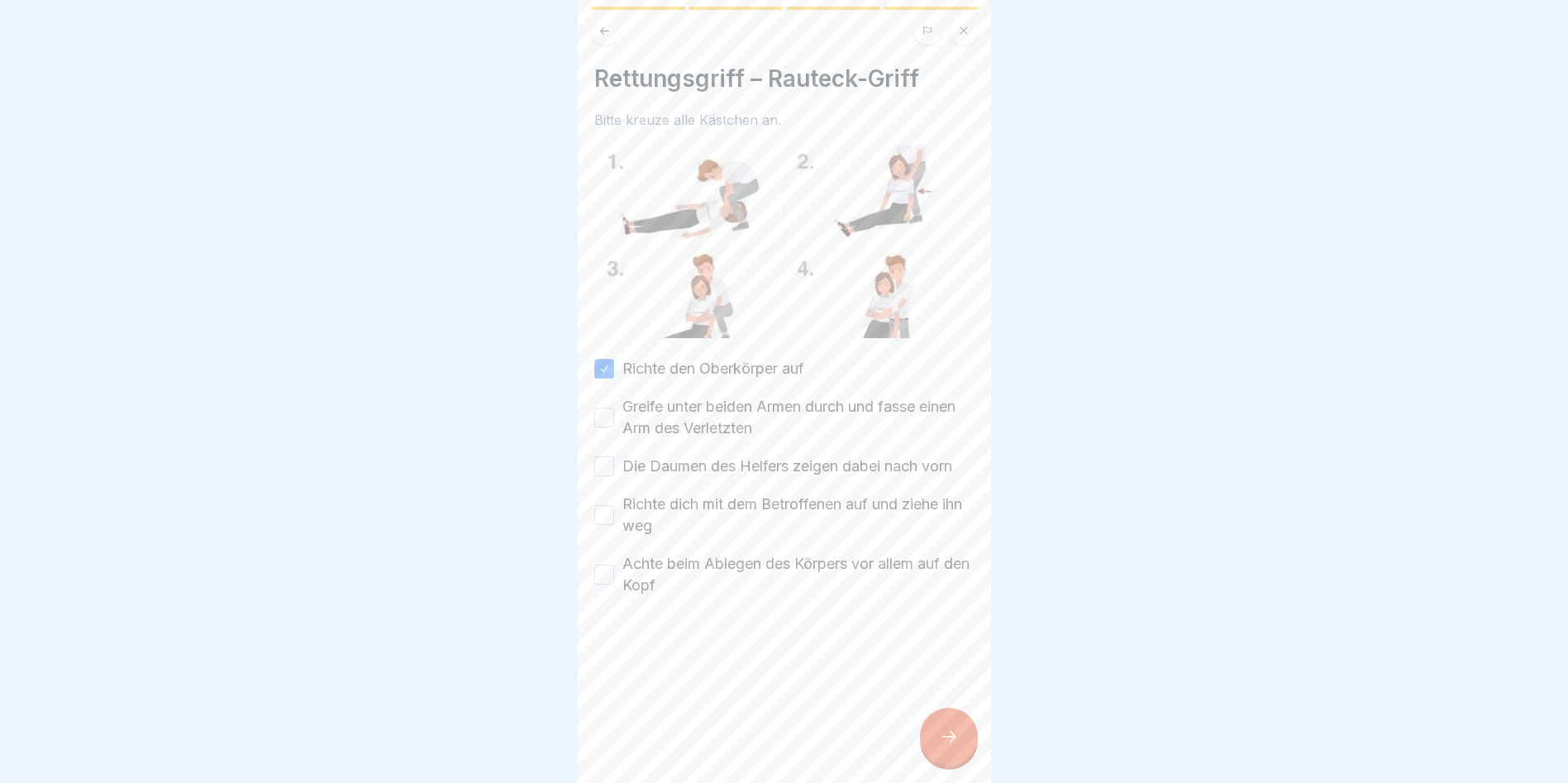 click on "Greife unter beiden Armen durch und fasse einen Arm des Verletzten" at bounding box center [604, 418] 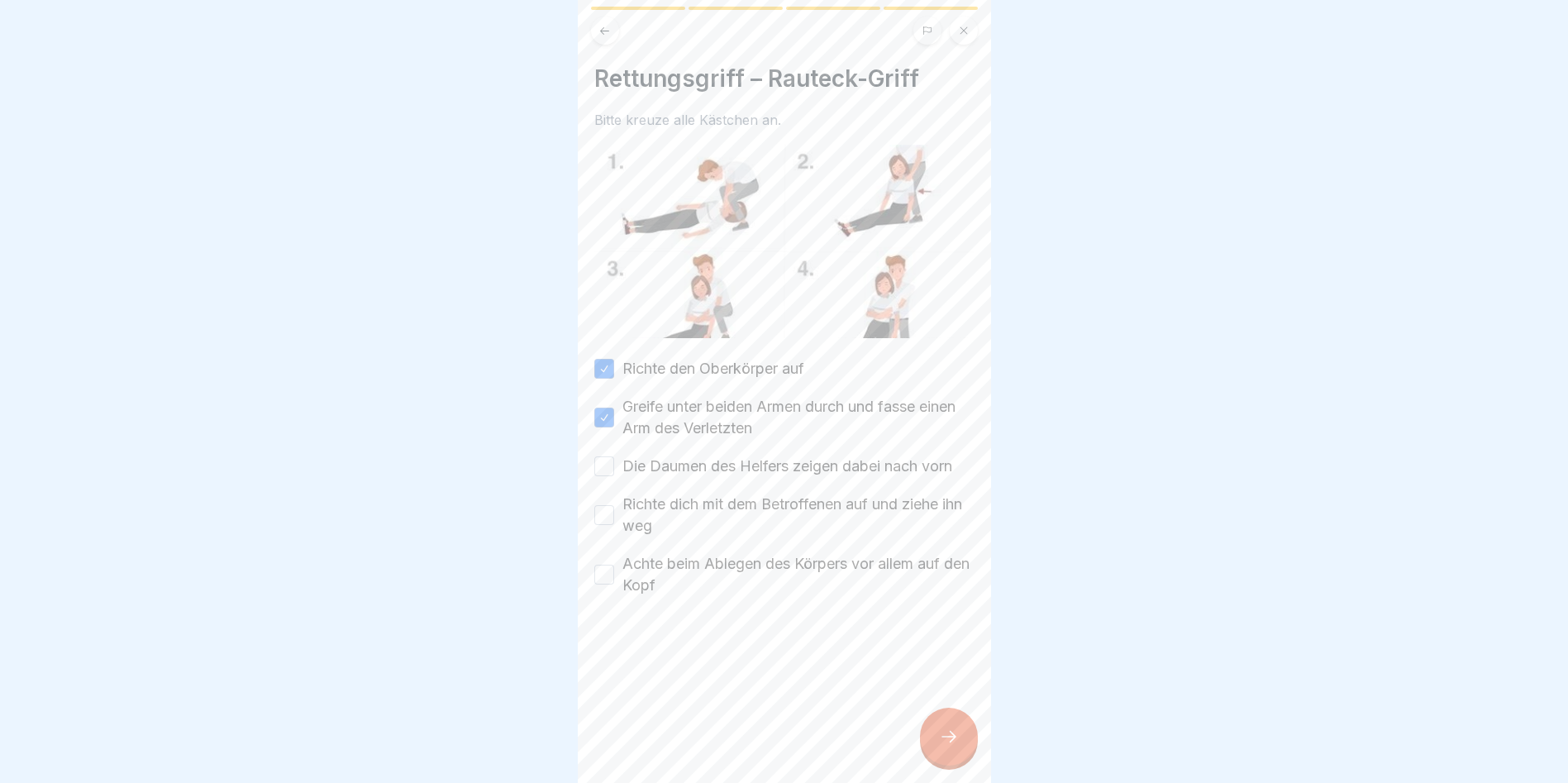click on "Die Daumen des Helfers zeigen dabei nach vorn" at bounding box center [604, 466] 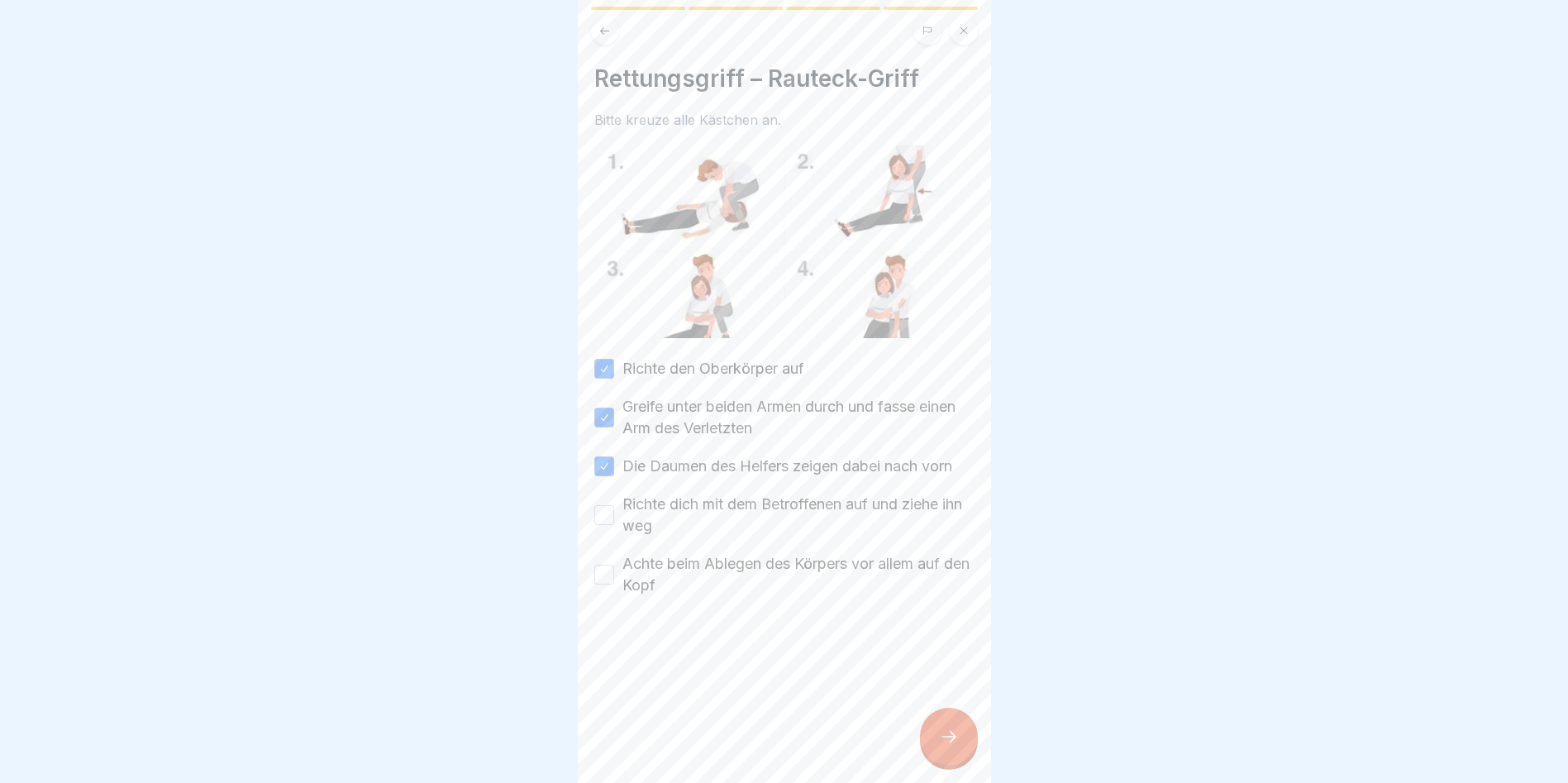 click on "Richte dich mit dem Betroffenen auf und ziehe ihn weg" at bounding box center (604, 515) 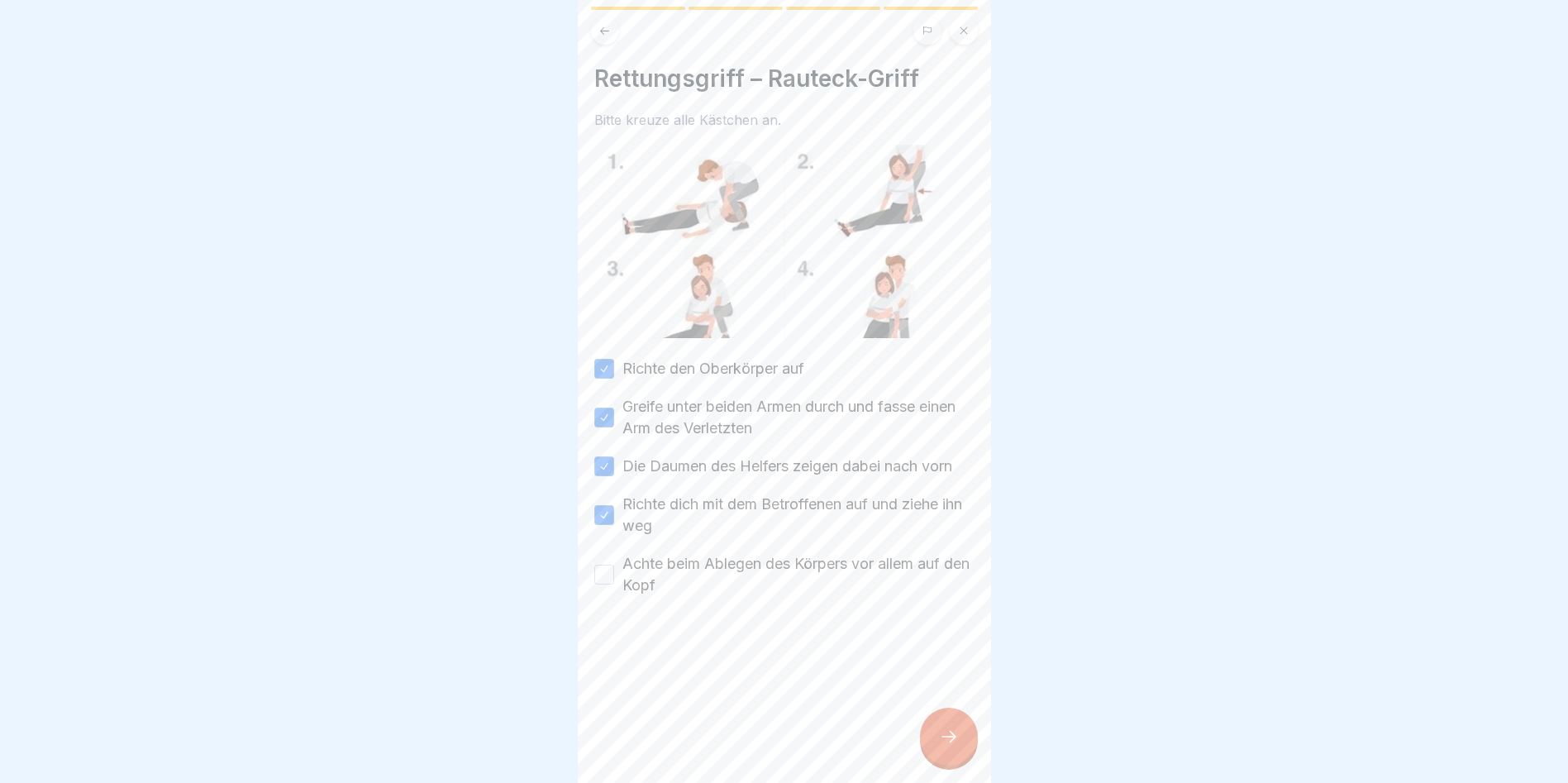 click on "Achte beim Ablegen des Körpers vor allem auf den Kopf" at bounding box center [604, 575] 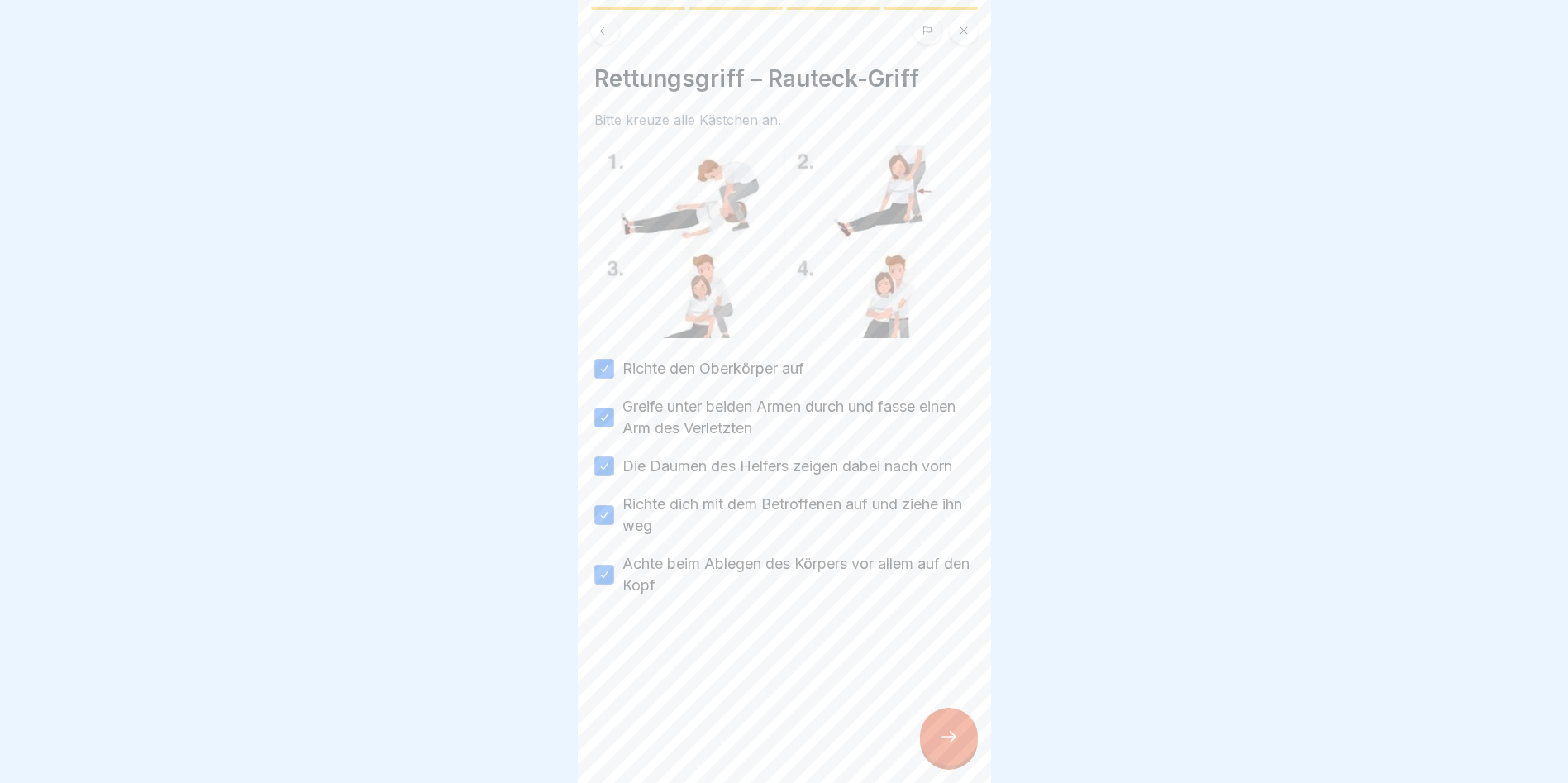 click at bounding box center (949, 737) 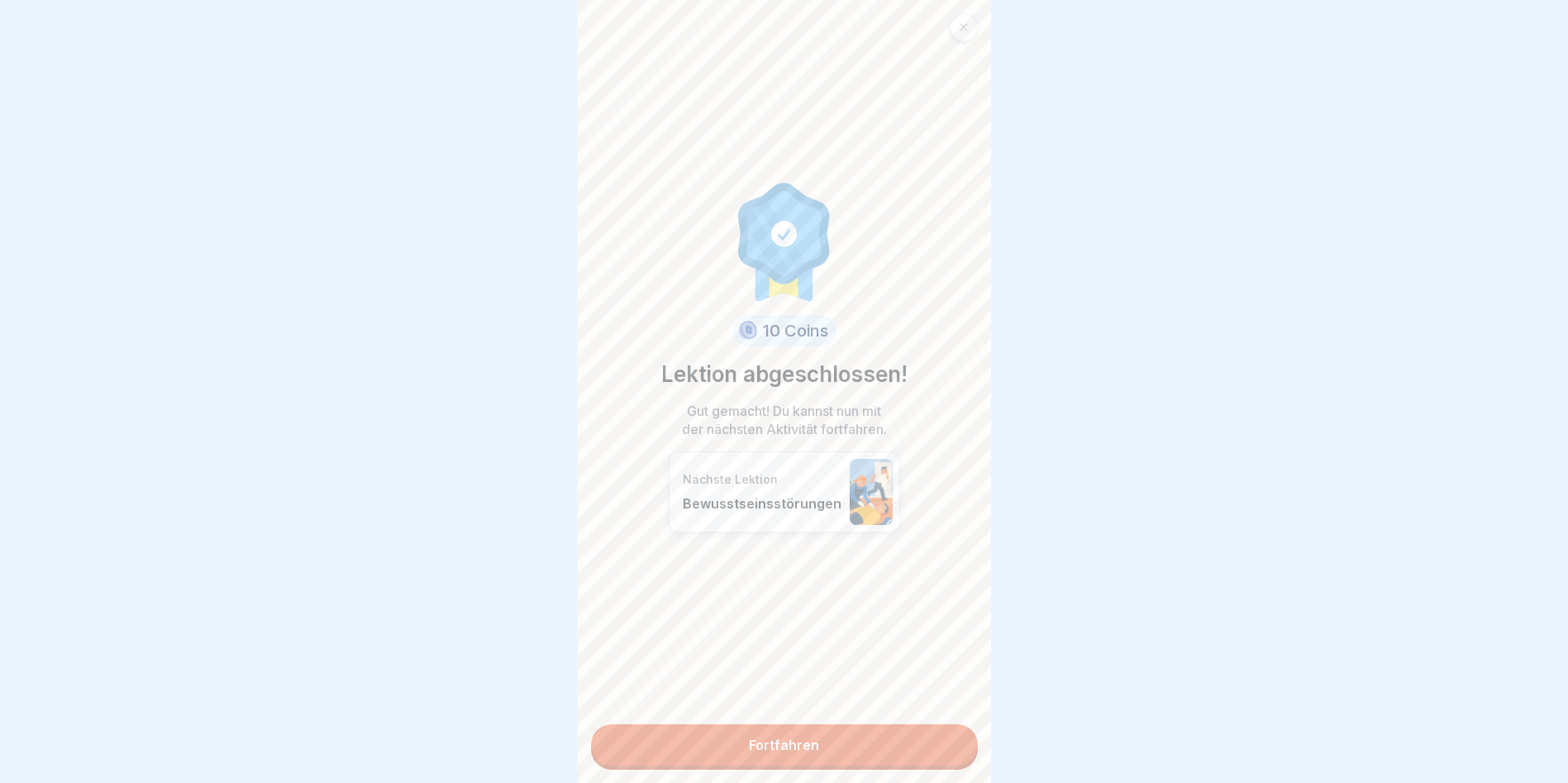 click on "Fortfahren" at bounding box center [784, 745] 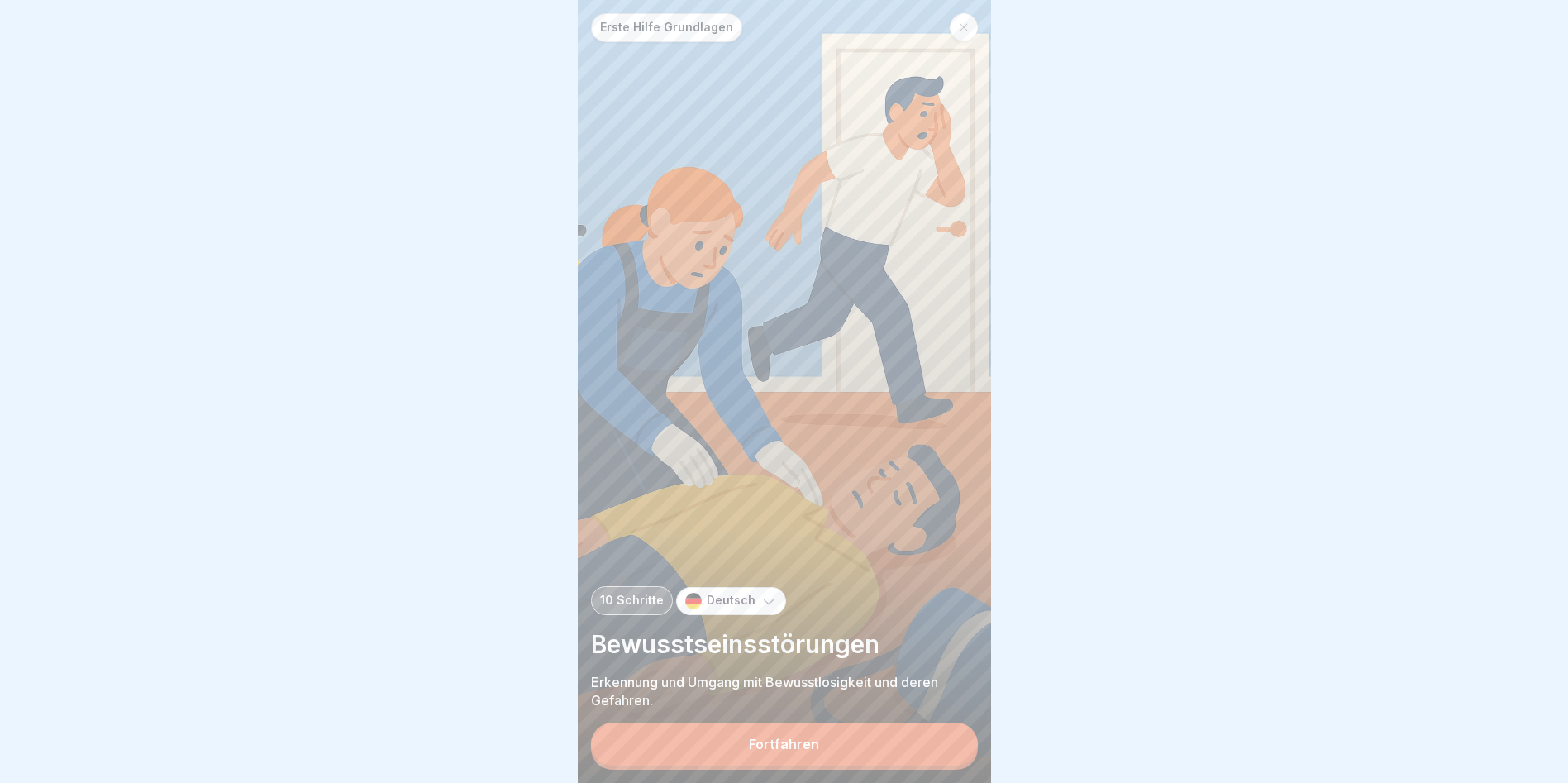 click on "Fortfahren" at bounding box center [784, 744] 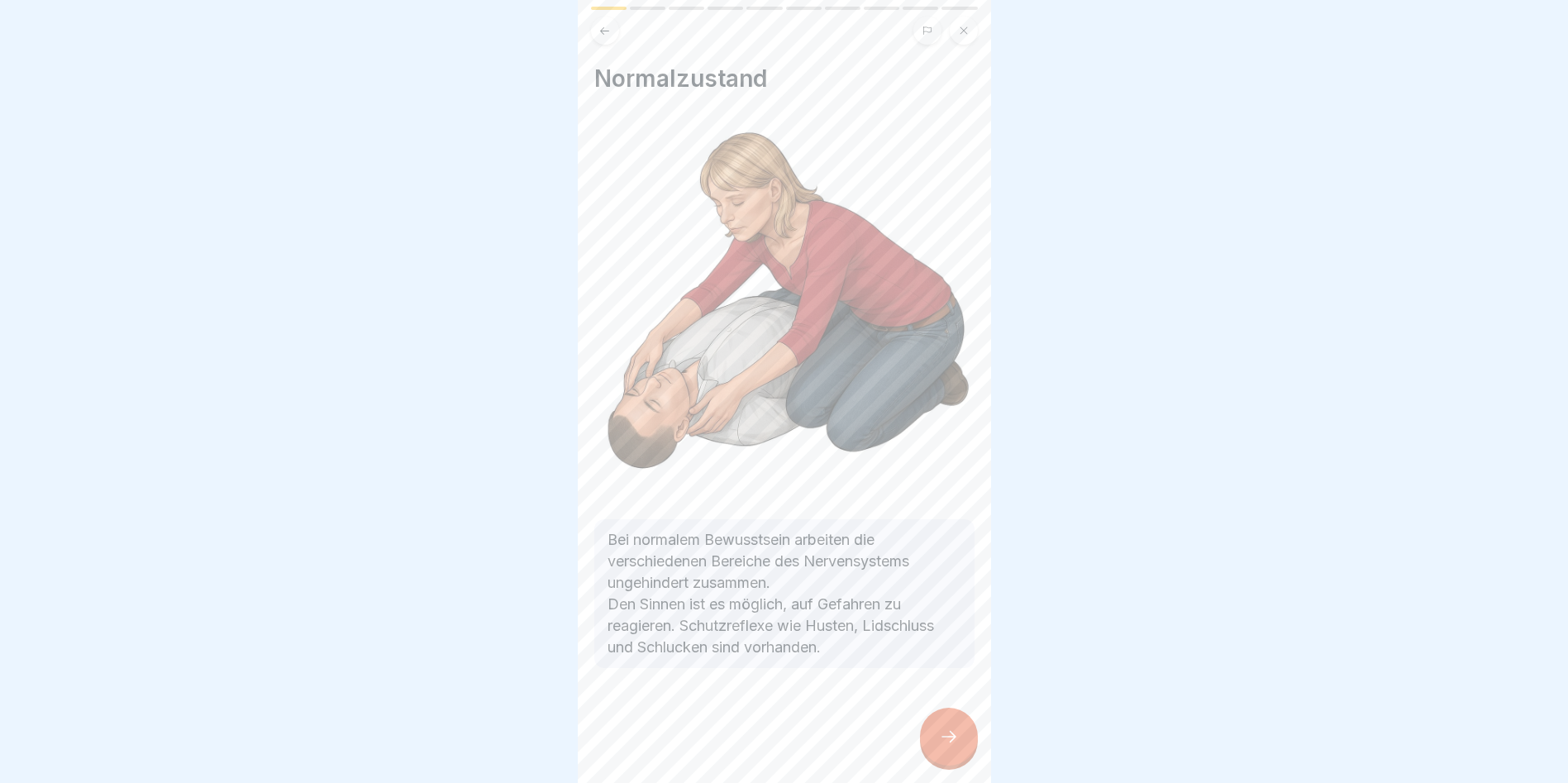 click 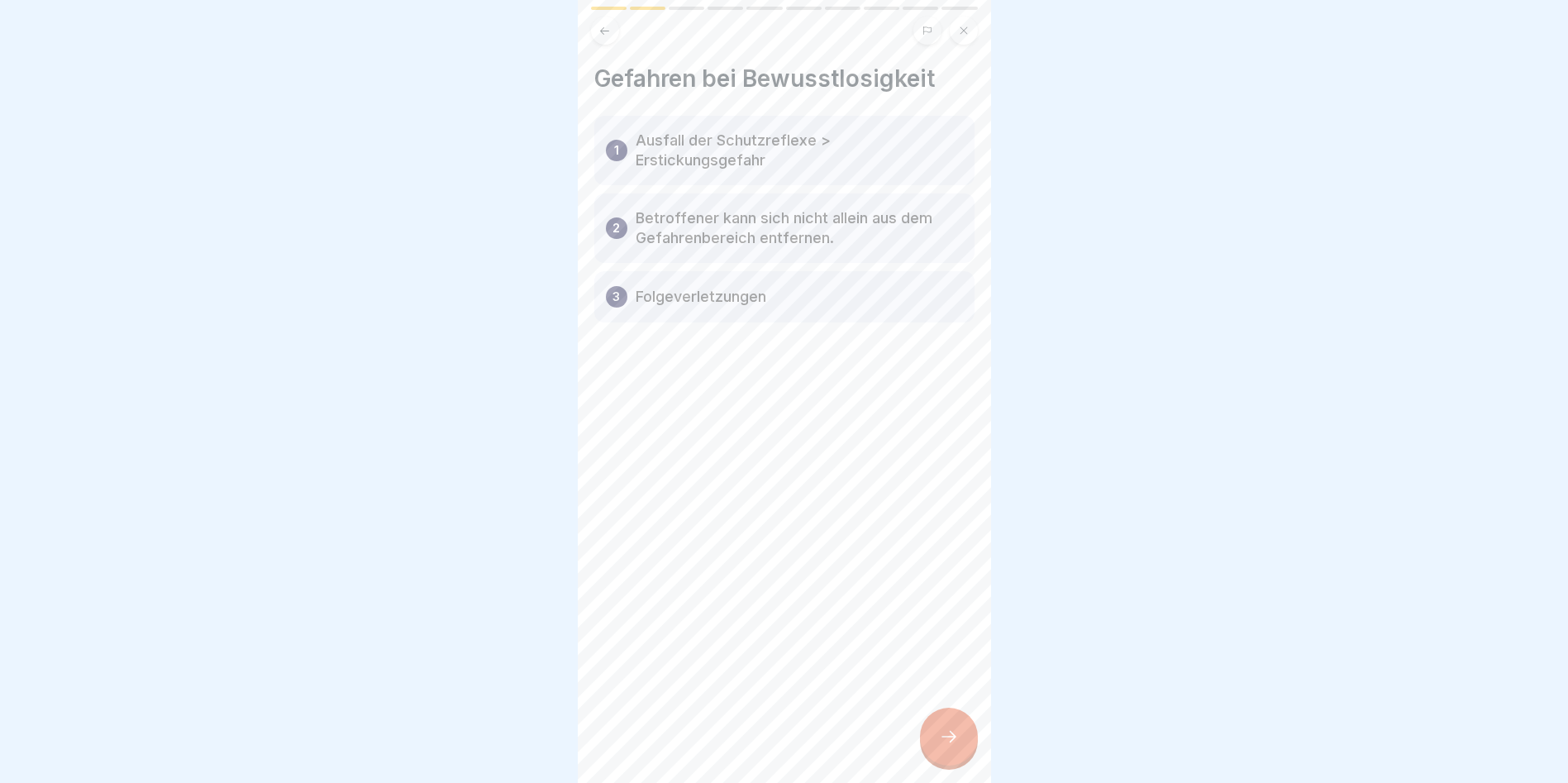 click 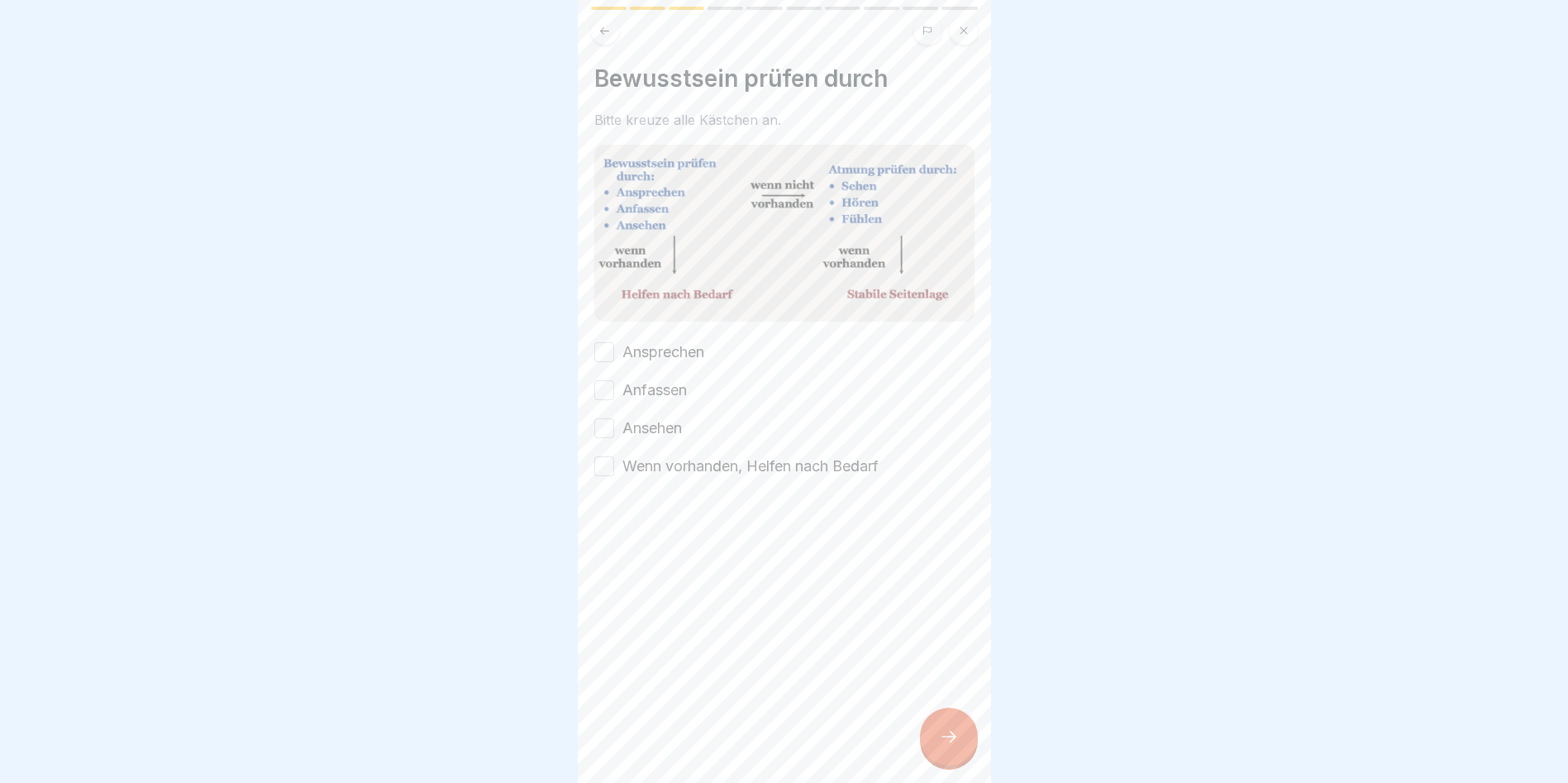 click on "Ansprechen" at bounding box center [604, 352] 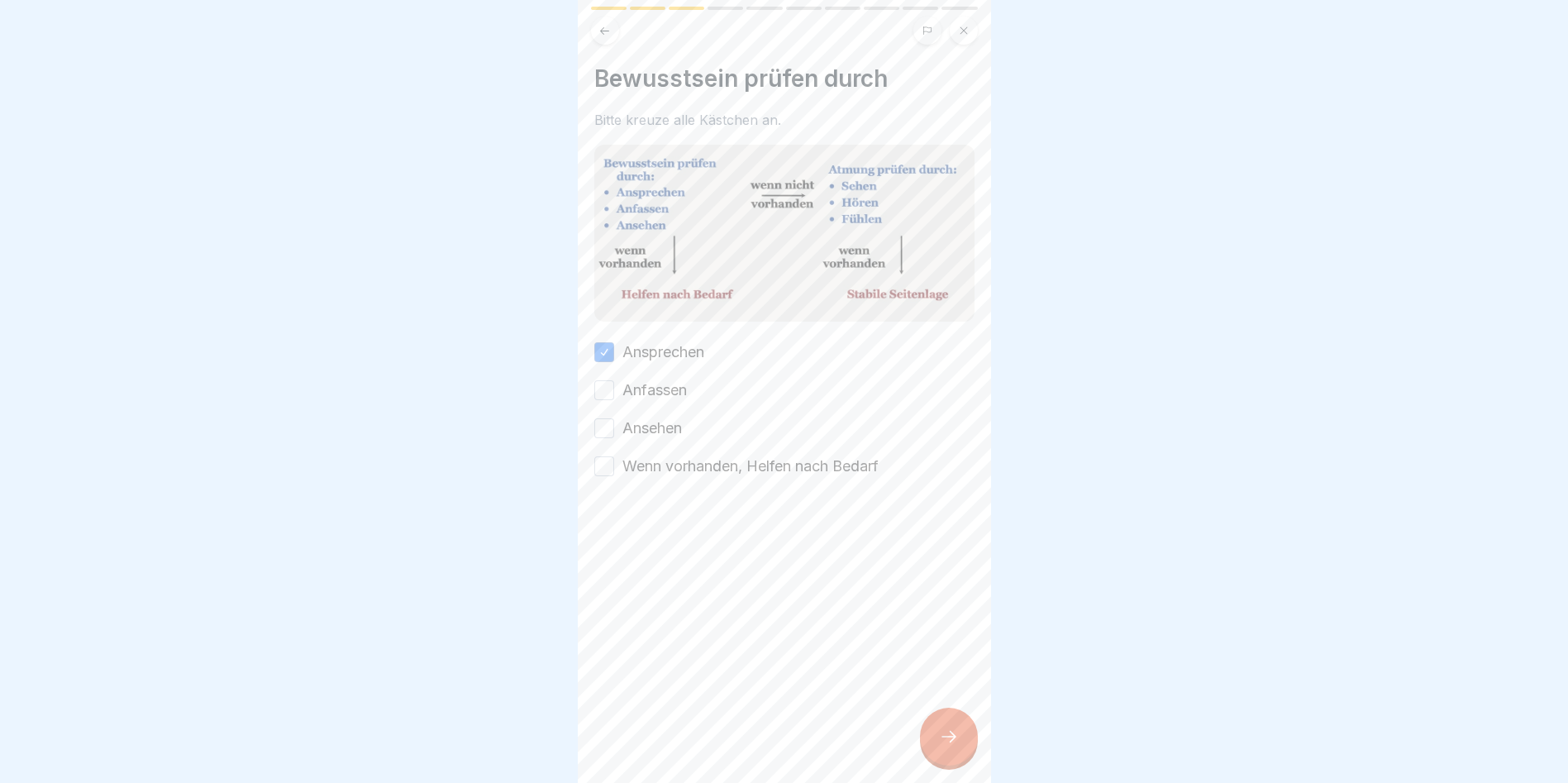 click on "Anfassen" at bounding box center [604, 390] 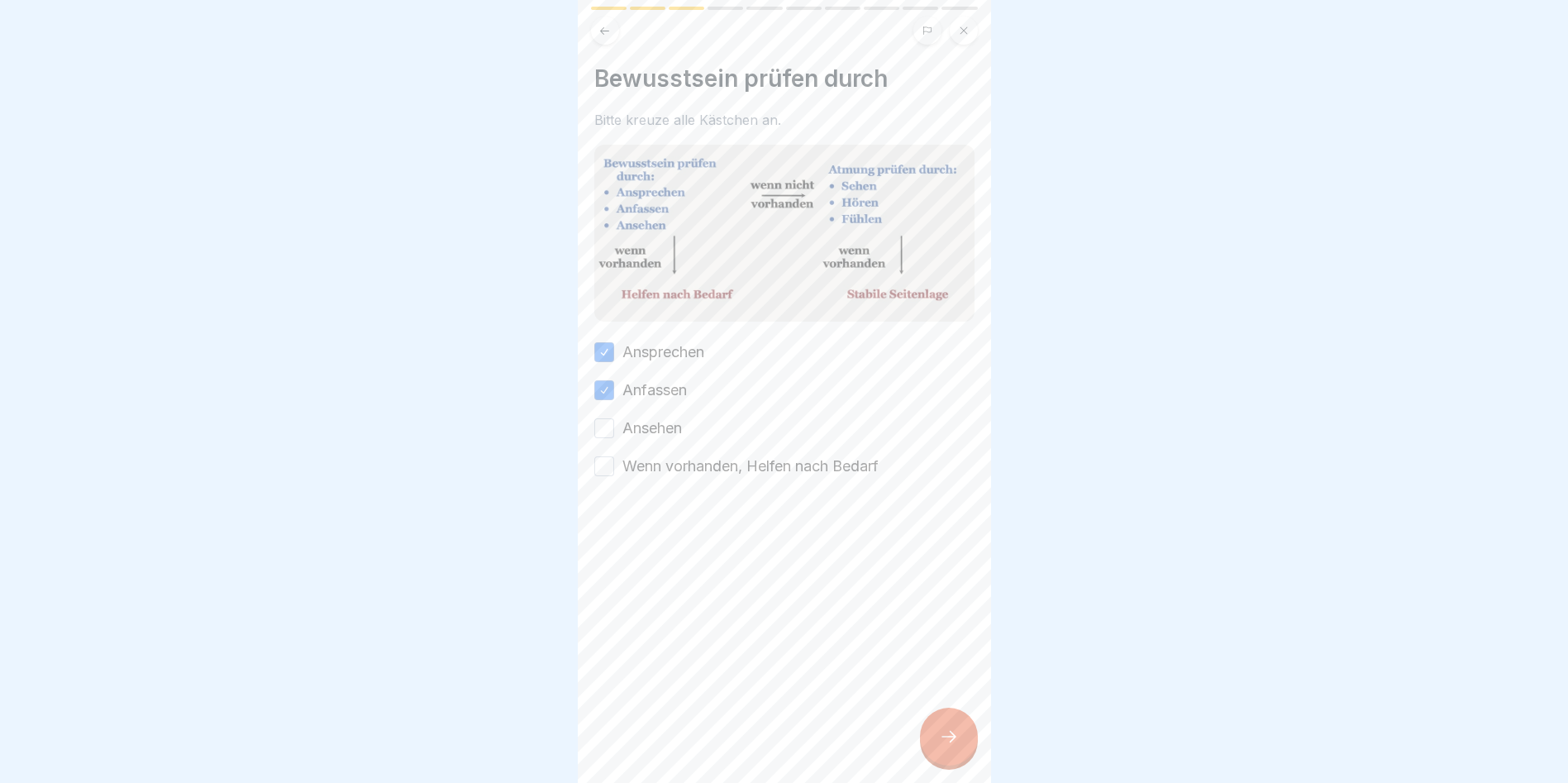 click on "Ansehen" at bounding box center [604, 428] 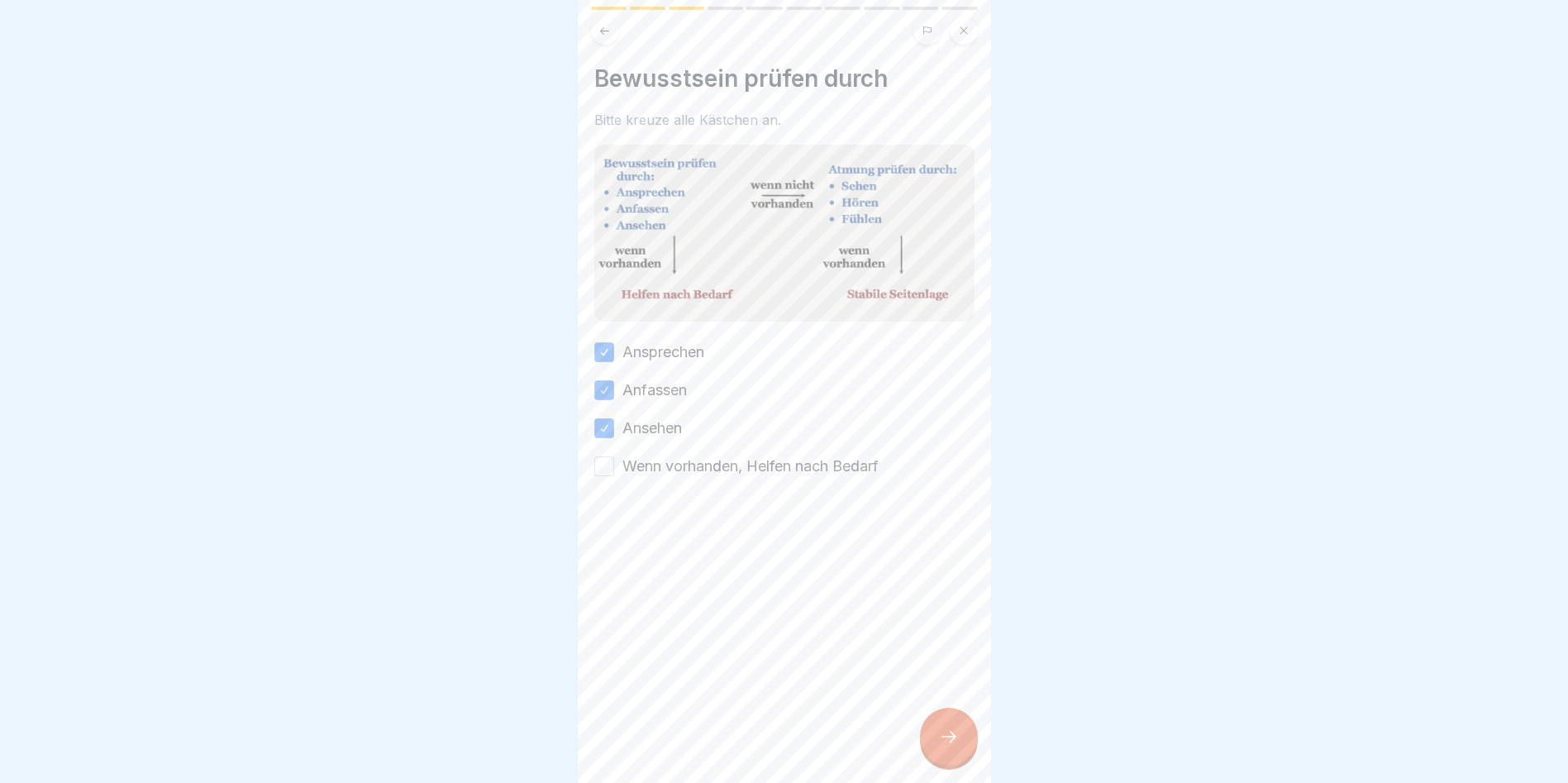 click on "Wenn vorhanden, Helfen nach Bedarf" at bounding box center [604, 466] 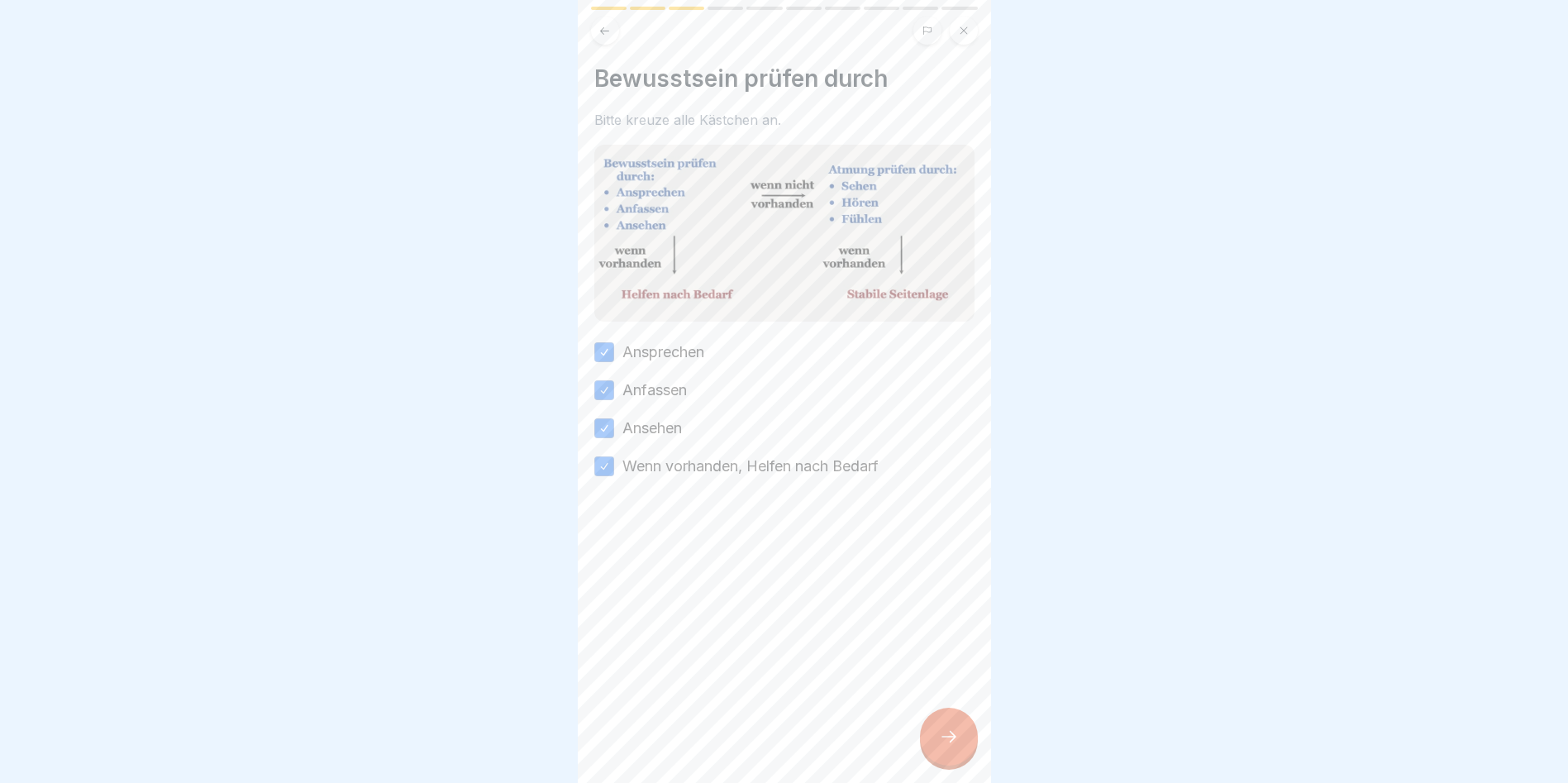 click 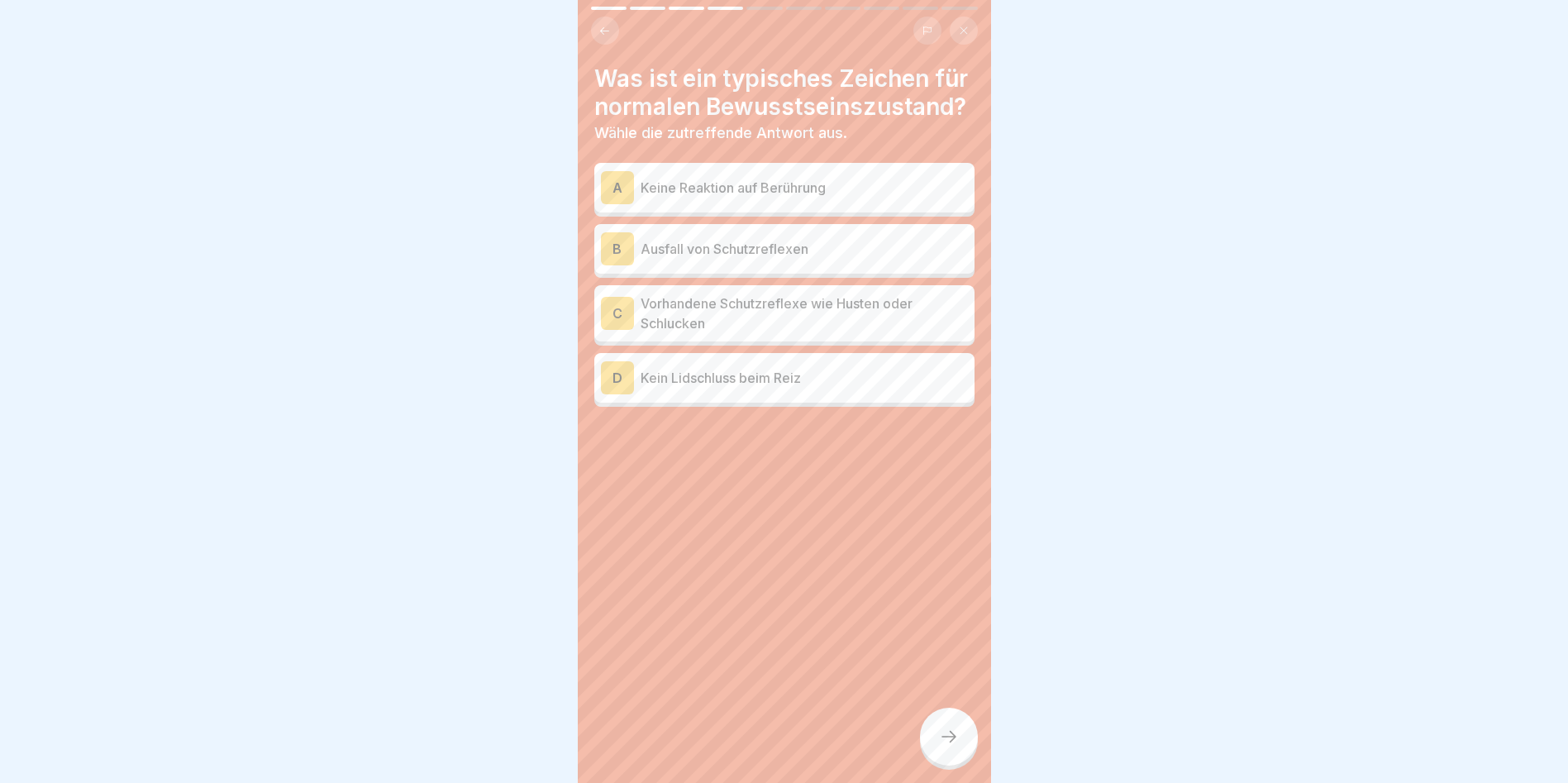 click on "Ausfall von Schutzreflexen" at bounding box center [804, 249] 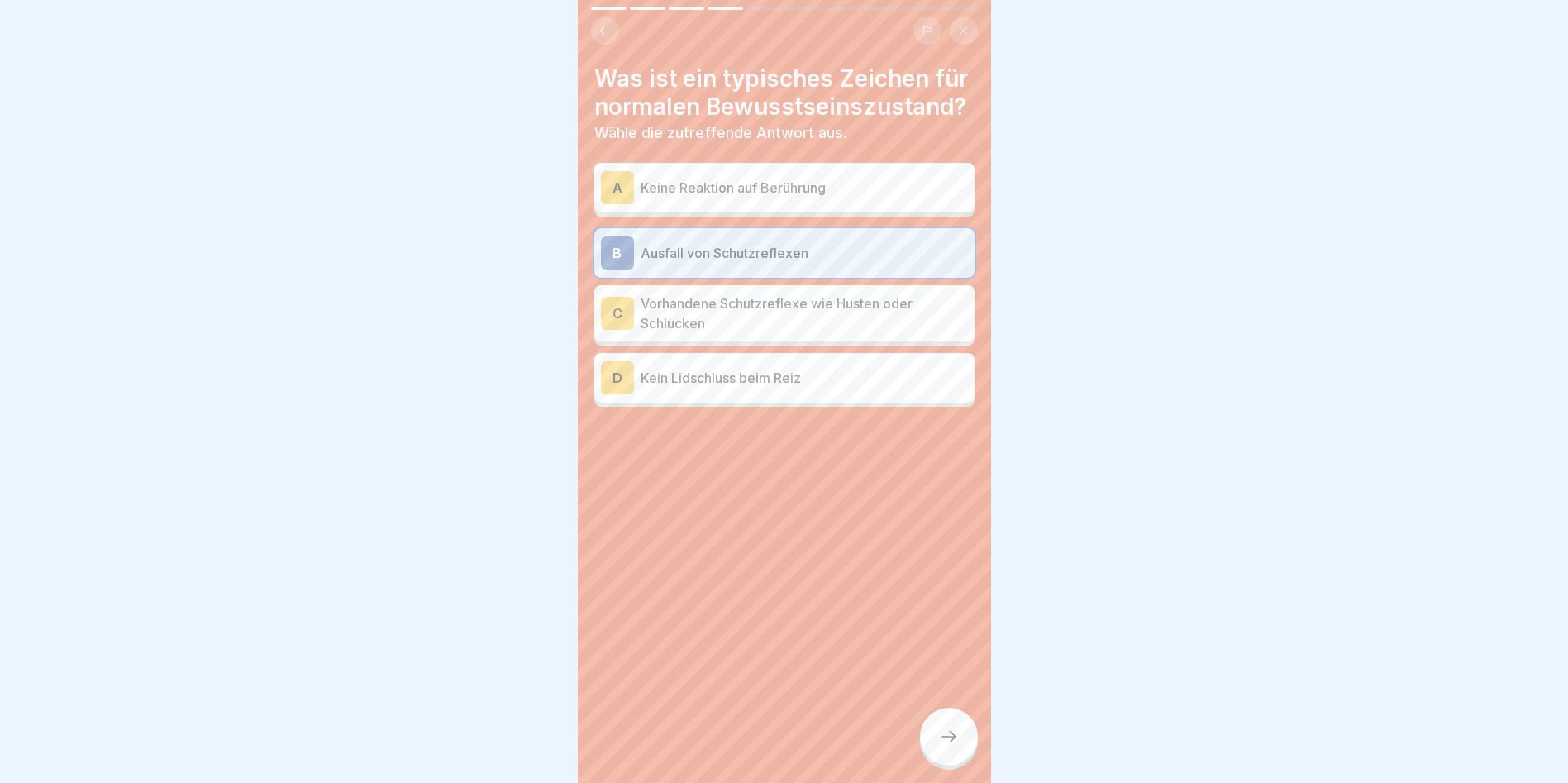 click 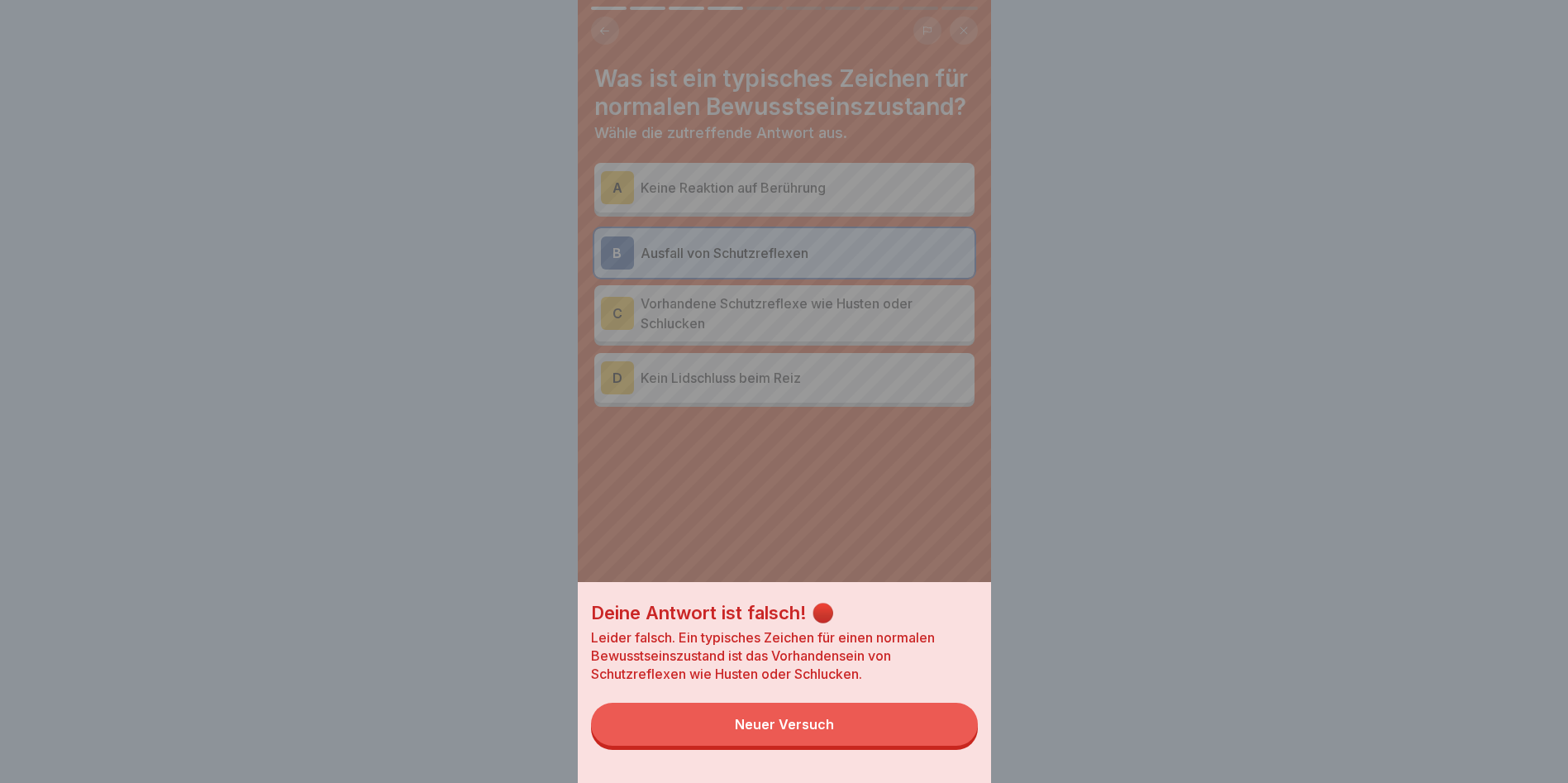 click on "Neuer Versuch" at bounding box center (784, 724) 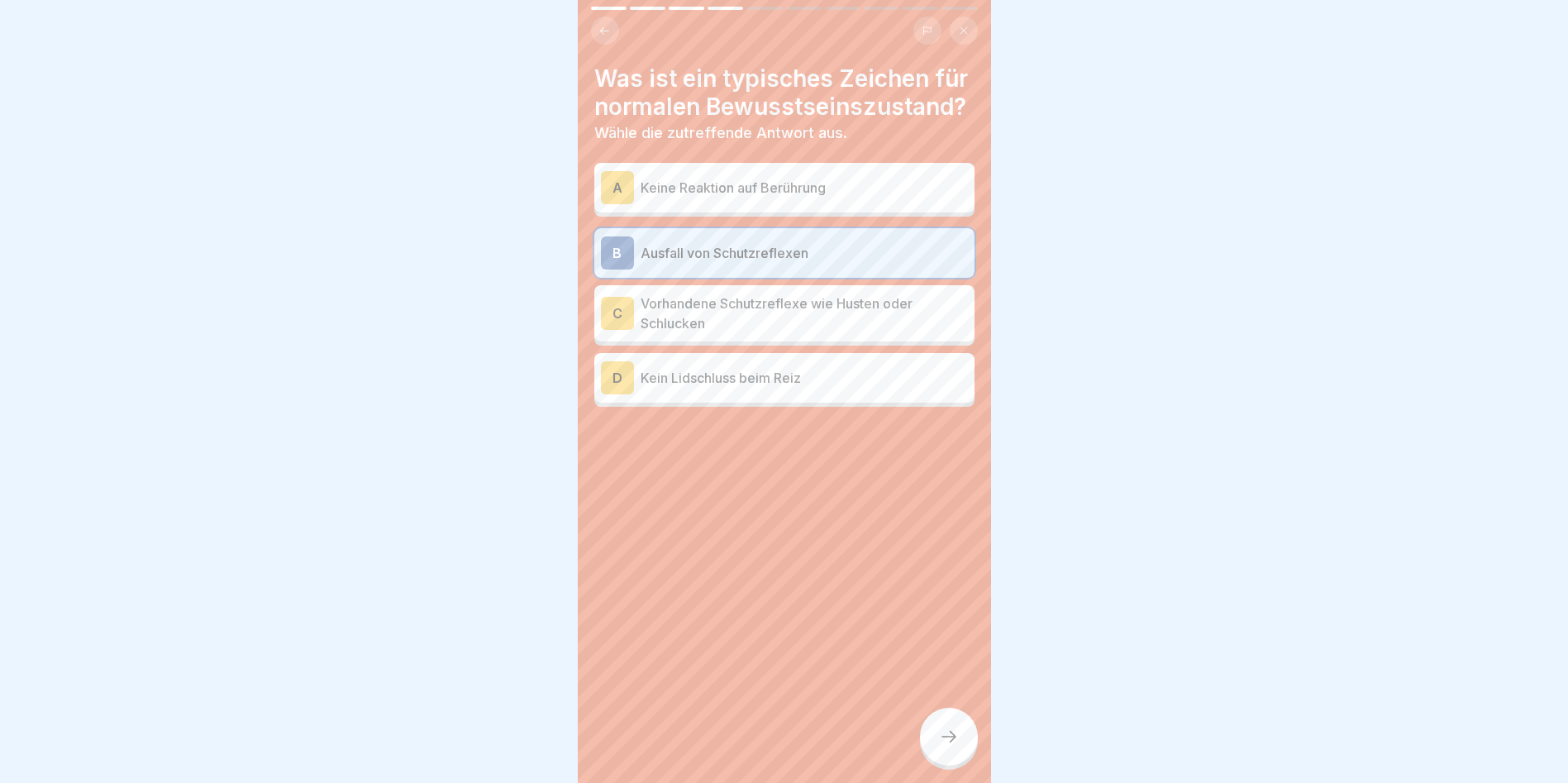 click on "Vorhandene Schutzreflexe wie Husten oder Schlucken" at bounding box center (804, 313) 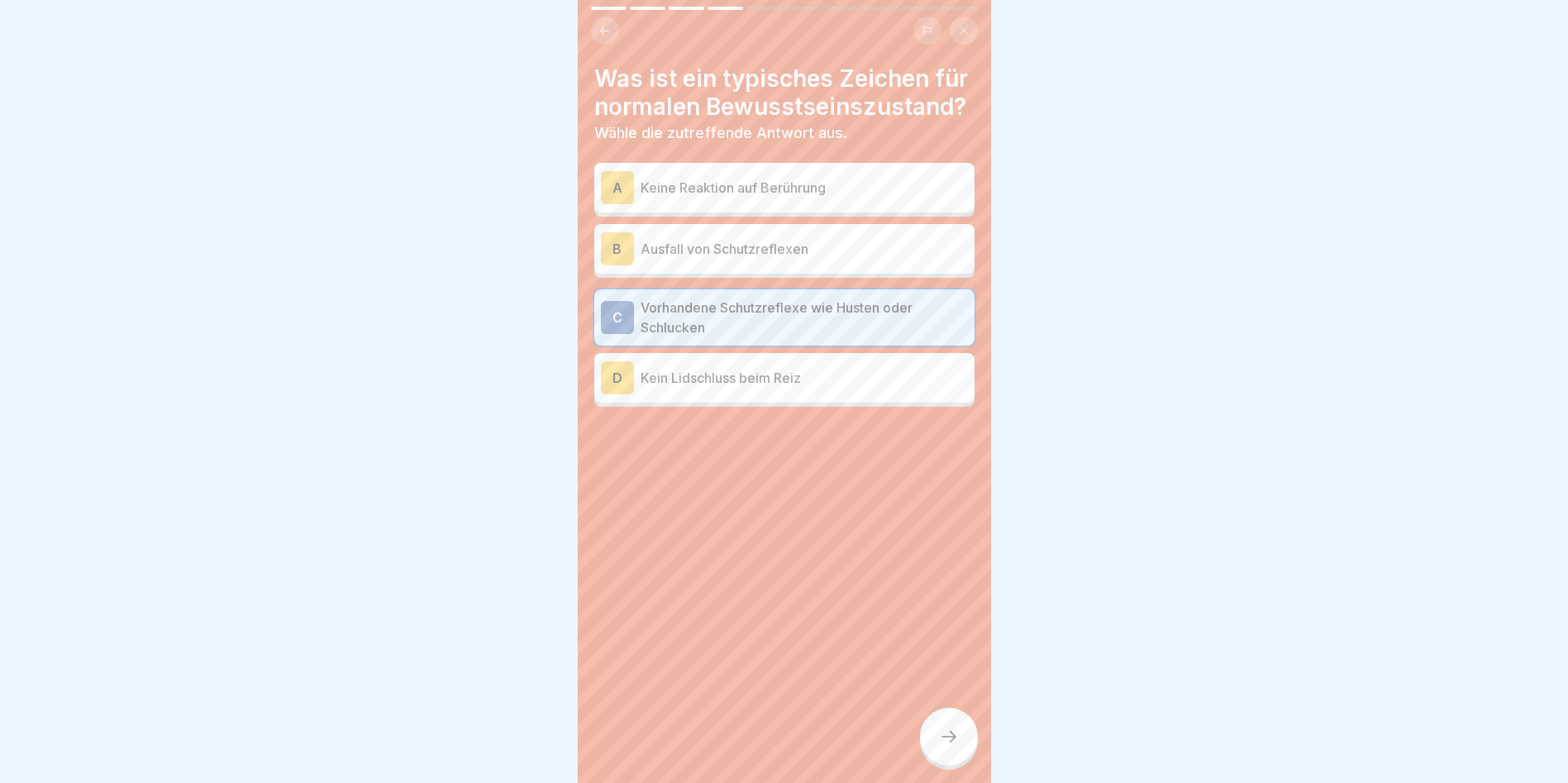 click at bounding box center (949, 737) 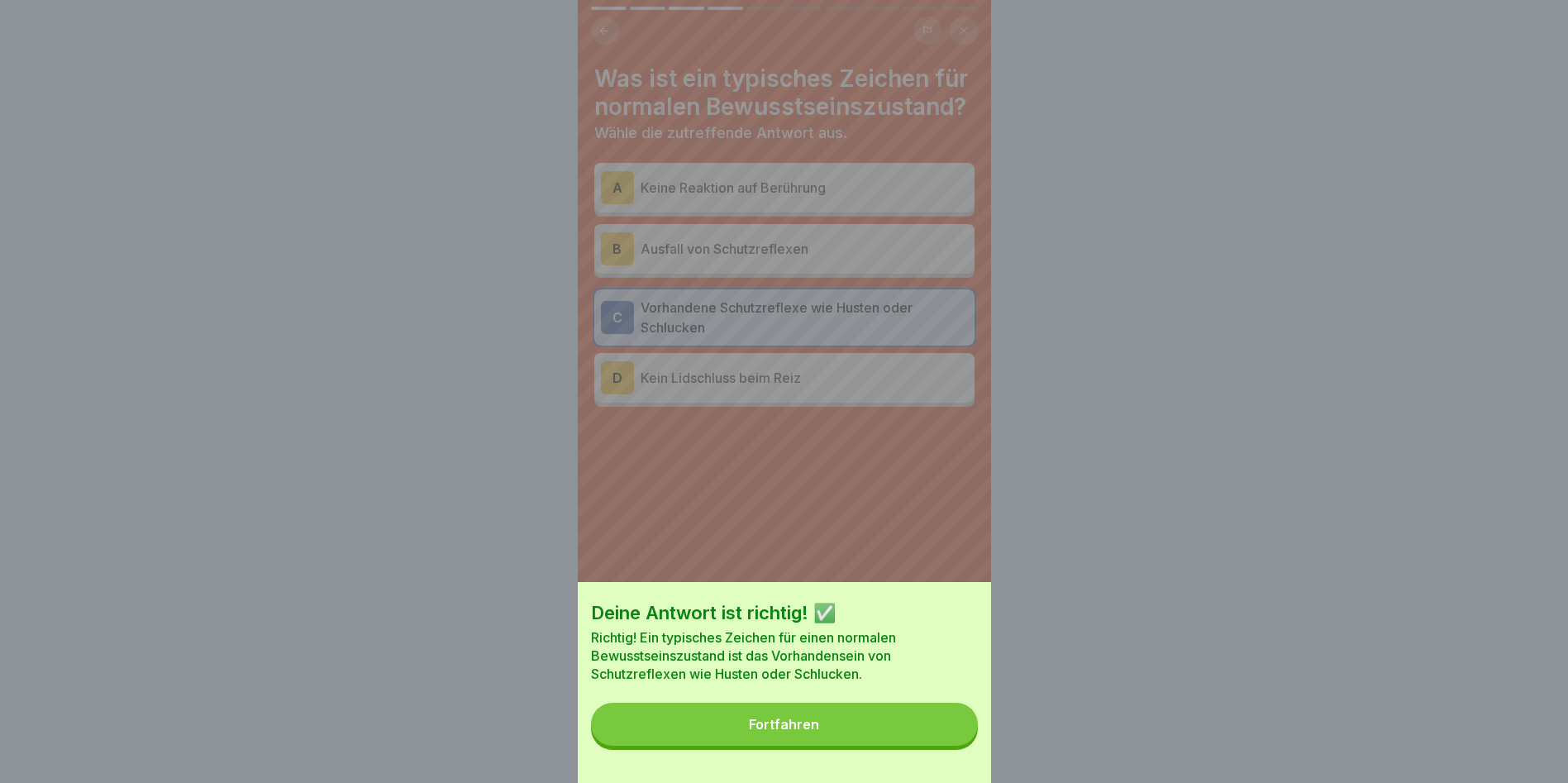 click on "Fortfahren" at bounding box center (784, 724) 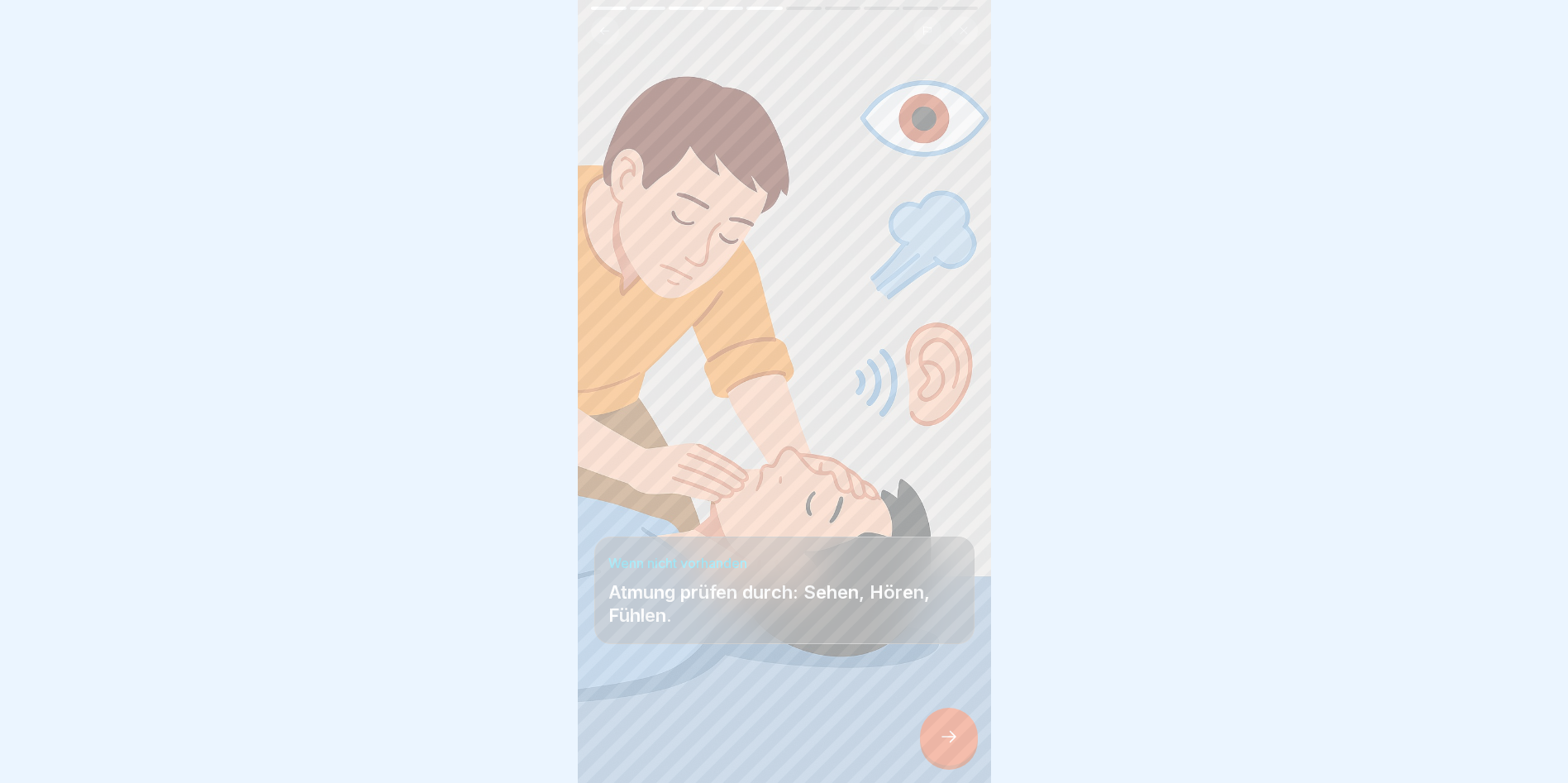 click at bounding box center [949, 737] 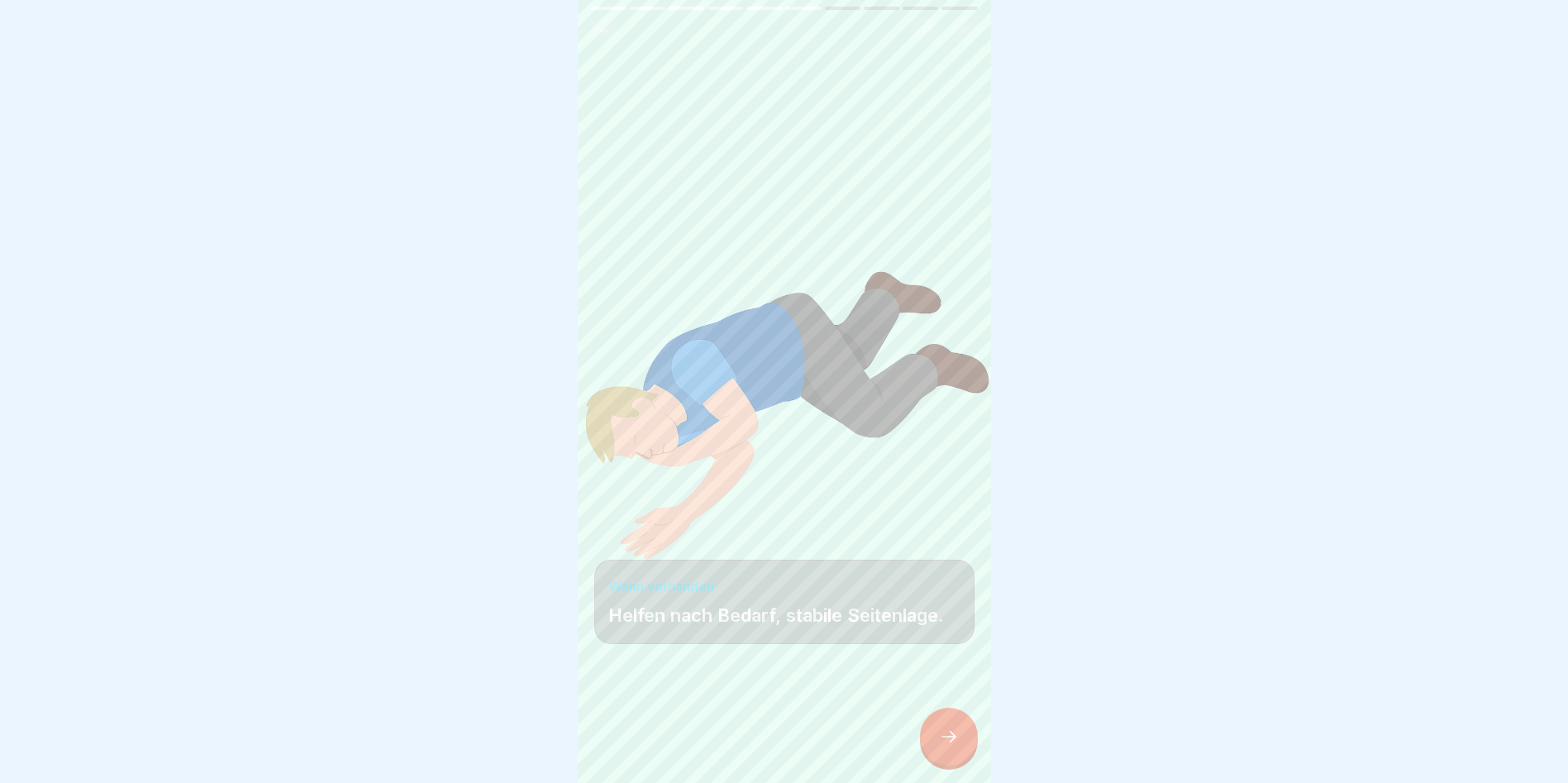 click 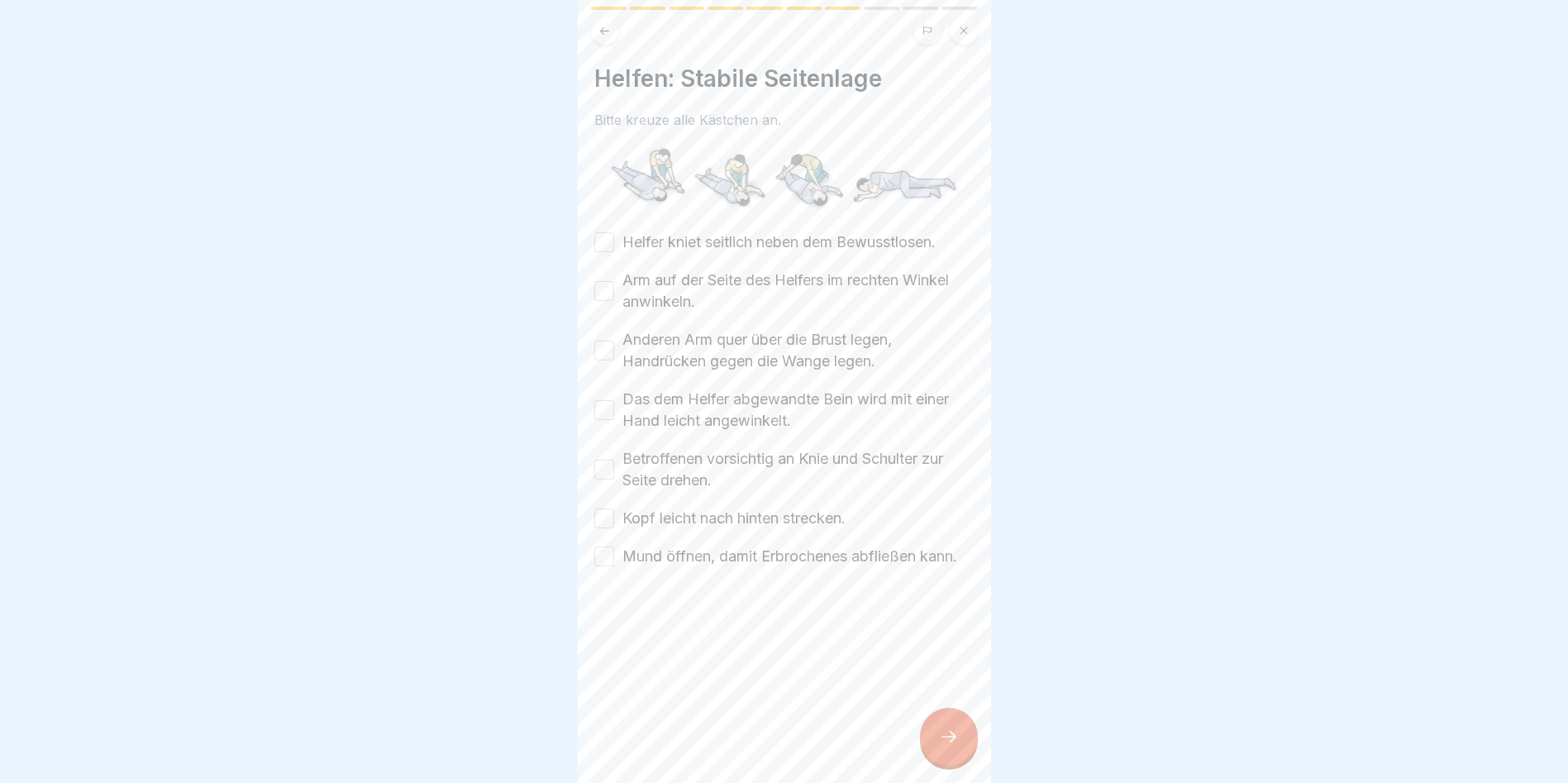 click on "Helfer kniet seitlich neben dem Bewusstlosen." at bounding box center [604, 242] 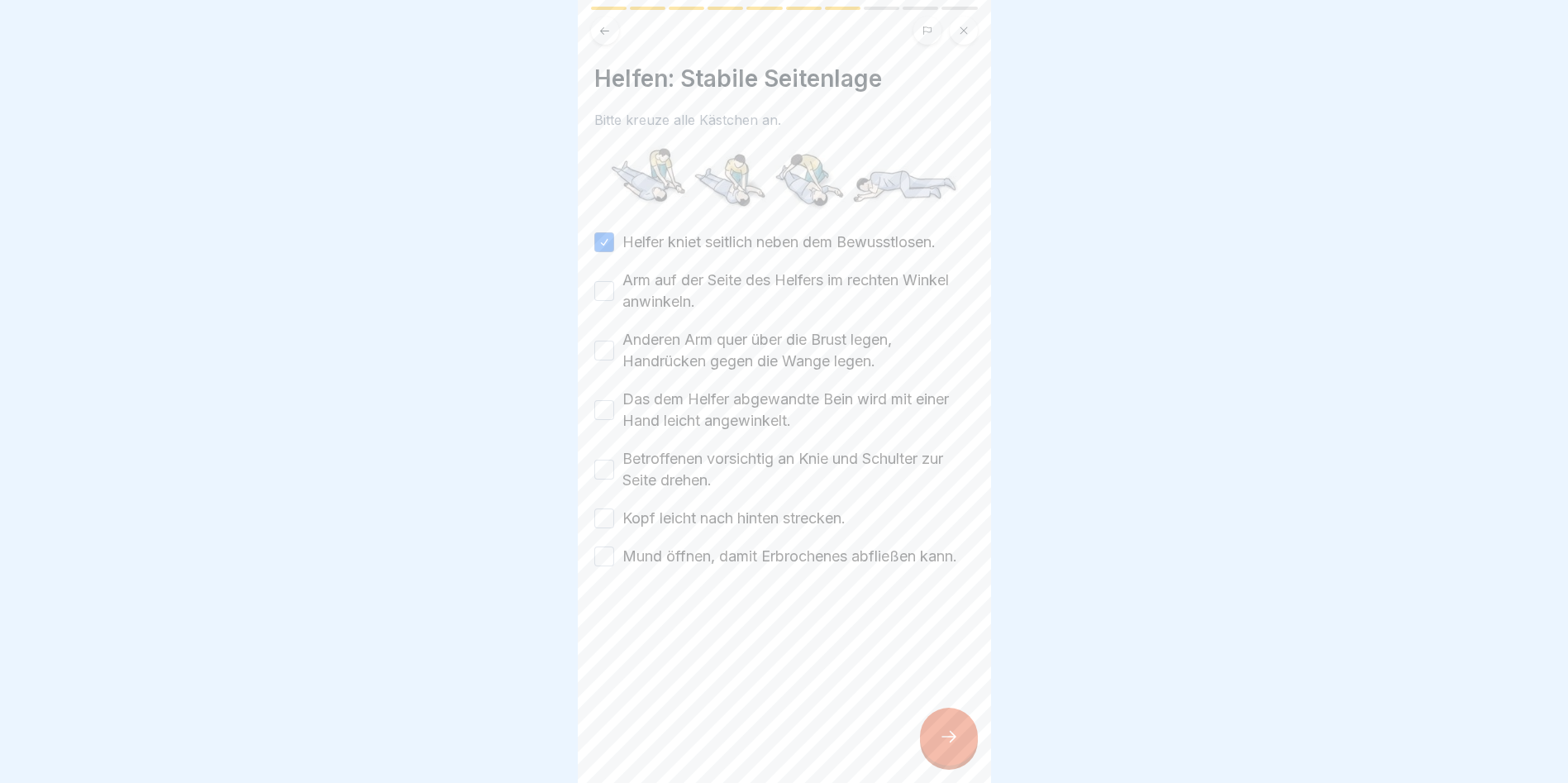 click on "Arm auf der Seite des Helfers im rechten Winkel anwinkeln." at bounding box center (604, 291) 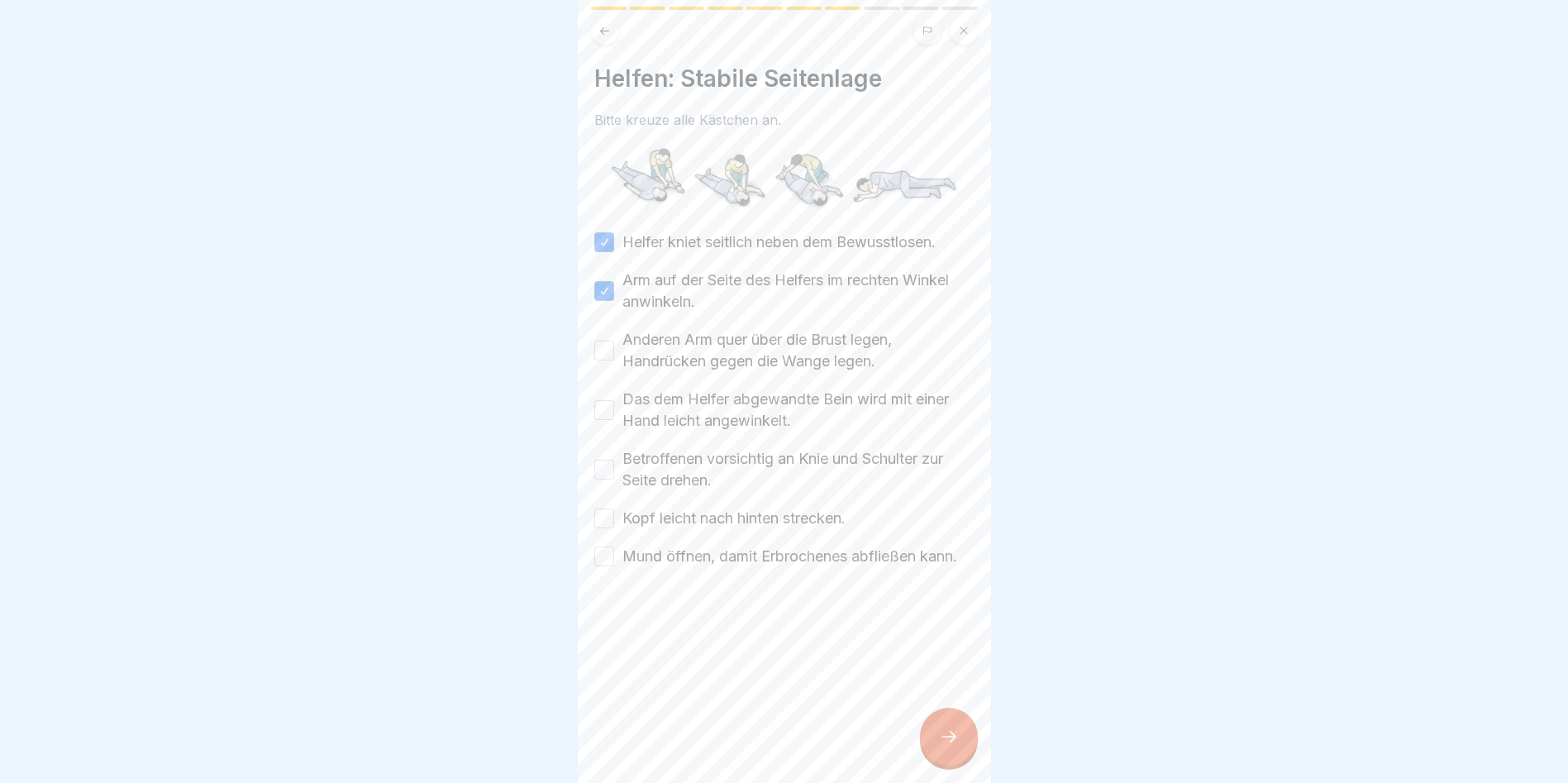 click on "Anderen Arm quer über die Brust legen, Handrücken gegen die Wange legen." at bounding box center [604, 351] 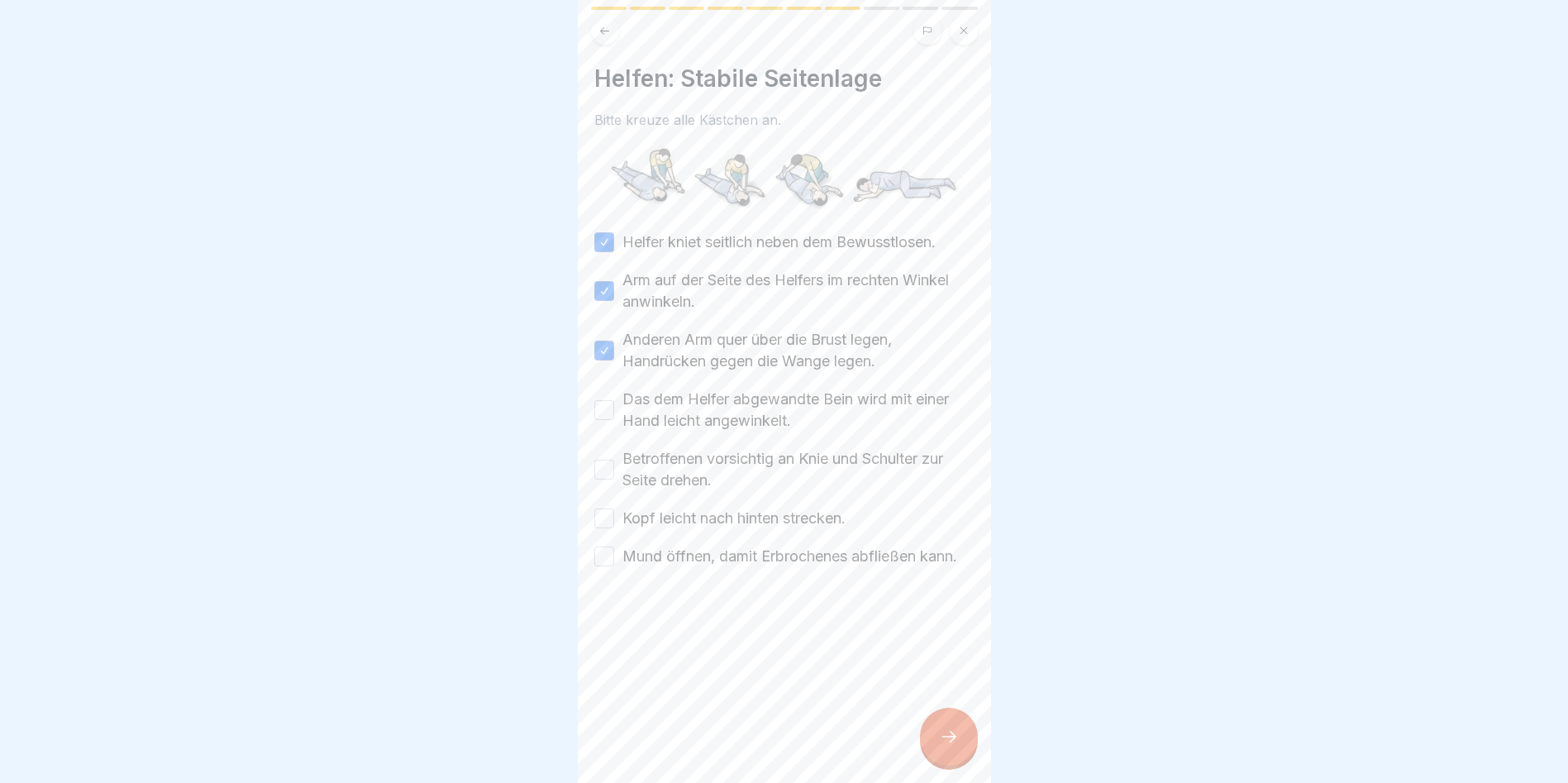 click on "Das dem Helfer abgewandte Bein wird mit einer Hand leicht angewinkelt." at bounding box center [604, 410] 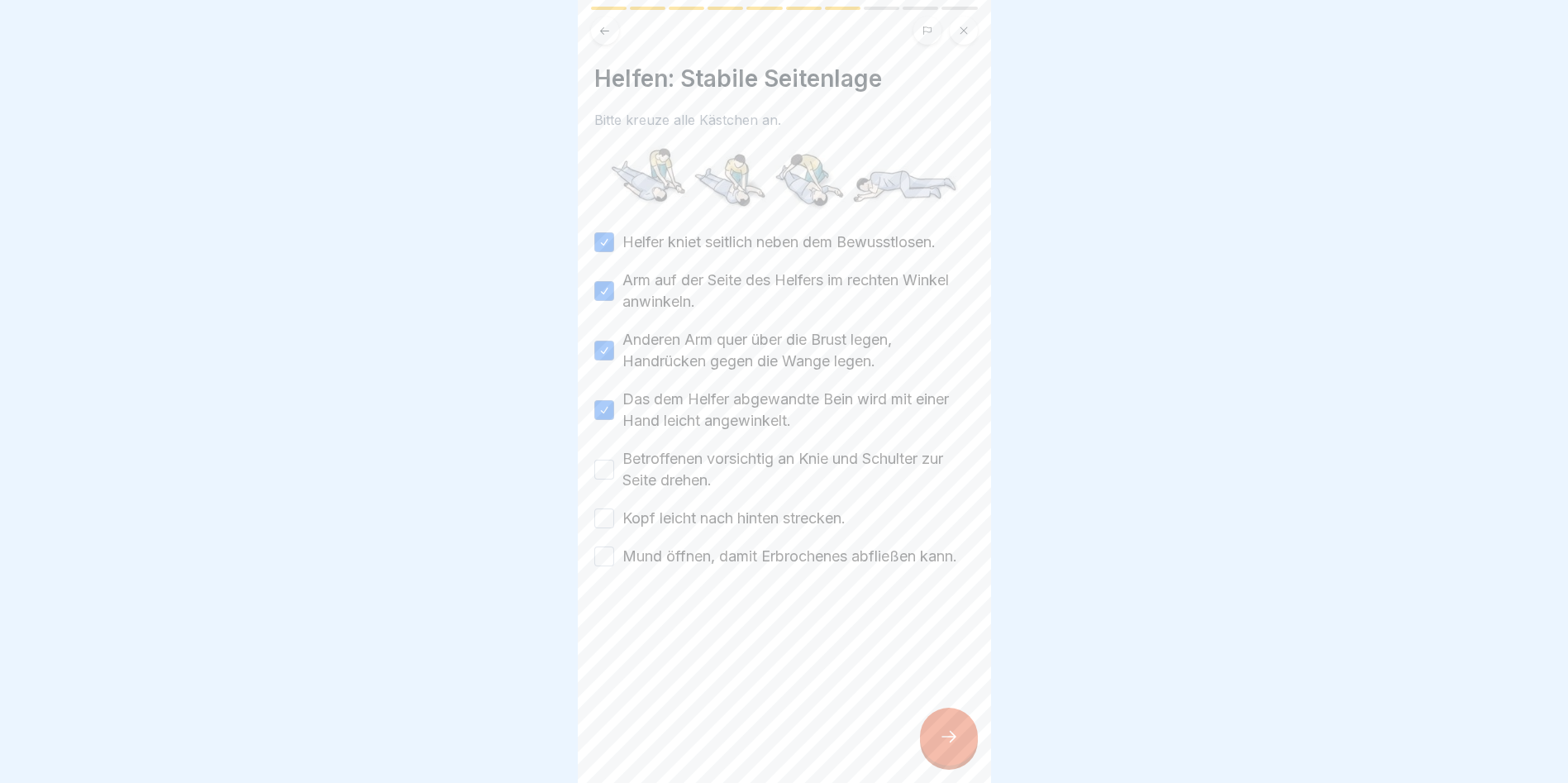 click on "Betroffenen vorsichtig an Knie und Schulter zur Seite drehen." at bounding box center [604, 470] 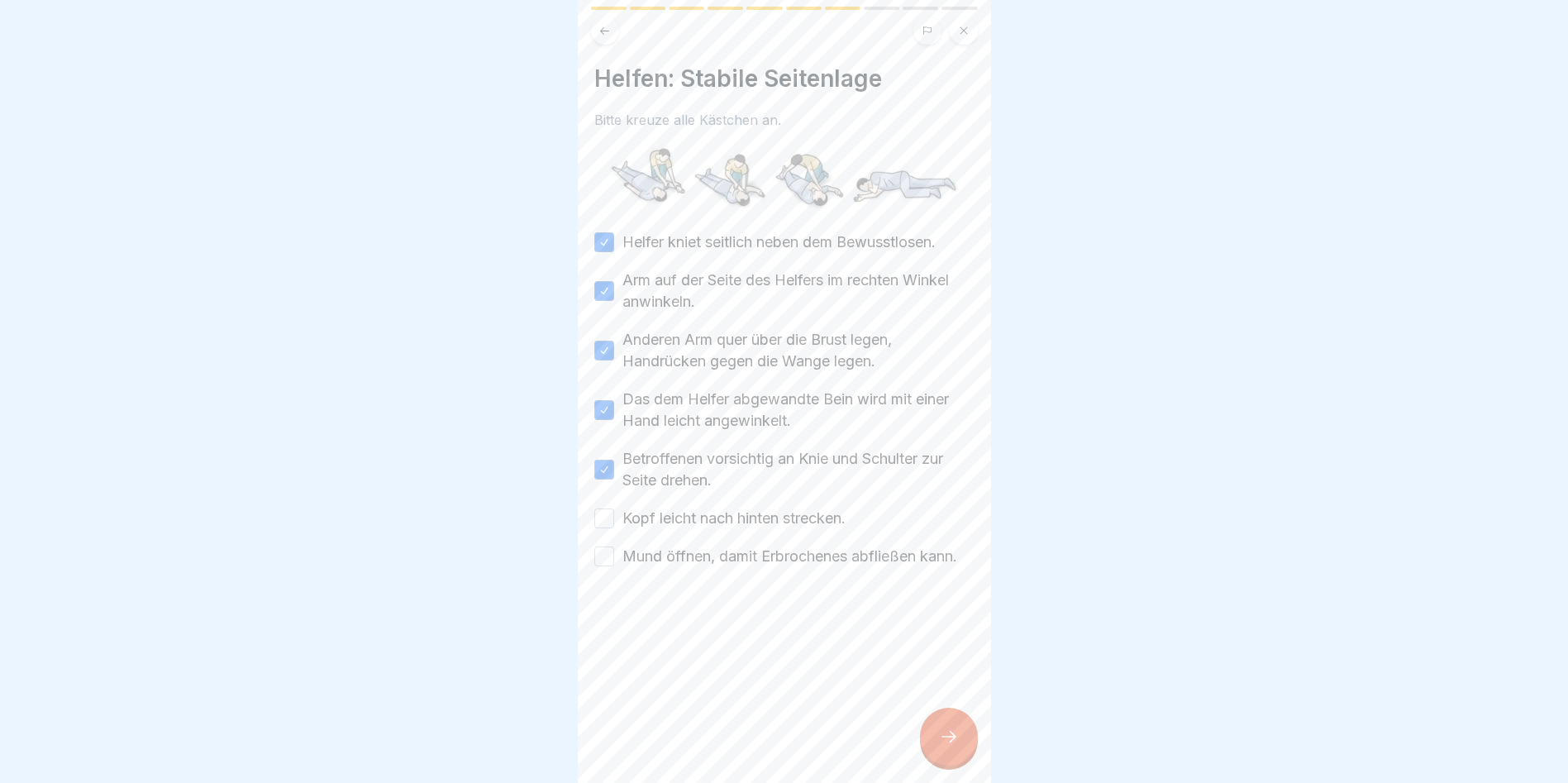 click on "Kopf leicht nach hinten strecken." at bounding box center [604, 518] 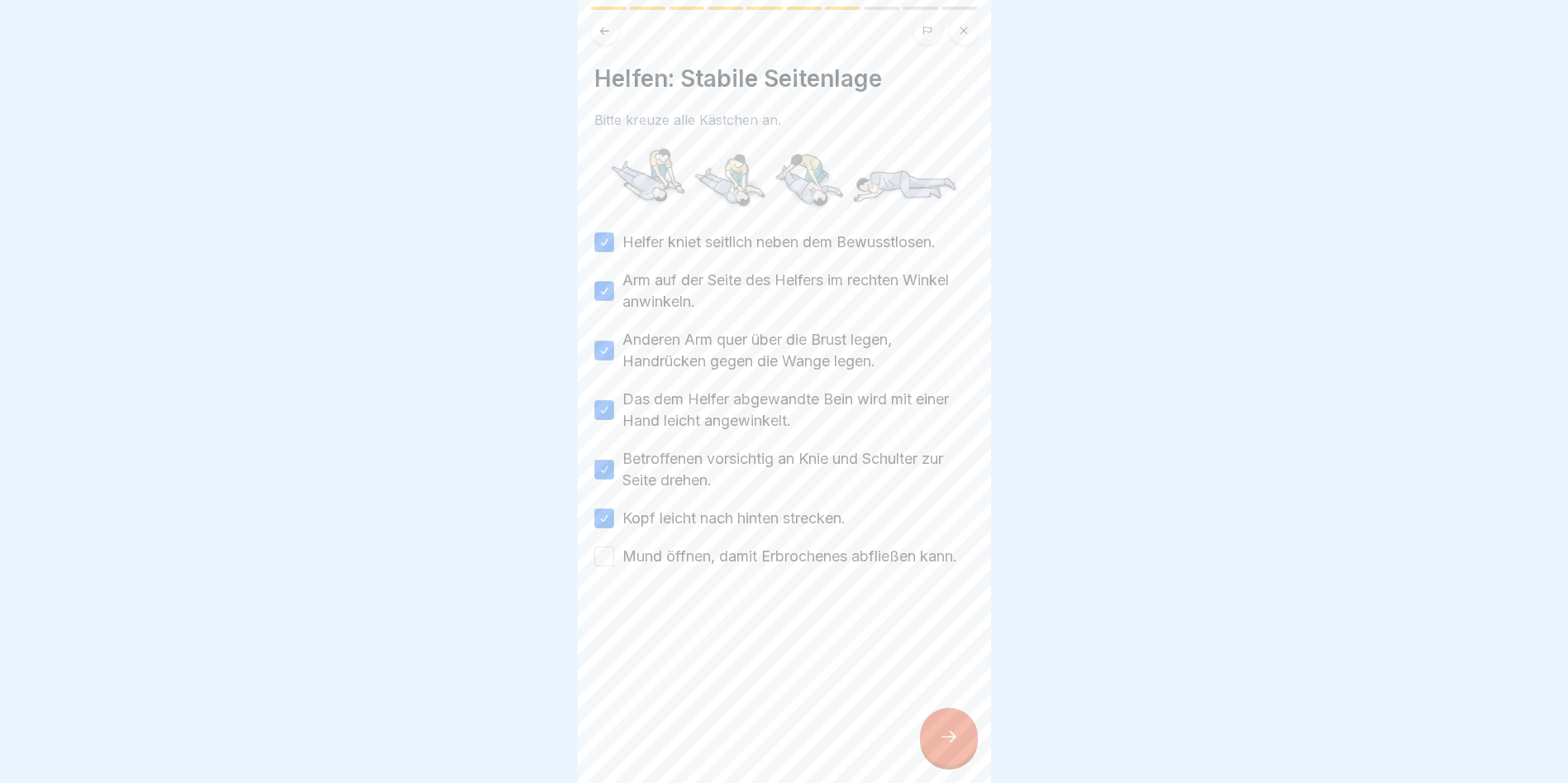 click on "Mund öffnen, damit Erbrochenes abfließen kann." at bounding box center (604, 556) 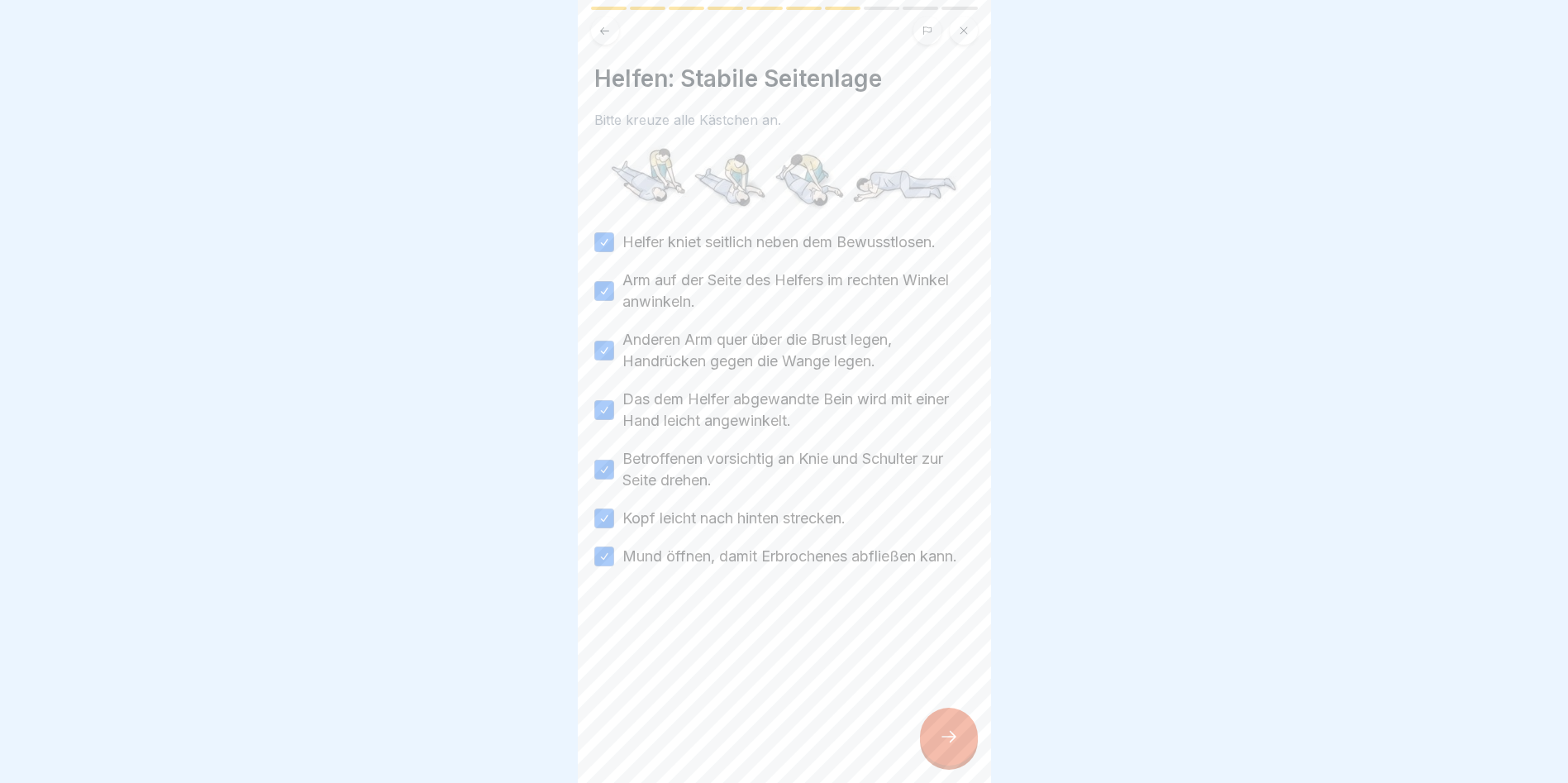 click 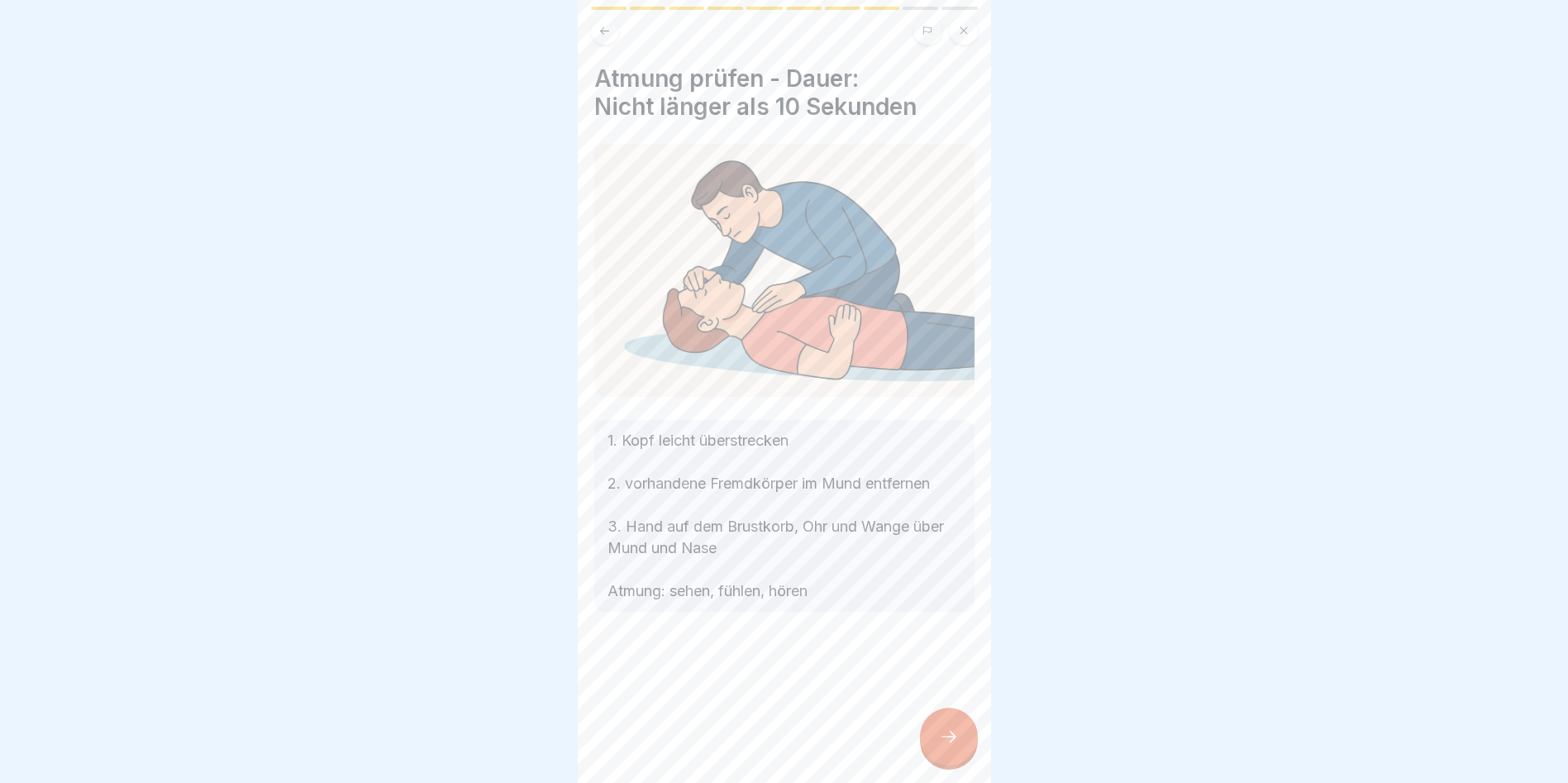 click at bounding box center (949, 737) 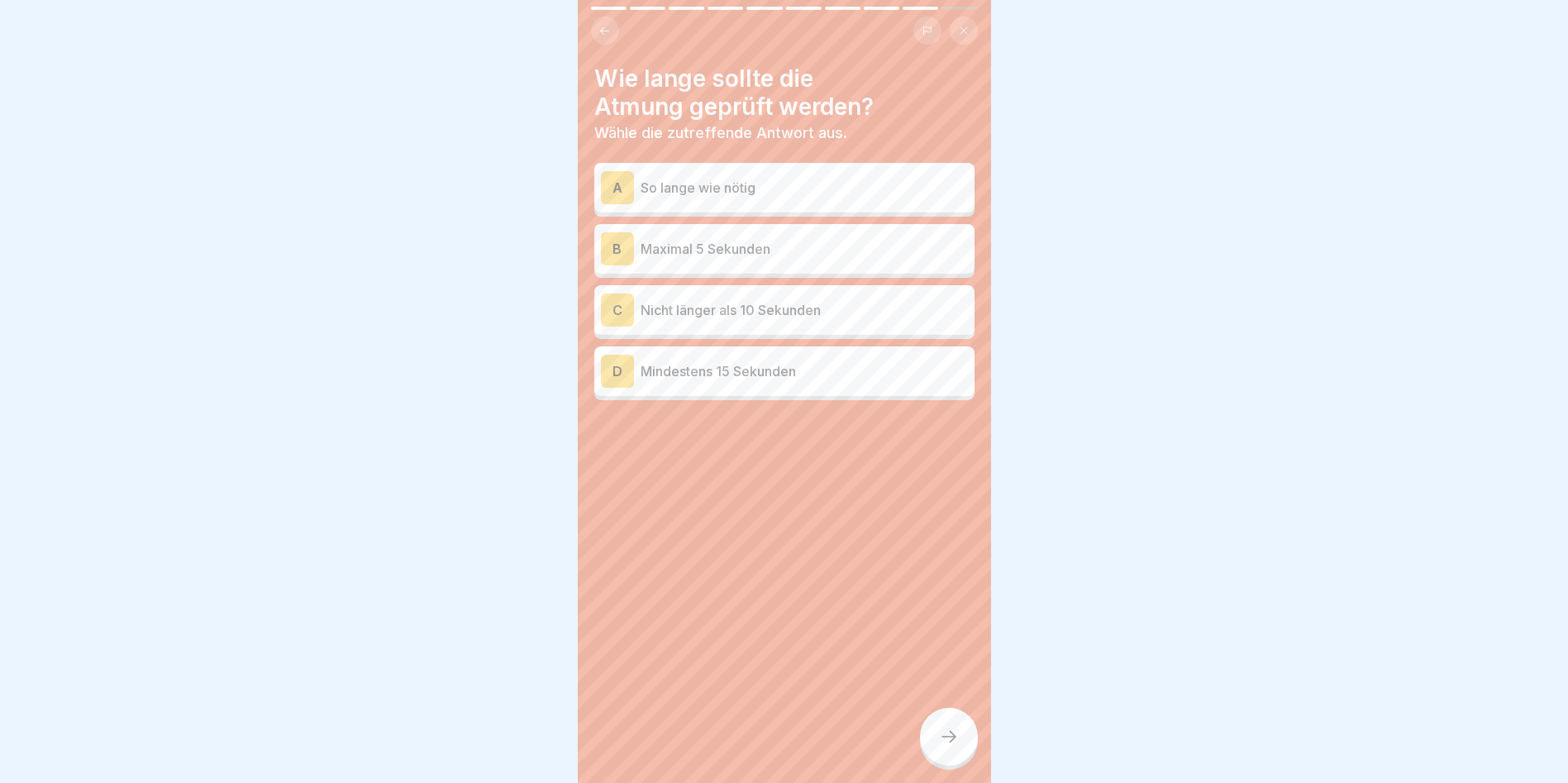 click on "Nicht länger als 10 Sekunden" at bounding box center [804, 310] 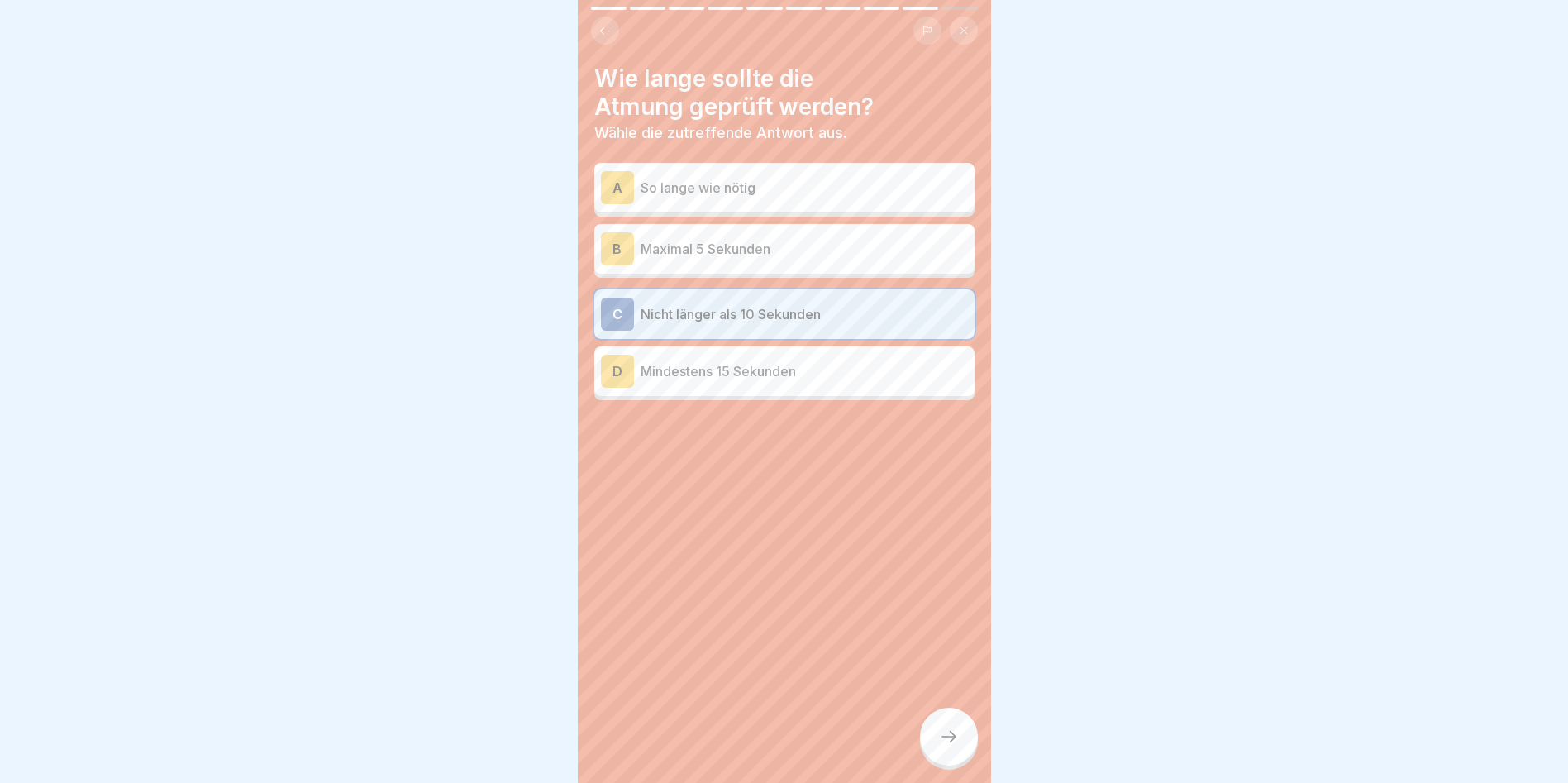 click 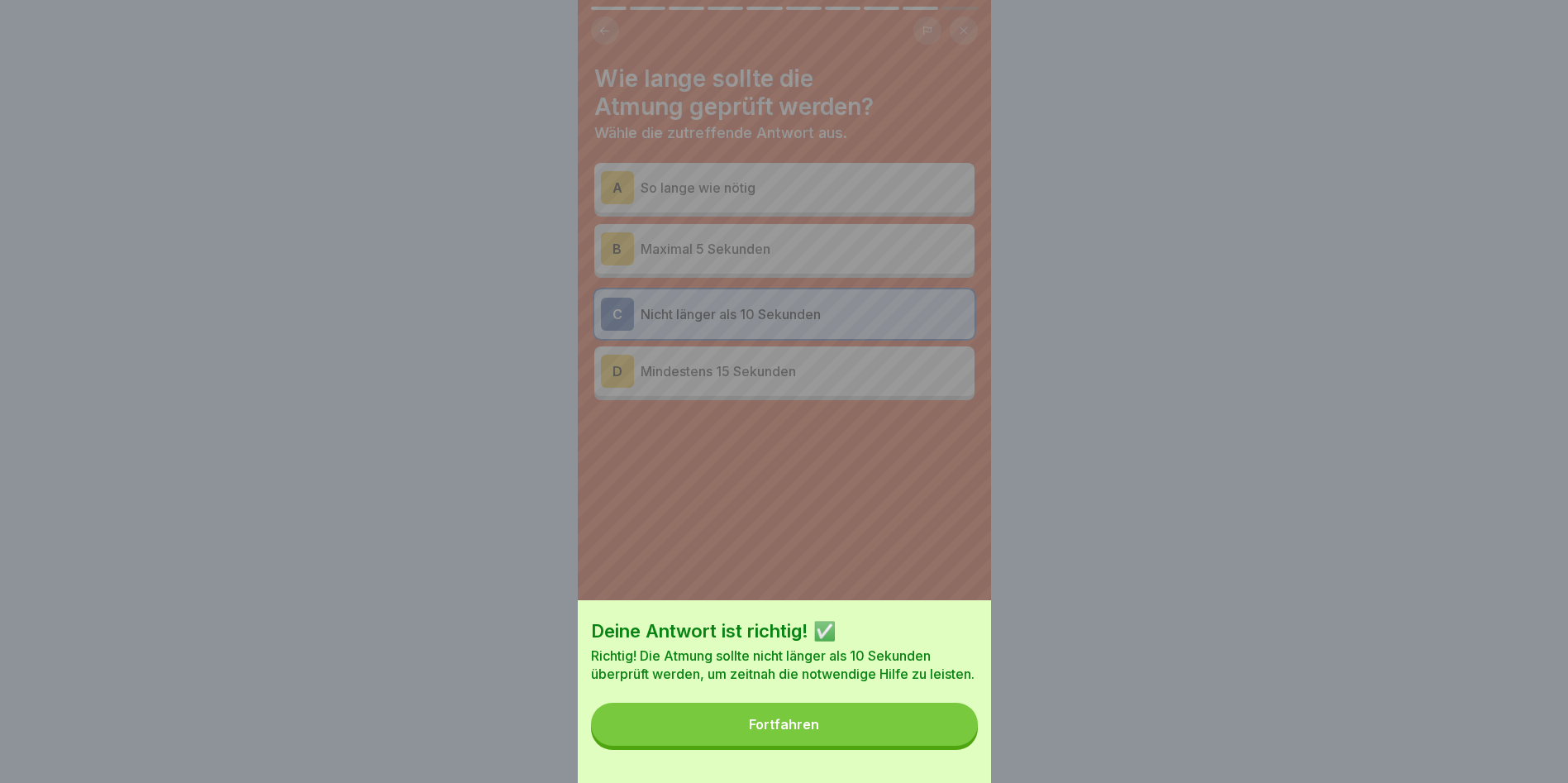 click on "Fortfahren" at bounding box center (784, 724) 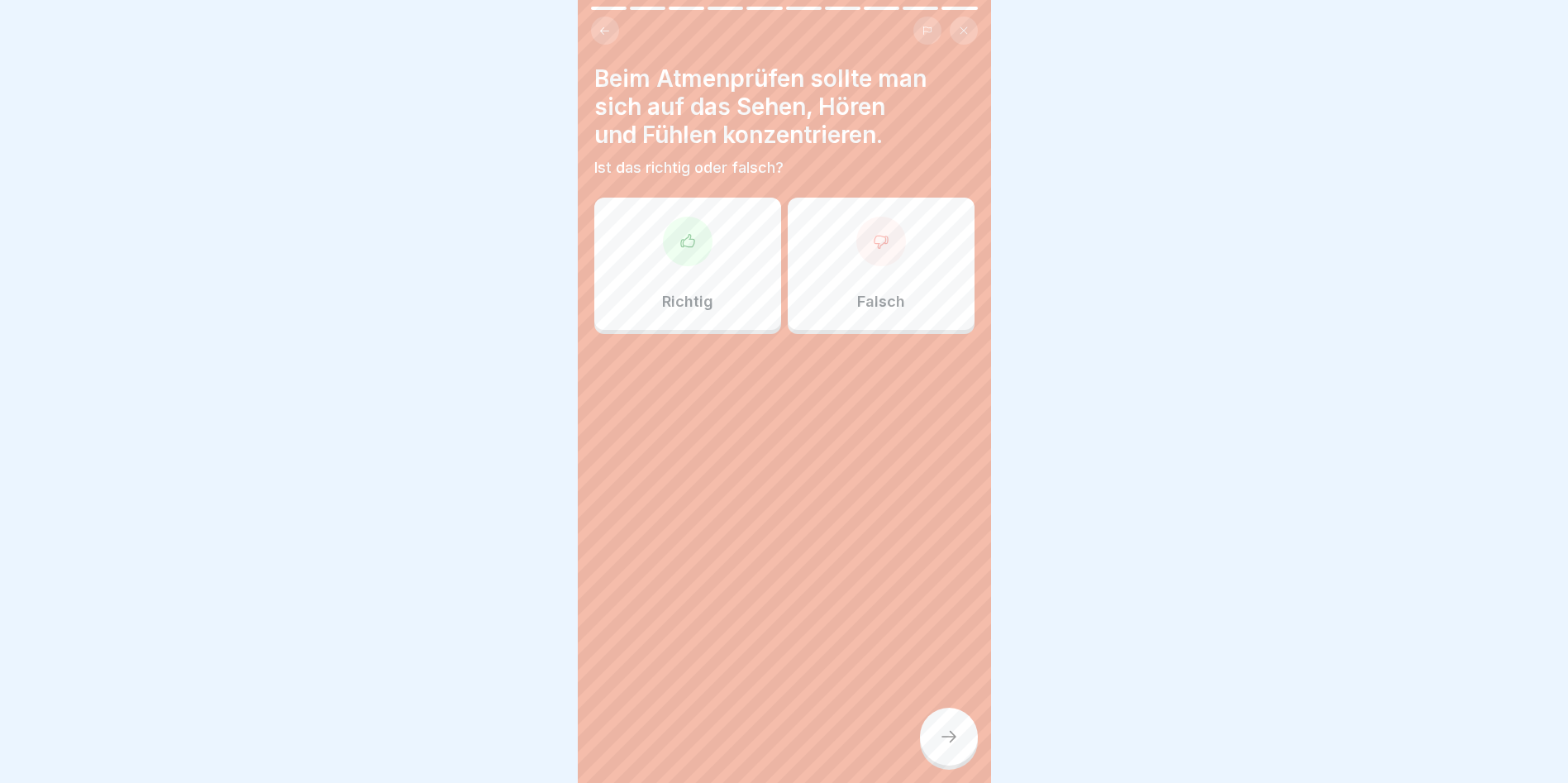 click at bounding box center (688, 241) 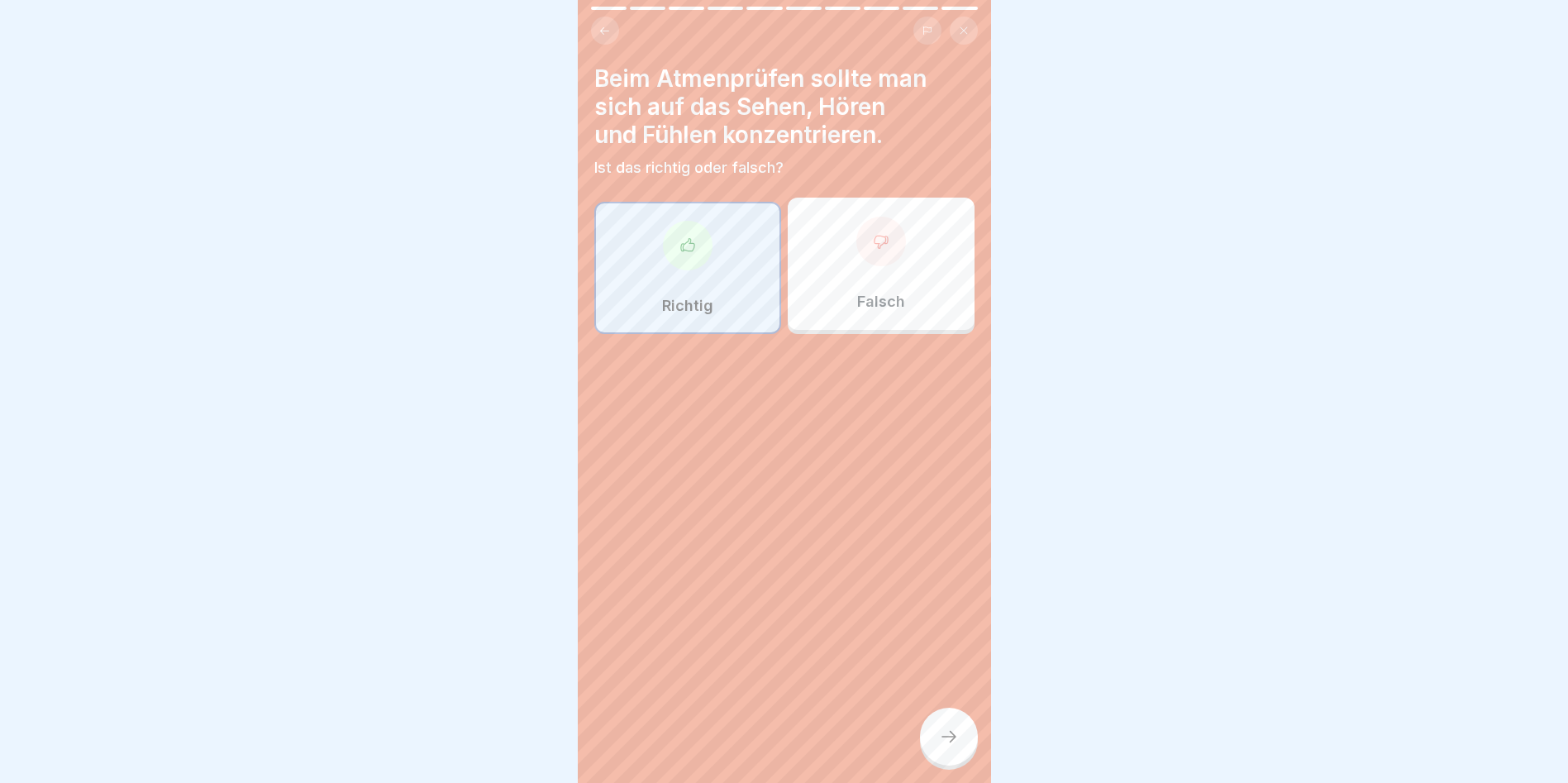 click on "Richtig" at bounding box center (688, 268) 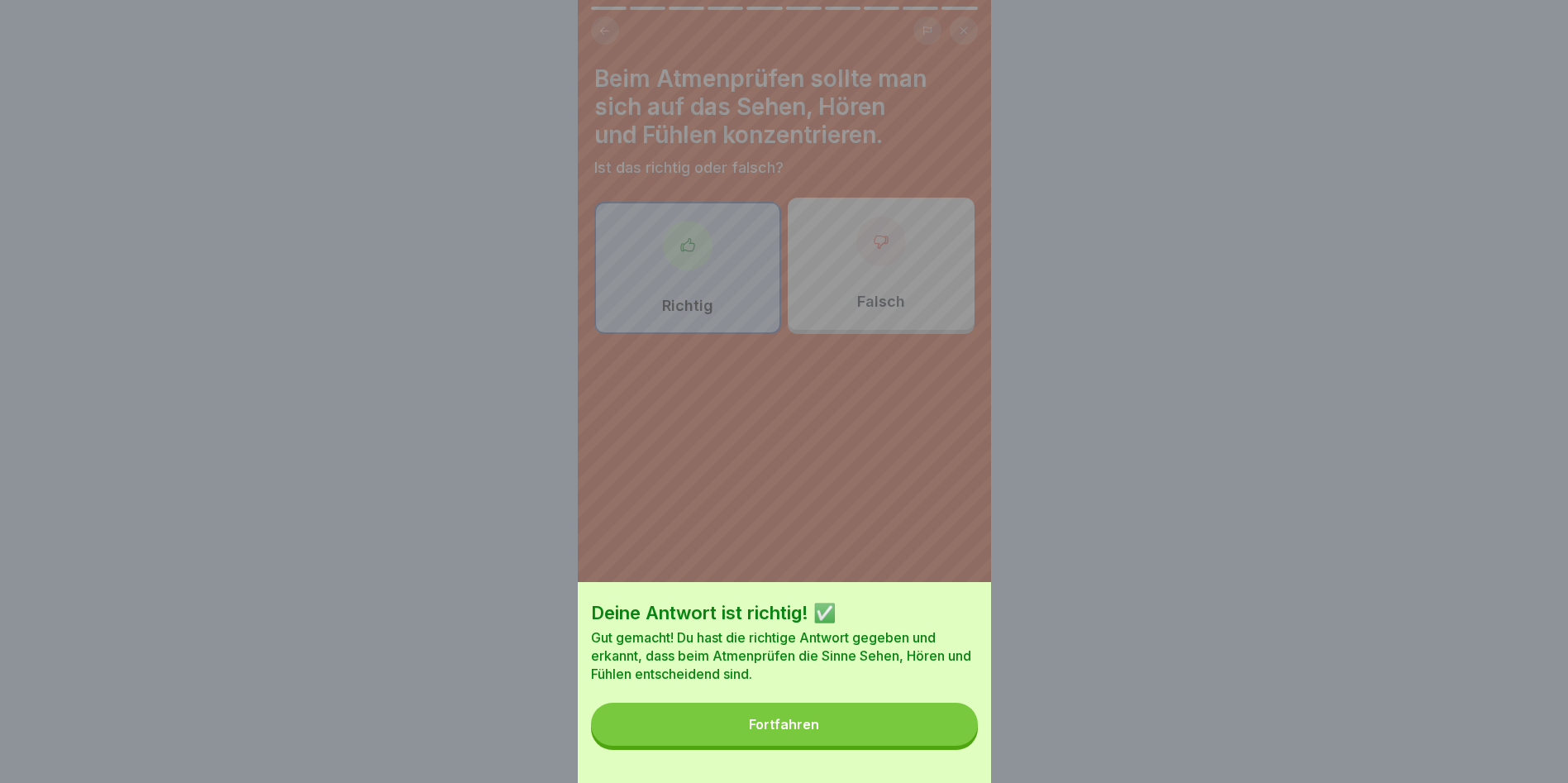 click on "Fortfahren" at bounding box center [784, 724] 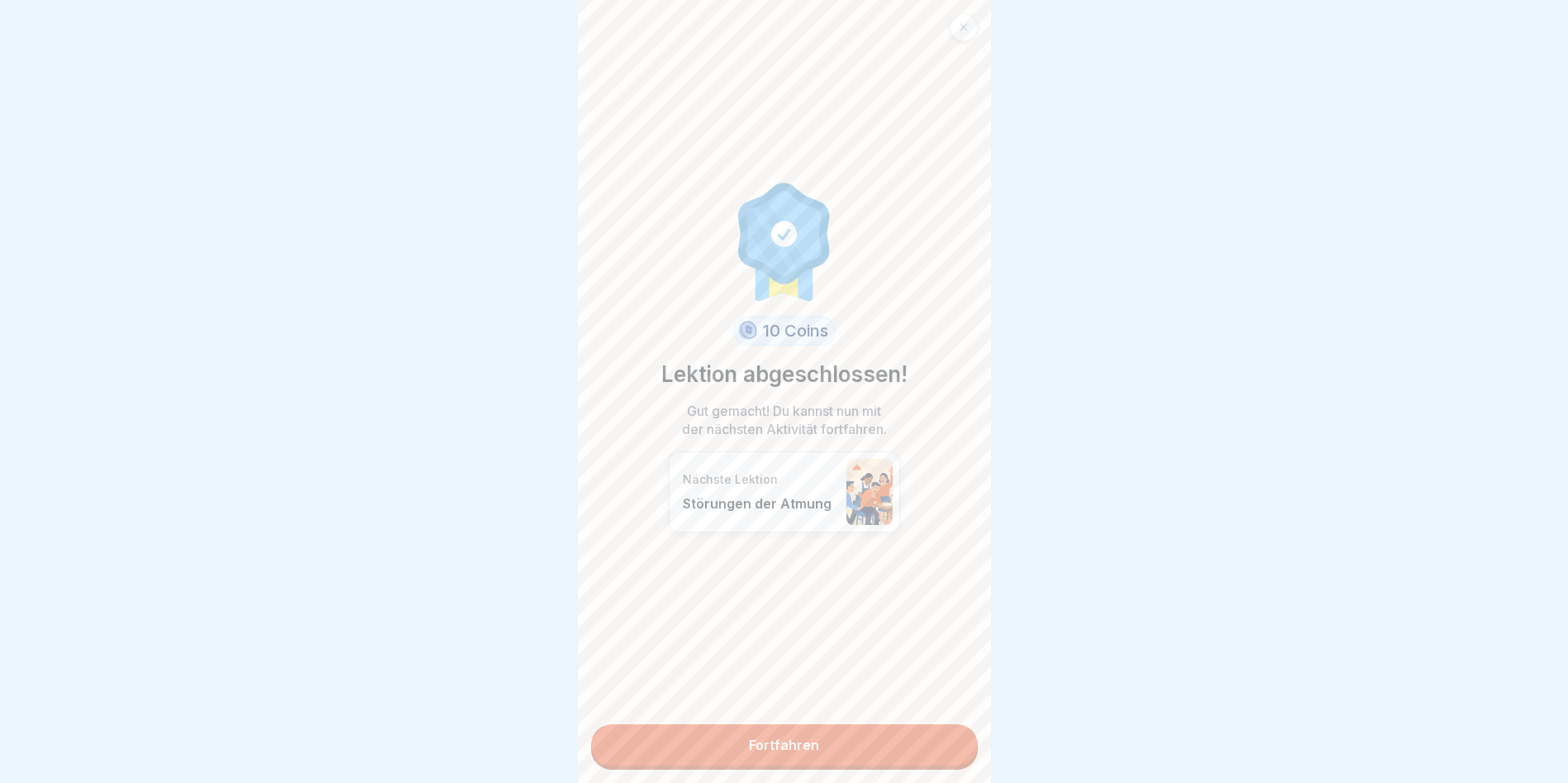 click on "Fortfahren" at bounding box center [784, 745] 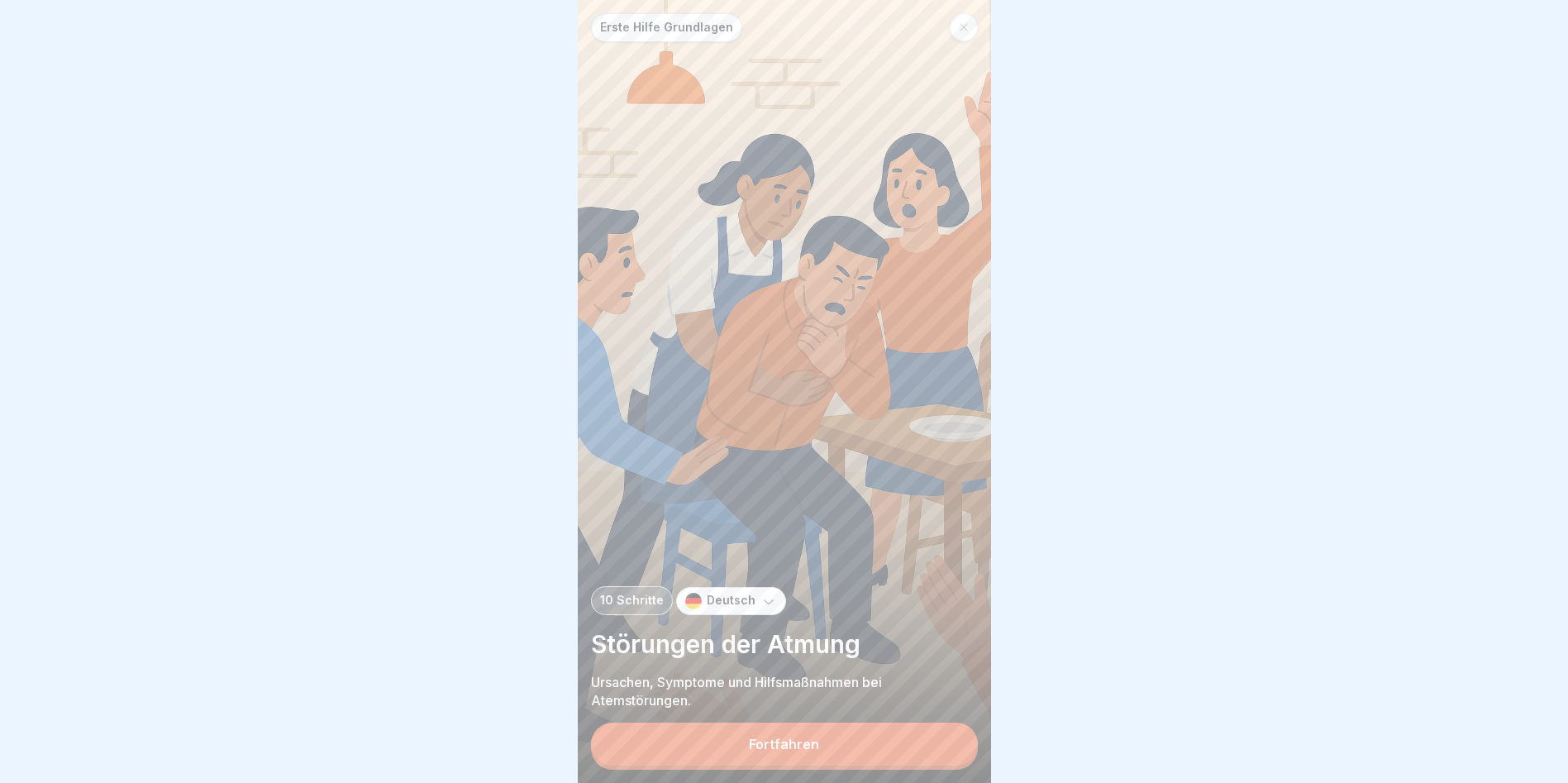 click on "Fortfahren" at bounding box center (784, 744) 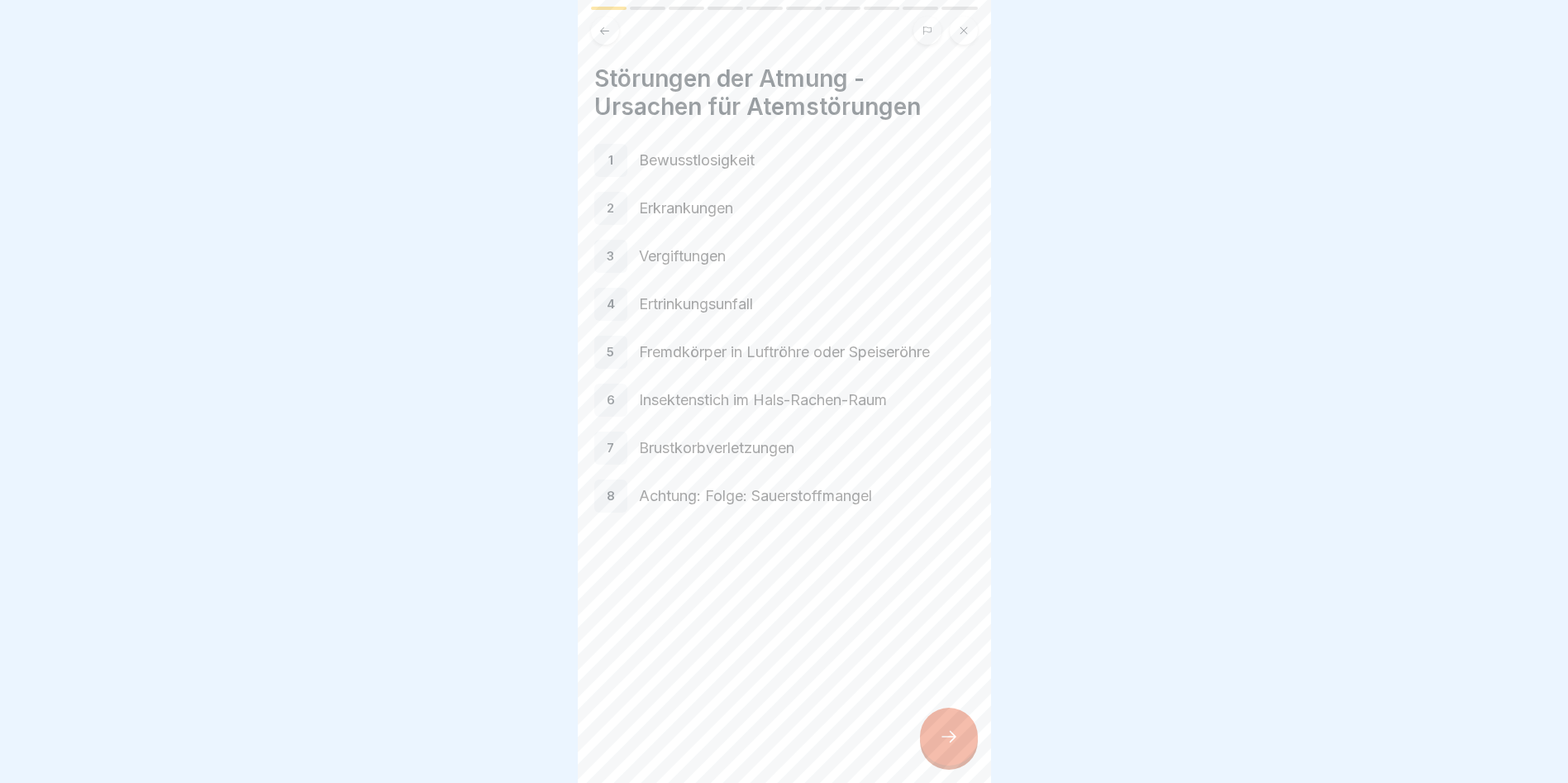 click at bounding box center (949, 737) 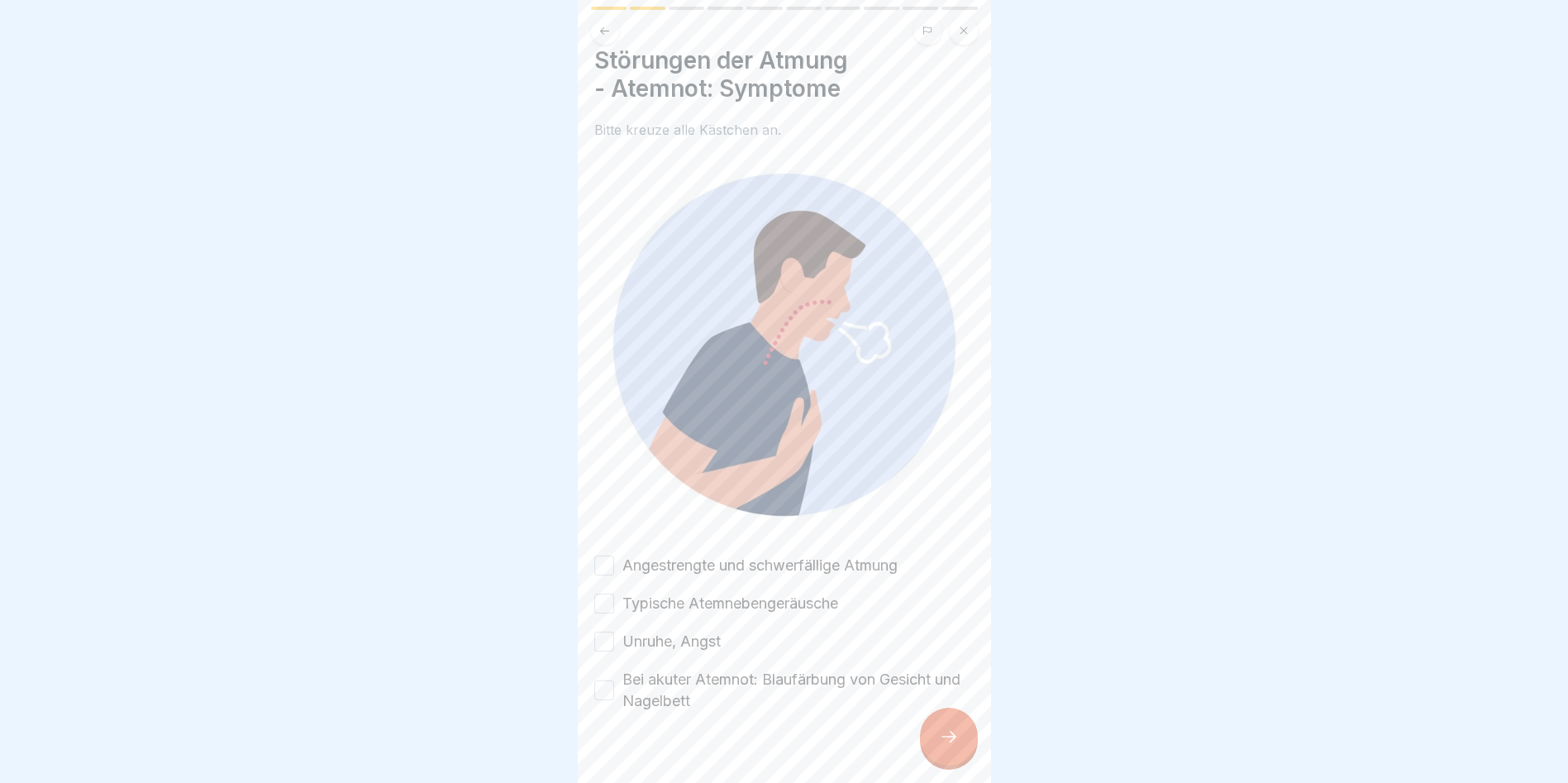 scroll, scrollTop: 34, scrollLeft: 0, axis: vertical 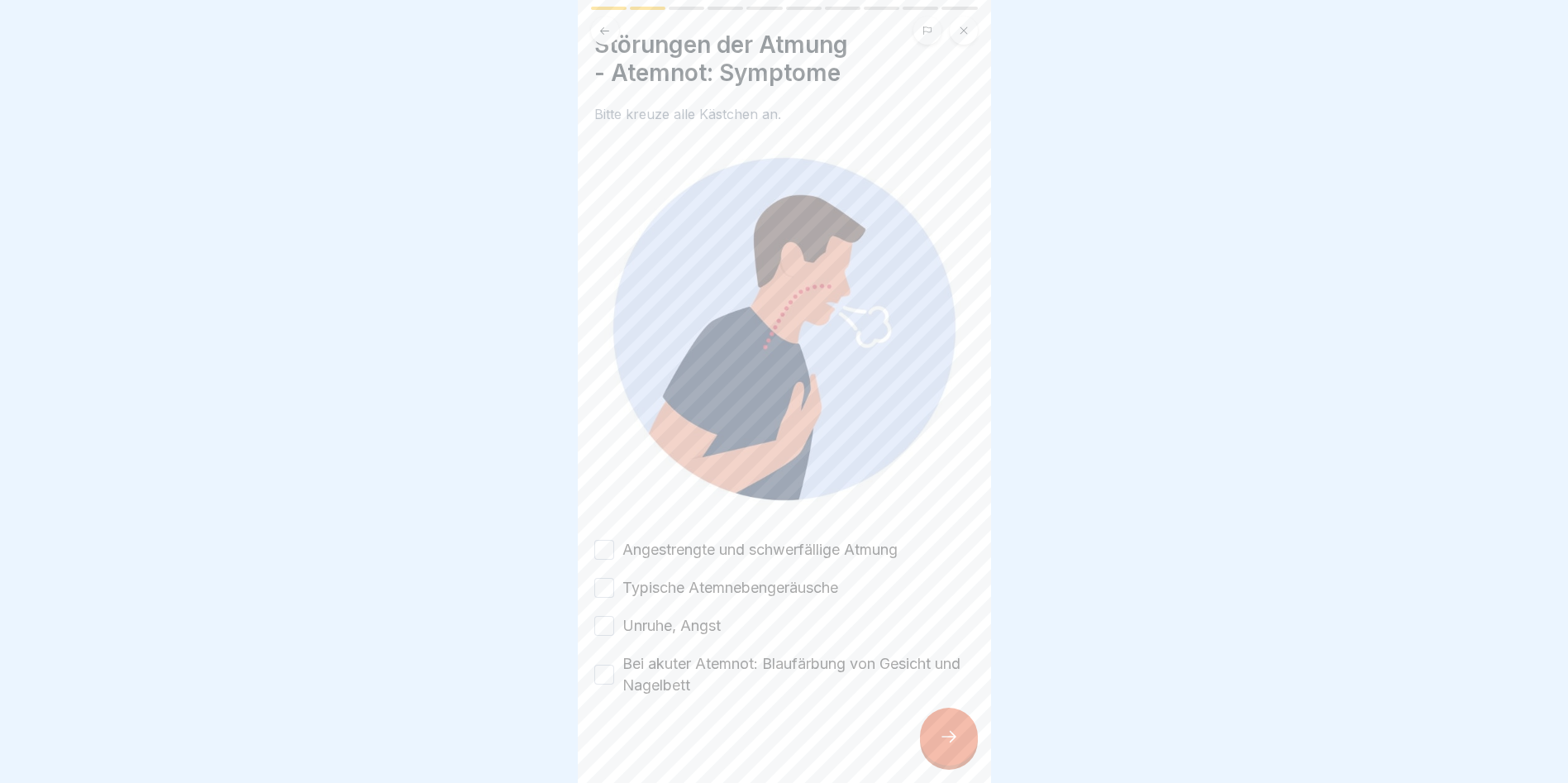 click on "Angestrengte und schwerfällige Atmung" at bounding box center (604, 550) 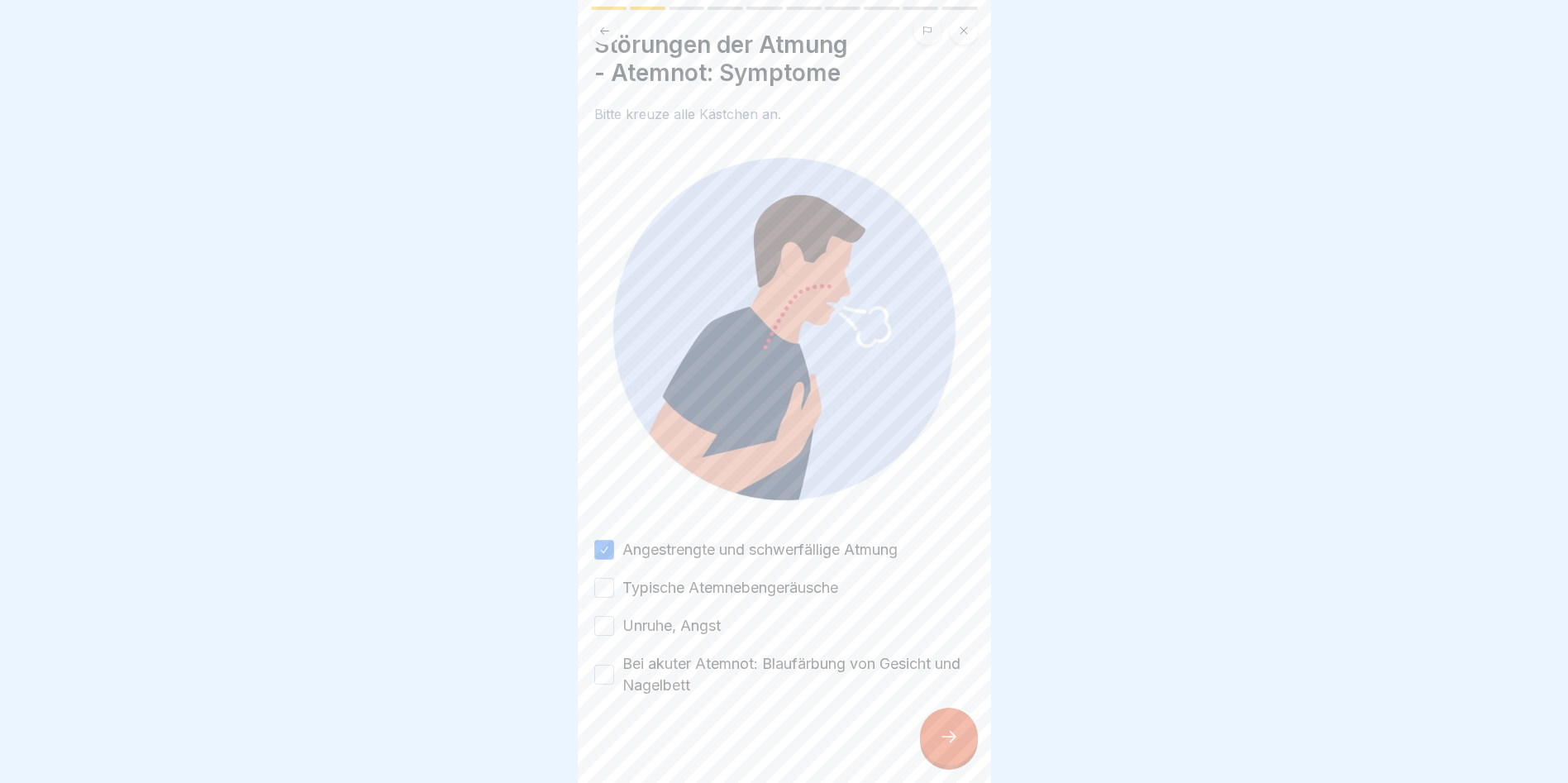 click on "Typische Atemnebengeräusche" at bounding box center (604, 588) 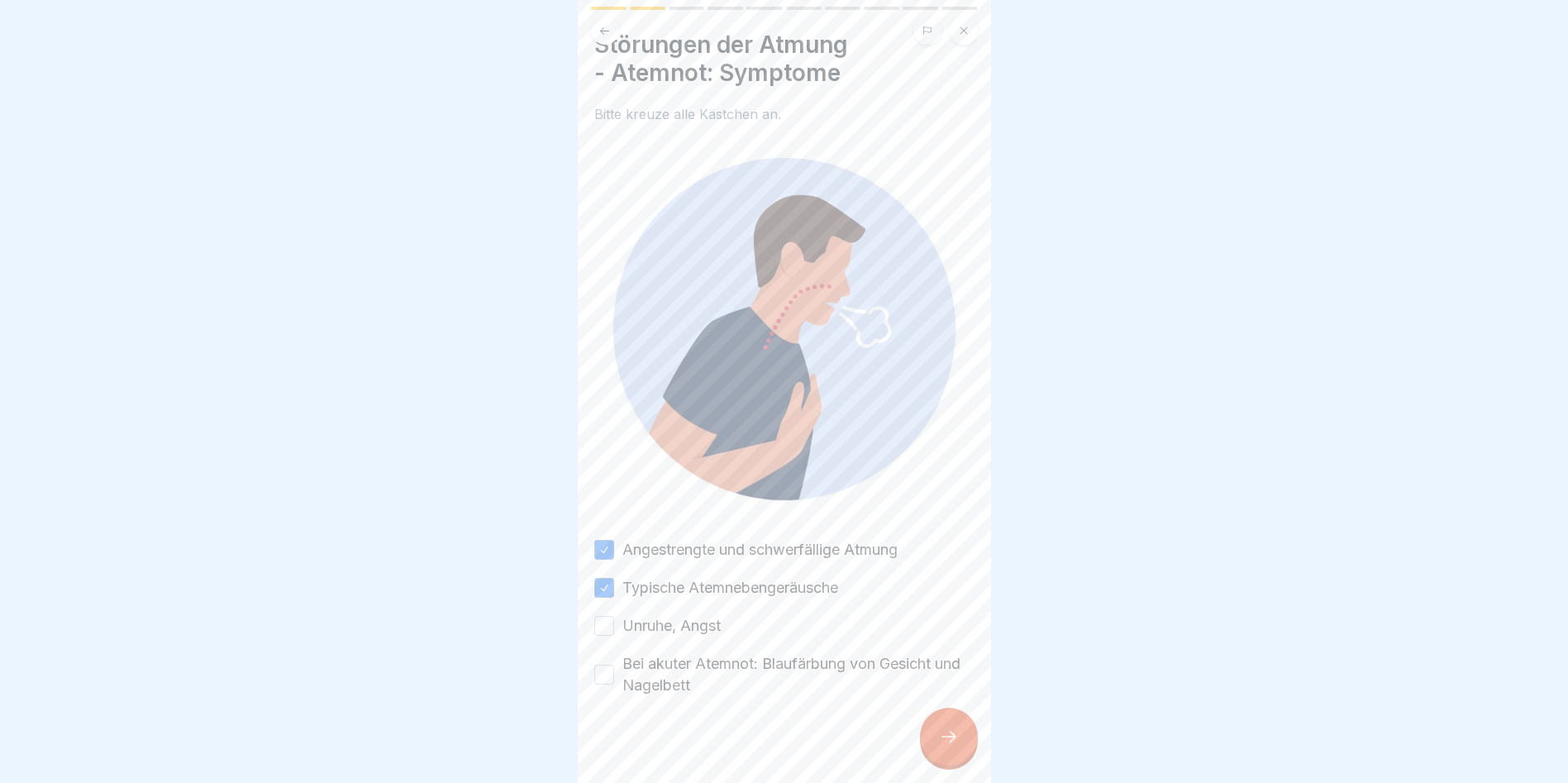click on "Unruhe, Angst" at bounding box center [604, 626] 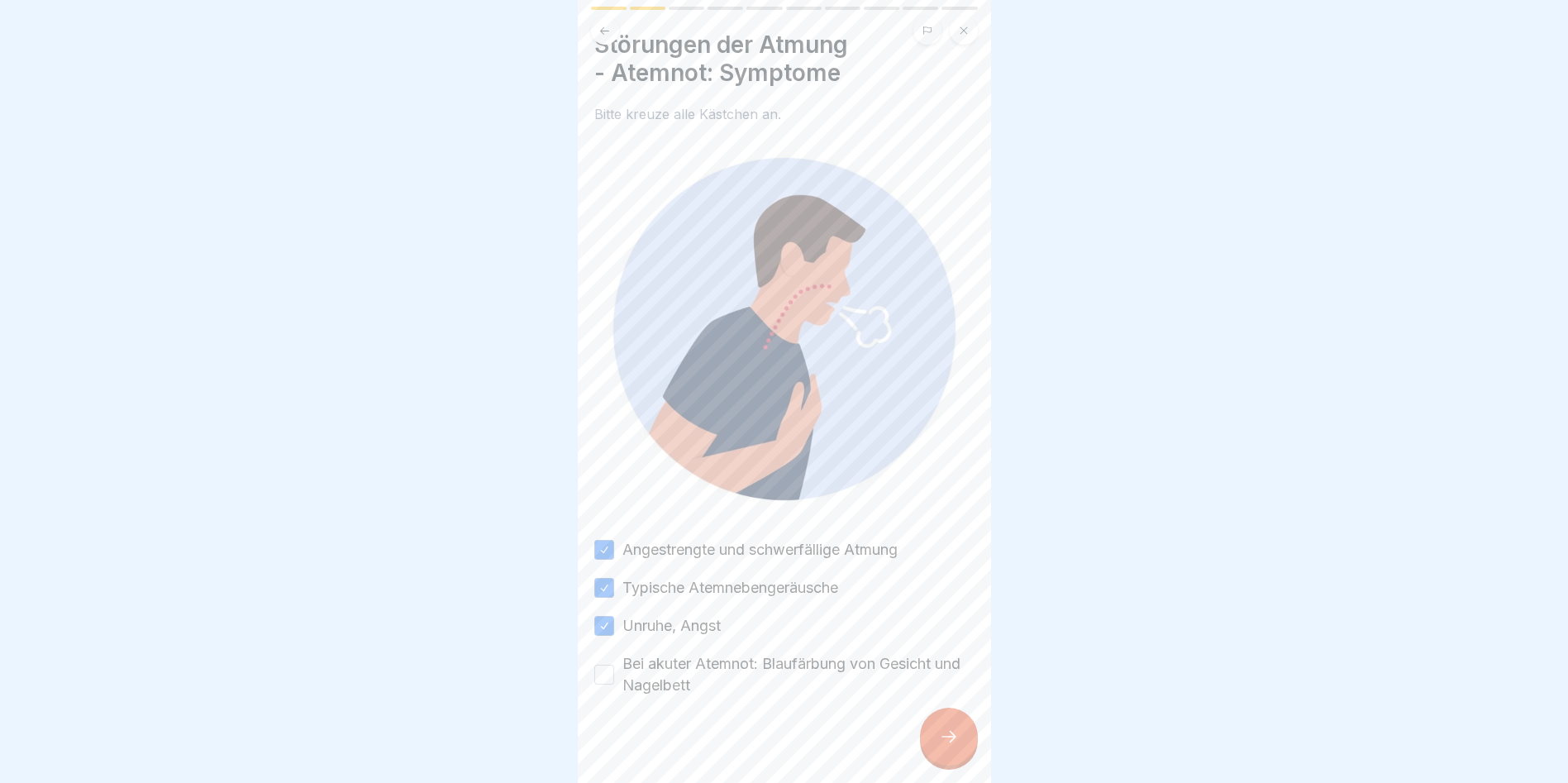 click on "Bei akuter Atemnot: Blaufärbung von Gesicht und Nagelbett" at bounding box center [604, 675] 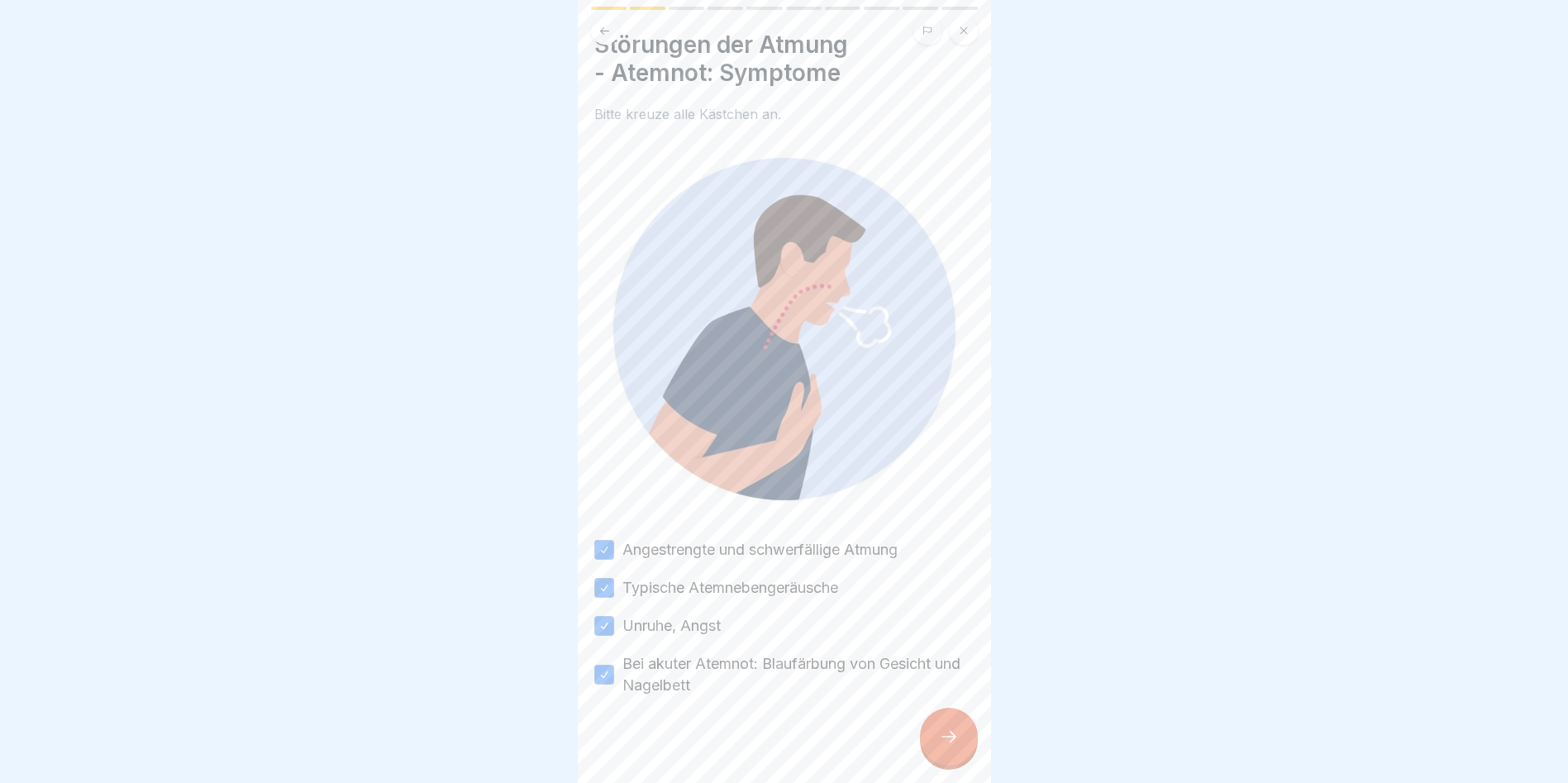 click 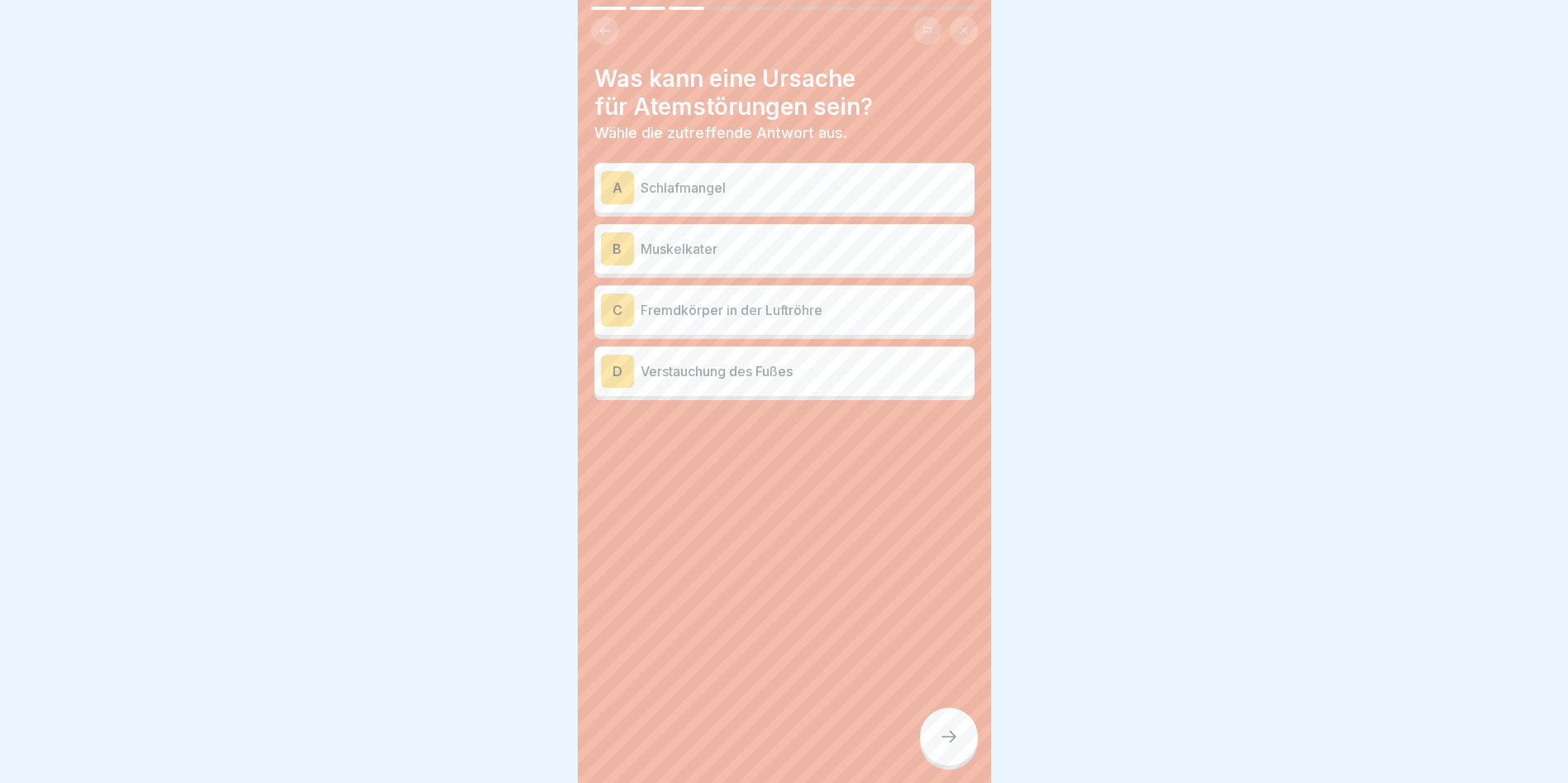 click on "Fremdkörper in der Luftröhre" at bounding box center [804, 310] 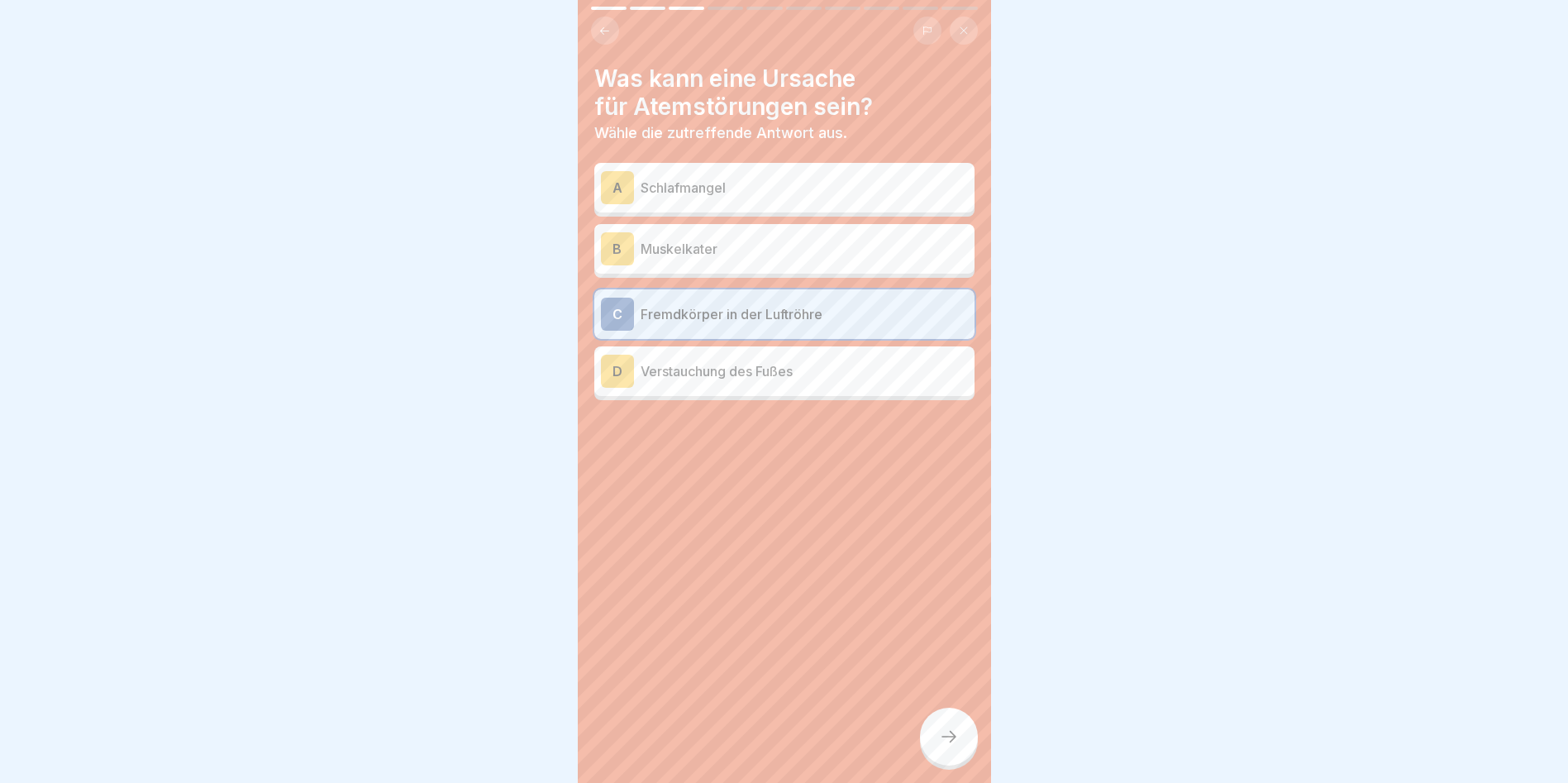 click 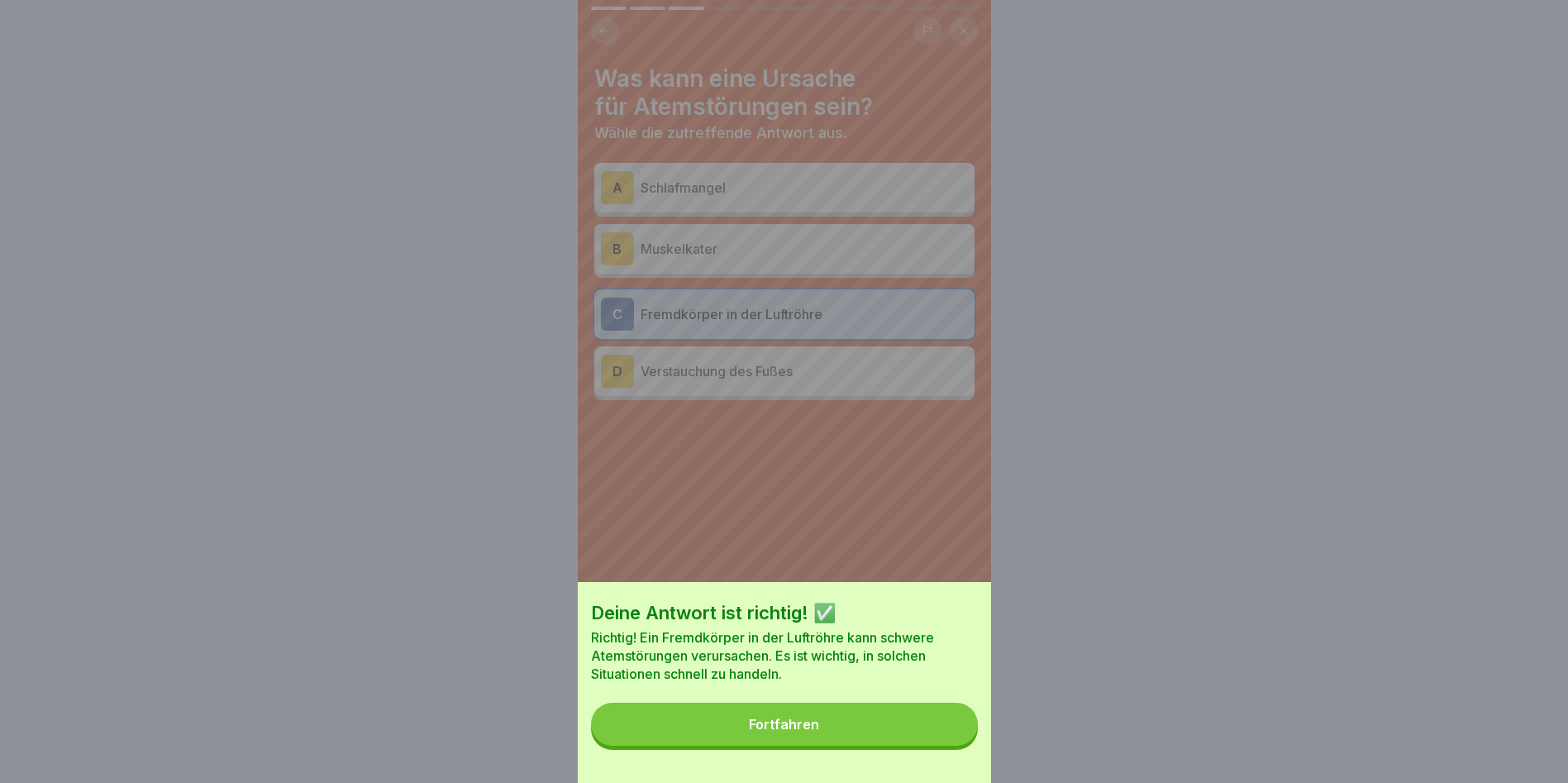 click on "Fortfahren" at bounding box center [784, 724] 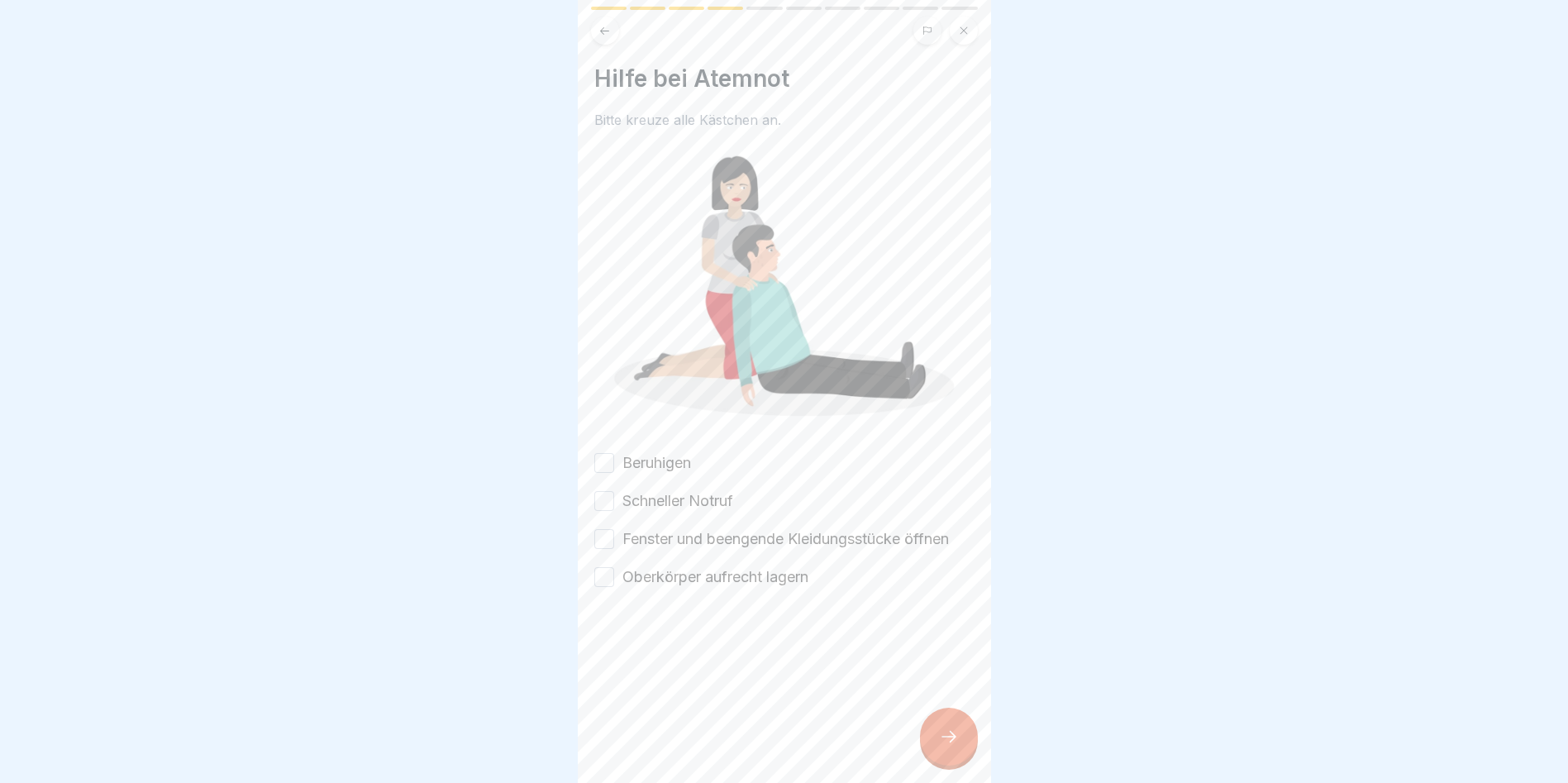 click on "Beruhigen" at bounding box center (604, 463) 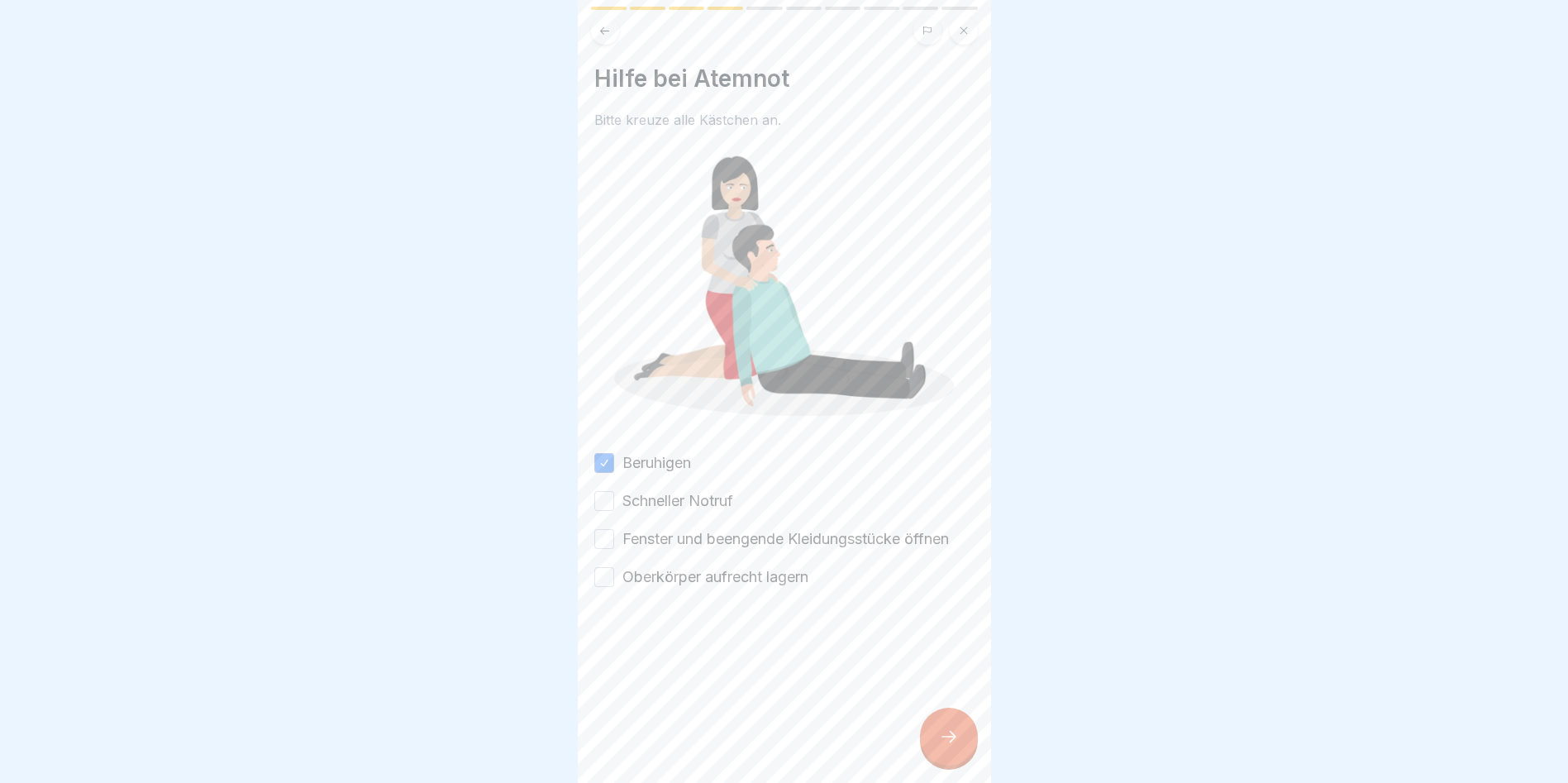 click on "Schneller Notruf" at bounding box center (604, 501) 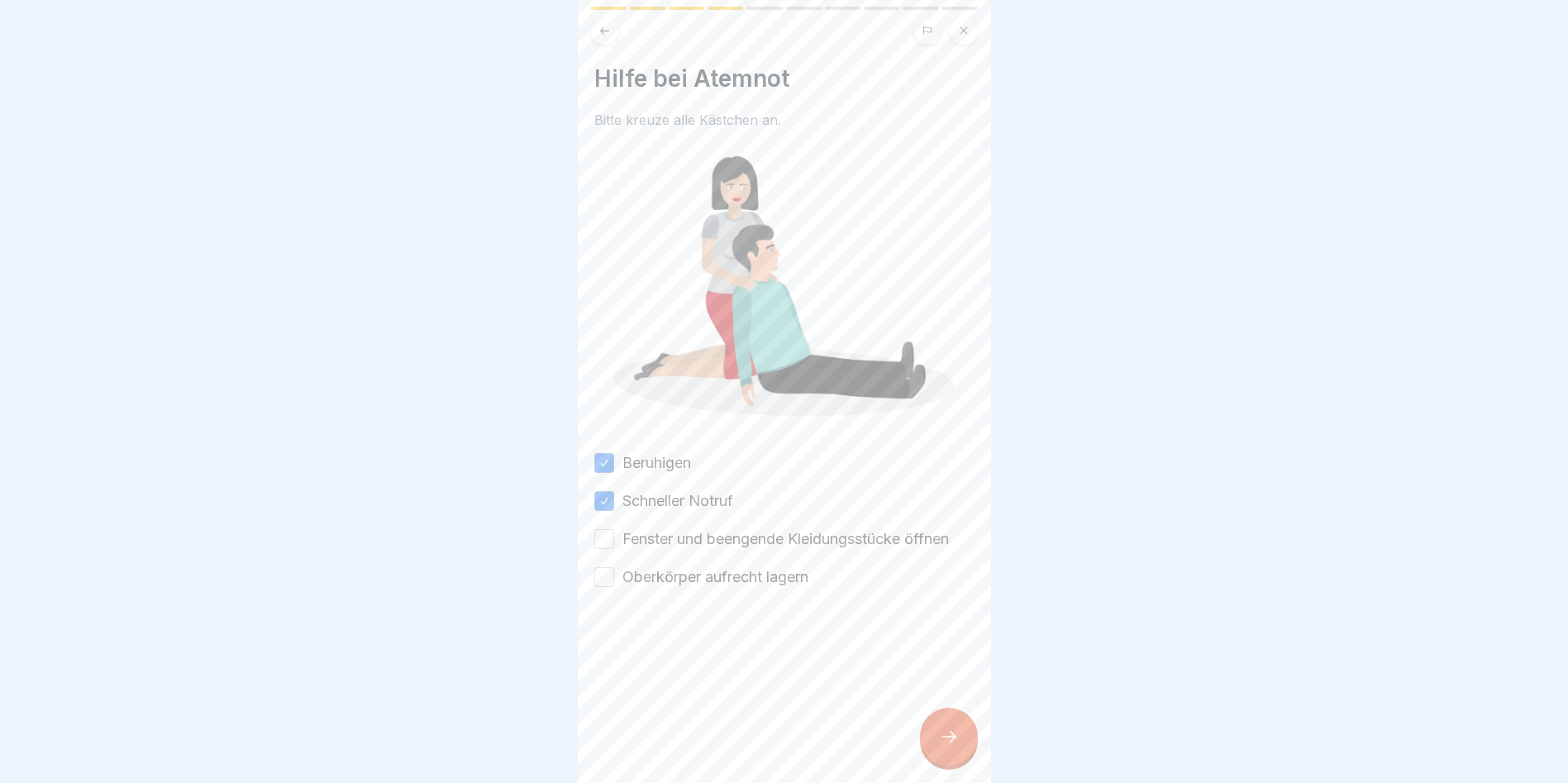 click on "Fenster und beengende Kleidungsstücke öffnen" at bounding box center [604, 539] 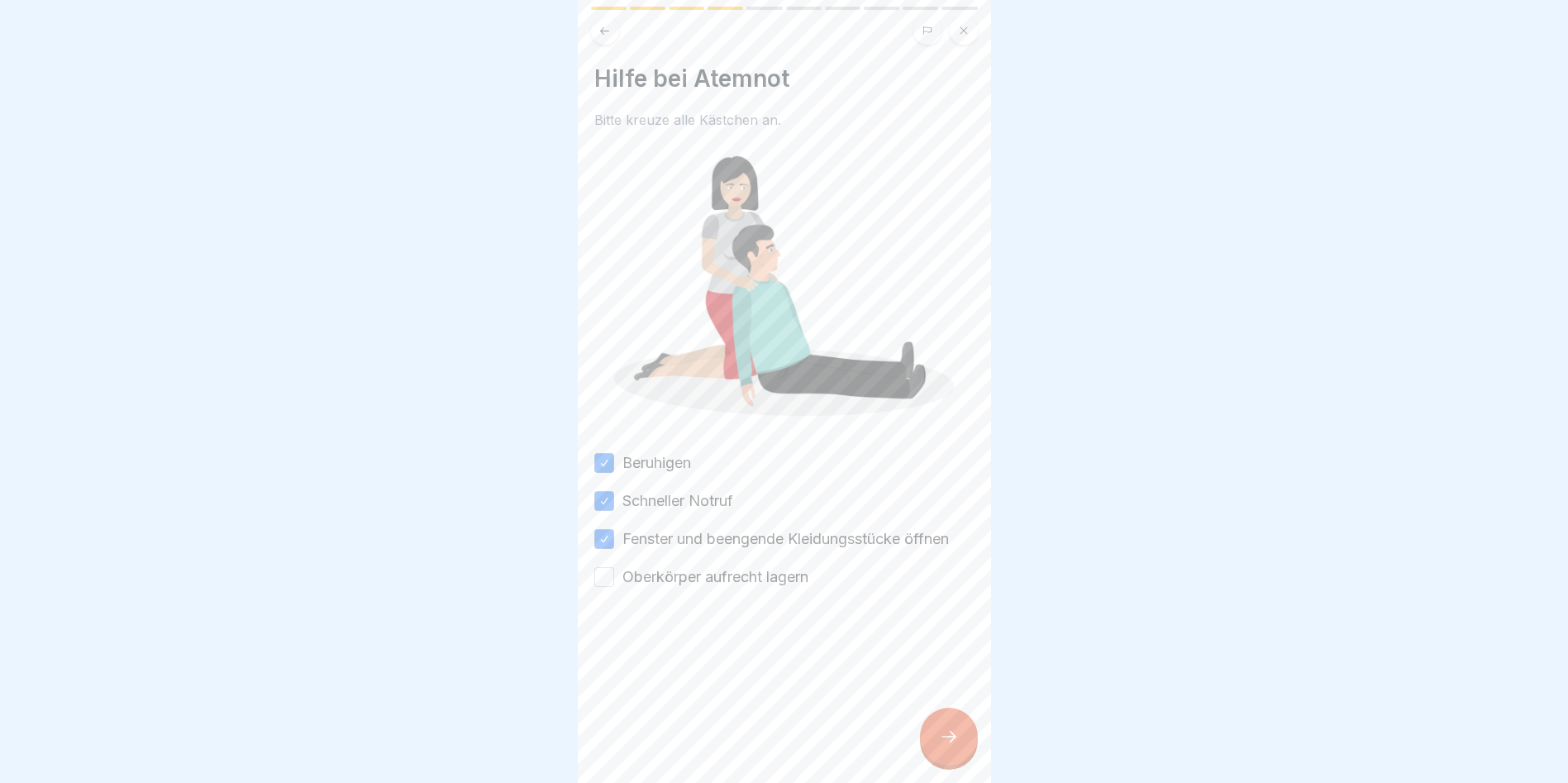 click on "Oberkörper aufrecht lagern" at bounding box center [604, 577] 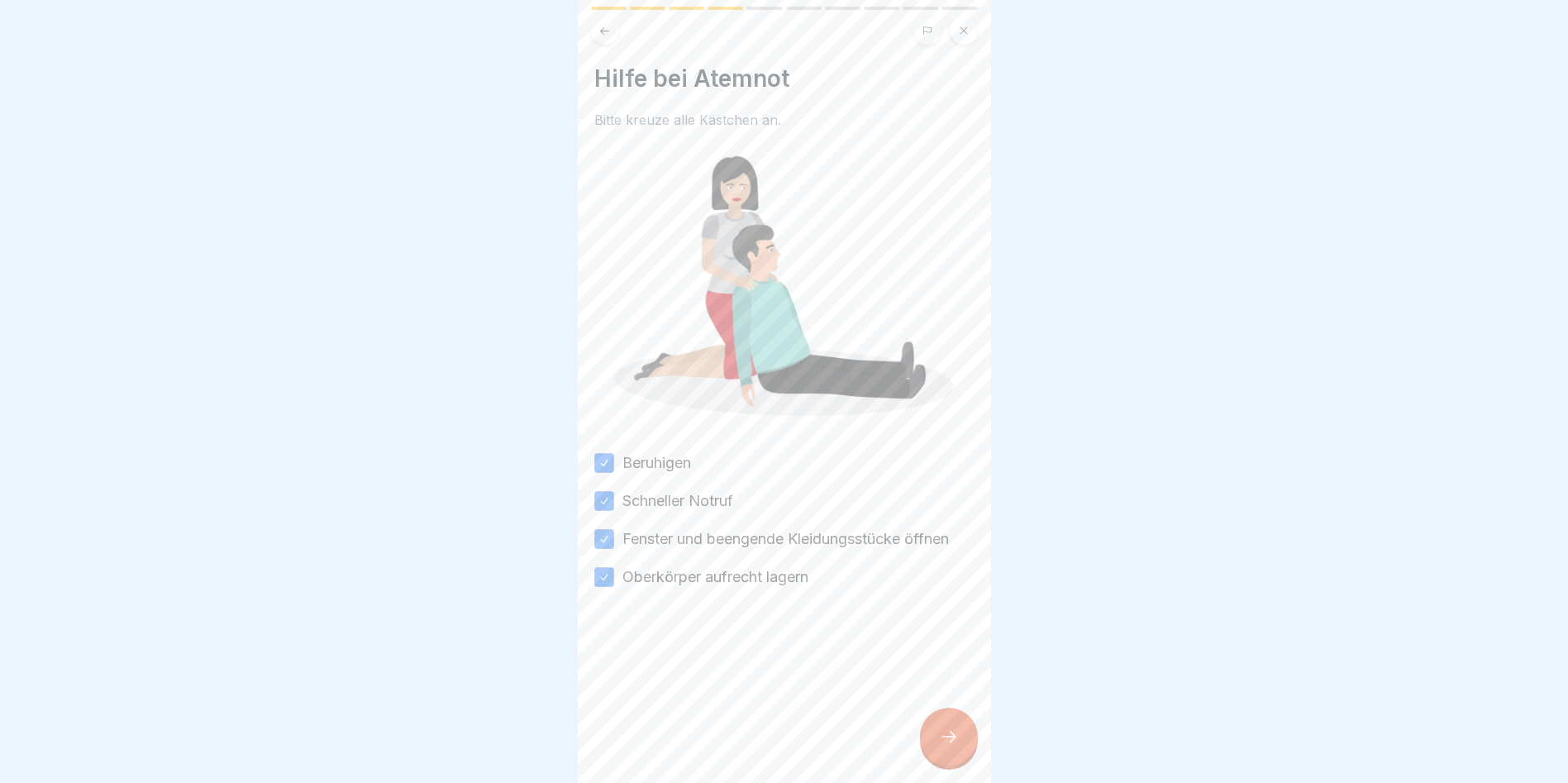 click at bounding box center (949, 737) 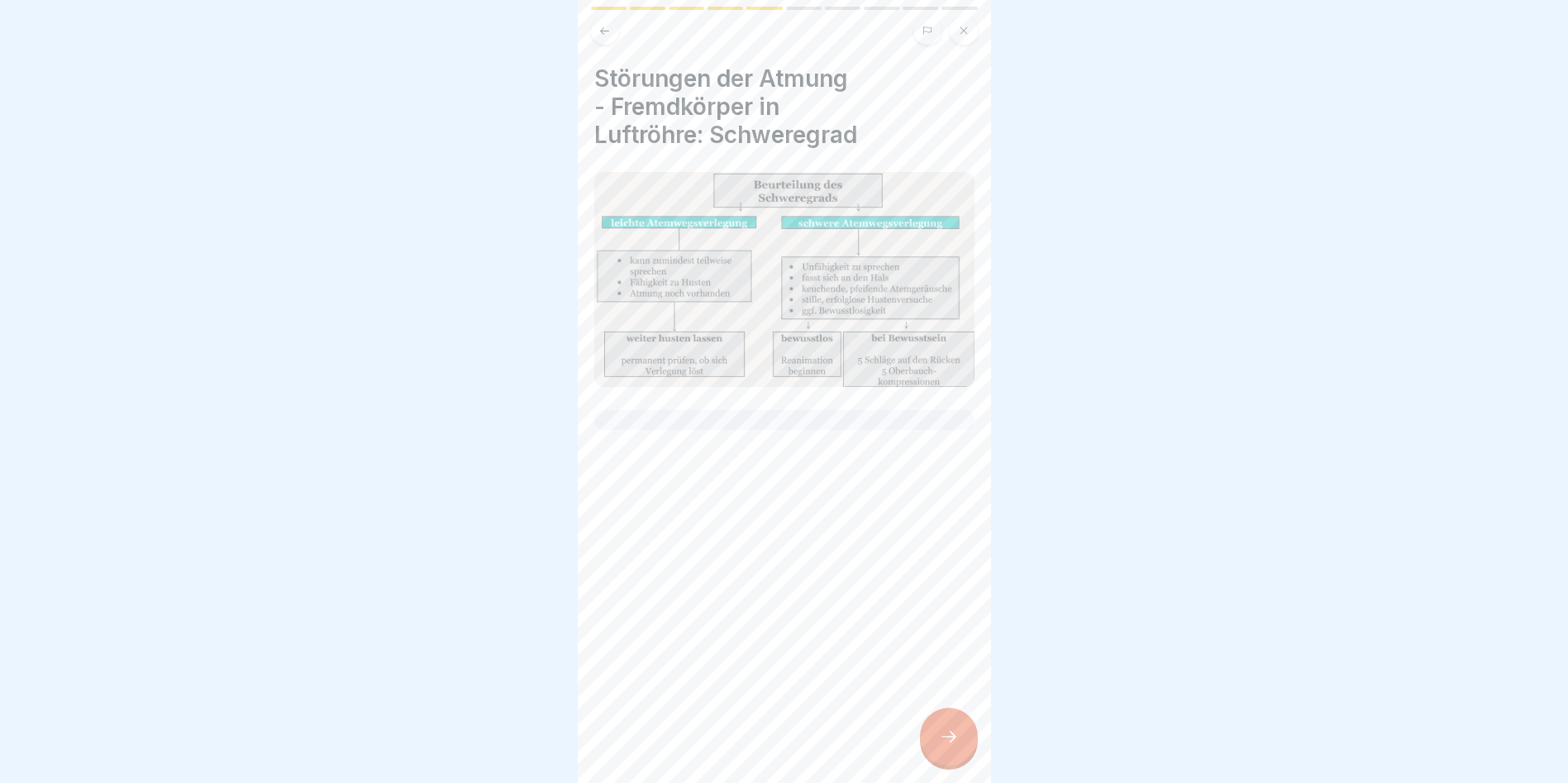 click 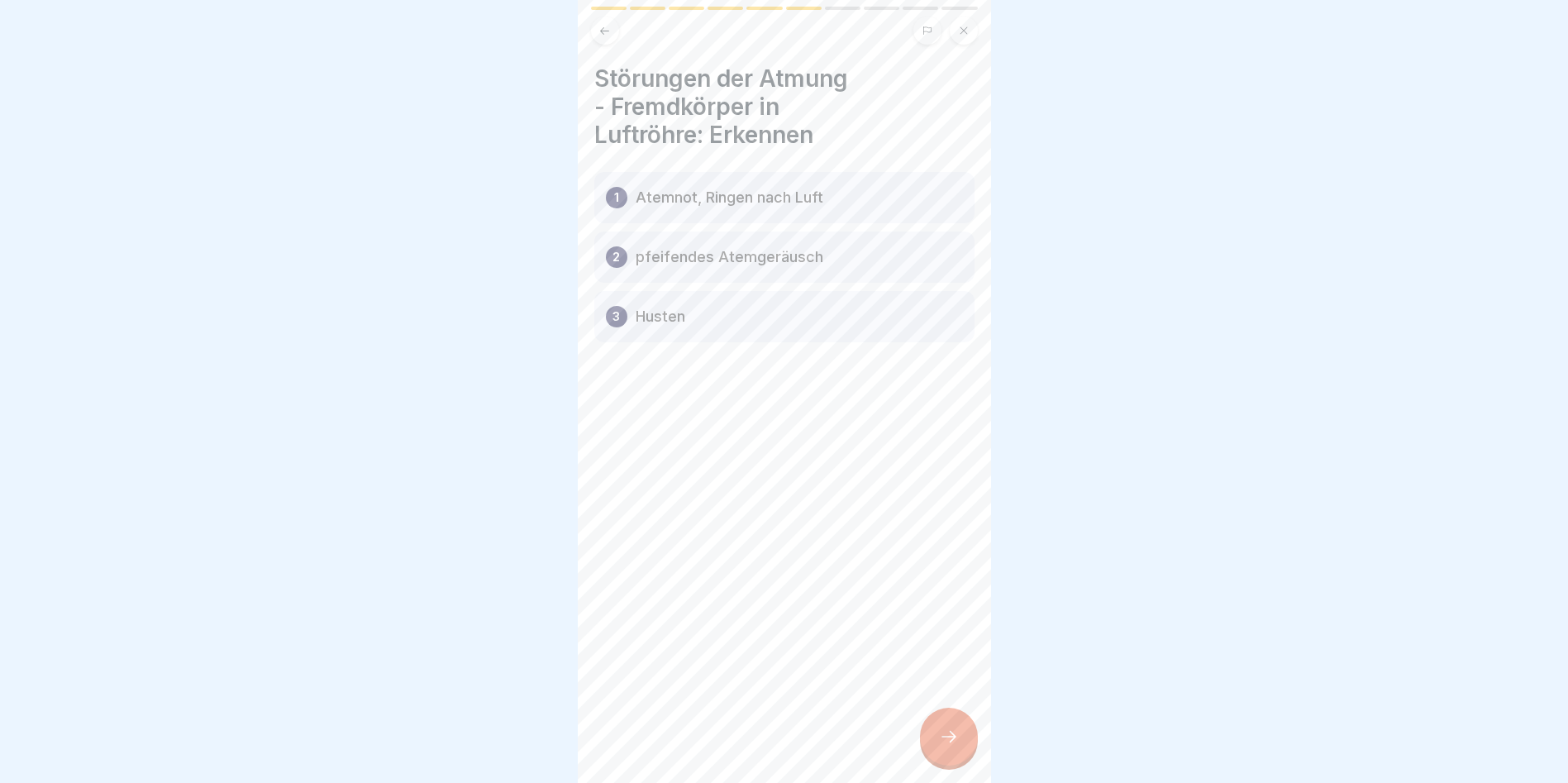 click 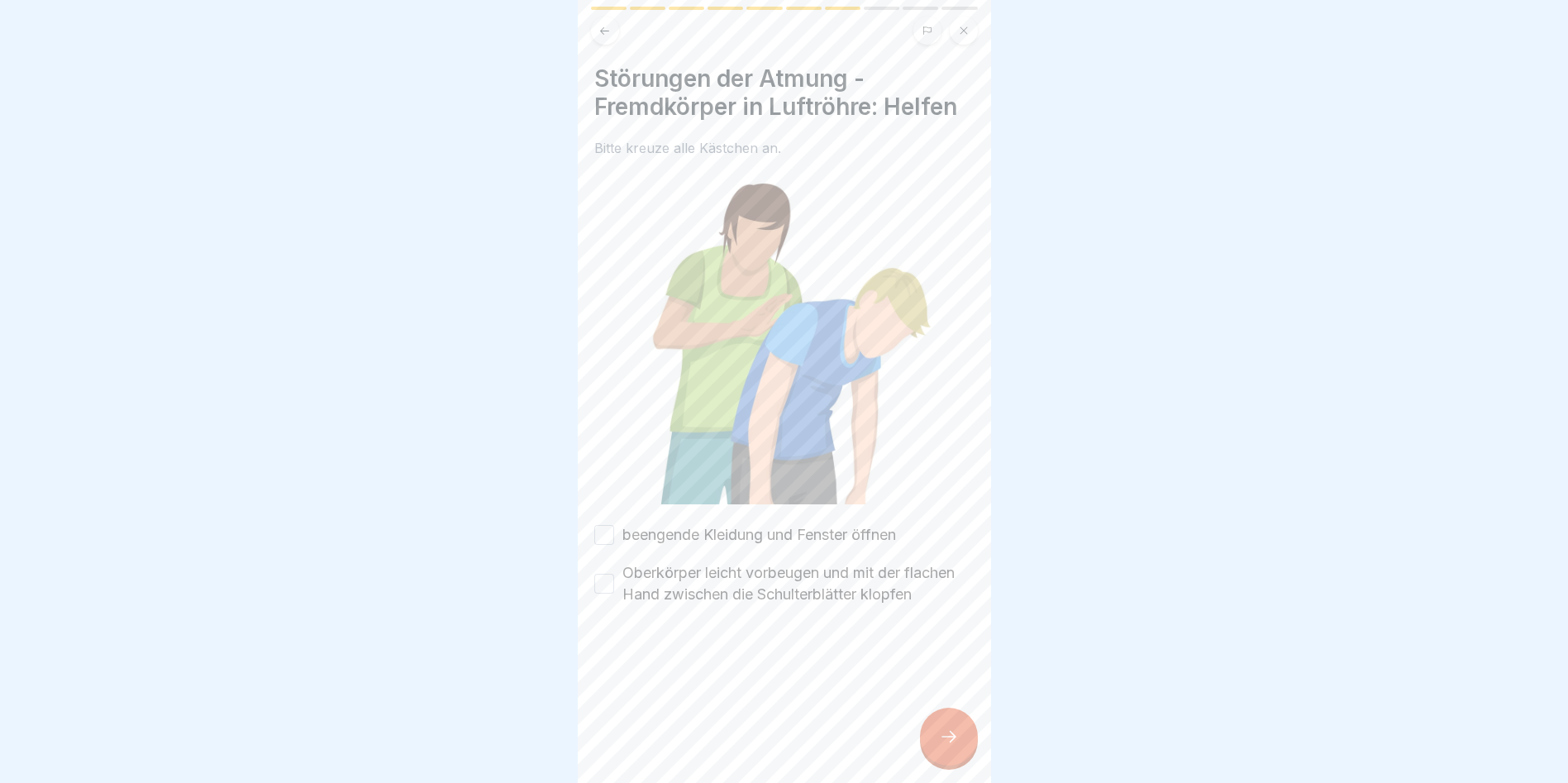 click on "beengende Kleidung und Fenster öffnen" at bounding box center (604, 535) 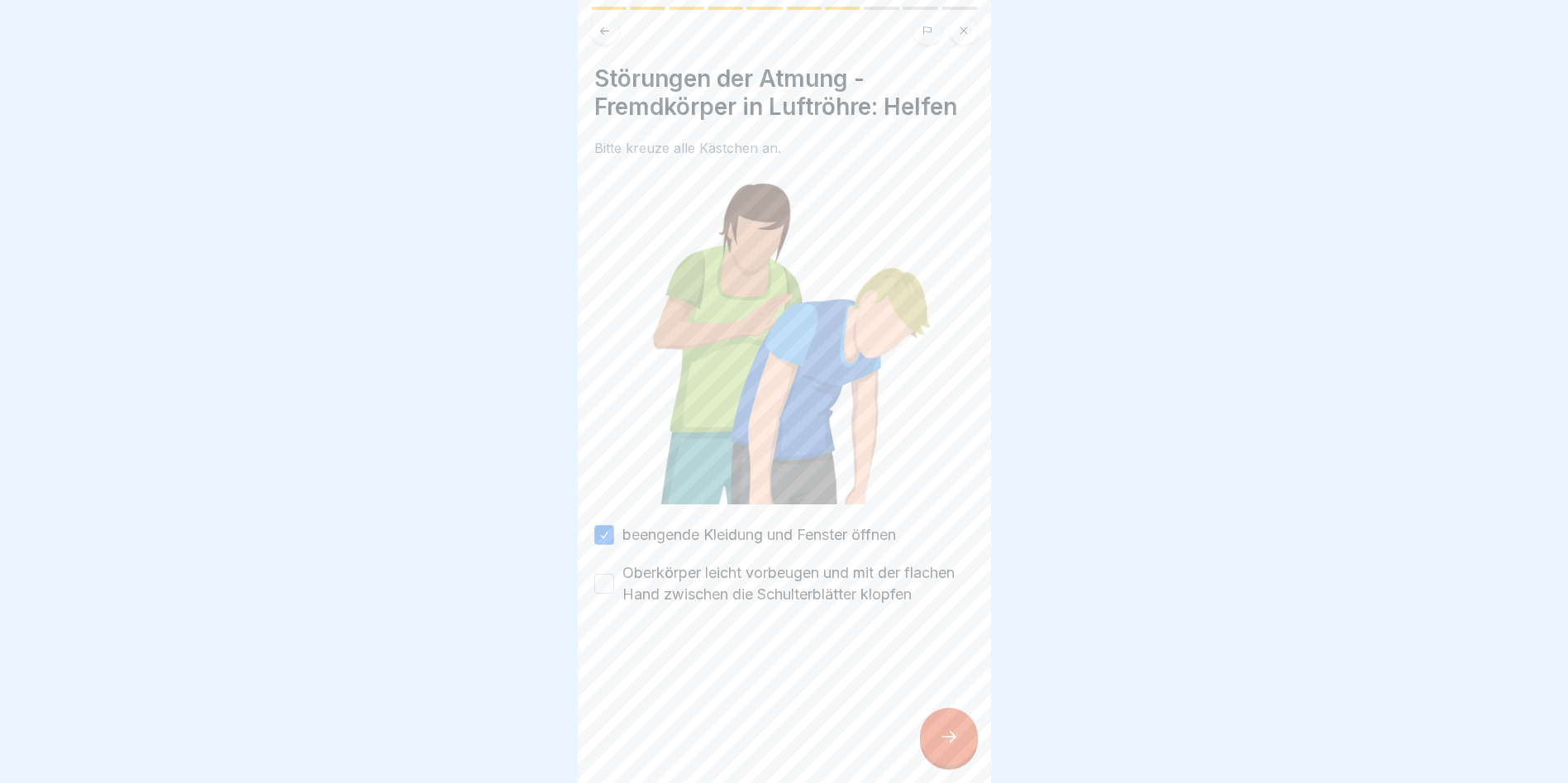 click on "Oberkörper leicht vorbeugen und mit der flachen Hand zwischen die Schulterblätter klopfen" at bounding box center [604, 584] 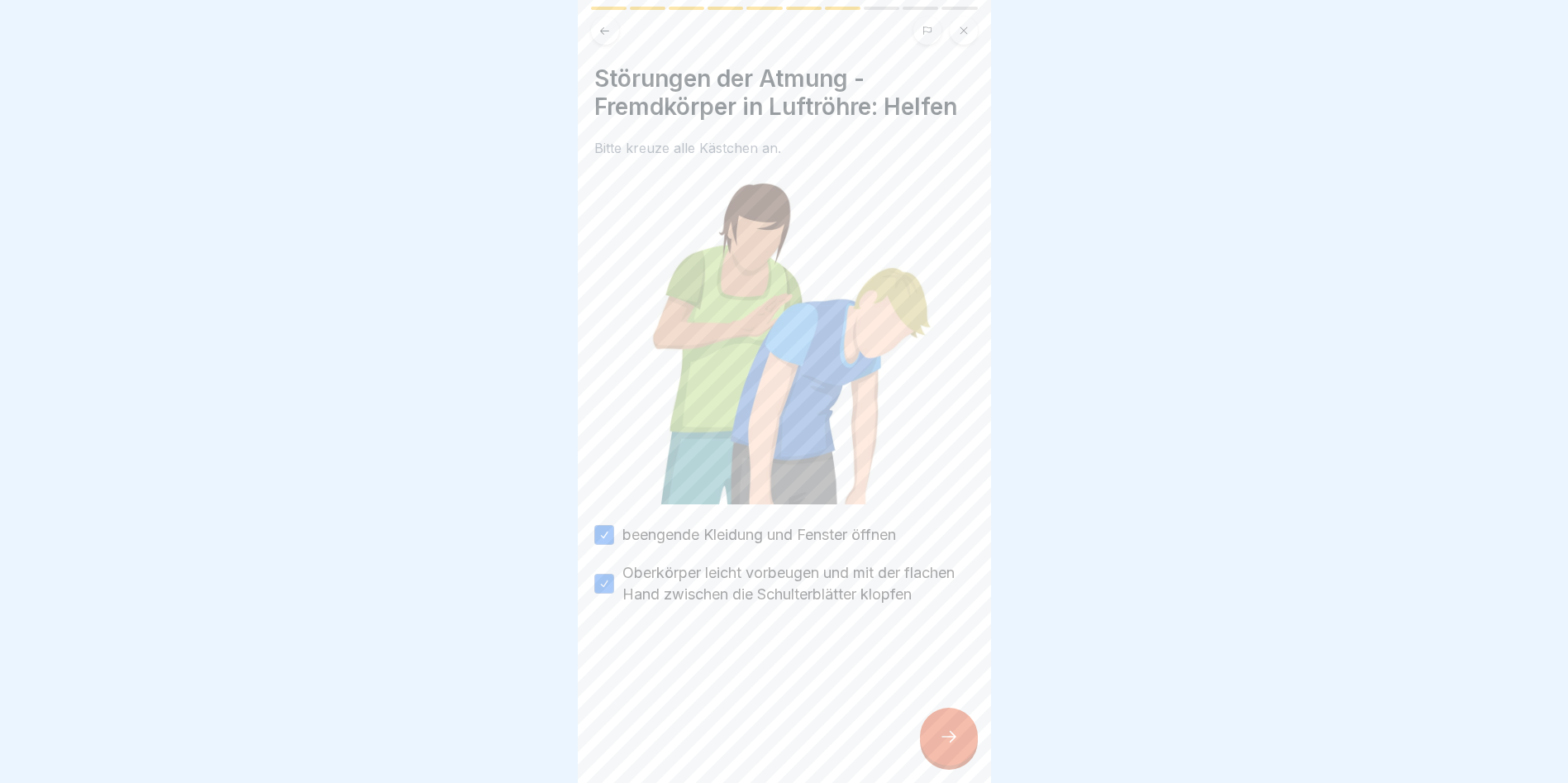 click 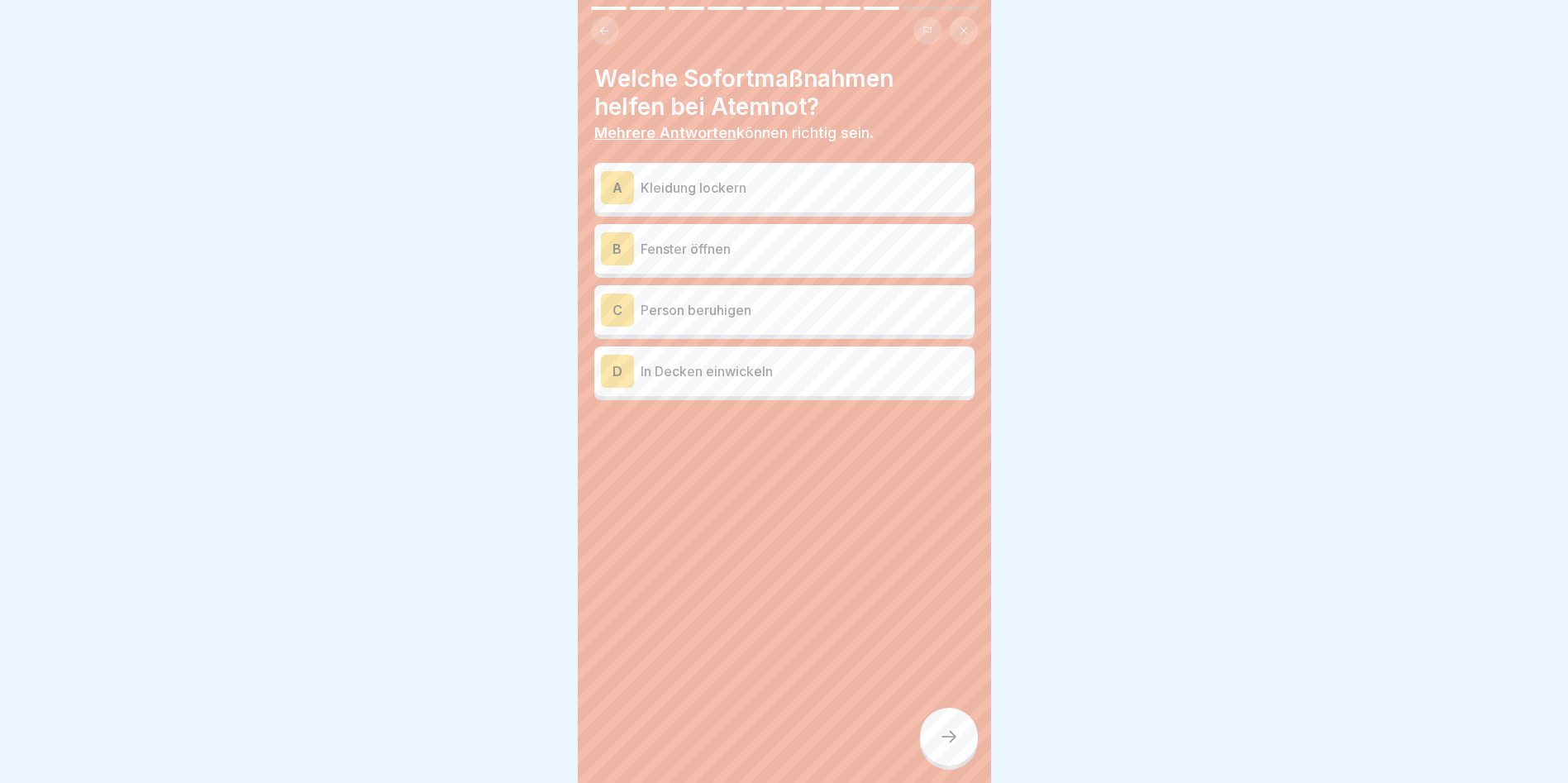 click on "Fenster öffnen" at bounding box center (804, 249) 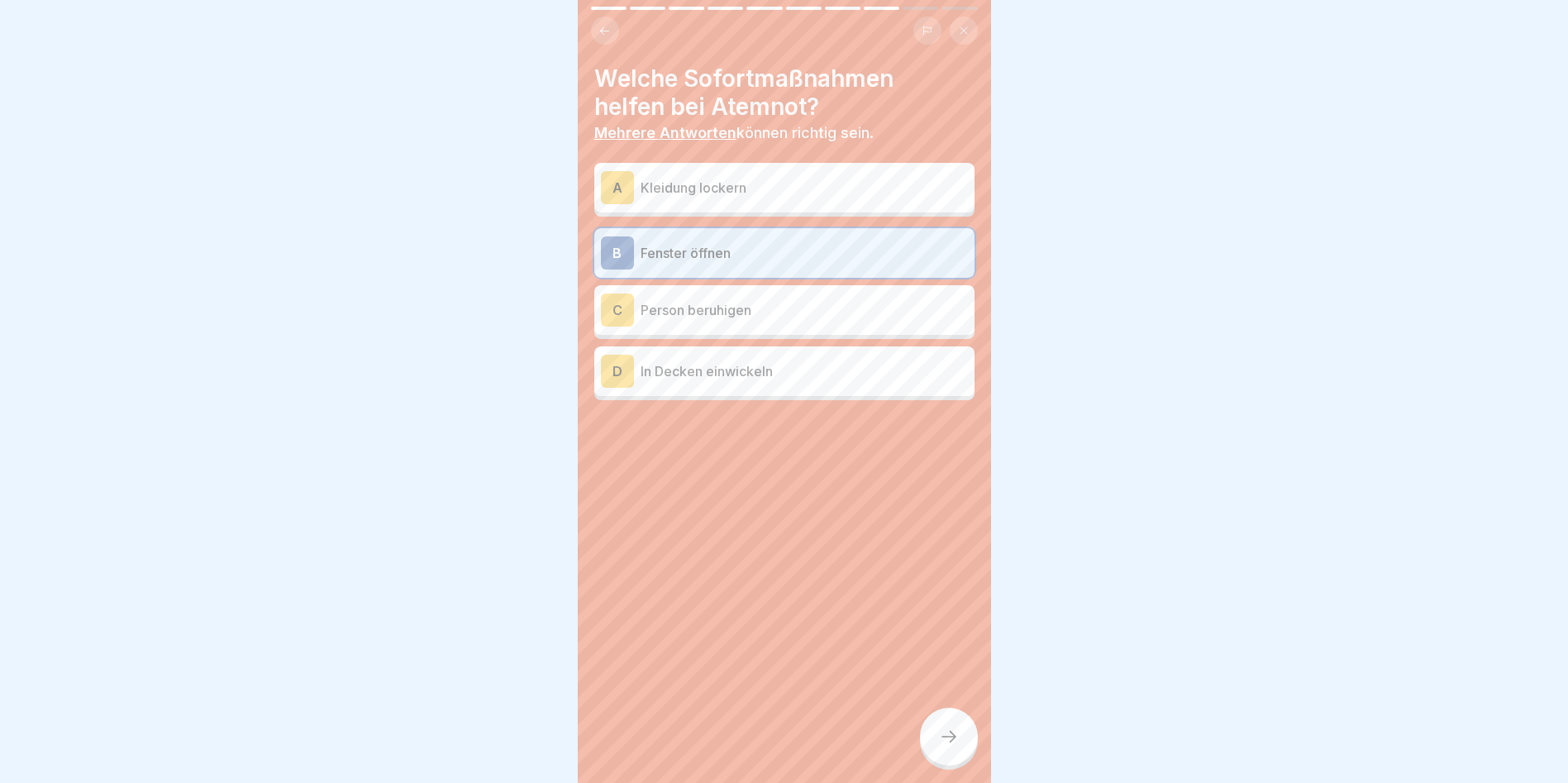 click on "Kleidung lockern" at bounding box center [804, 188] 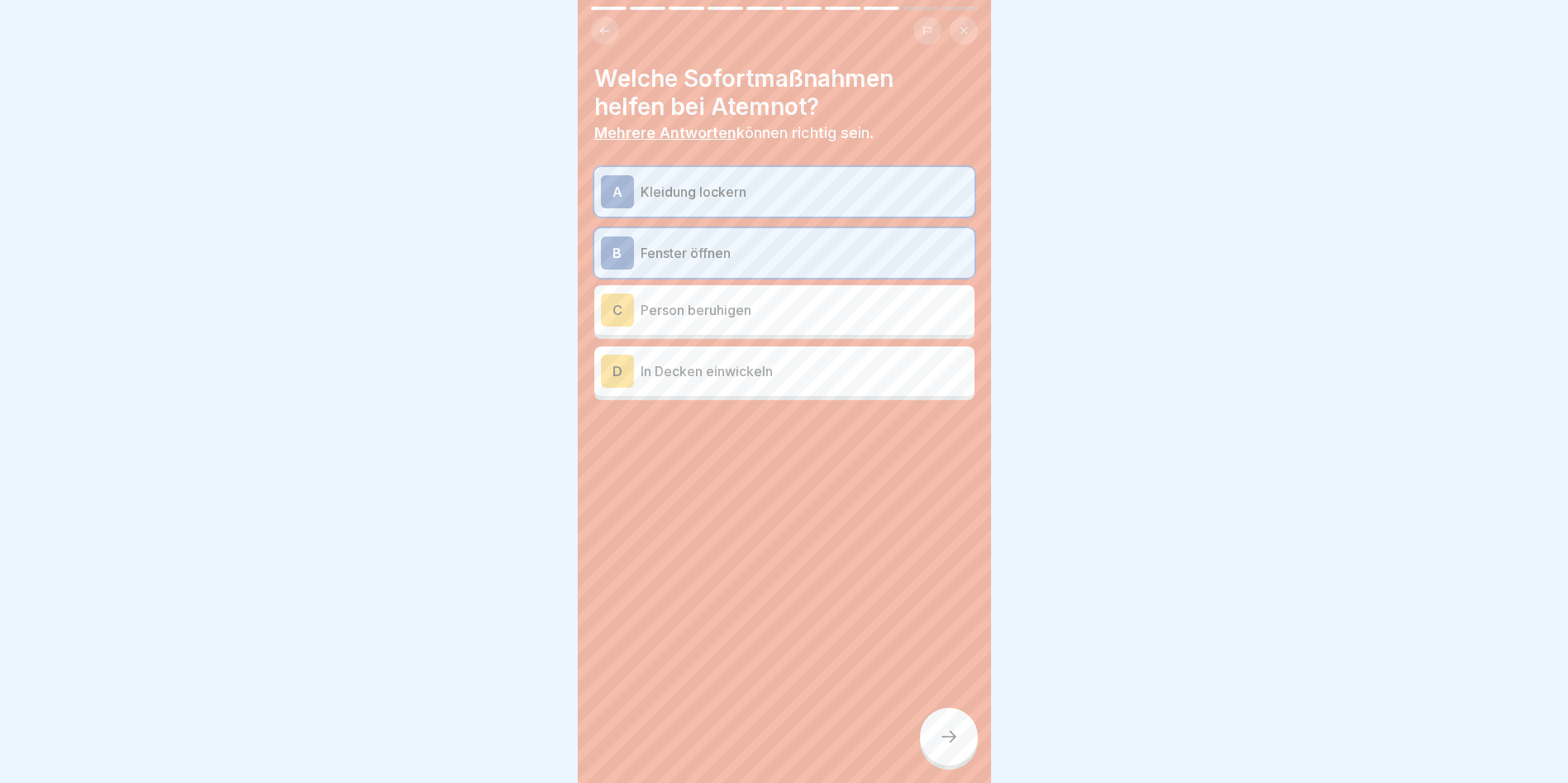 click 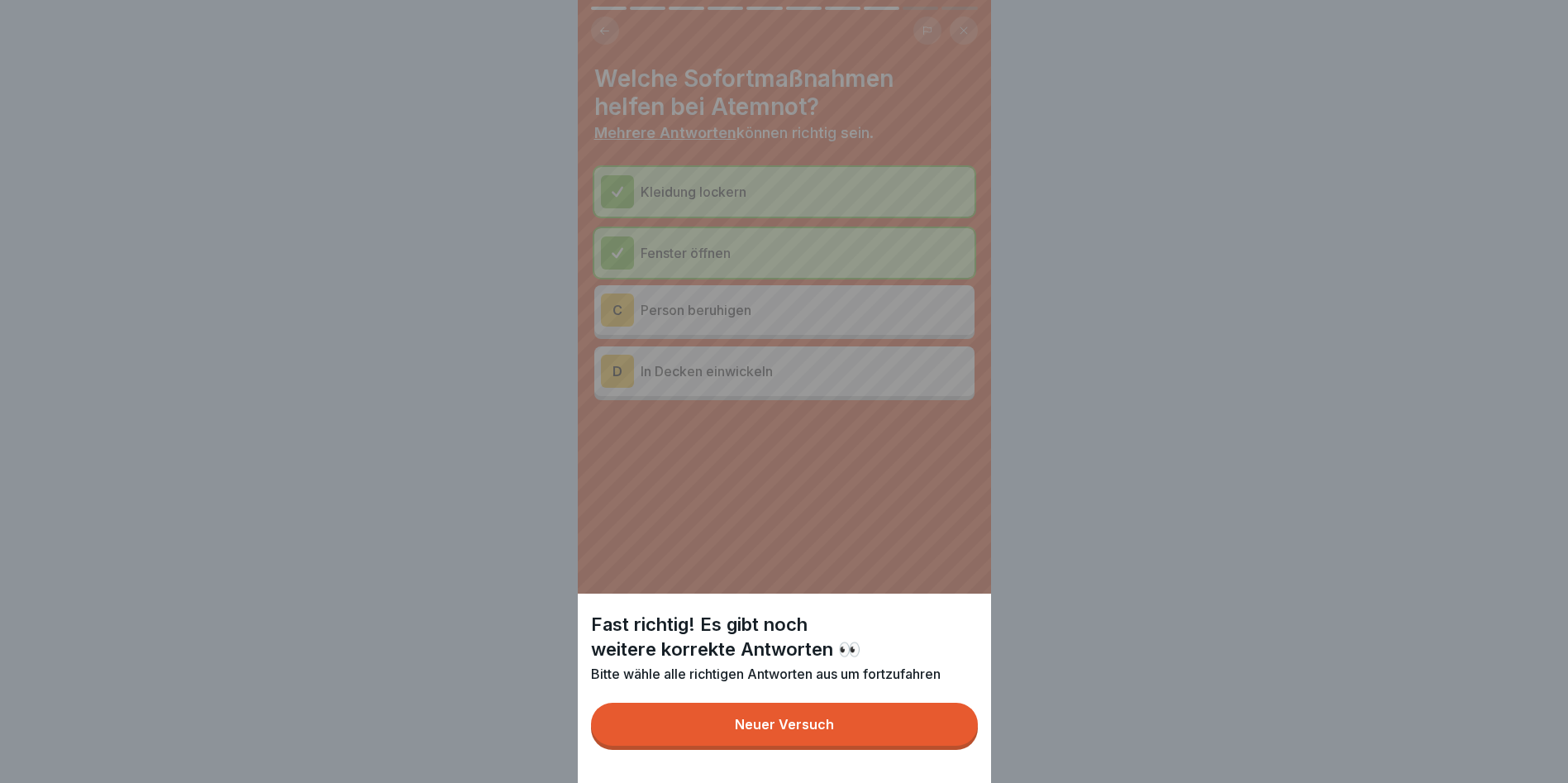 click on "Neuer Versuch" at bounding box center (784, 724) 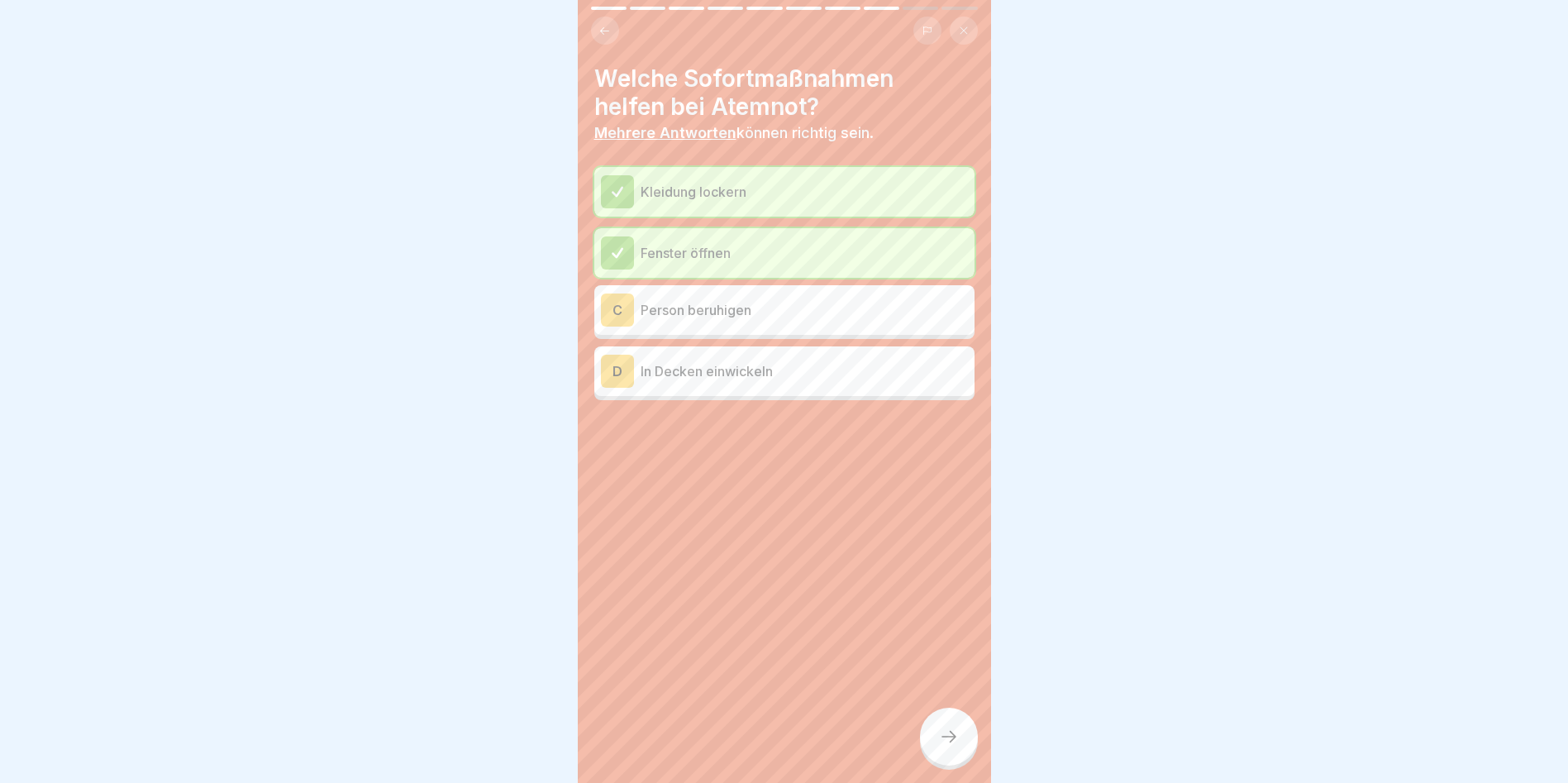 click on "Person beruhigen" at bounding box center (804, 310) 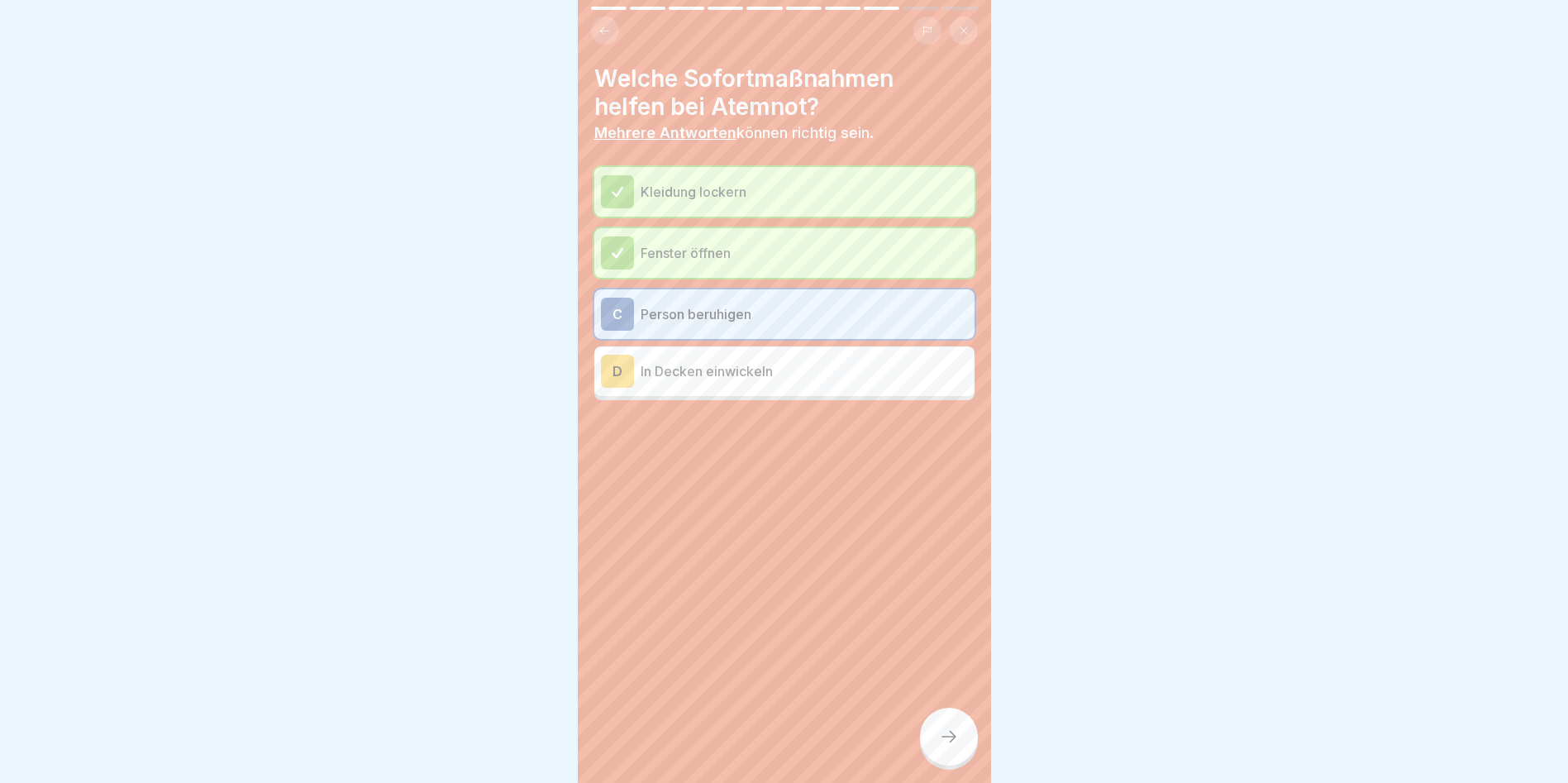 click at bounding box center [949, 737] 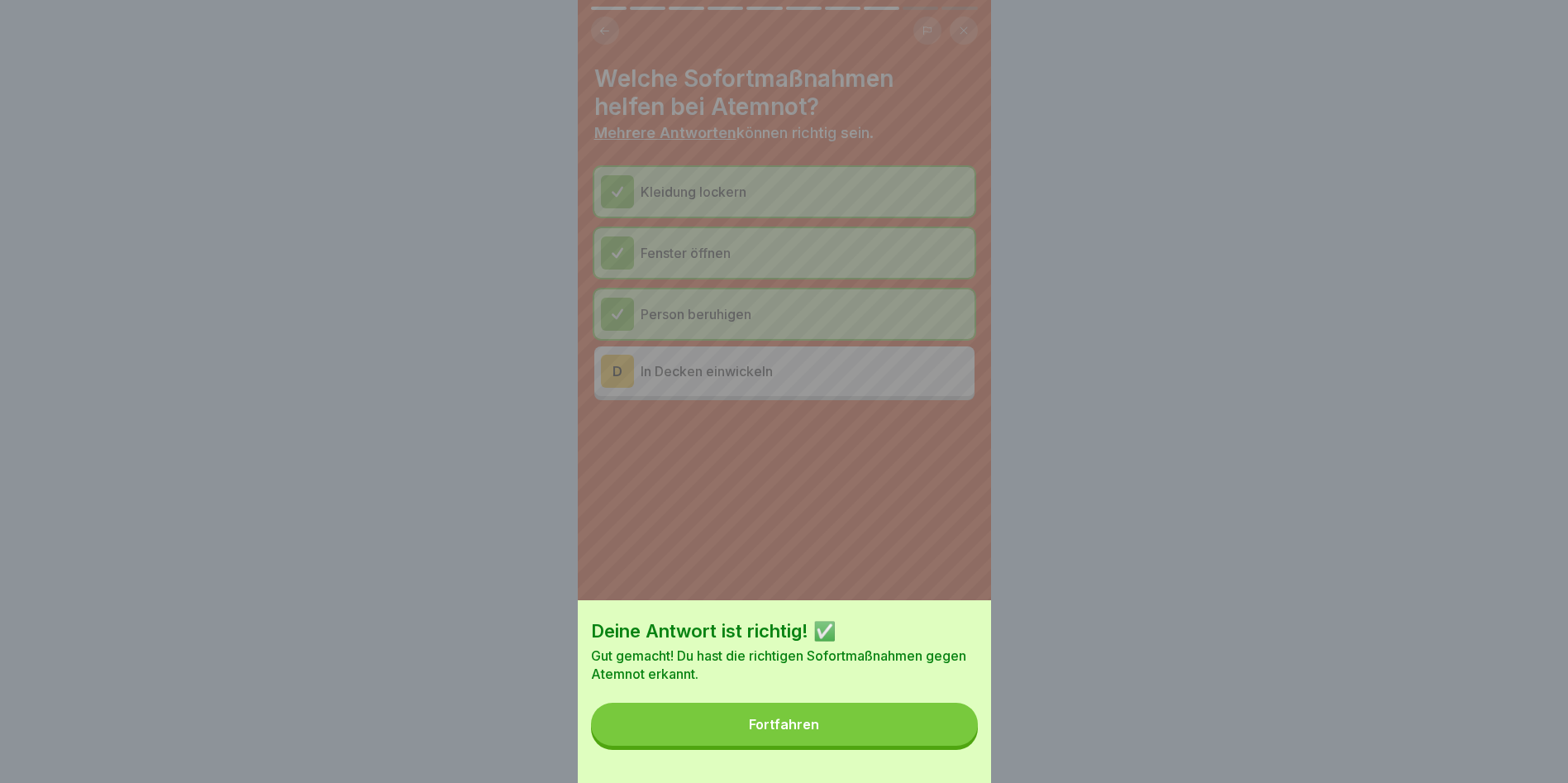 click on "Fortfahren" at bounding box center (784, 724) 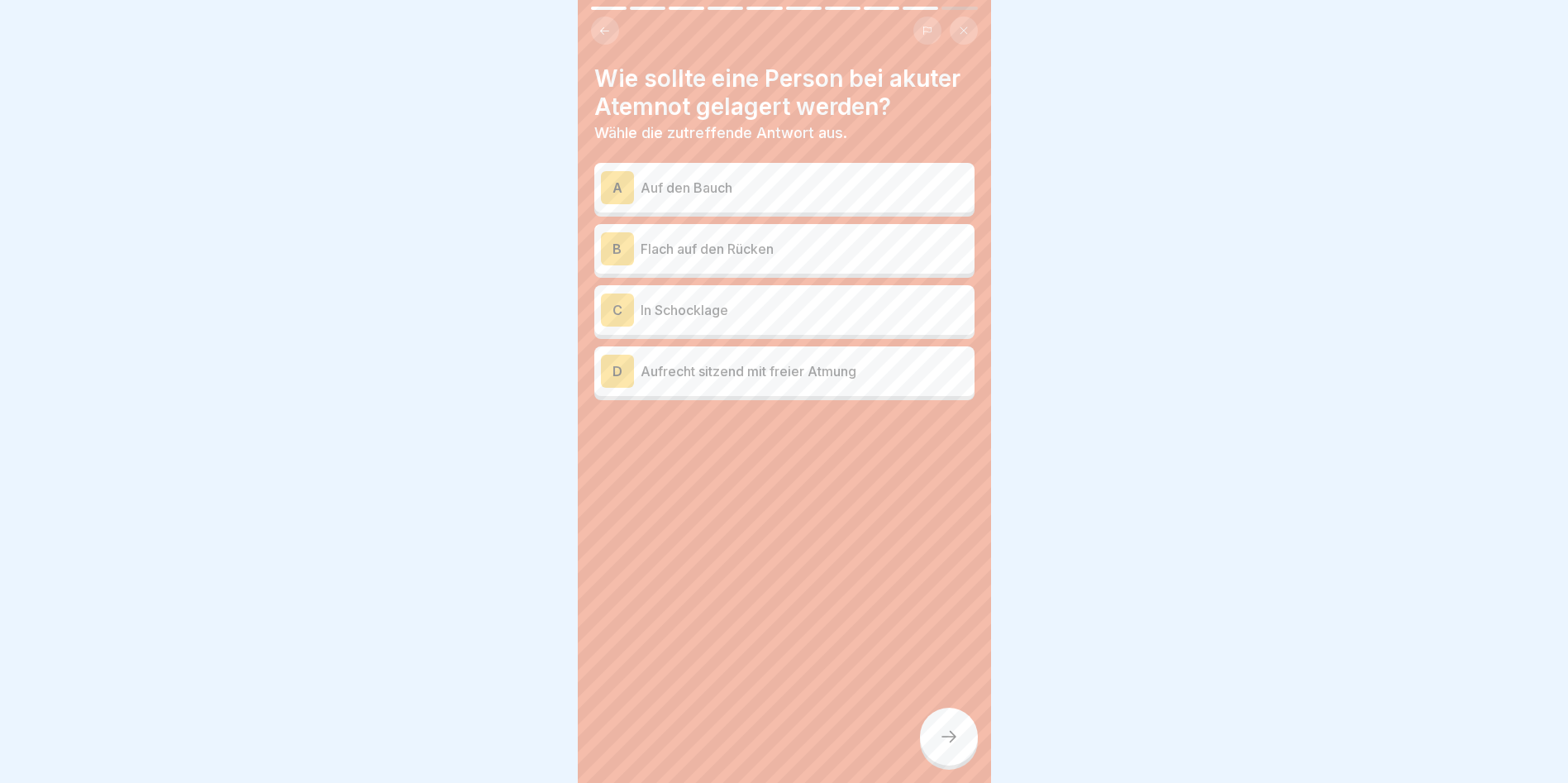 click at bounding box center [605, 31] 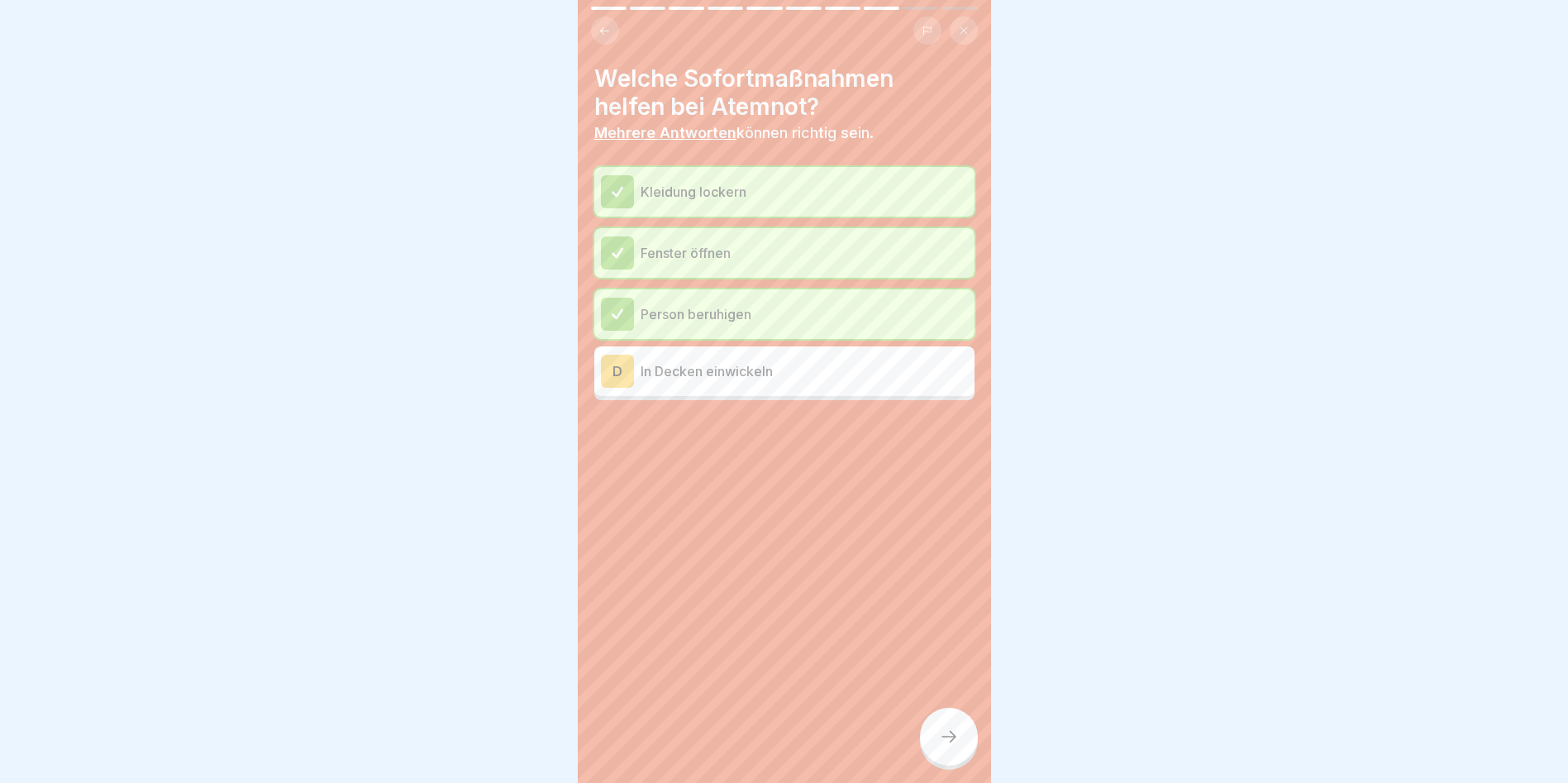 click at bounding box center [605, 31] 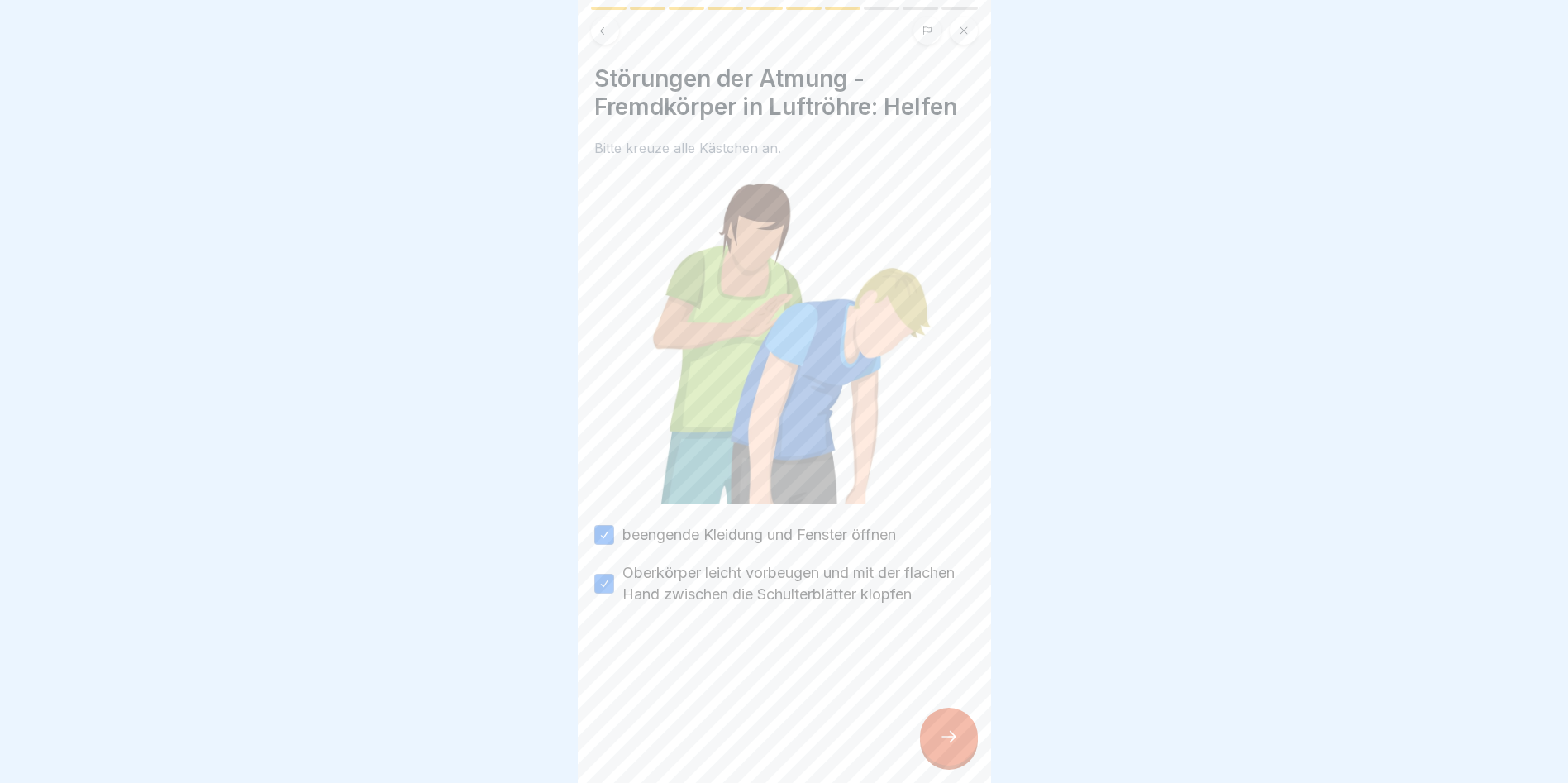 click at bounding box center (605, 31) 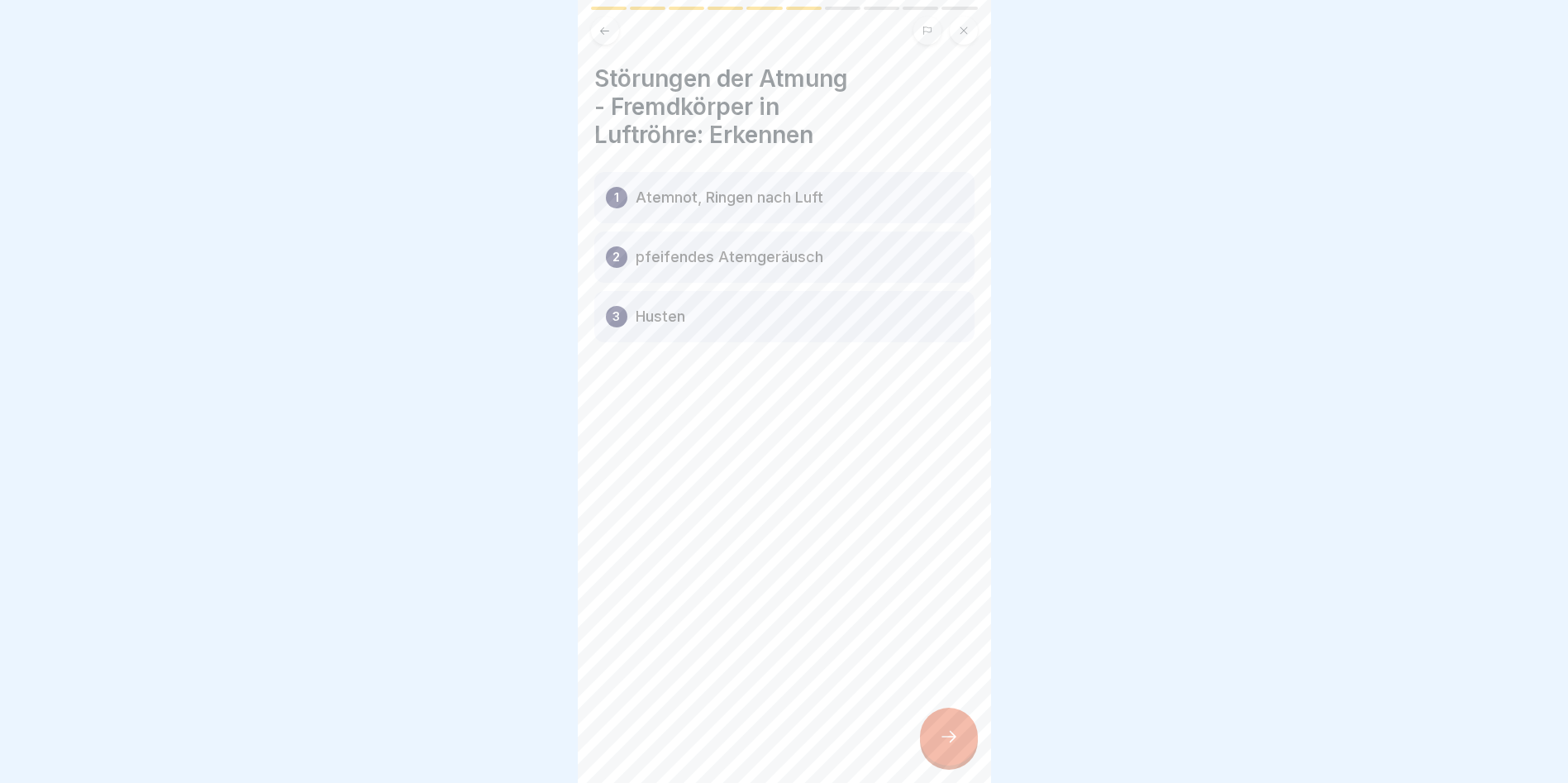 click 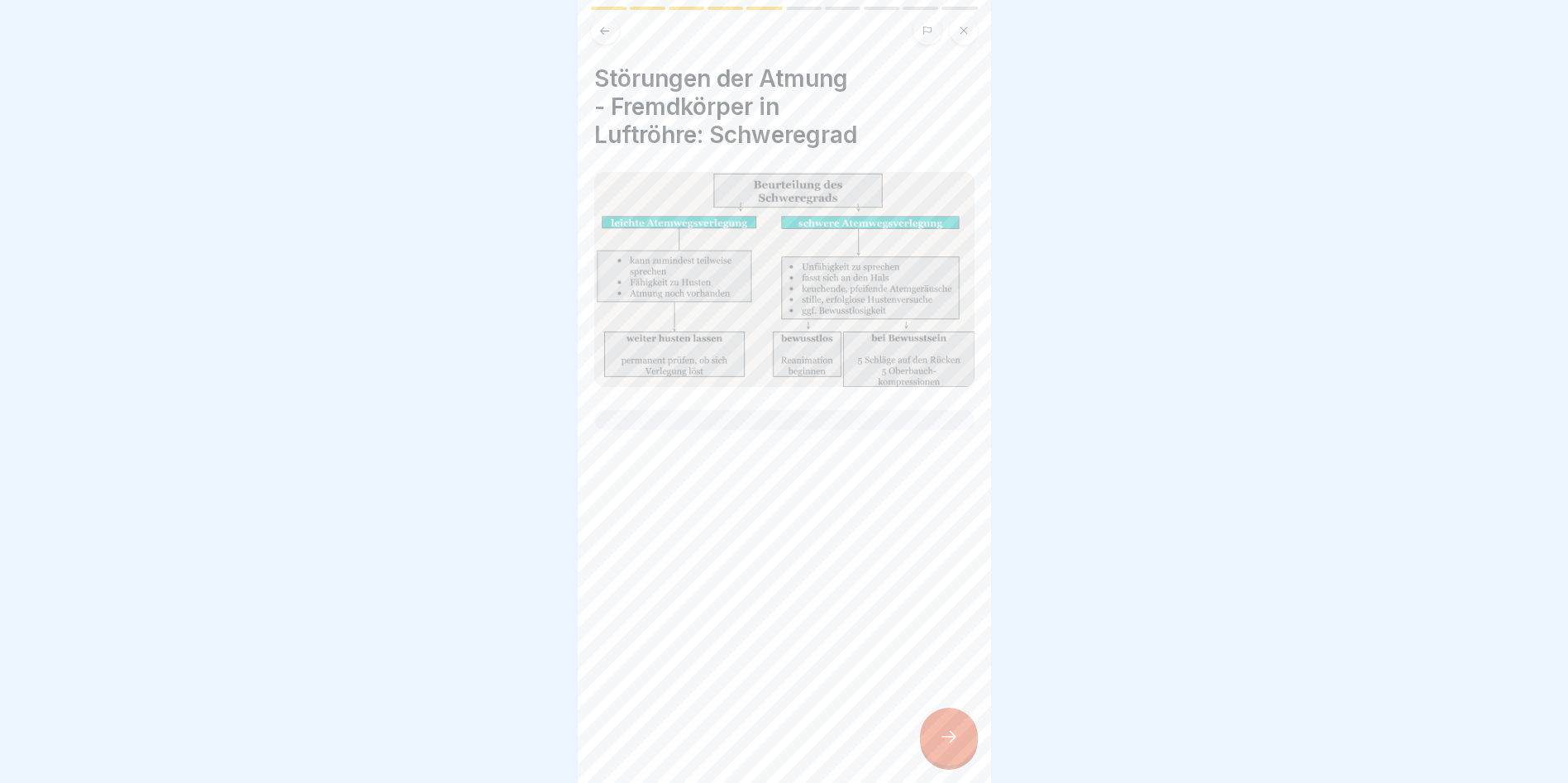click at bounding box center [949, 737] 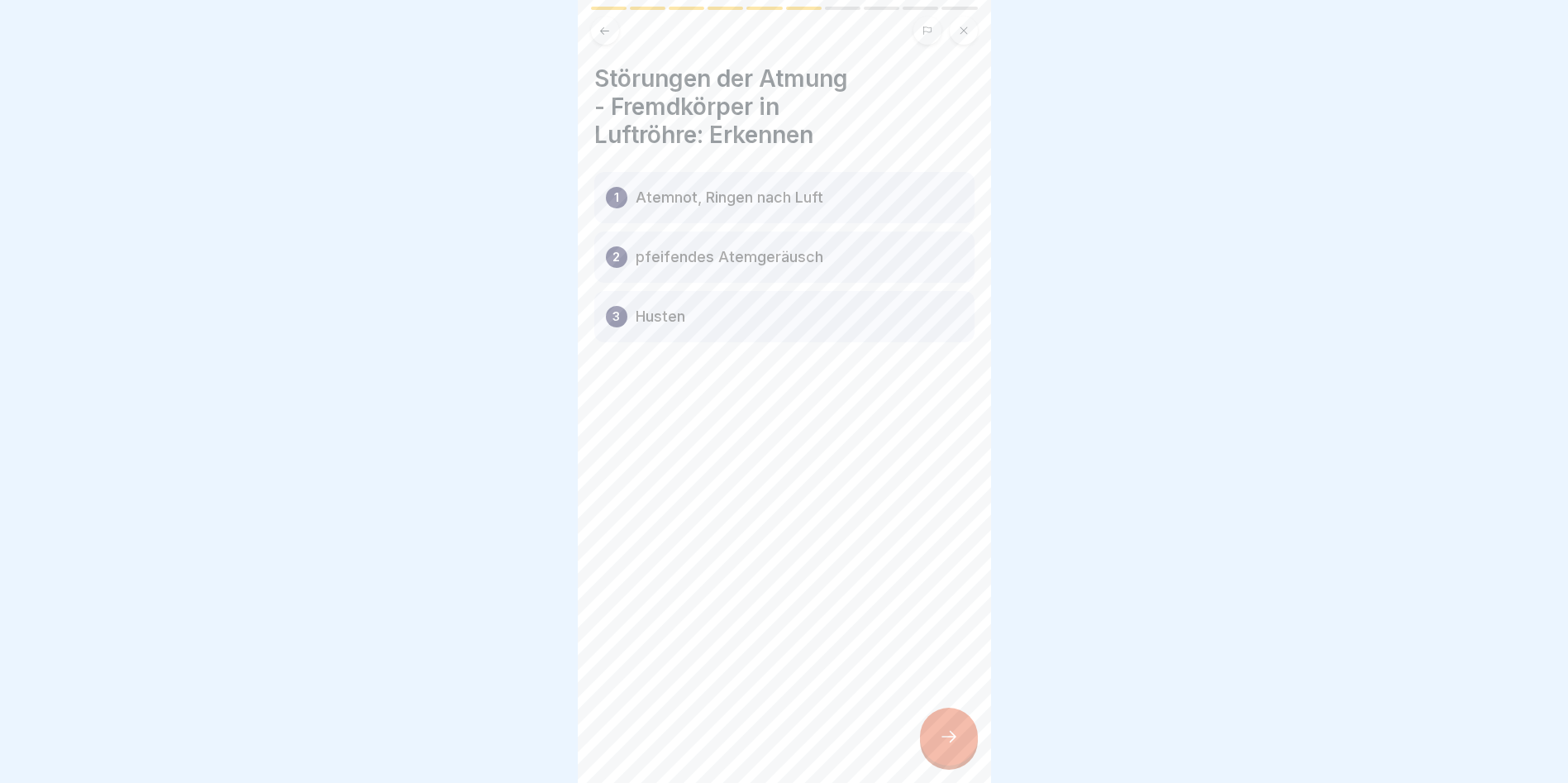 click 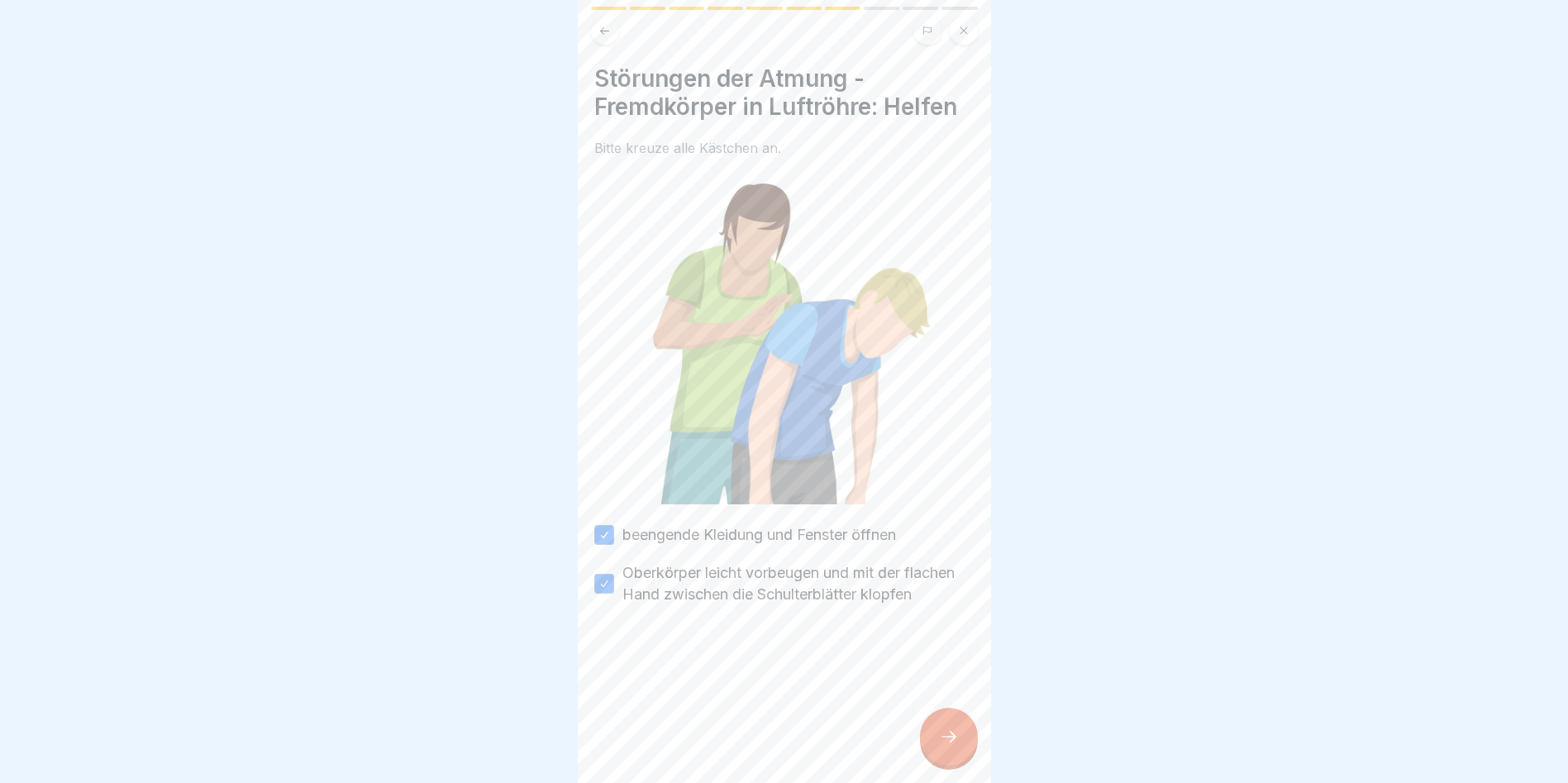 click 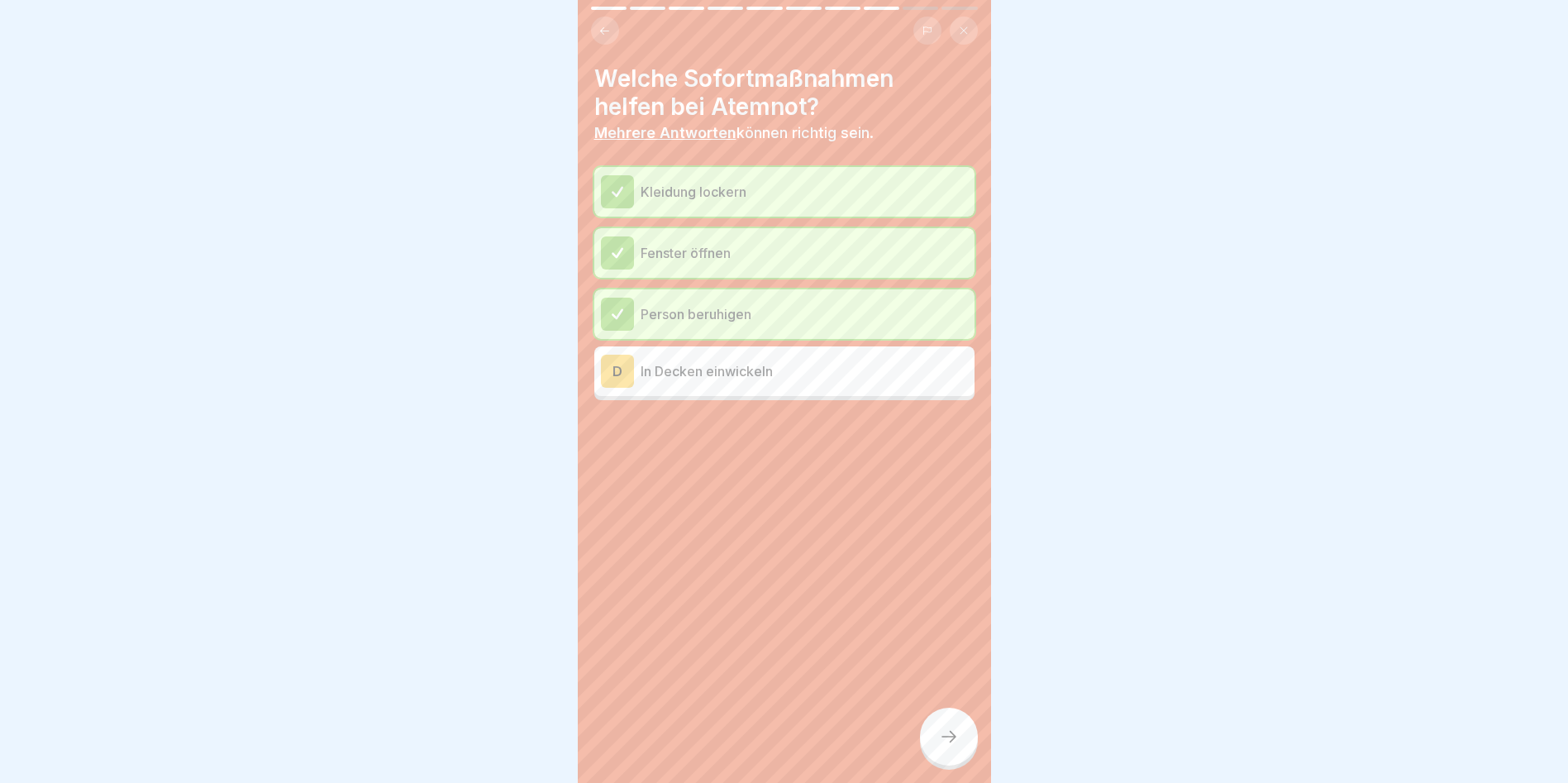 click 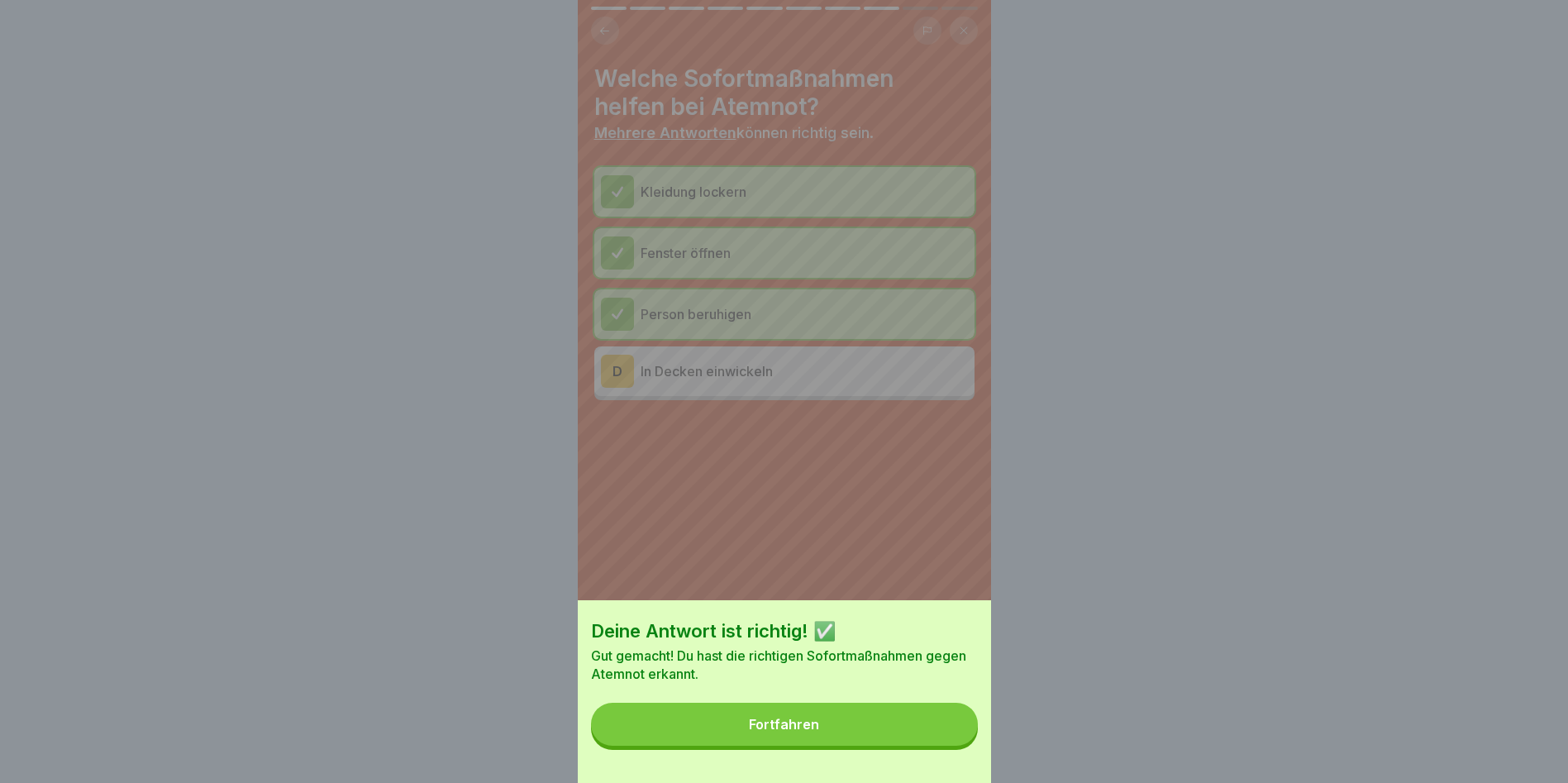 click on "Fortfahren" at bounding box center [784, 724] 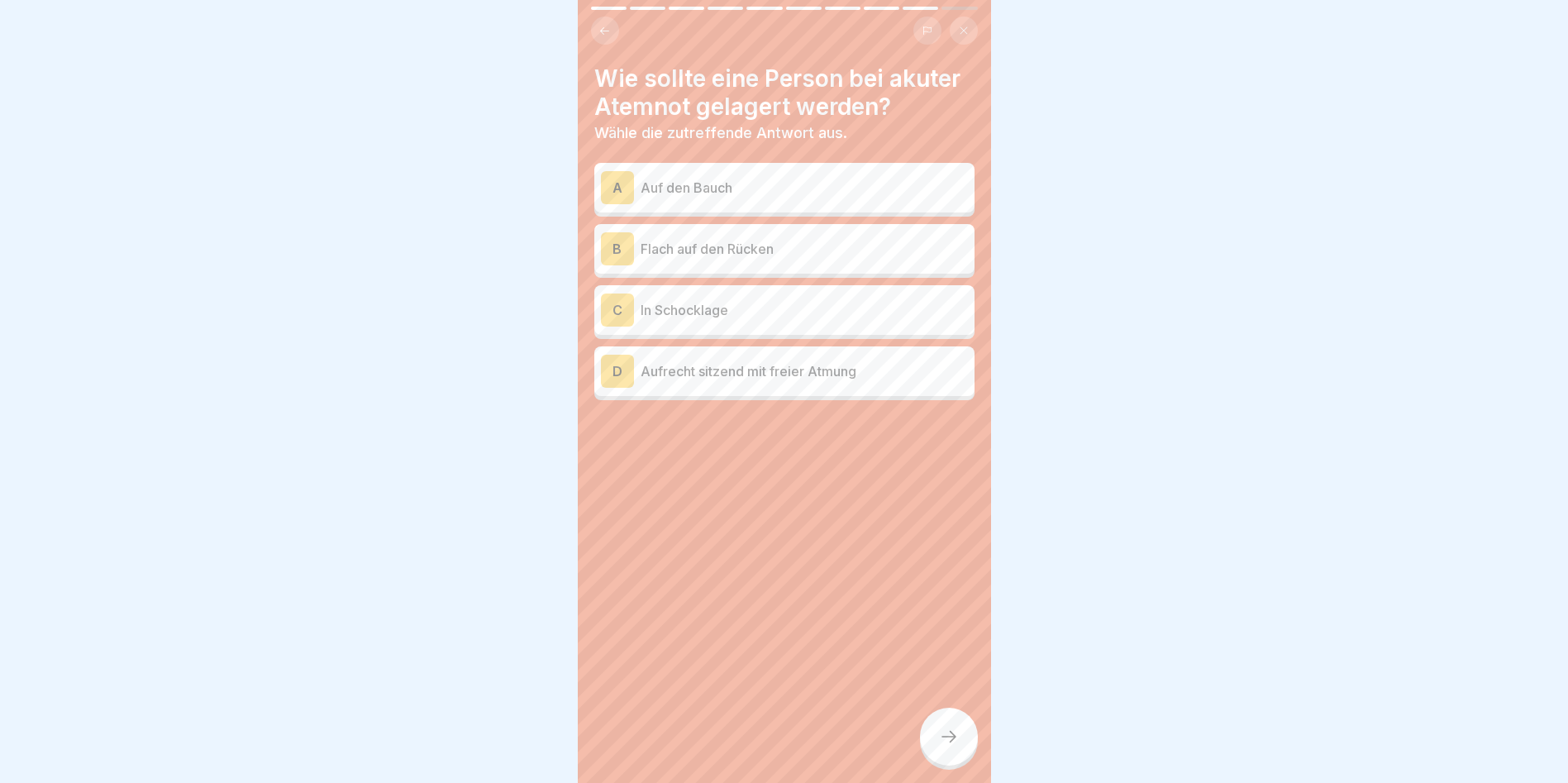 click on "Aufrecht sitzend mit freier Atmung" at bounding box center [804, 371] 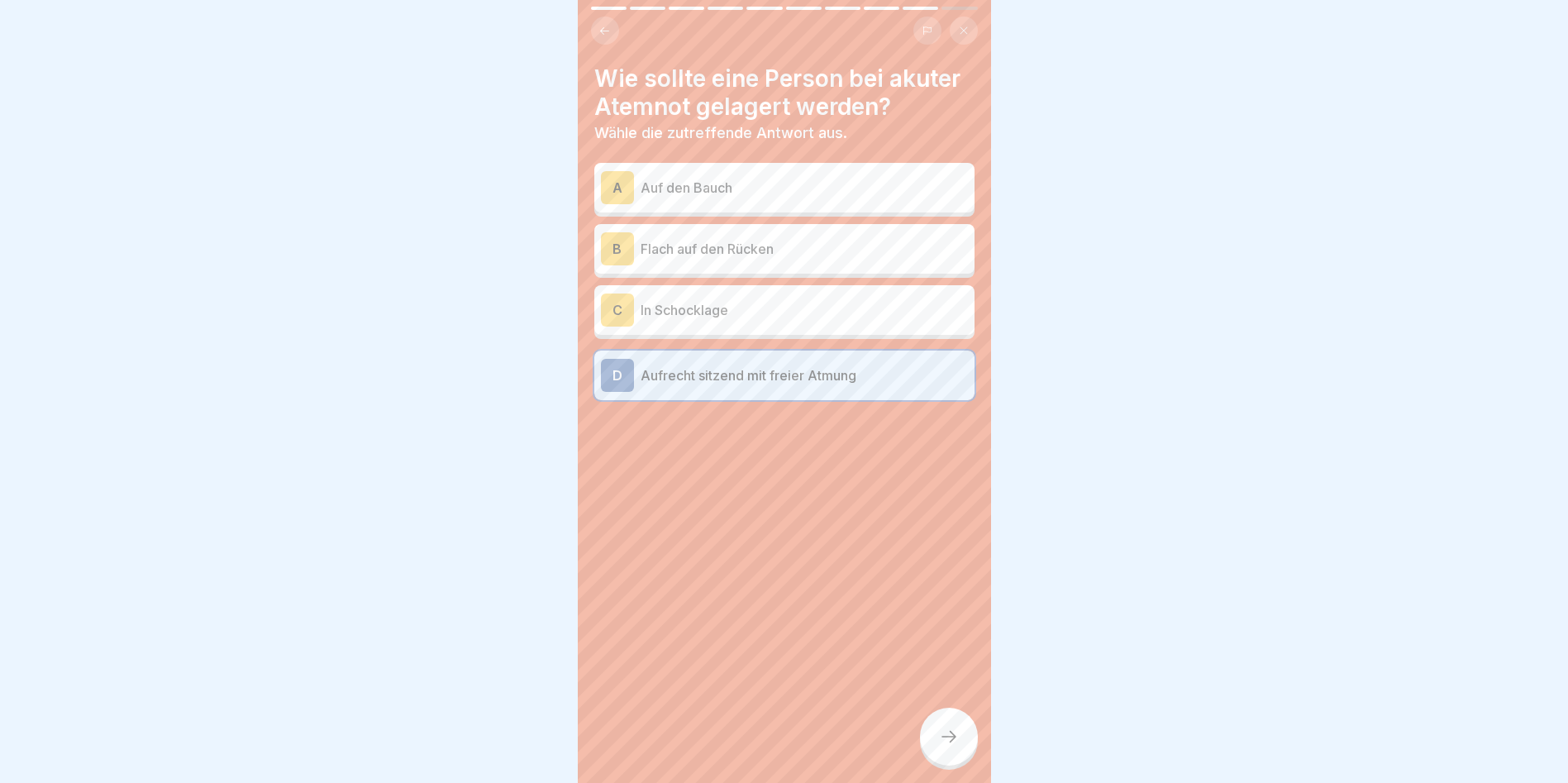 click 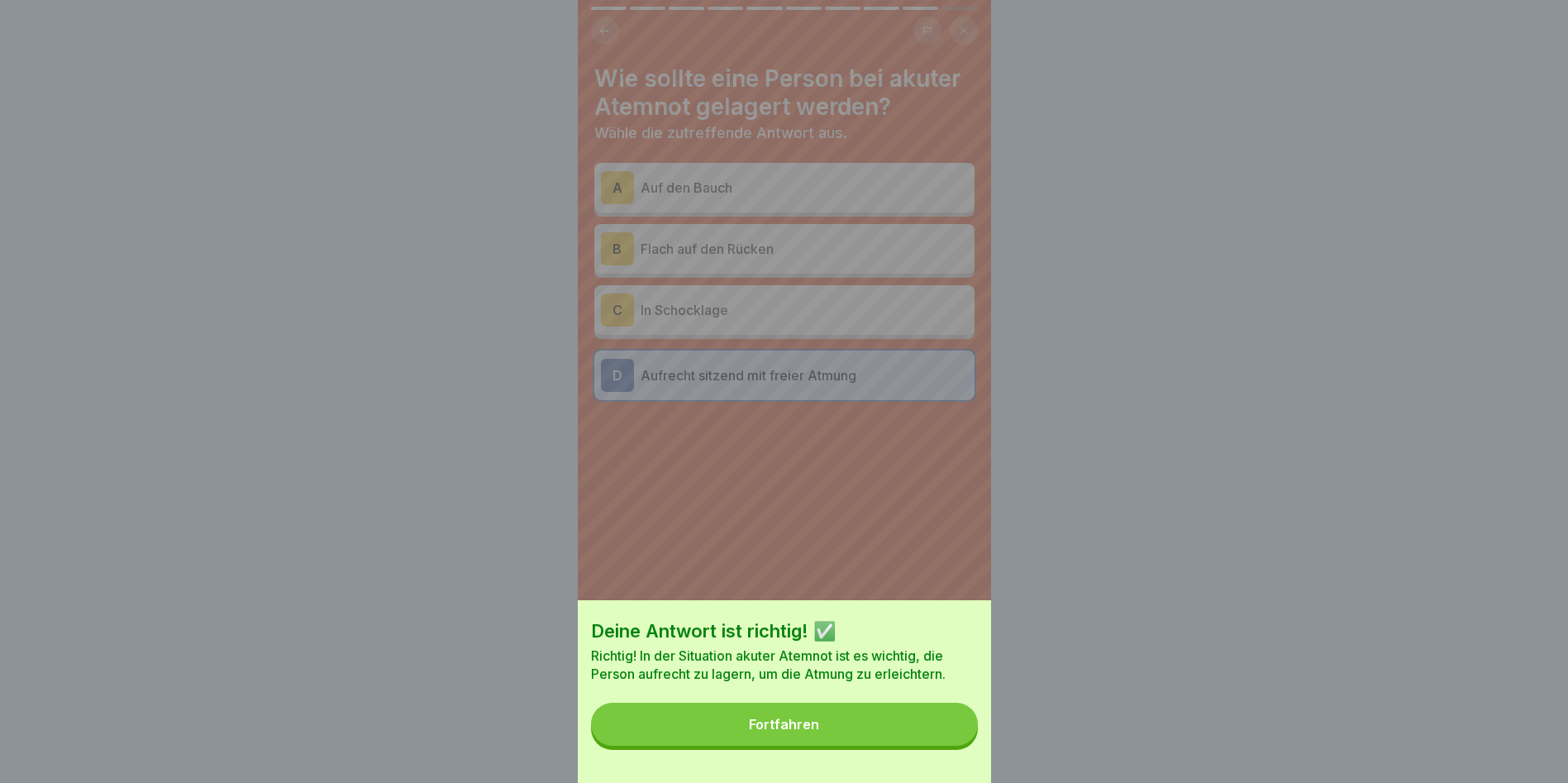 click on "Fortfahren" at bounding box center [784, 724] 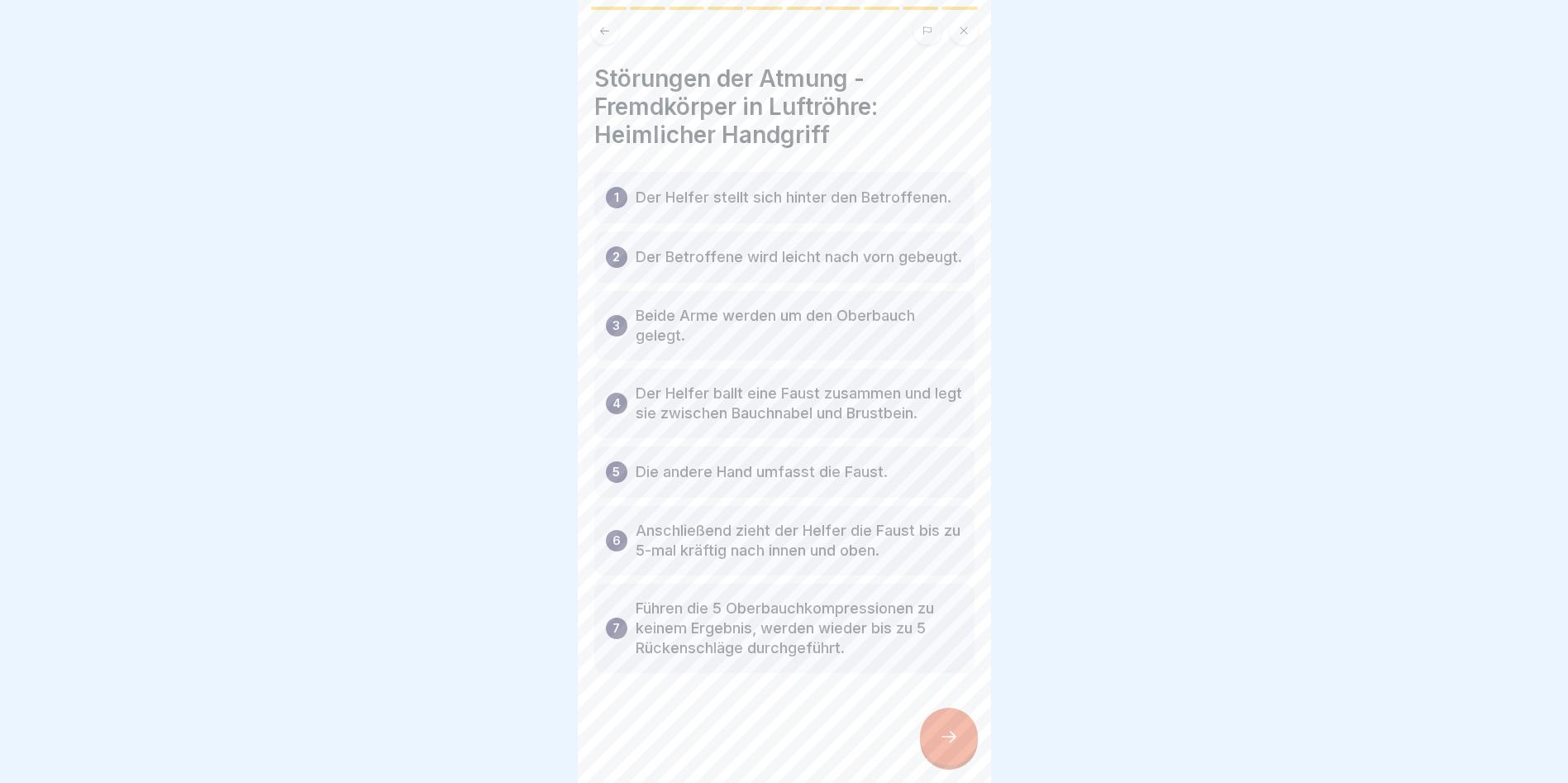 scroll, scrollTop: 27, scrollLeft: 0, axis: vertical 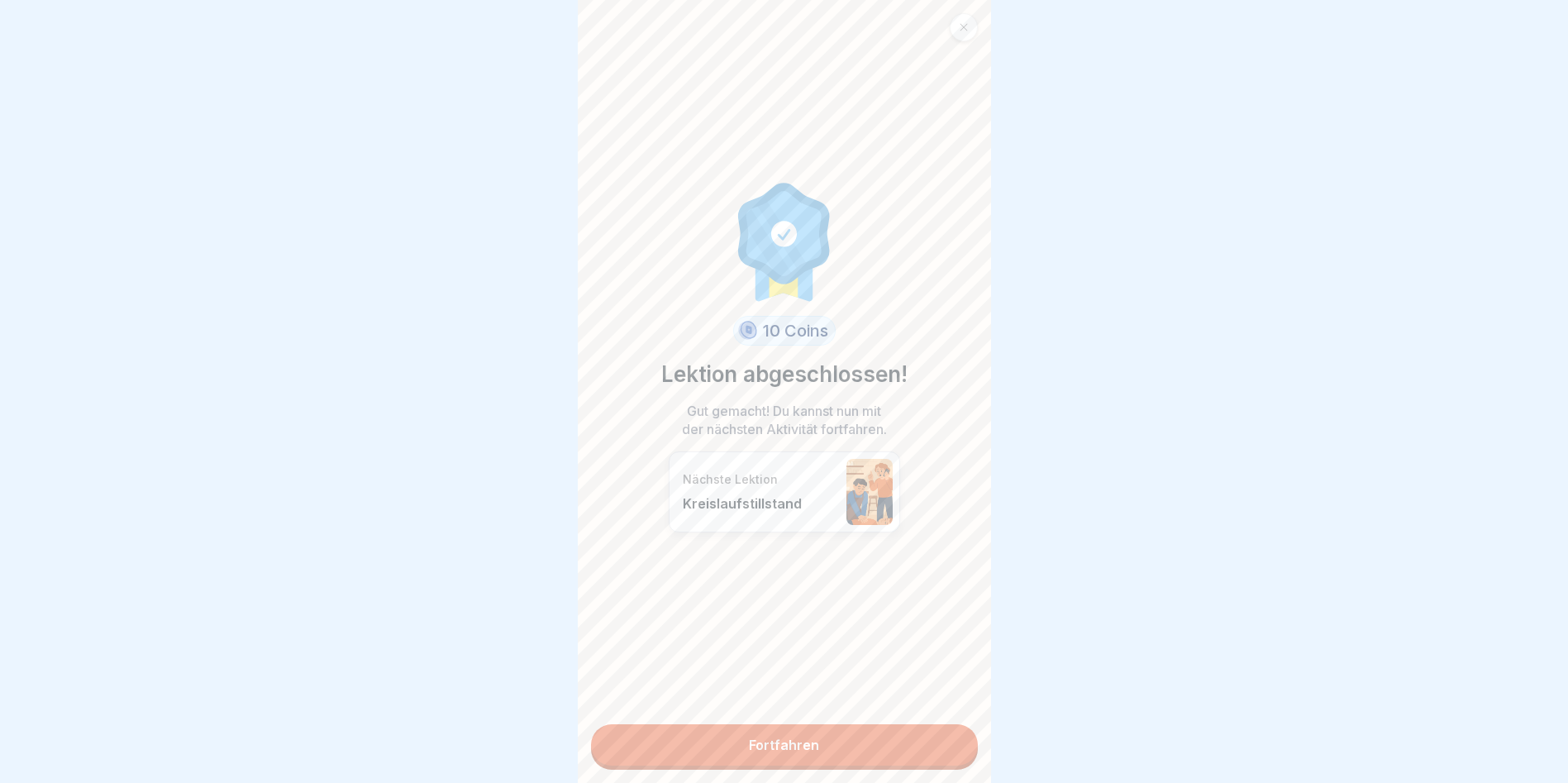 click on "Fortfahren" at bounding box center (784, 745) 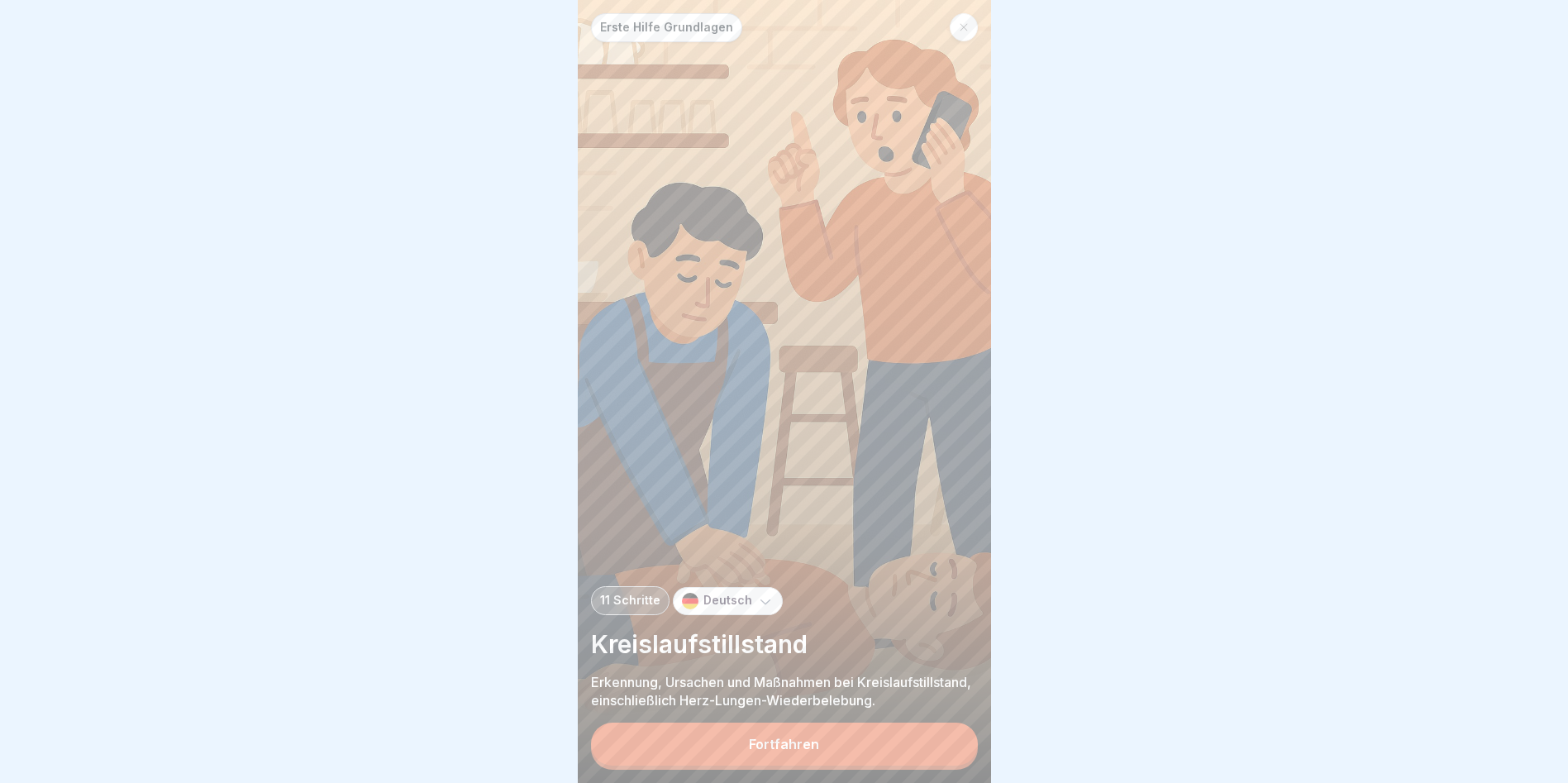 click on "Fortfahren" at bounding box center (784, 744) 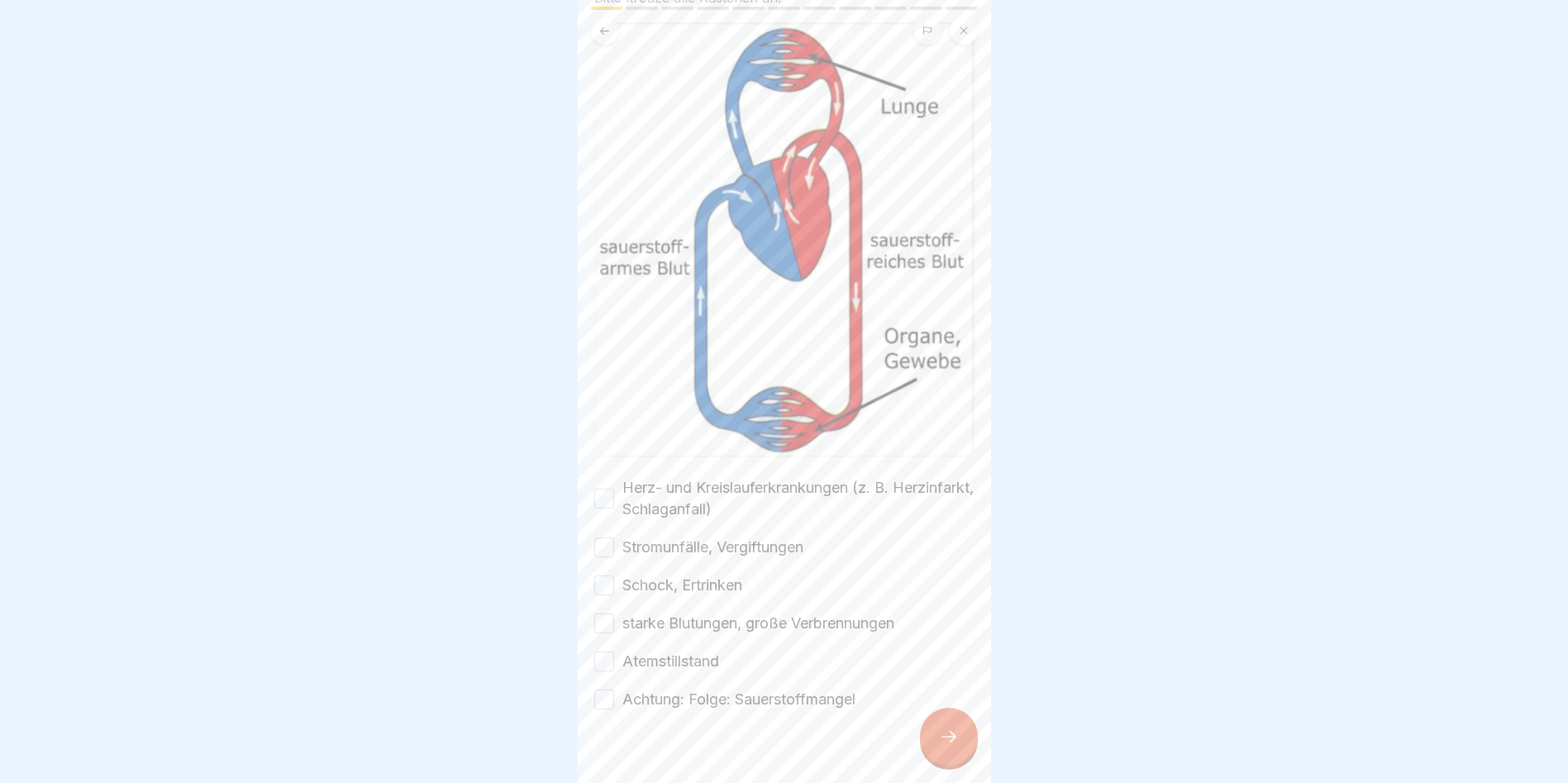scroll, scrollTop: 135, scrollLeft: 0, axis: vertical 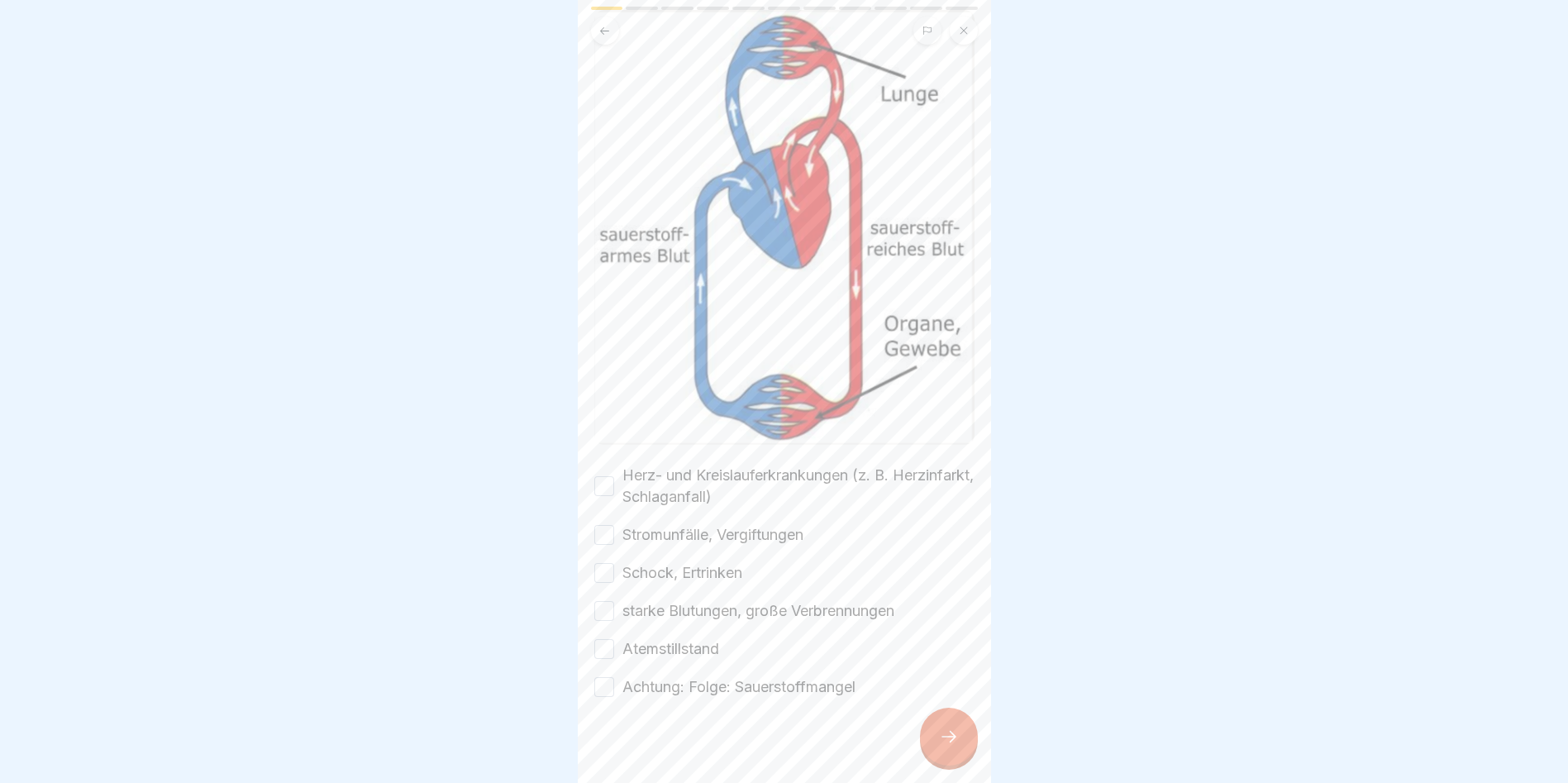 click on "Herz- und Kreislauferkrankungen (z. B. Herzinfarkt, Schlaganfall)" at bounding box center [604, 486] 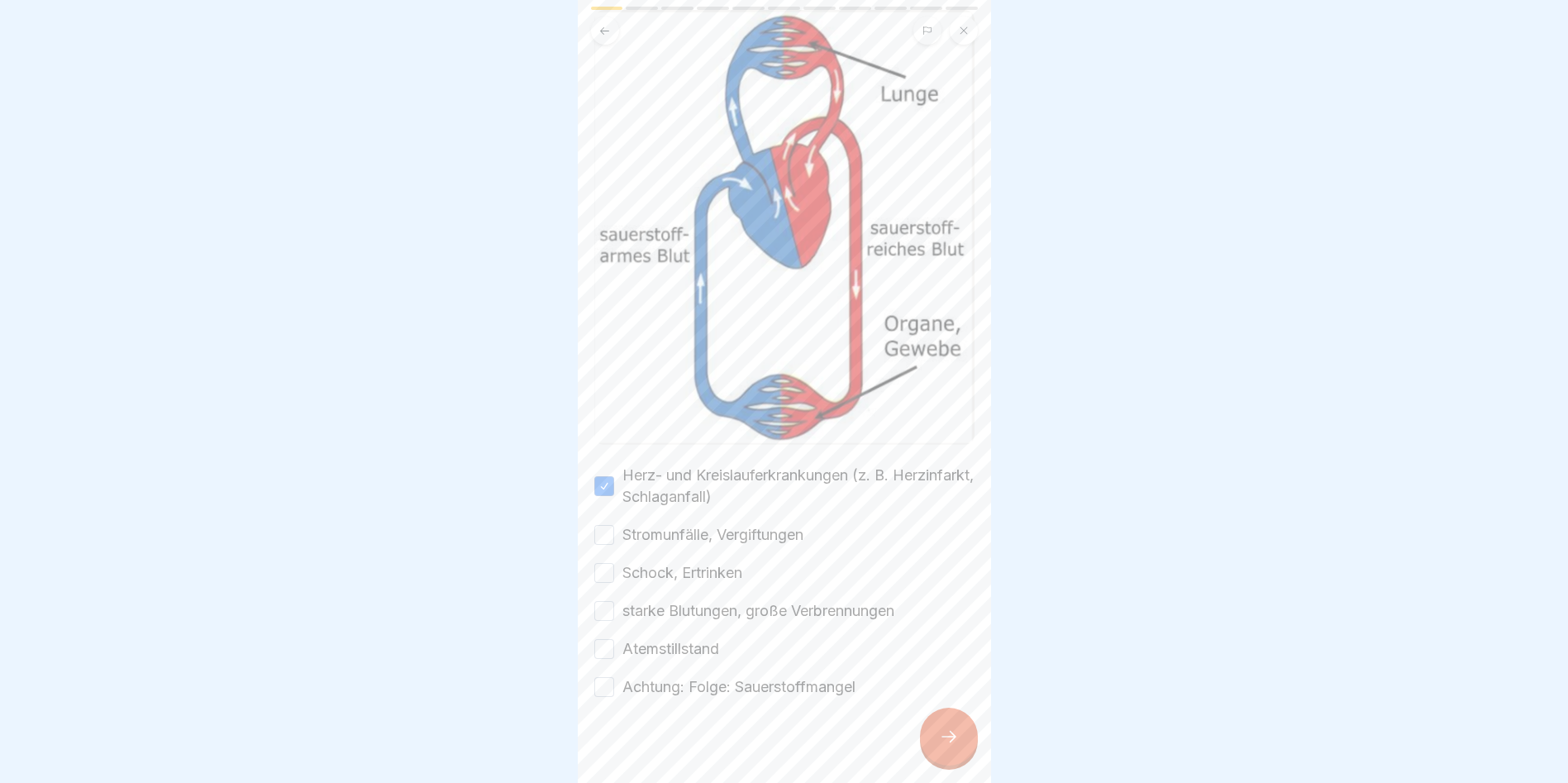 click on "Stromunfälle, Vergiftungen" at bounding box center [604, 535] 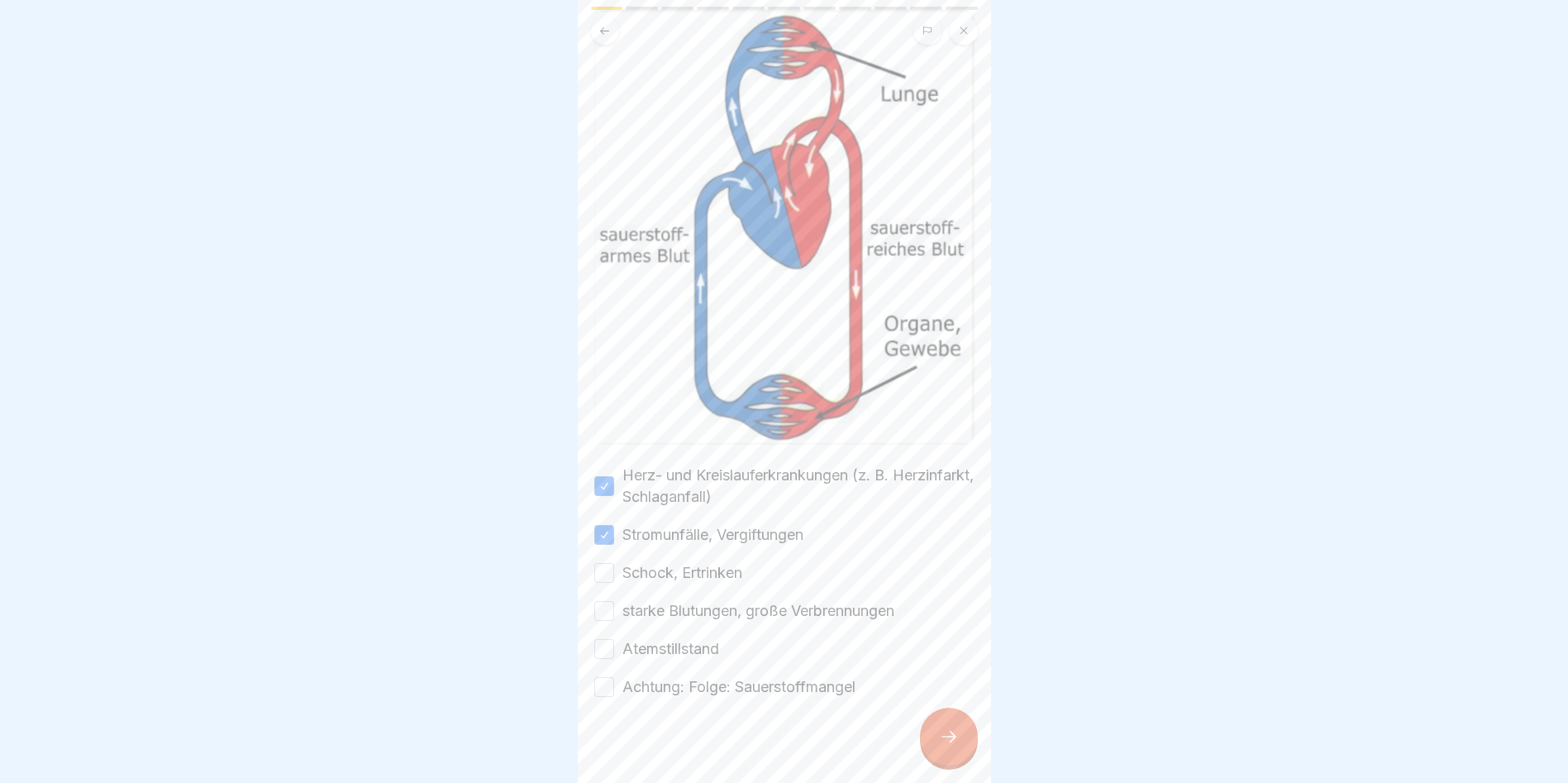 click on "Schock, Ertrinken" at bounding box center [604, 573] 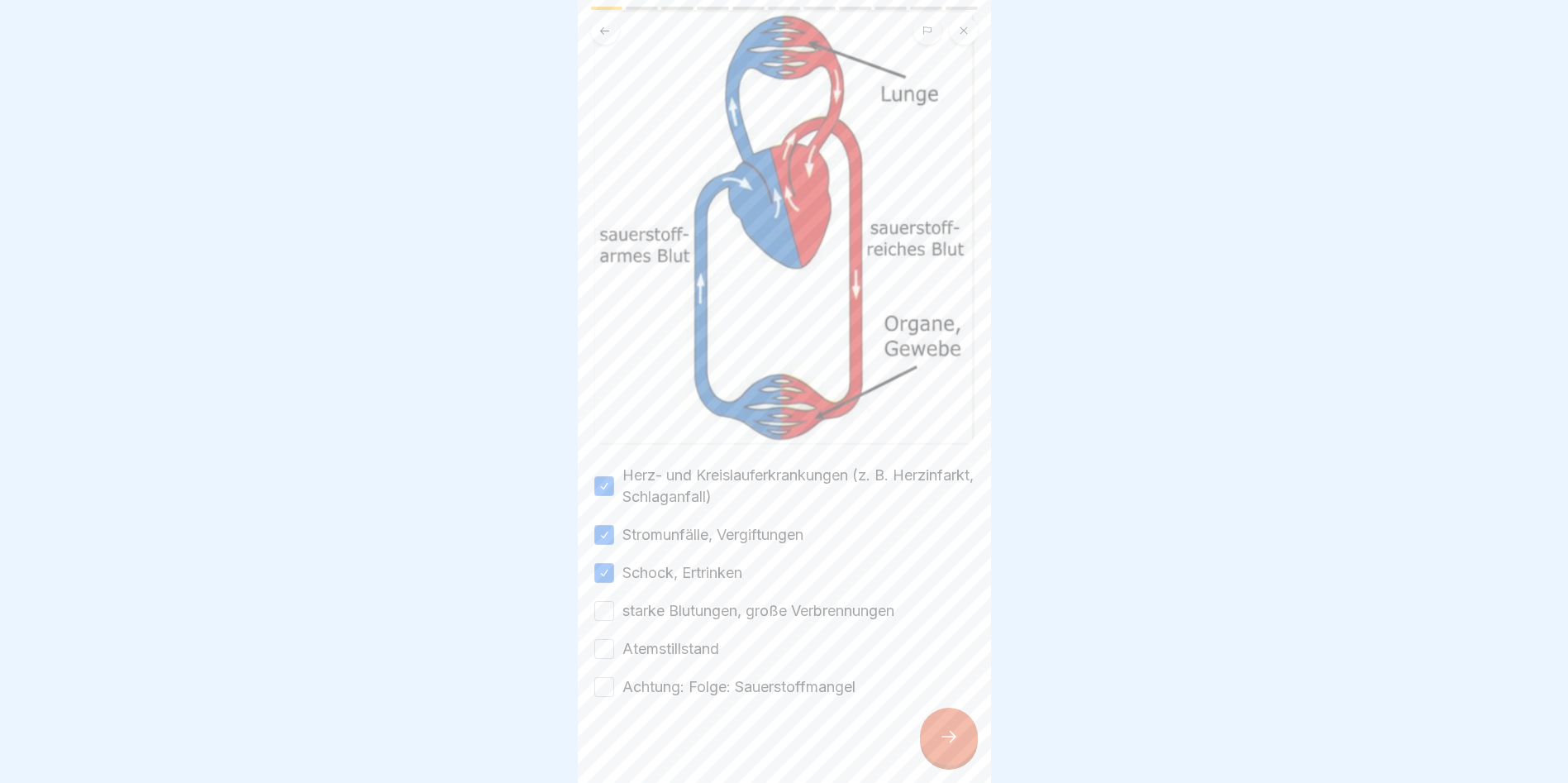 click on "starke Blutungen, große Verbrennungen" at bounding box center (604, 611) 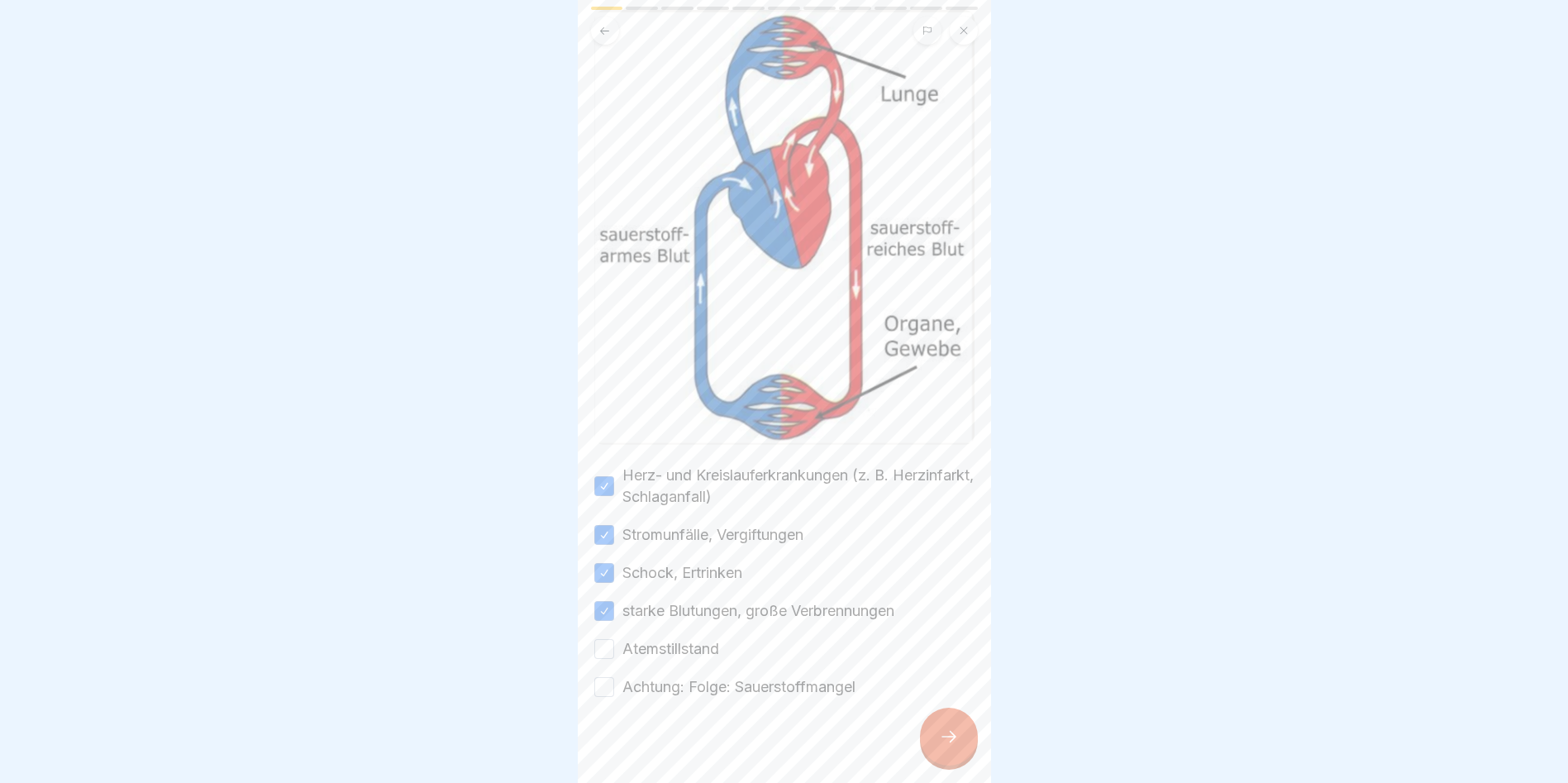click on "Atemstillstand" at bounding box center (604, 649) 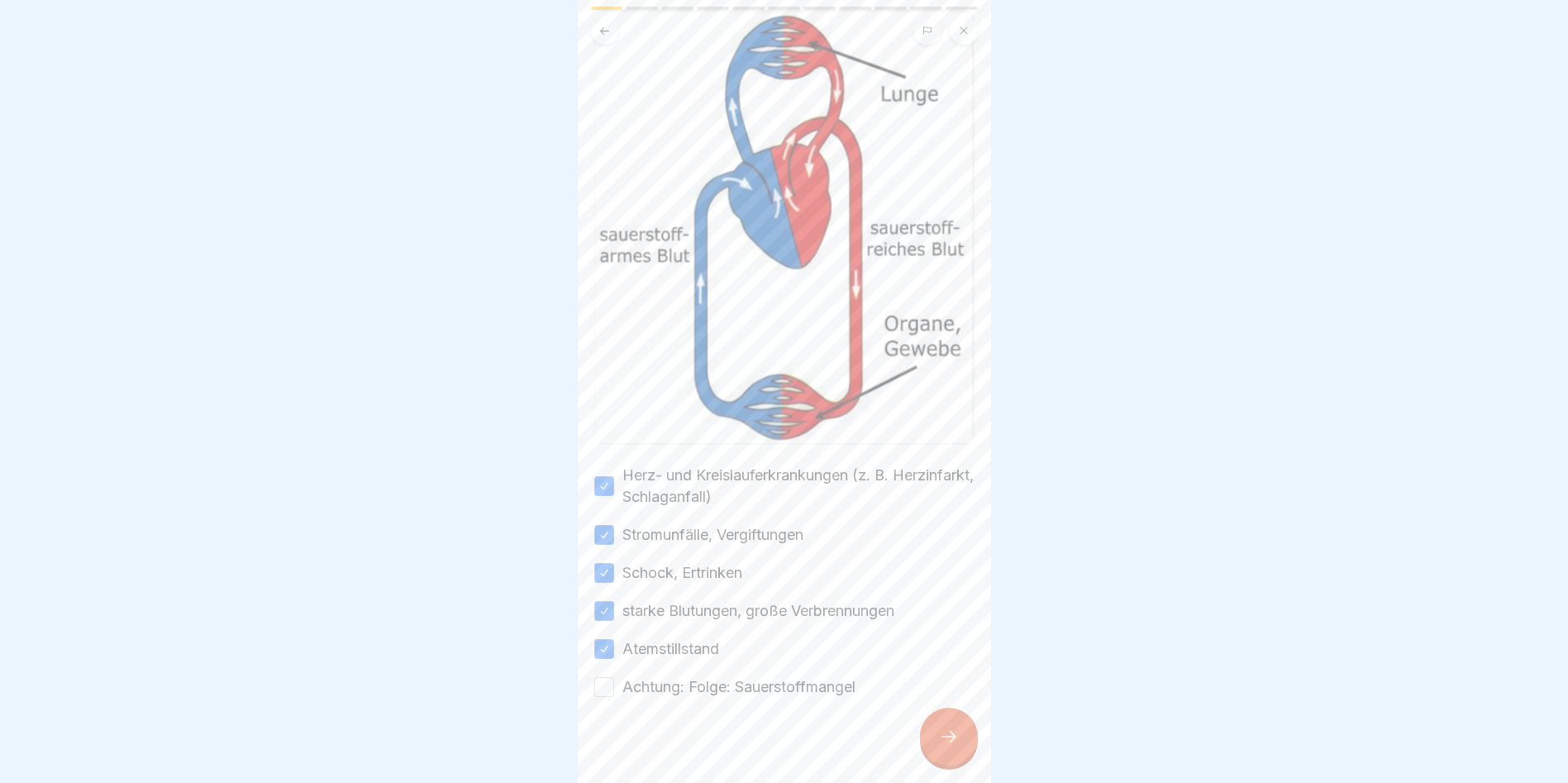 click on "Achtung: Folge: Sauerstoffmangel" at bounding box center (604, 687) 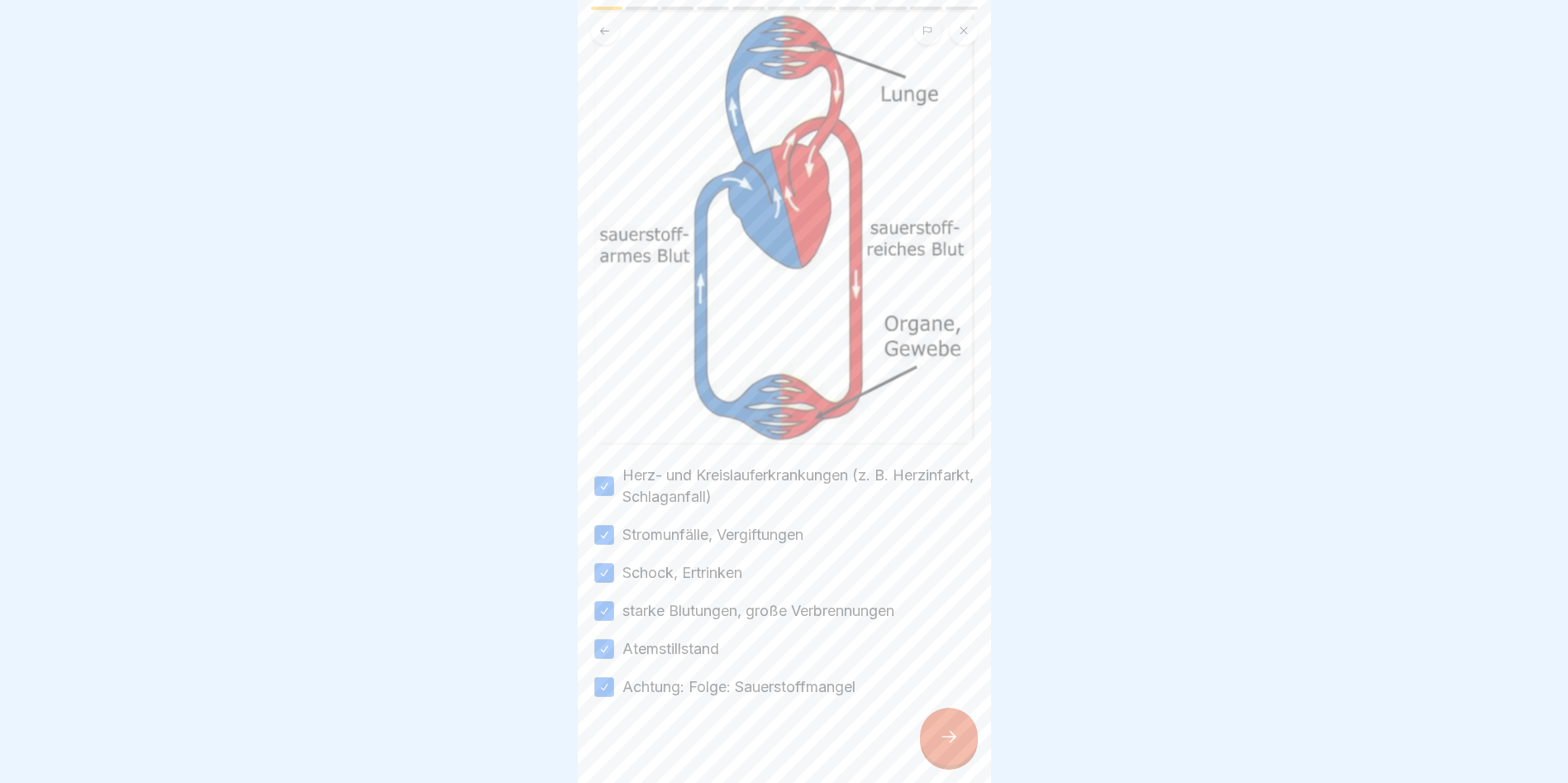 click at bounding box center [949, 737] 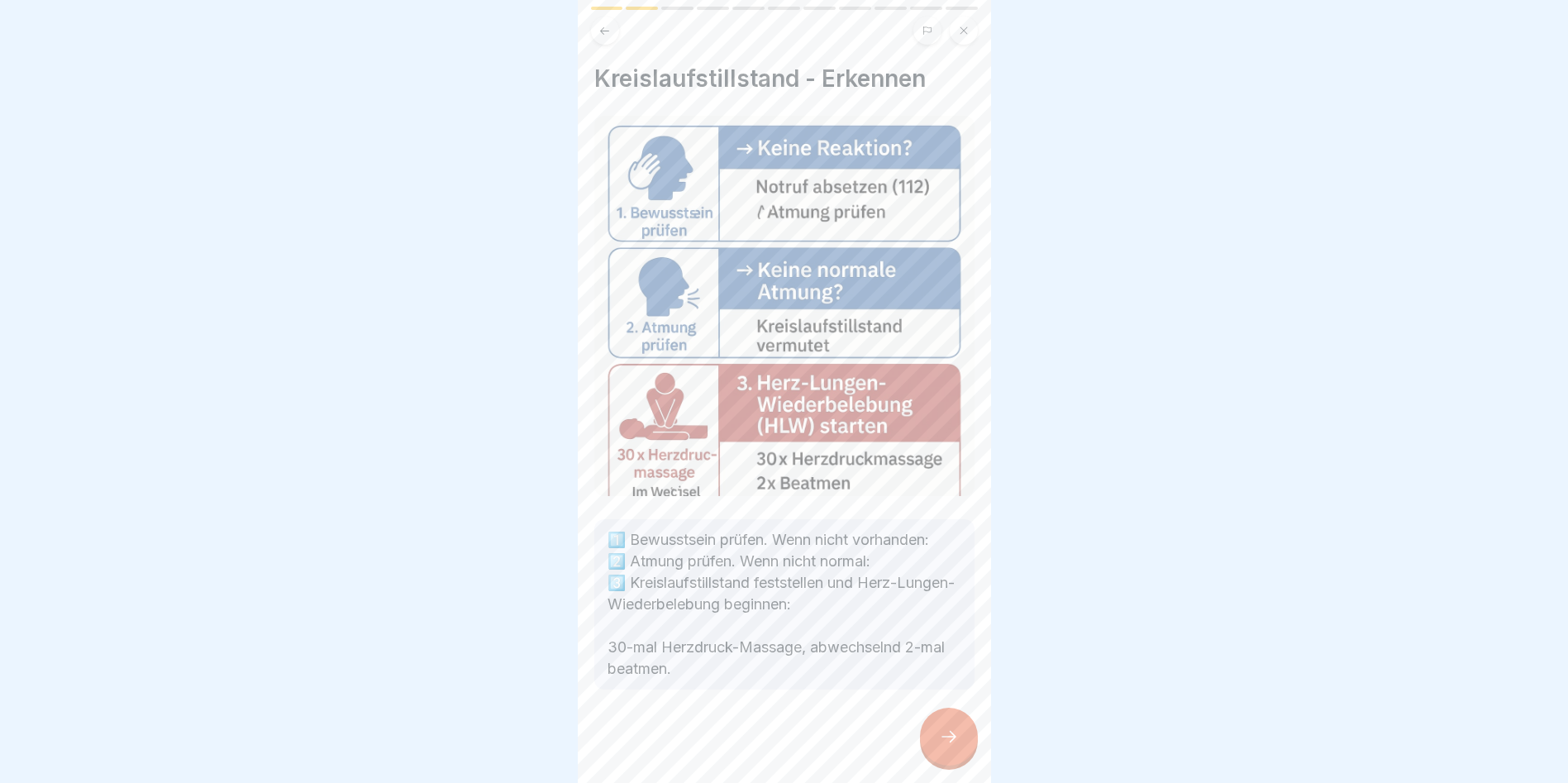 click 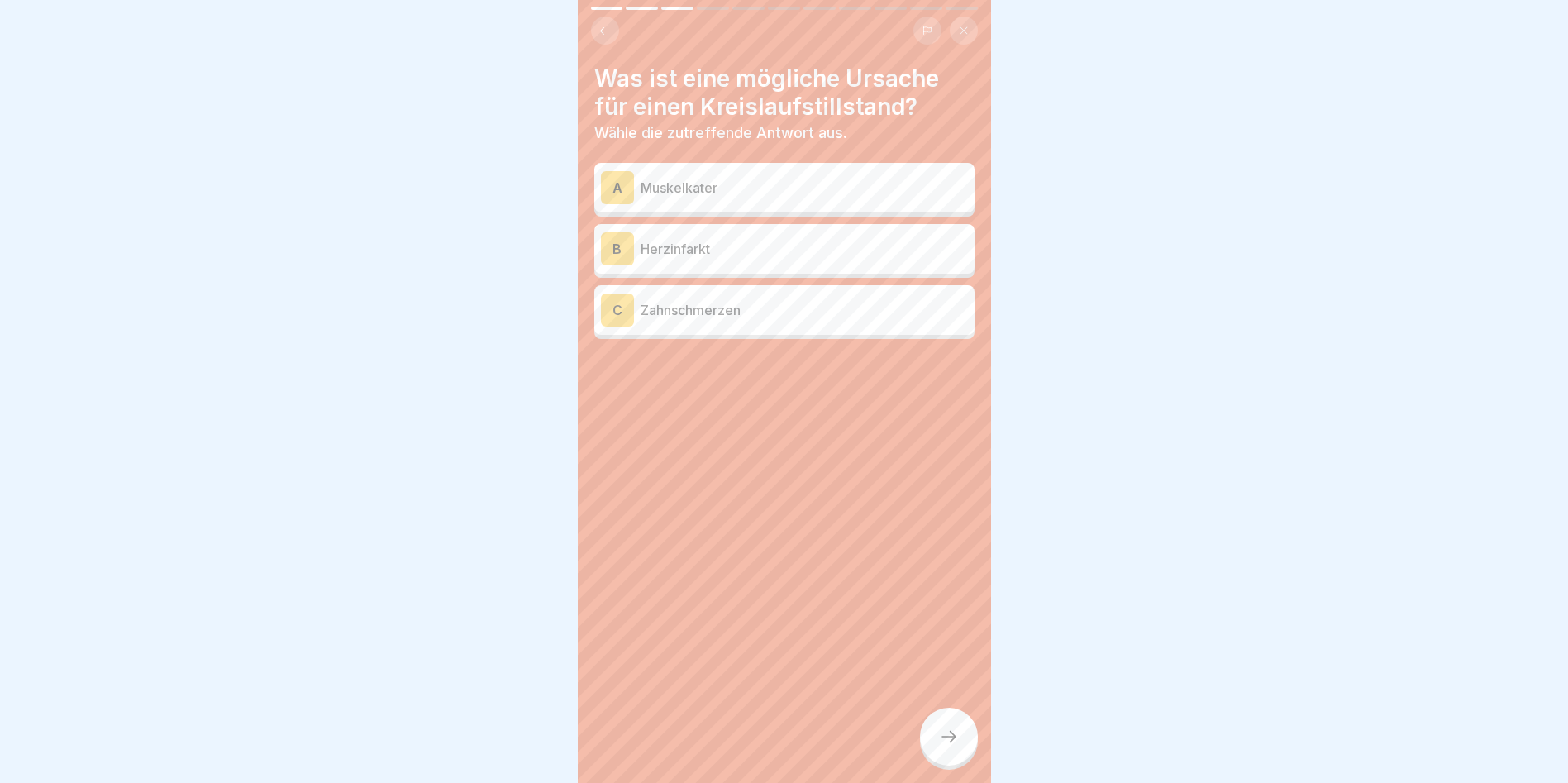 click on "Herzinfarkt" at bounding box center (804, 249) 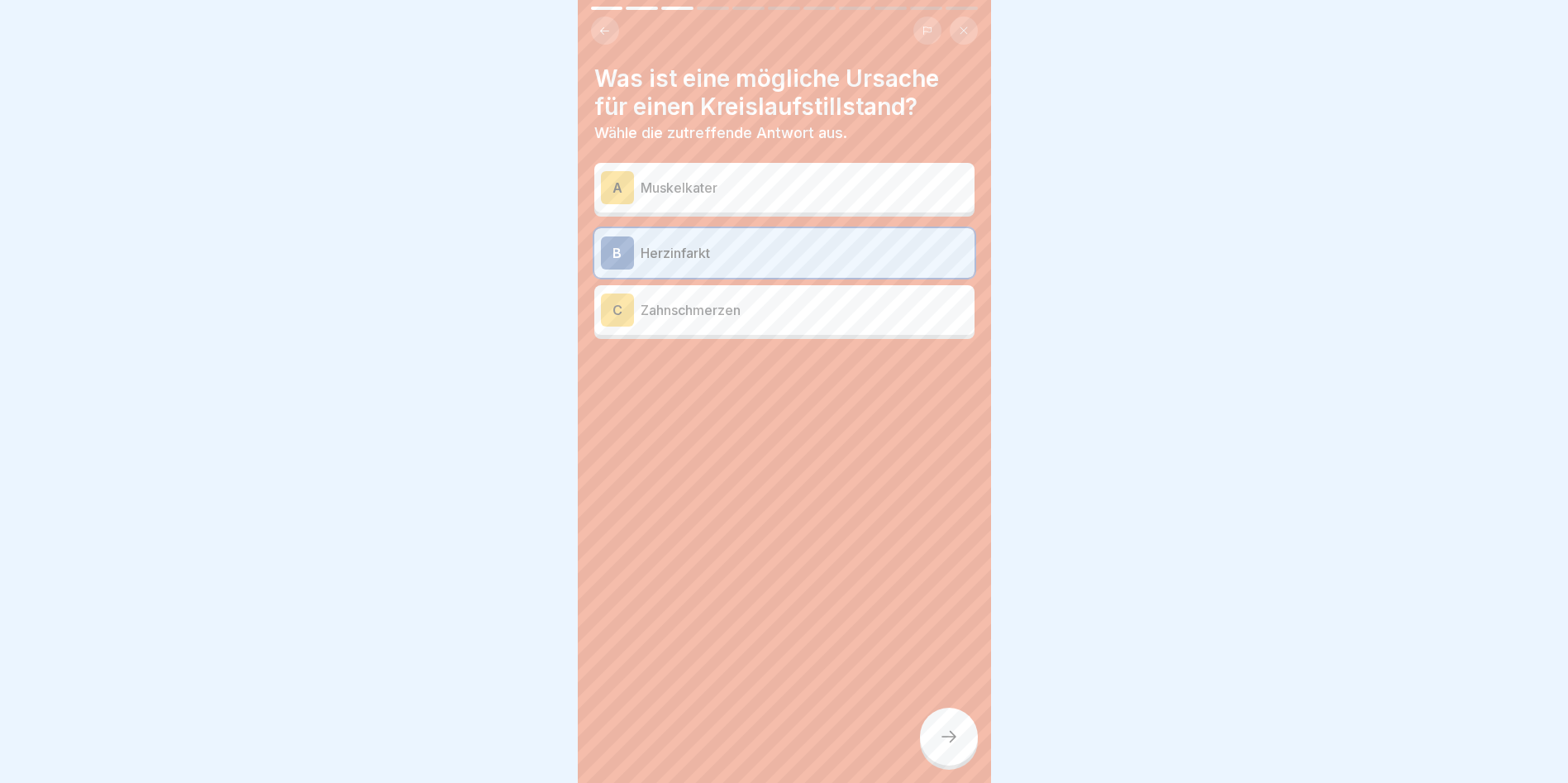 click at bounding box center [949, 737] 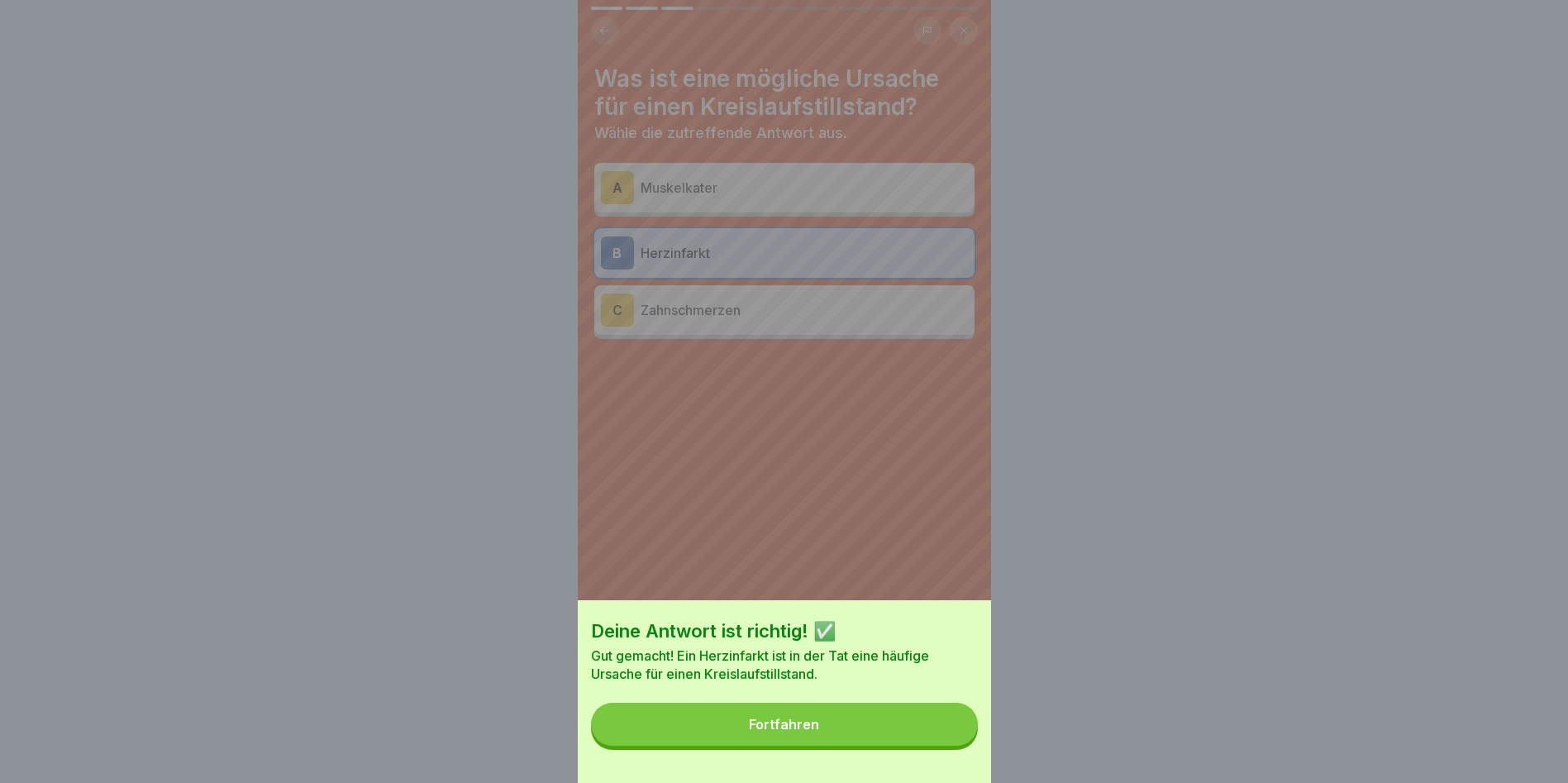 click on "Fortfahren" at bounding box center (784, 724) 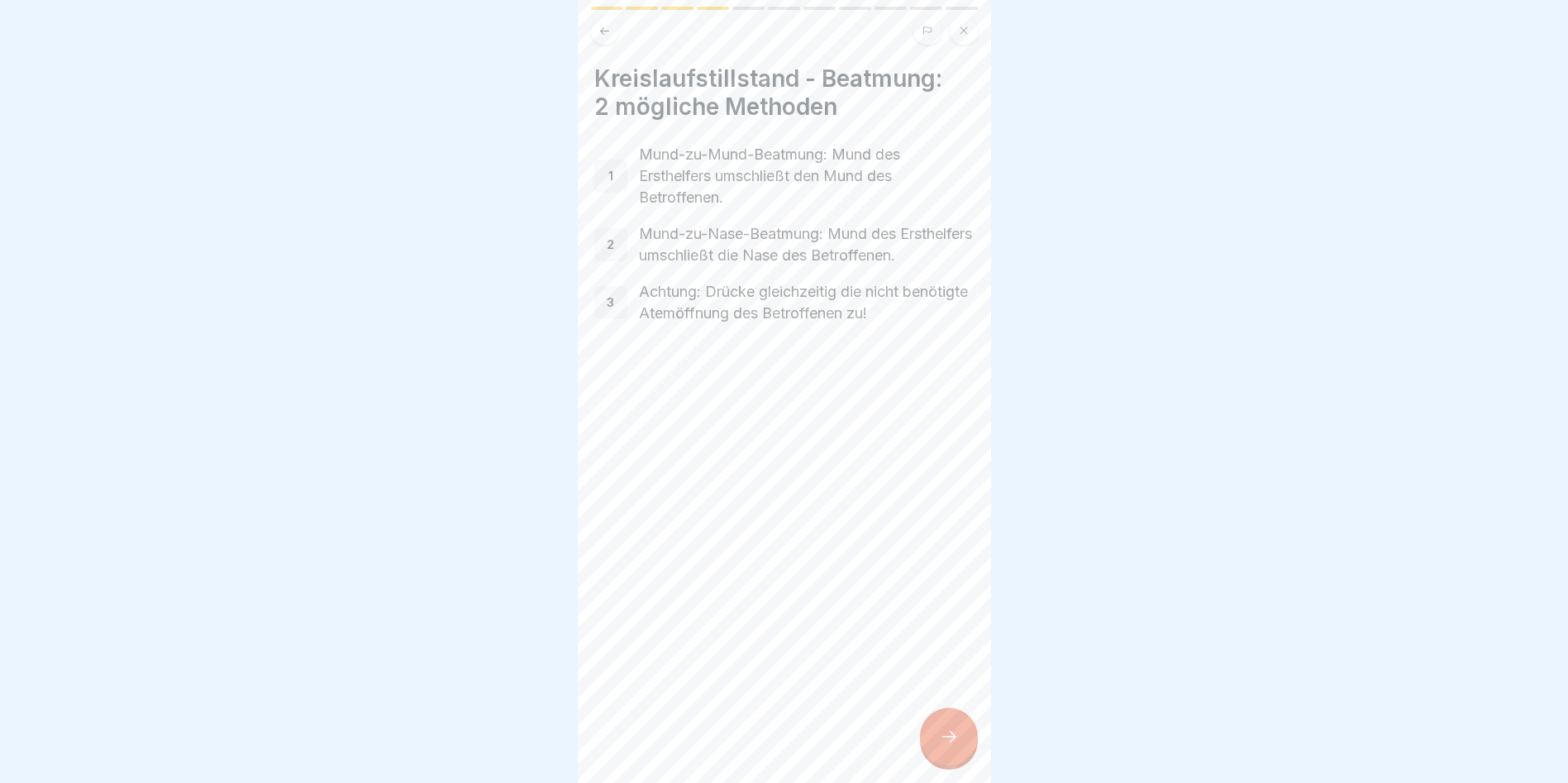 click 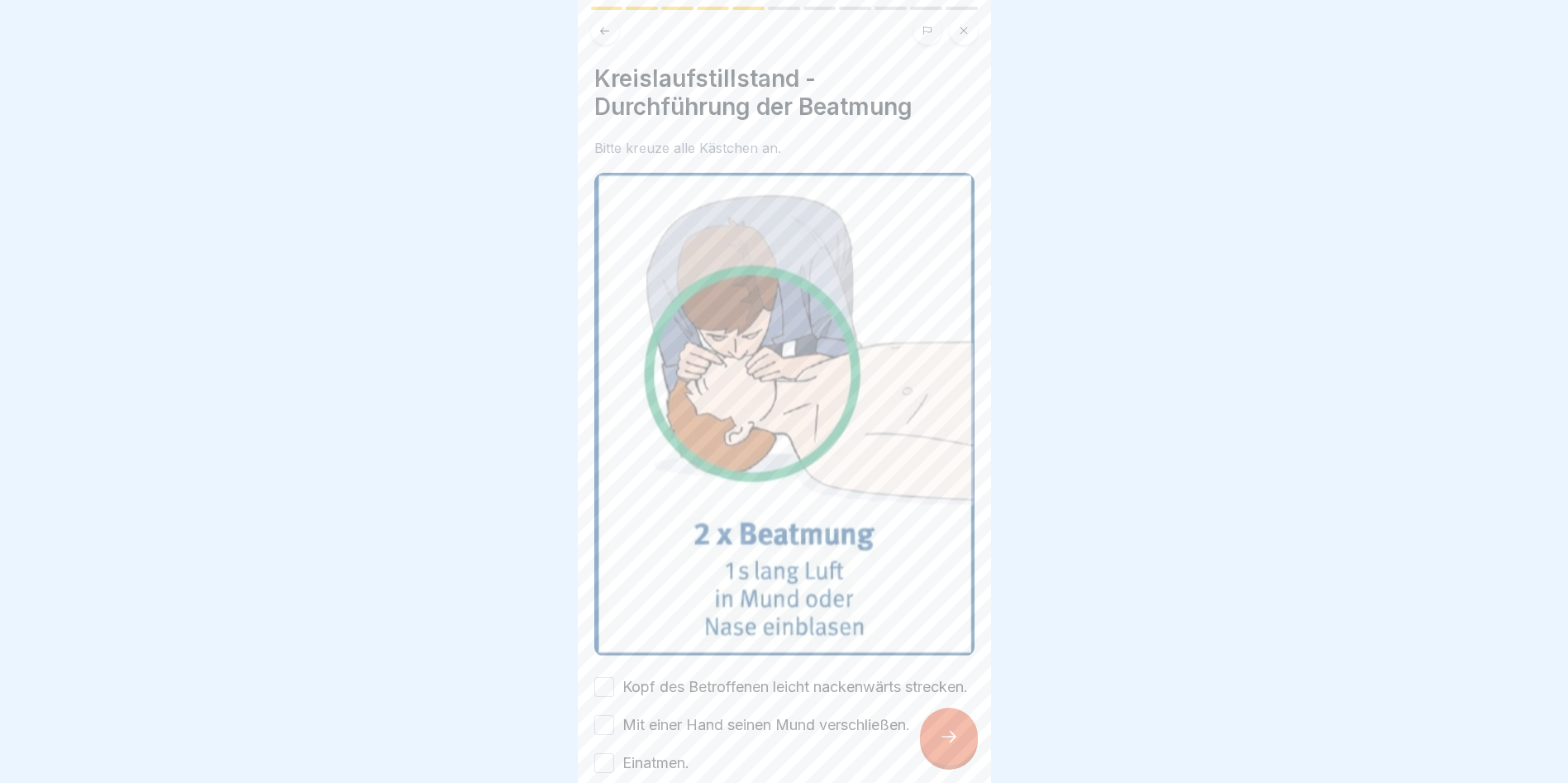 scroll, scrollTop: 248, scrollLeft: 0, axis: vertical 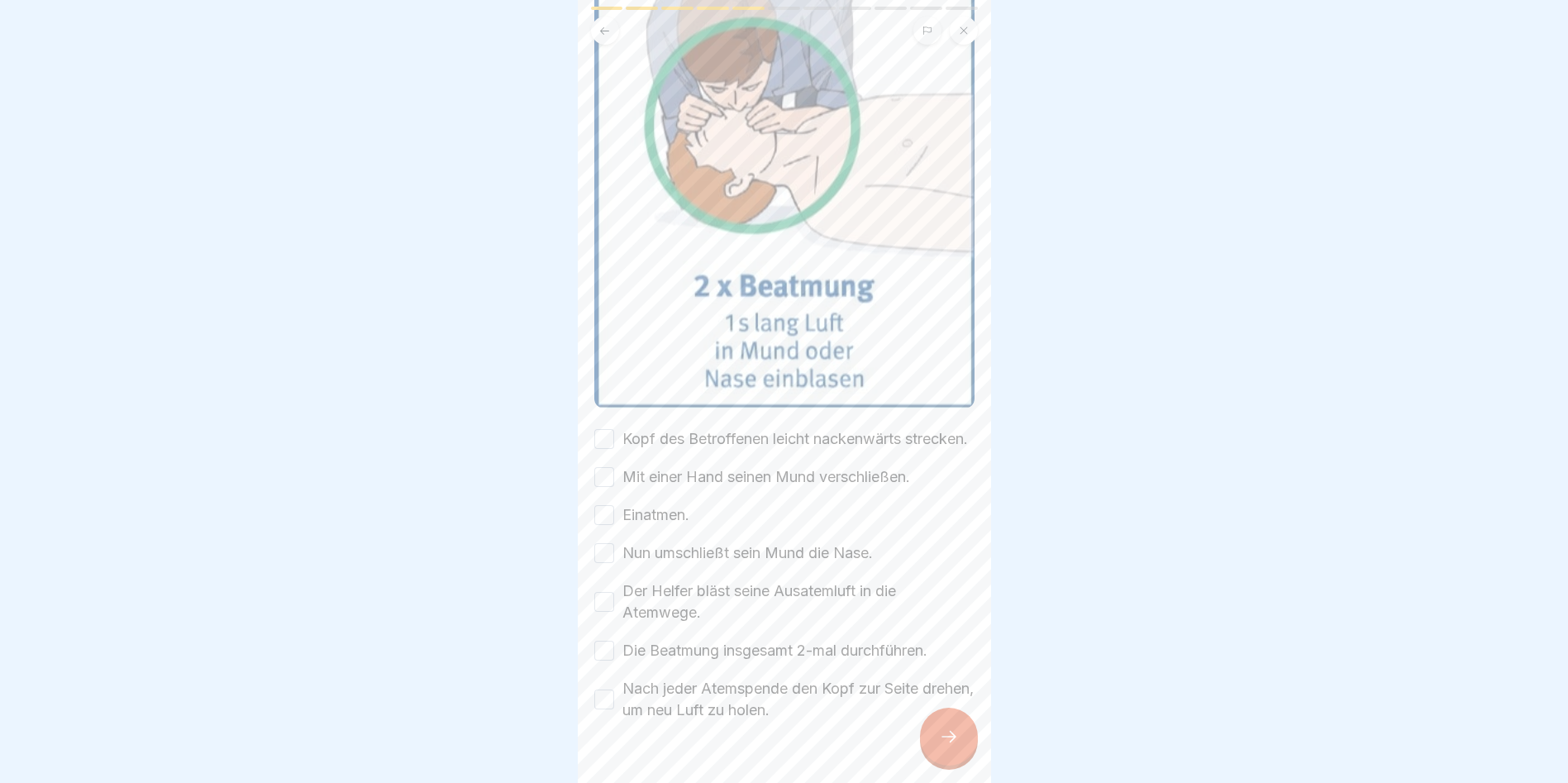 click on "Kopf des Betroffenen leicht nackenwärts strecken." at bounding box center [604, 439] 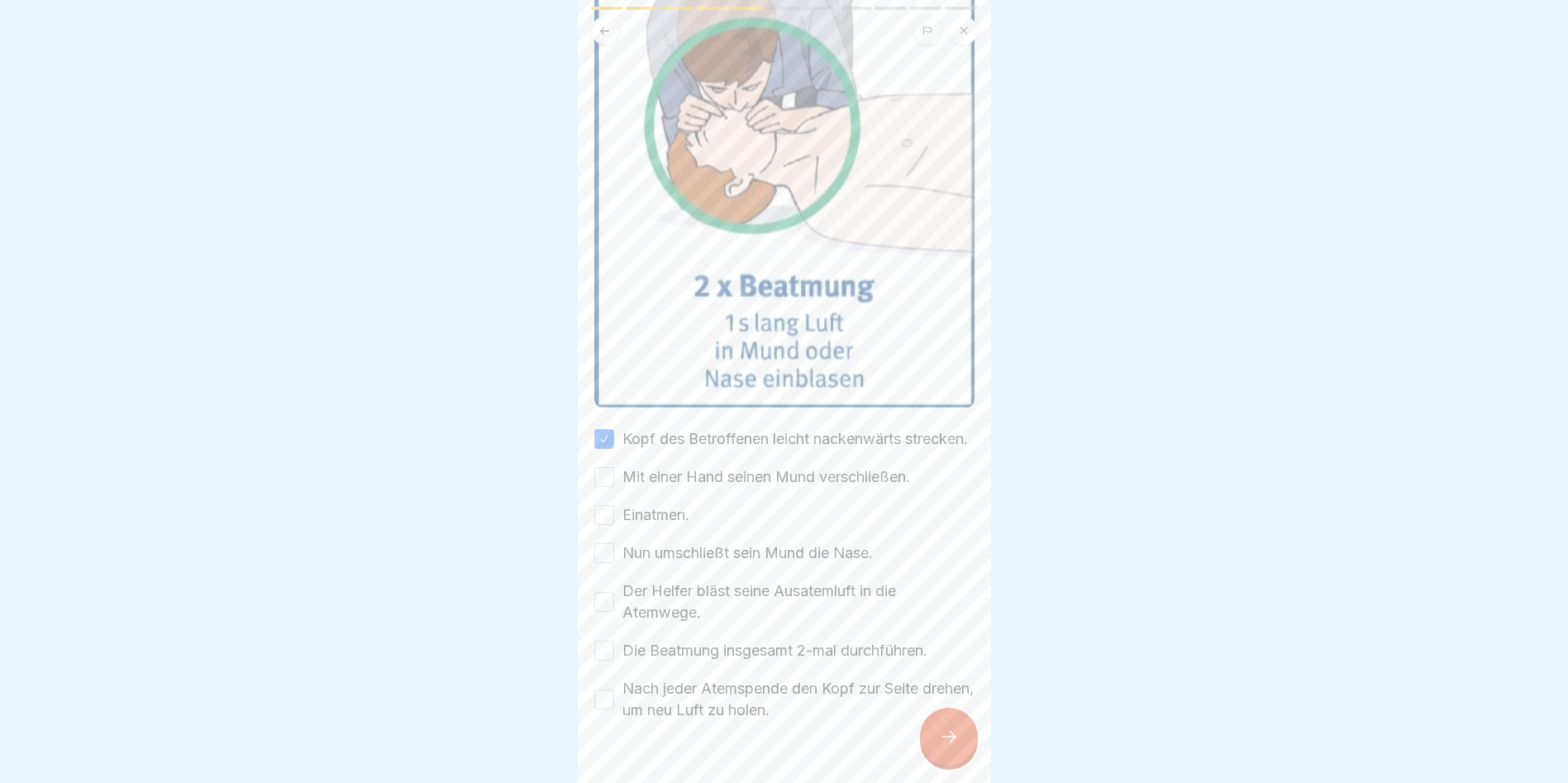 click on "Mit einer Hand seinen Mund verschließen." at bounding box center (604, 477) 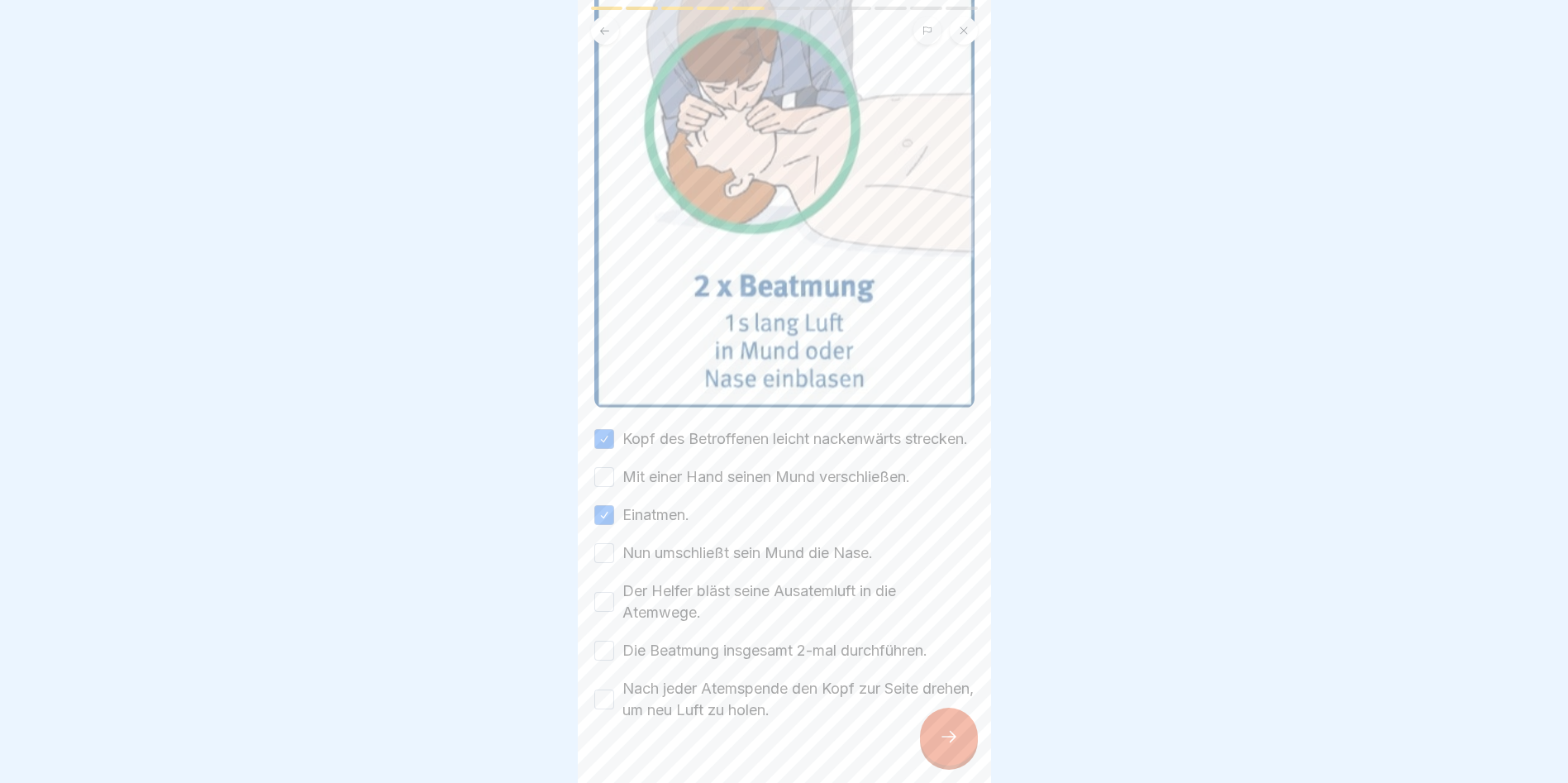 click on "Nun umschließt sein Mund die Nase." at bounding box center [604, 553] 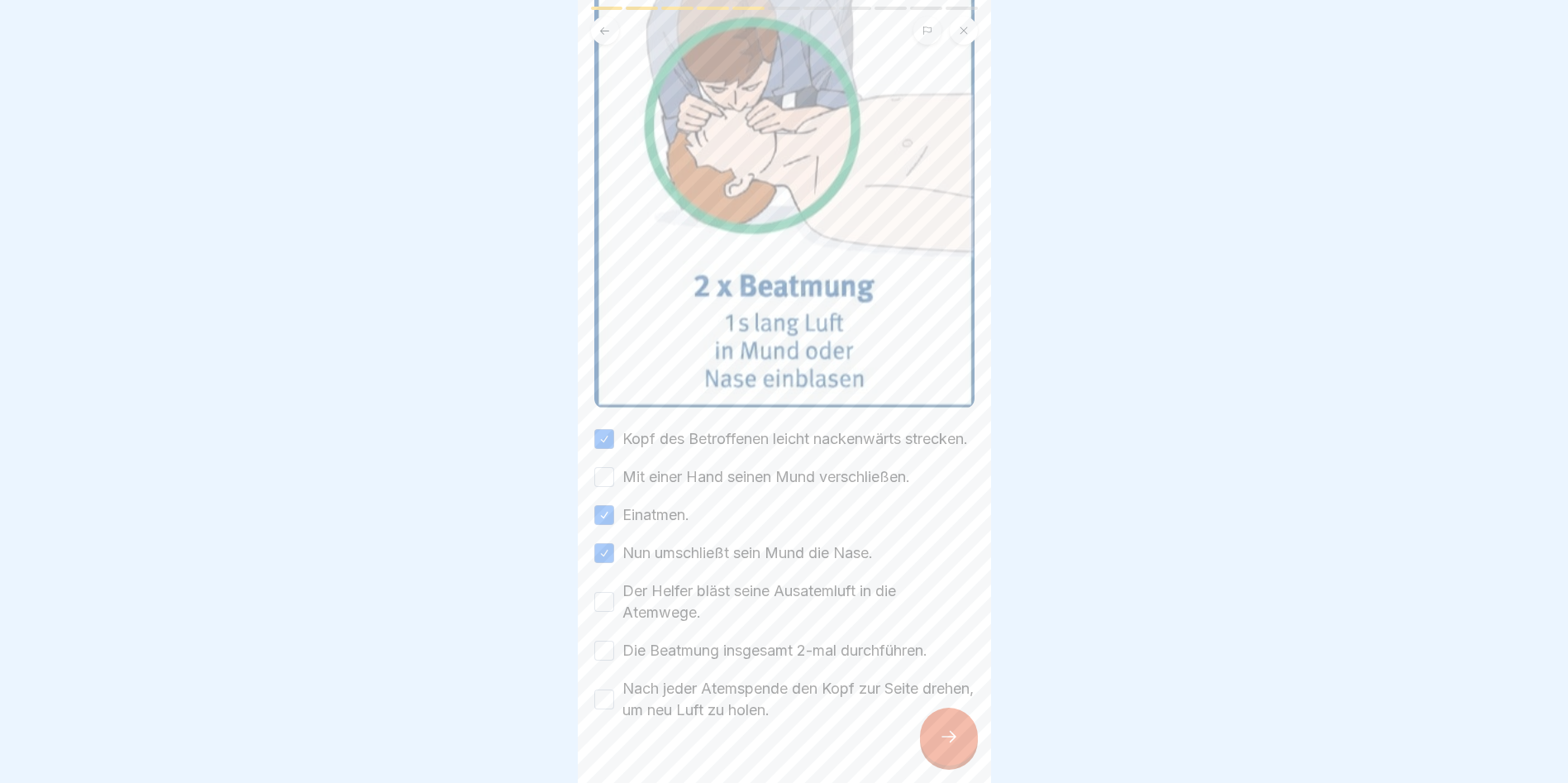 click on "Der Helfer bläst seine Ausatemluft in die Atemwege." at bounding box center (604, 602) 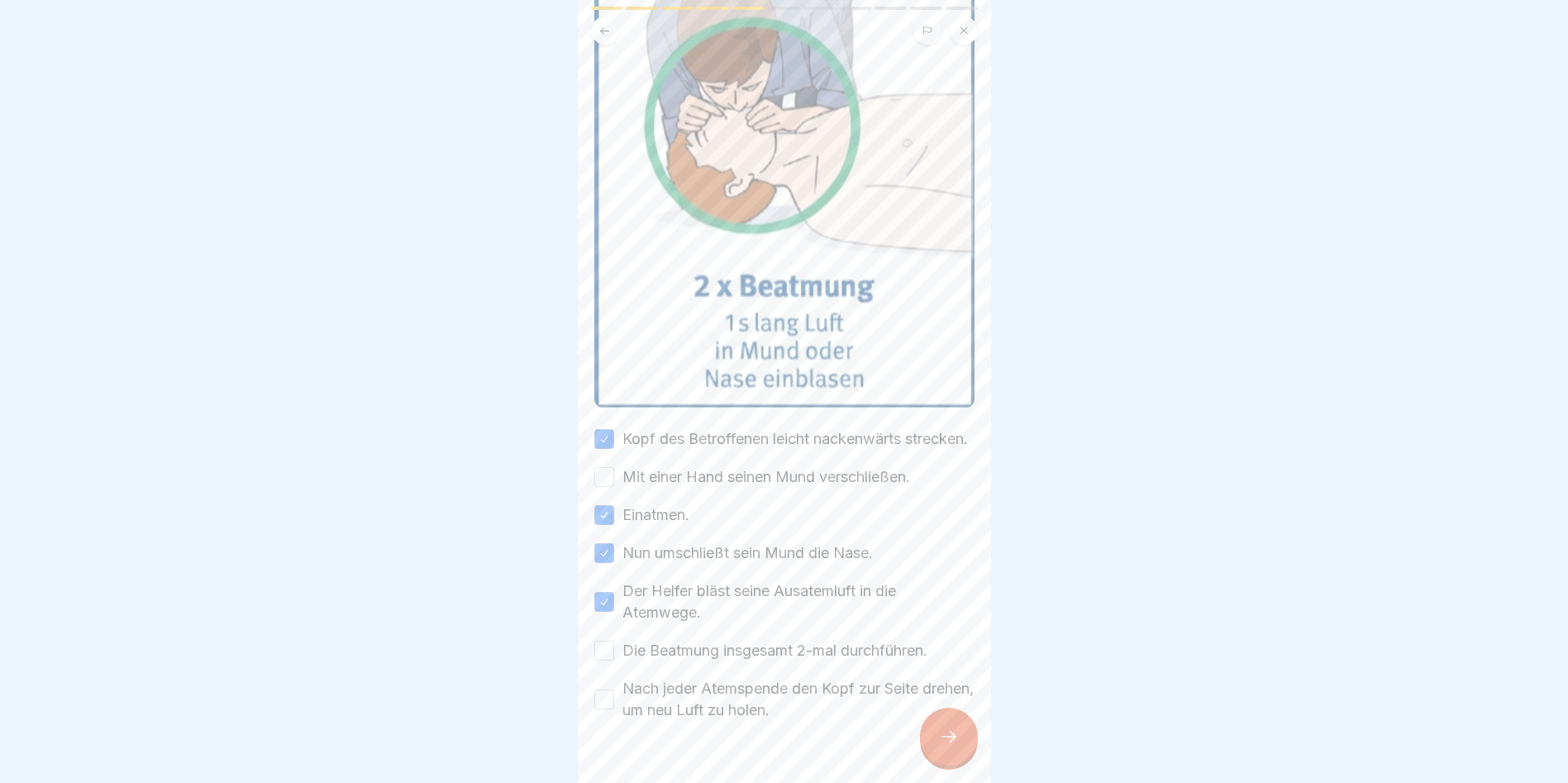 click on "Mit einer Hand seinen Mund verschließen." at bounding box center (604, 477) 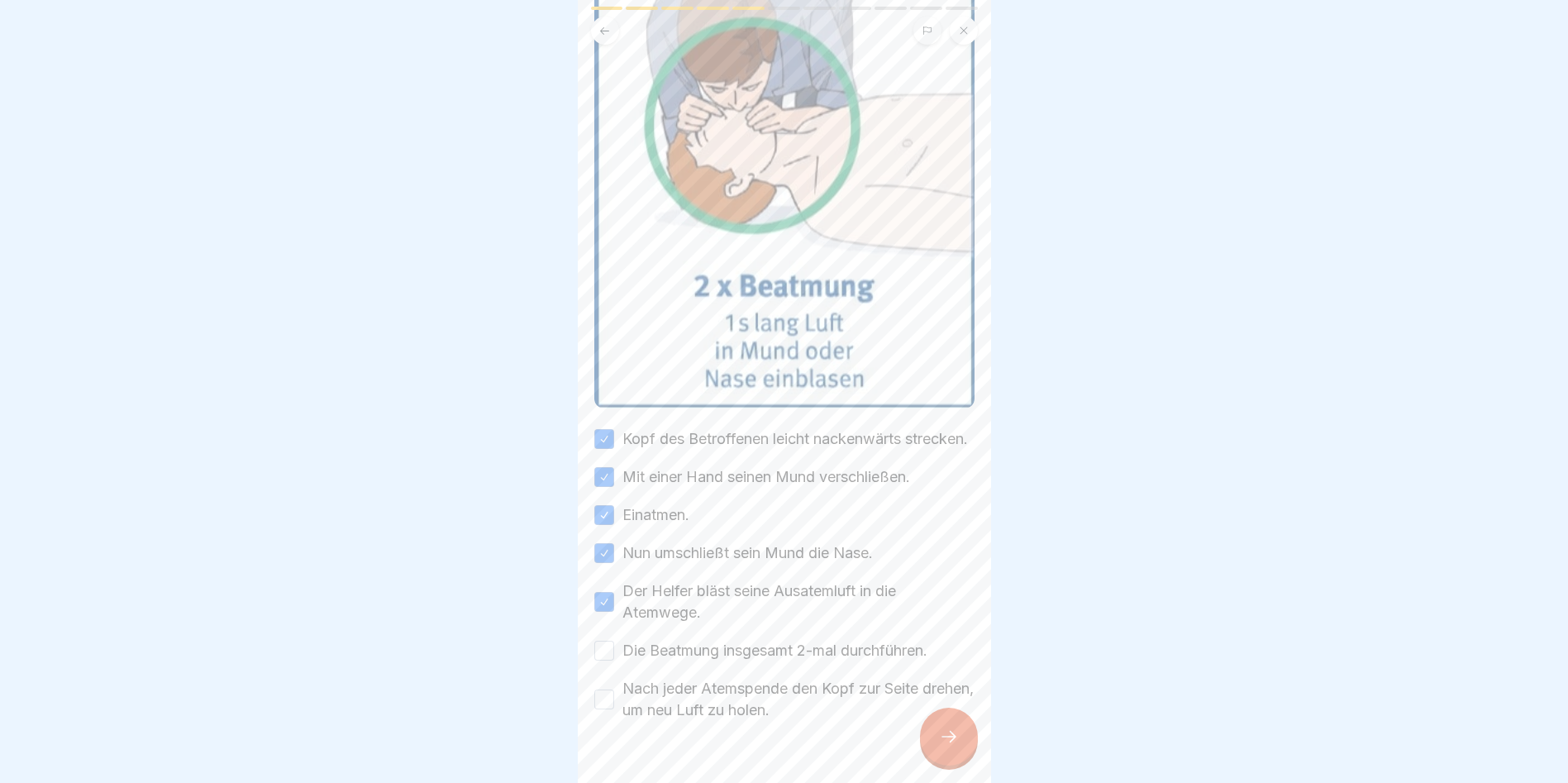 click on "Die Beatmung insgesamt 2-mal durchführen." at bounding box center (604, 651) 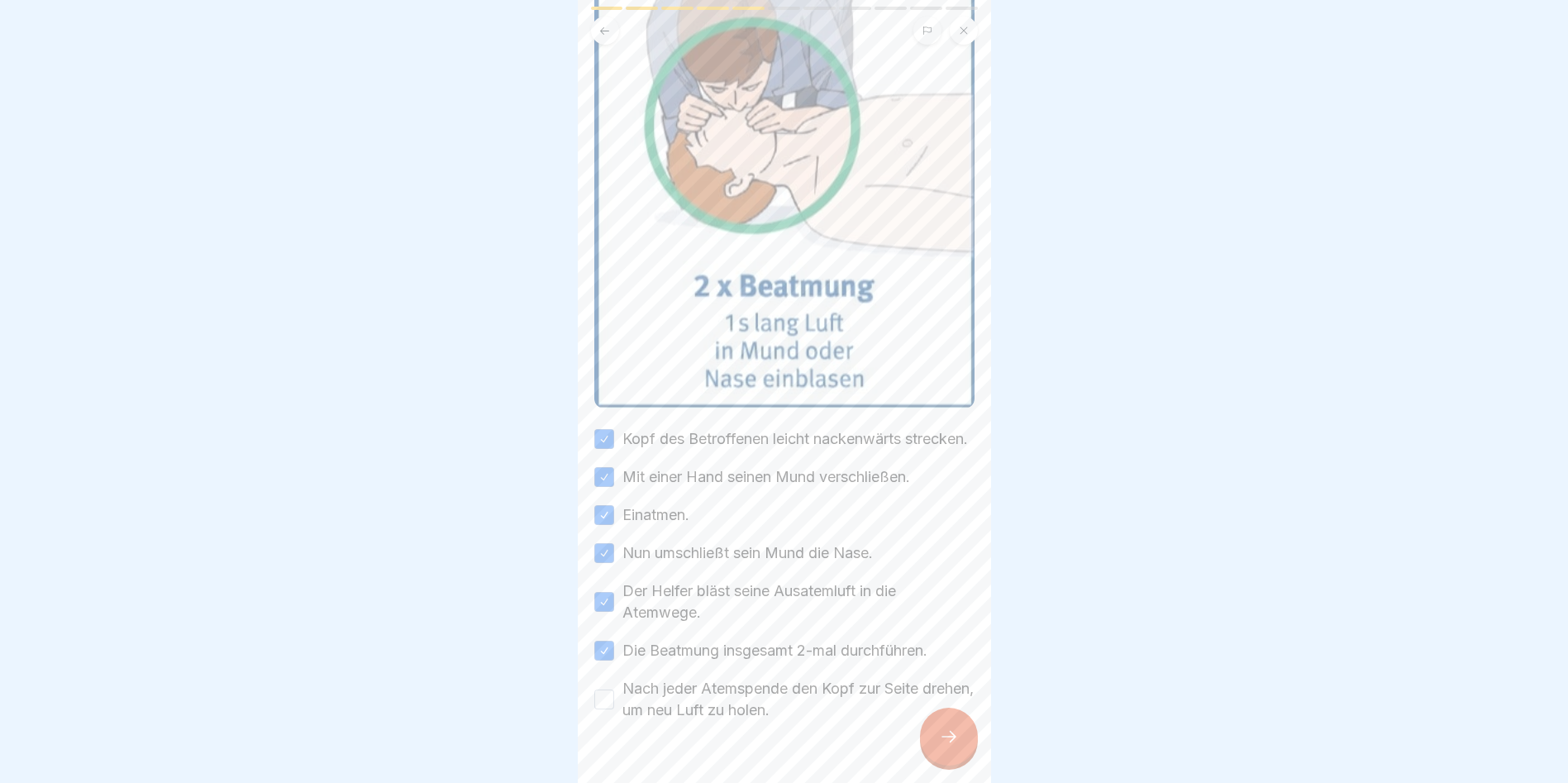 click on "Nach jeder Atemspende den Kopf zur Seite drehen, um neu Luft zu holen." at bounding box center [604, 699] 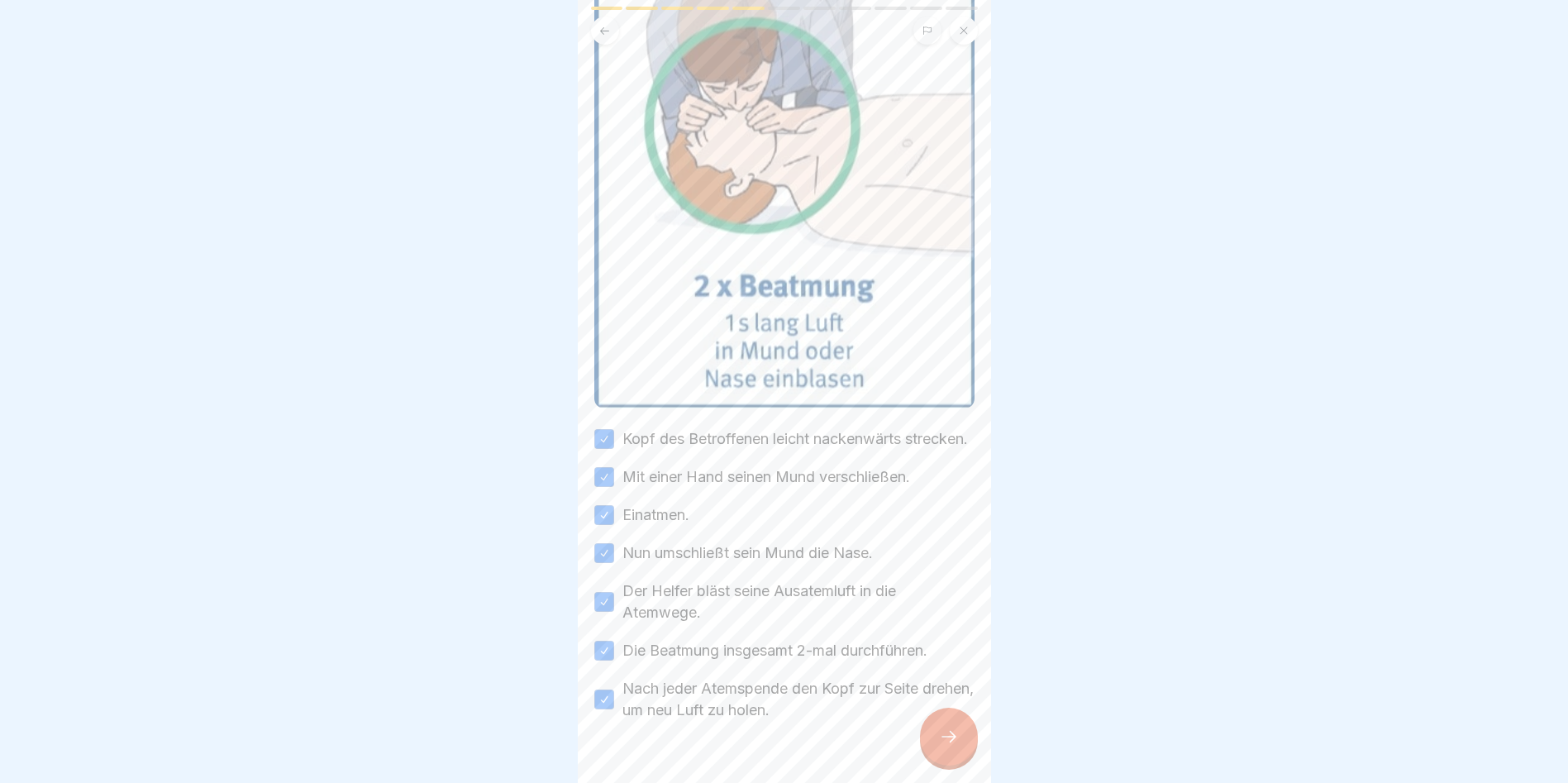 click 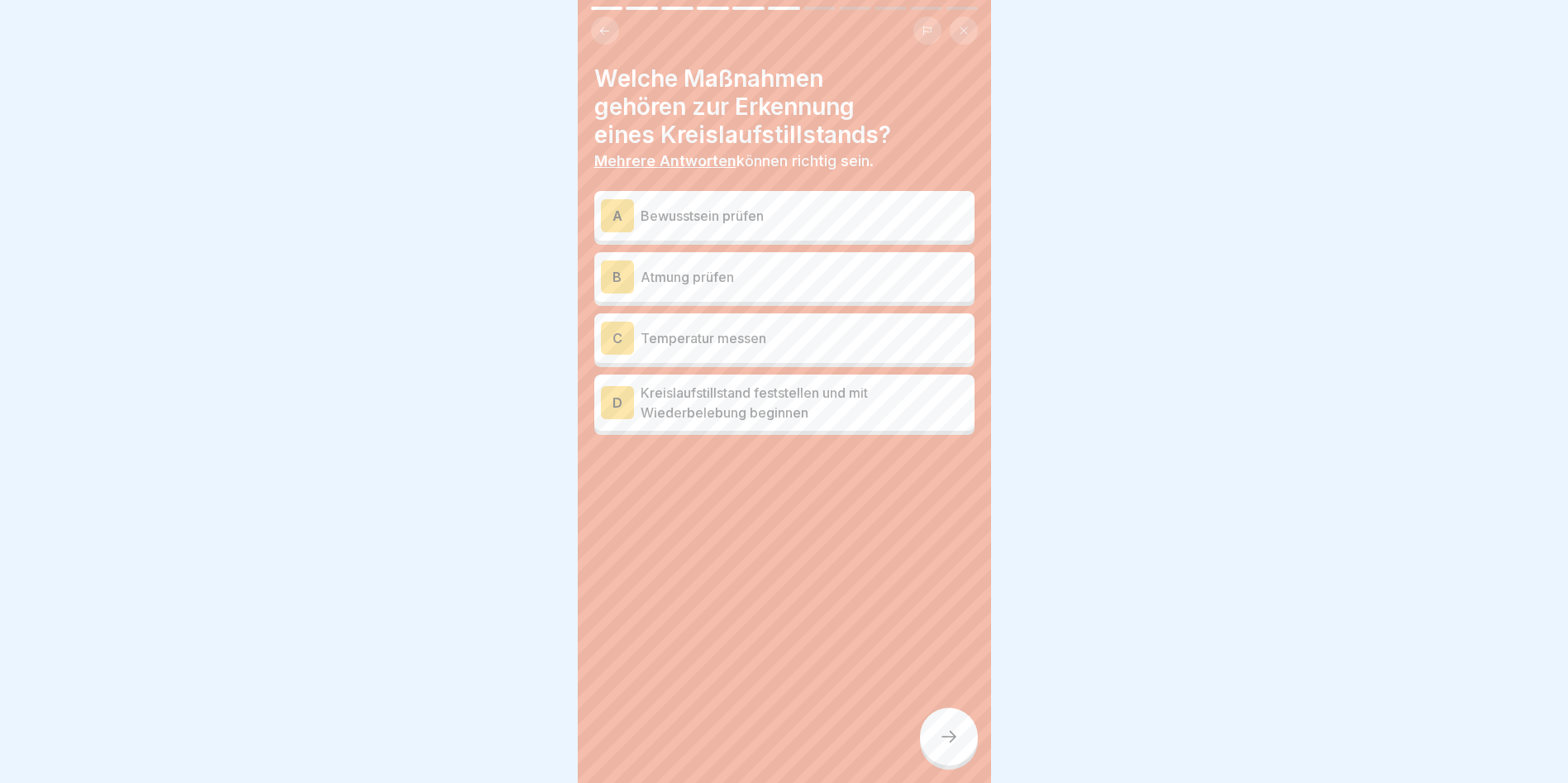 click on "Bewusstsein prüfen" at bounding box center (804, 216) 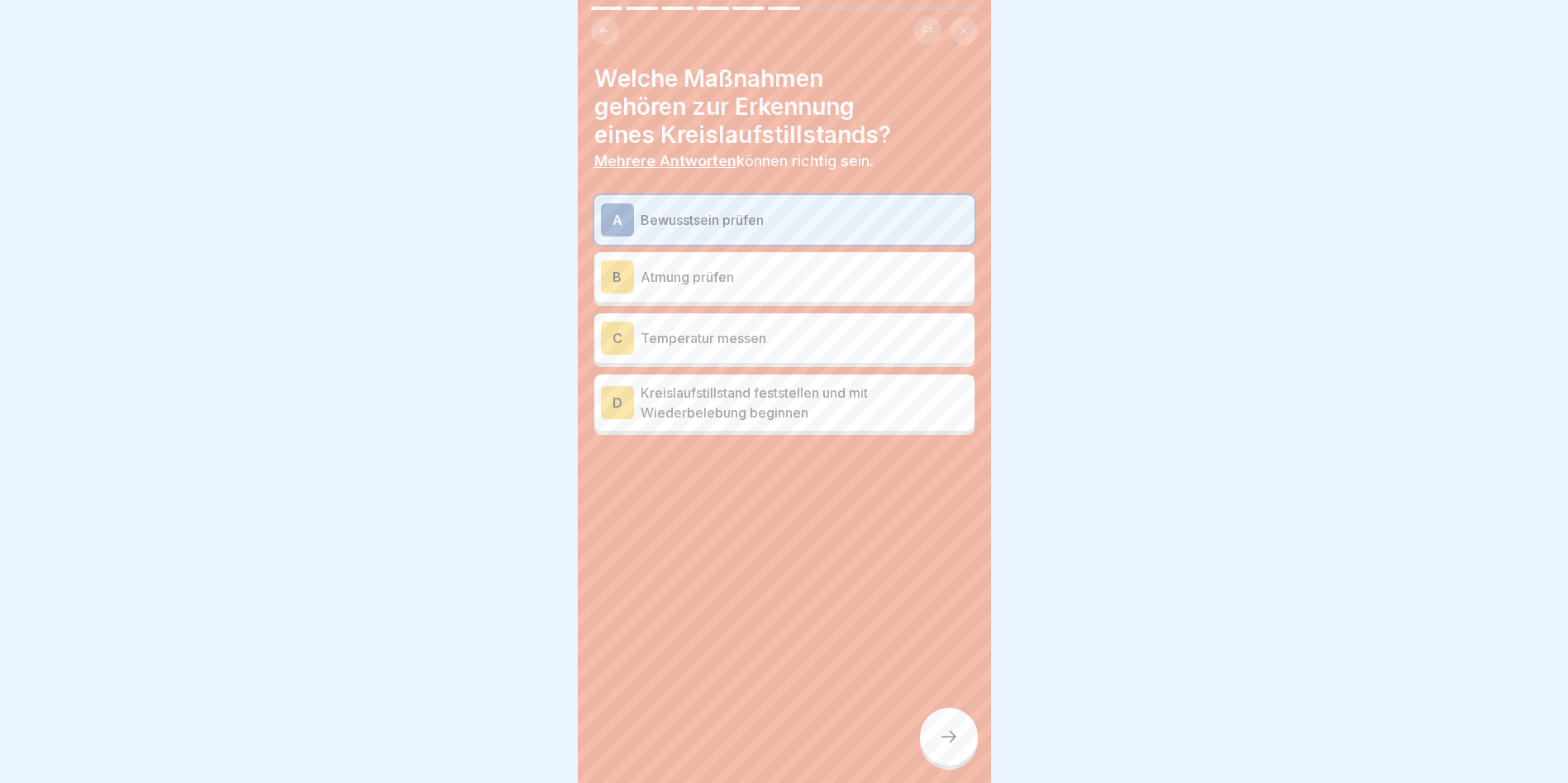 click on "Atmung prüfen" at bounding box center (804, 277) 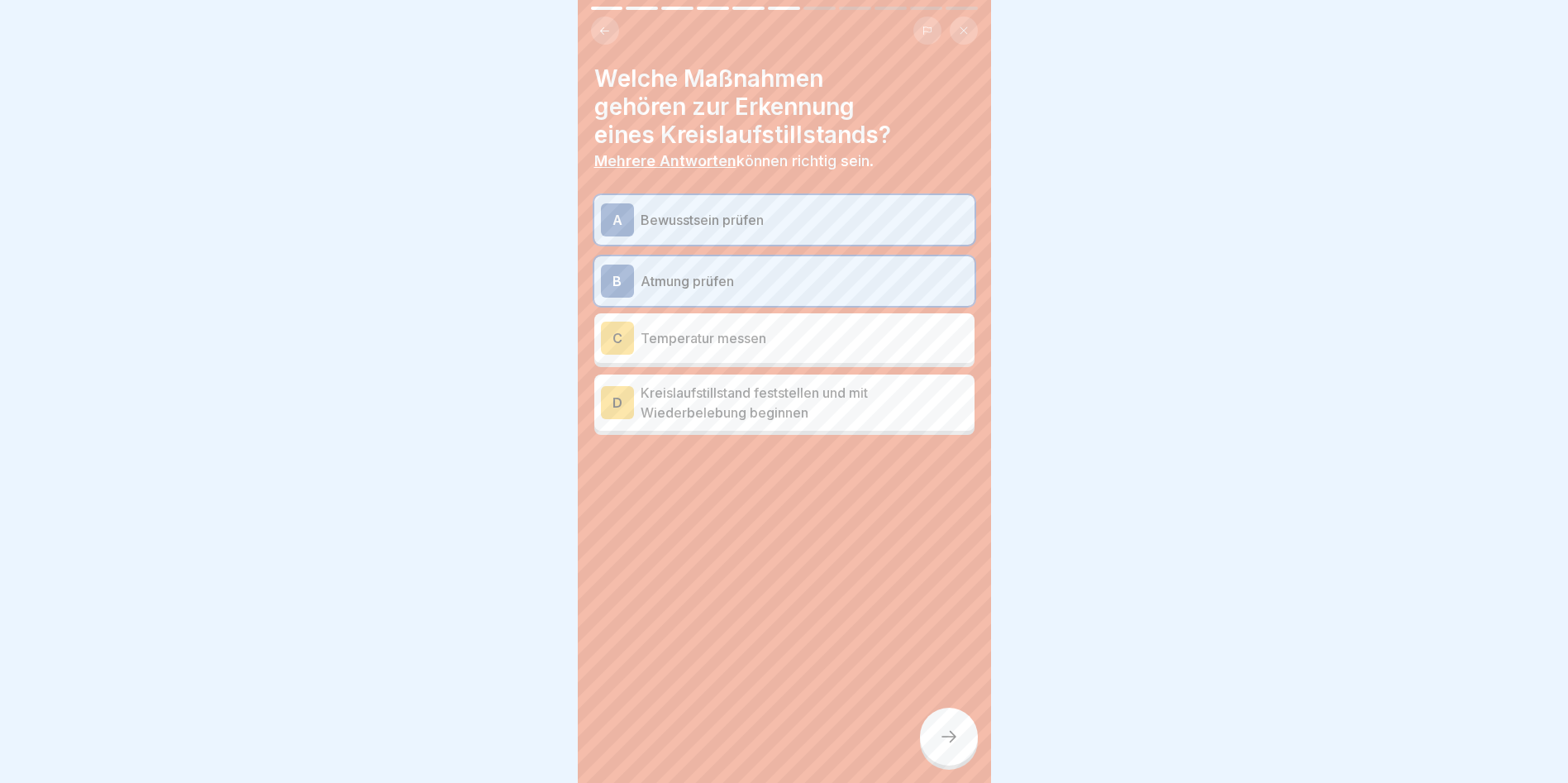 click on "Kreislaufstillstand feststellen und mit Wiederbelebung beginnen" at bounding box center (804, 403) 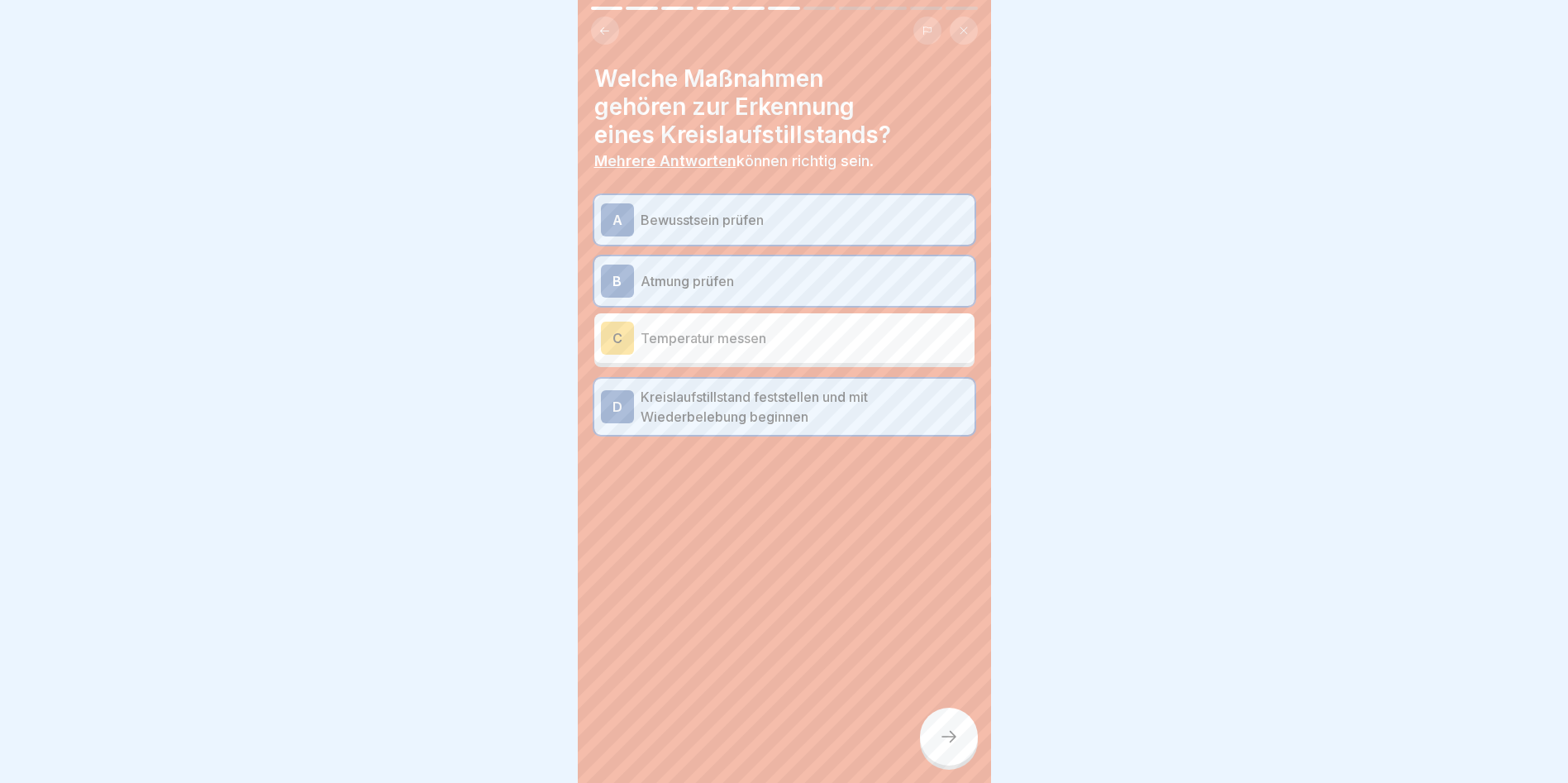 click on "C Temperatur messen" at bounding box center (784, 338) 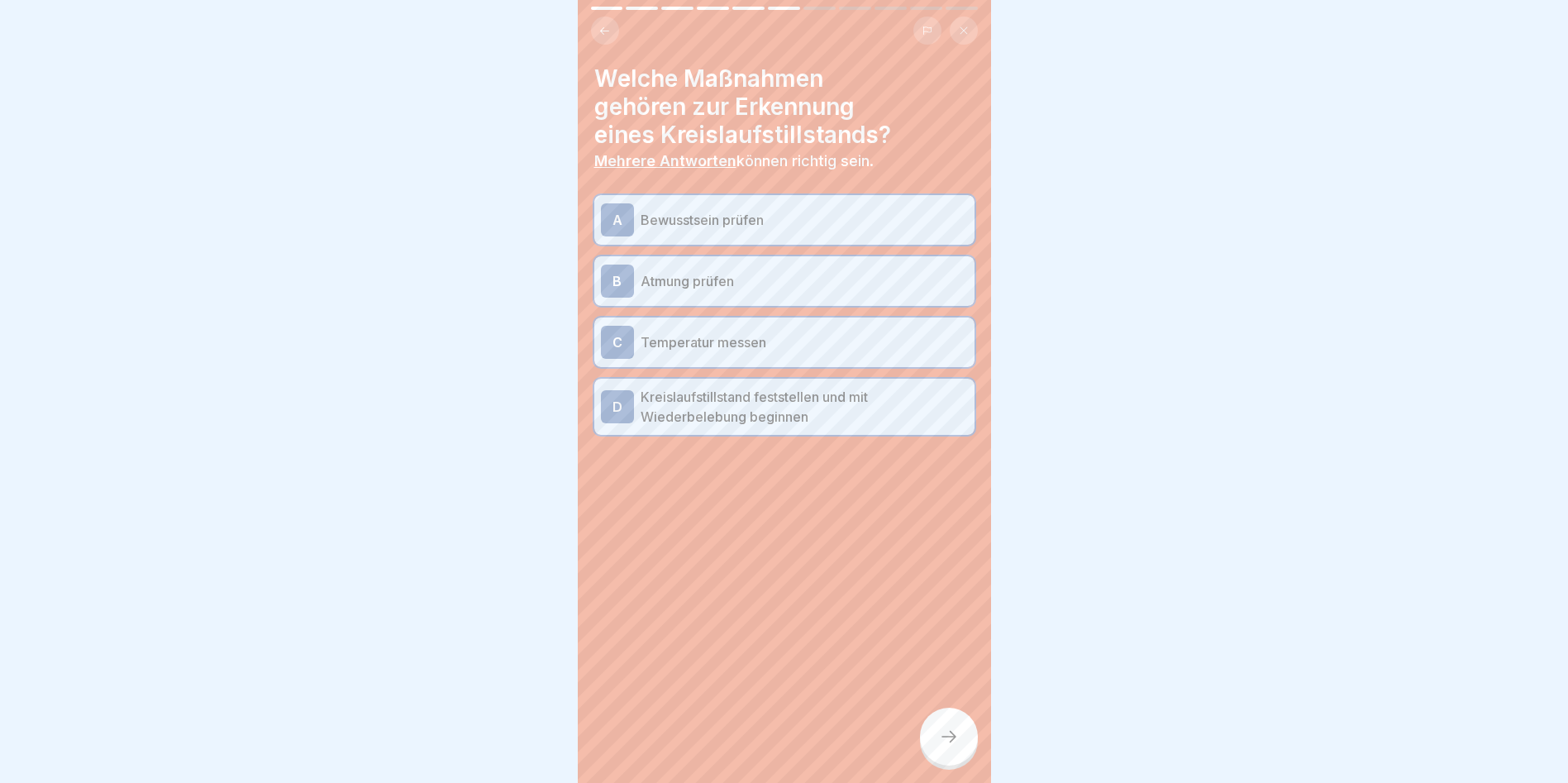 click 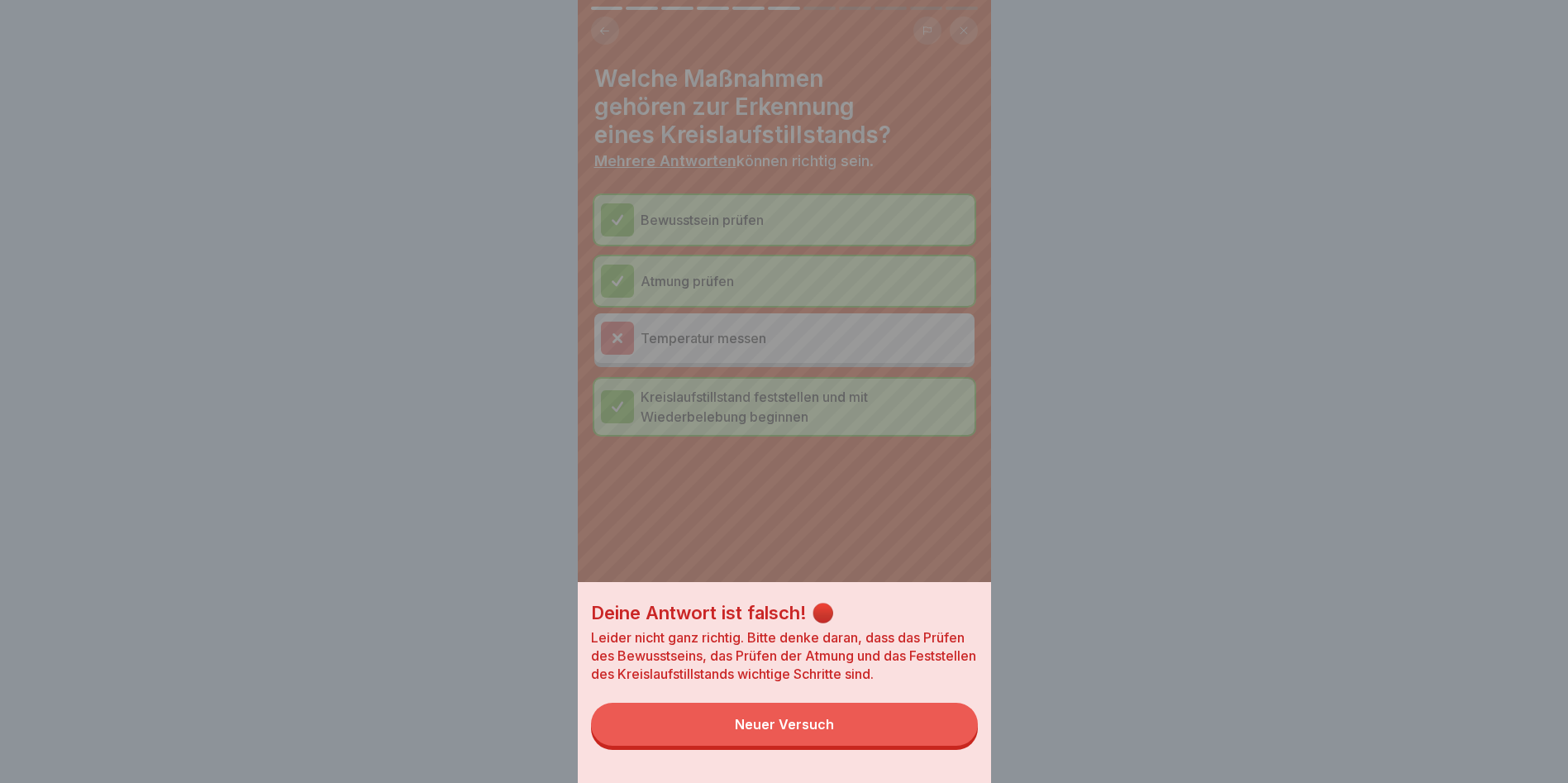 click on "Neuer Versuch" at bounding box center [784, 724] 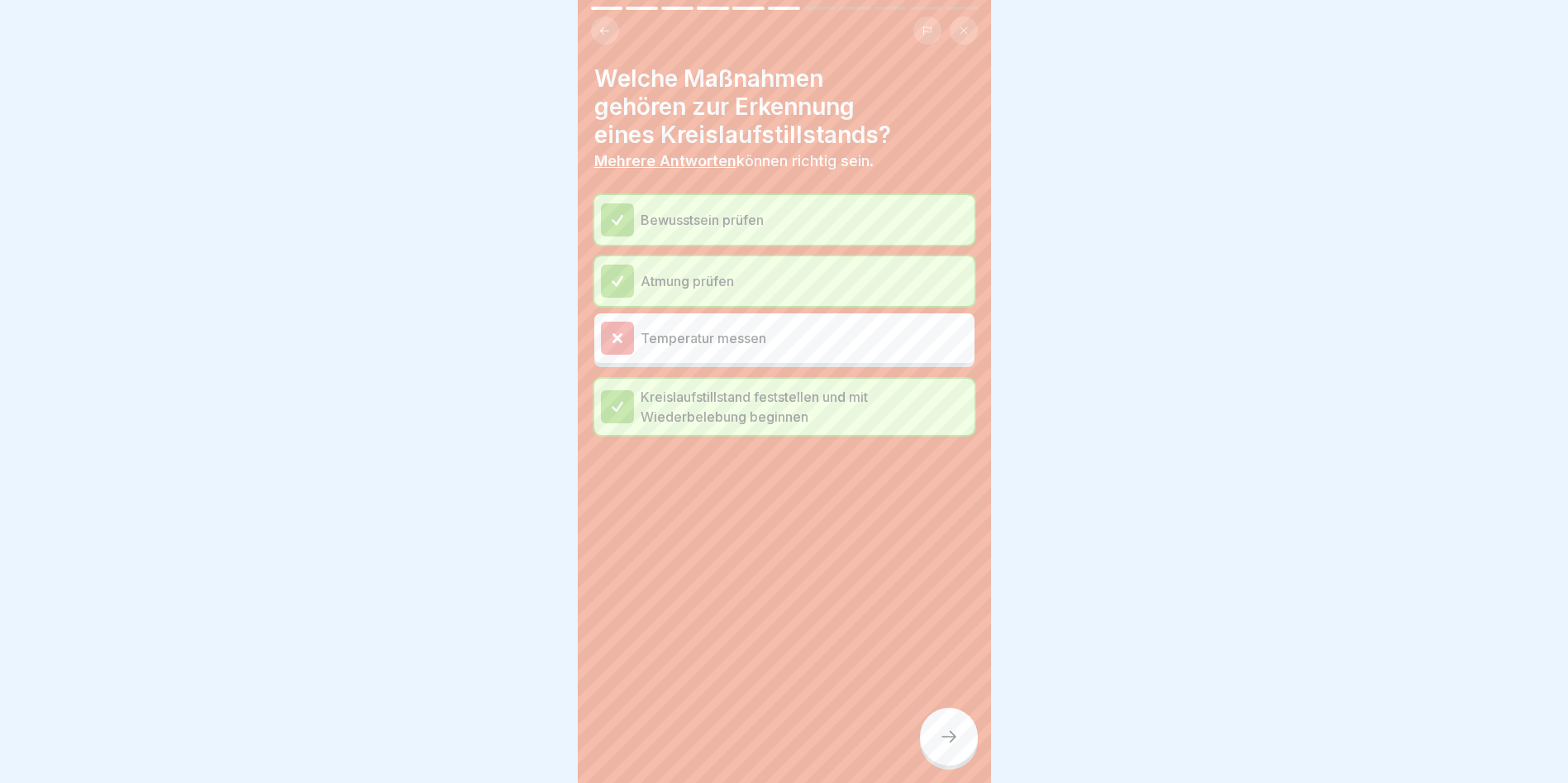 click at bounding box center (949, 737) 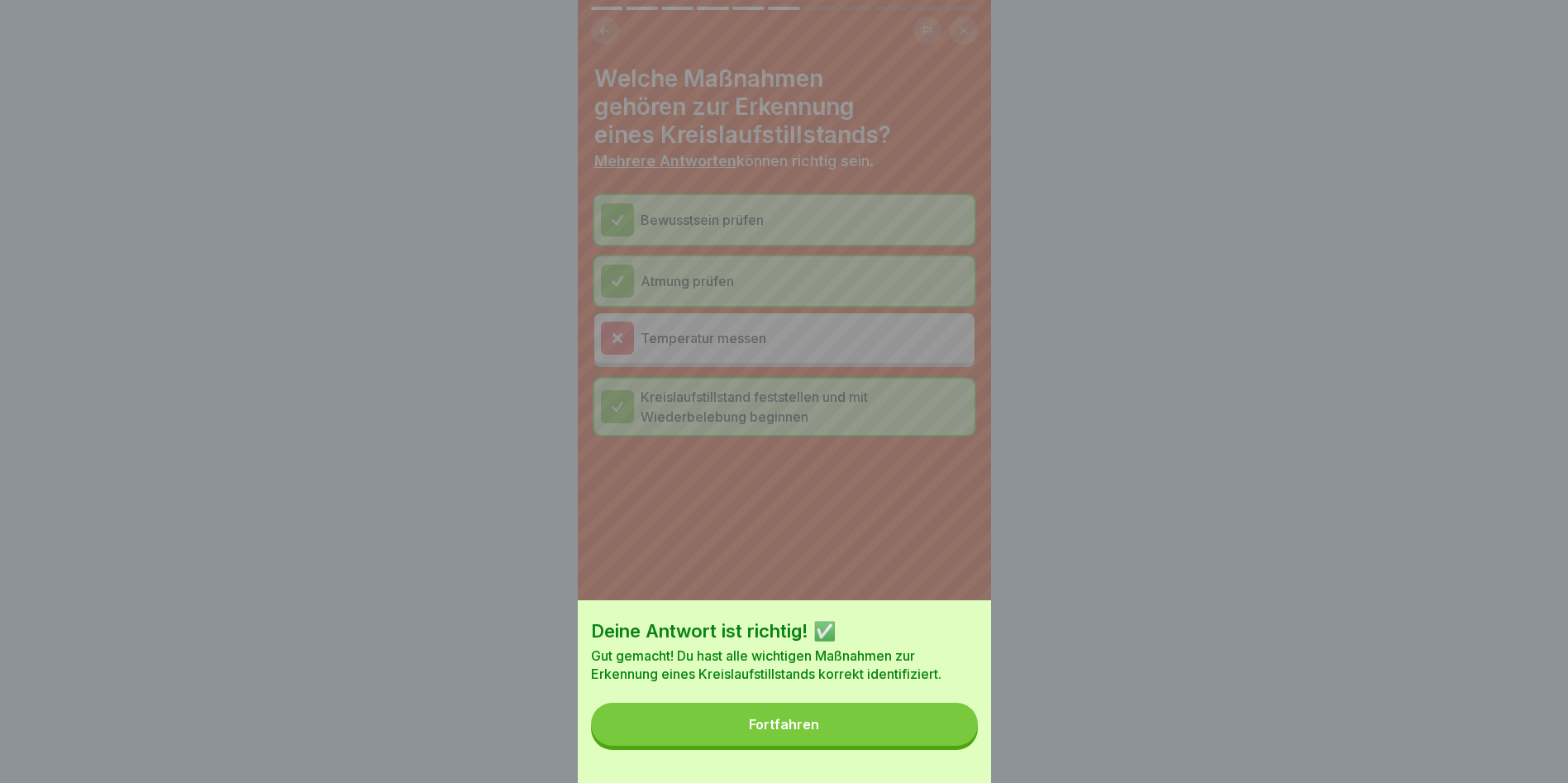 click on "Fortfahren" at bounding box center (784, 724) 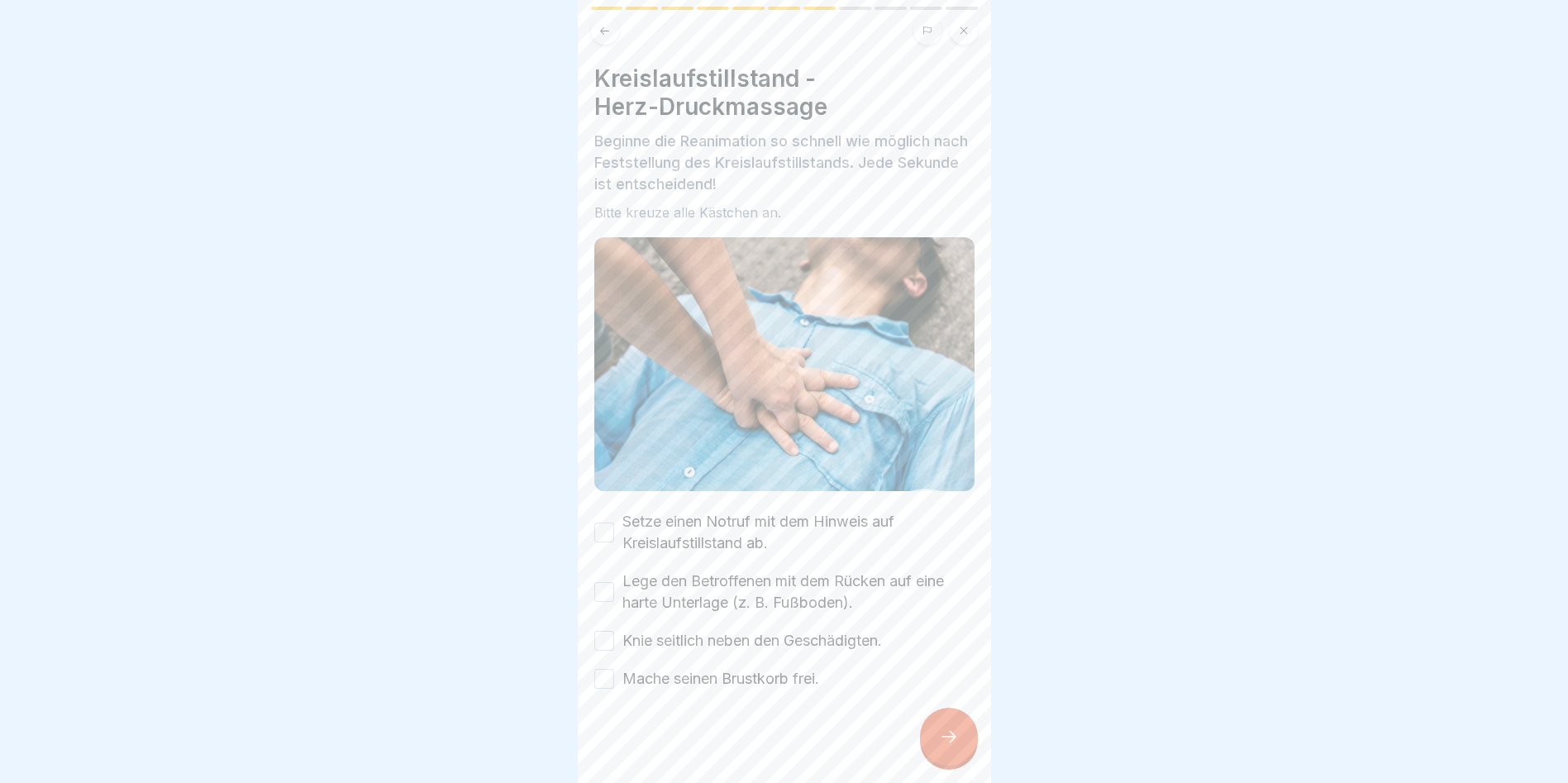 click on "Setze einen Notruf mit dem Hinweis auf Kreislaufstillstand ab." at bounding box center [604, 532] 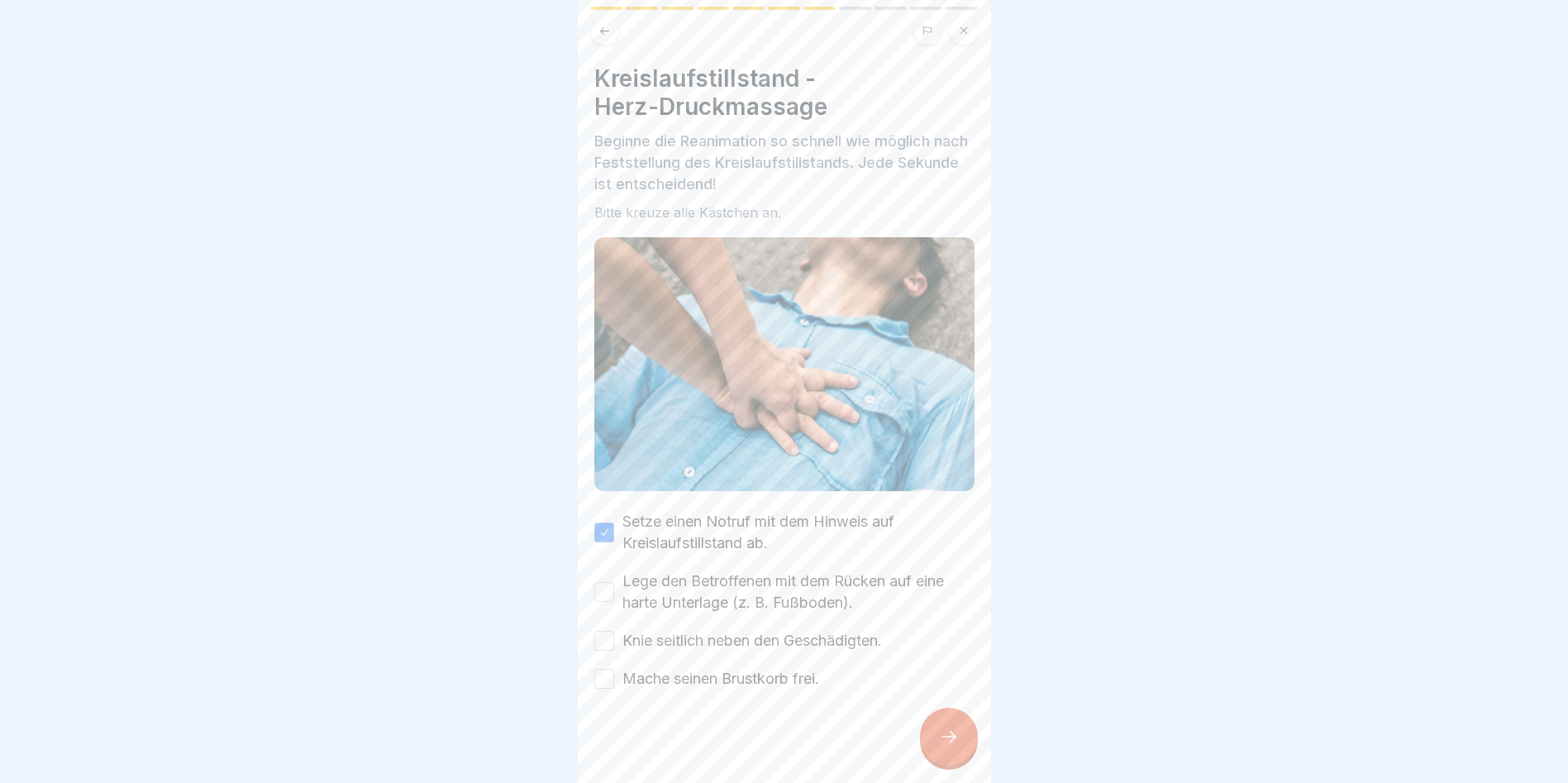 click on "Lege den Betroffenen mit dem Rücken auf eine harte Unterlage (z. B. Fußboden)." at bounding box center (604, 592) 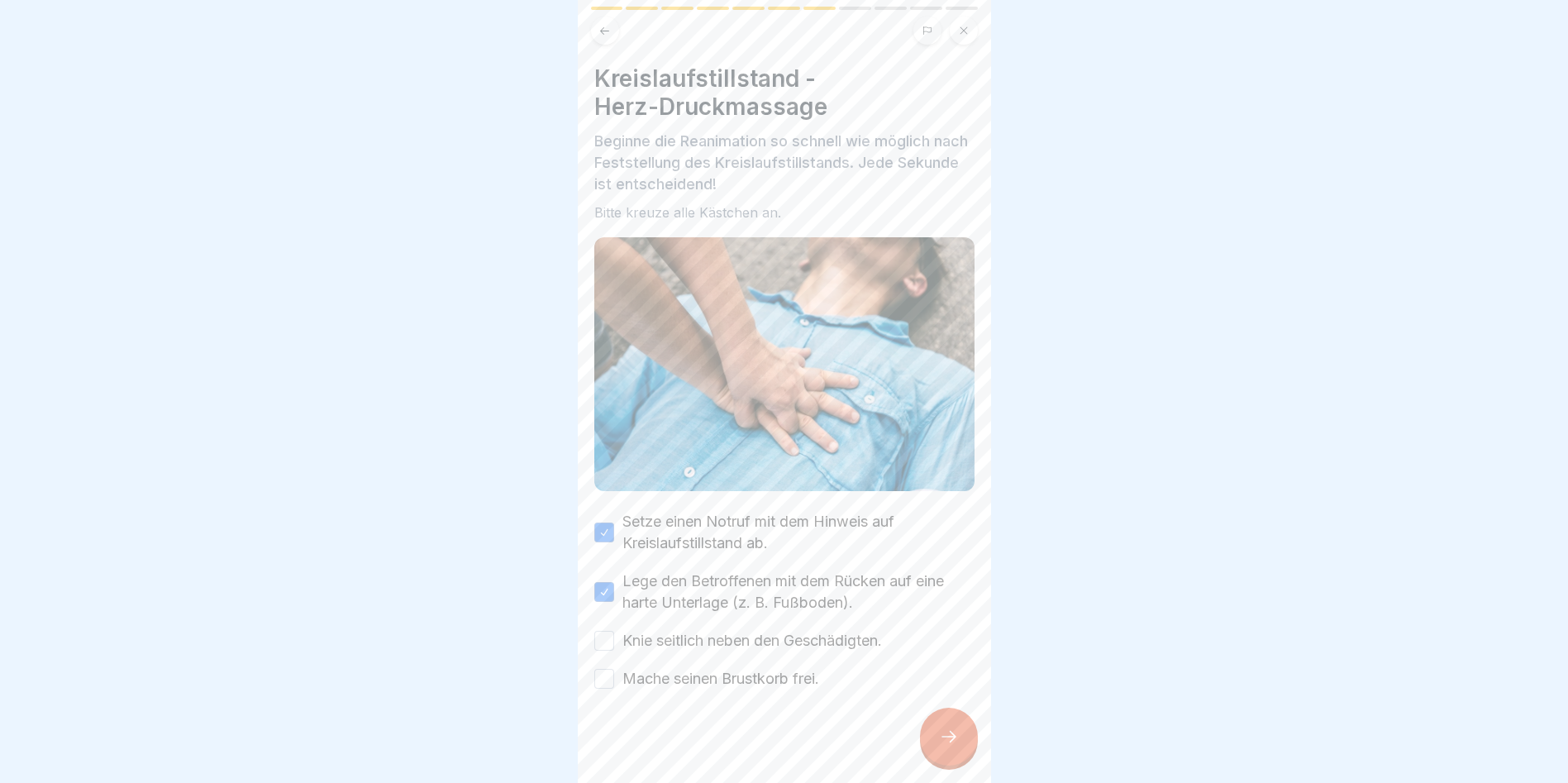 click on "Knie seitlich neben den Geschädigten." at bounding box center (604, 641) 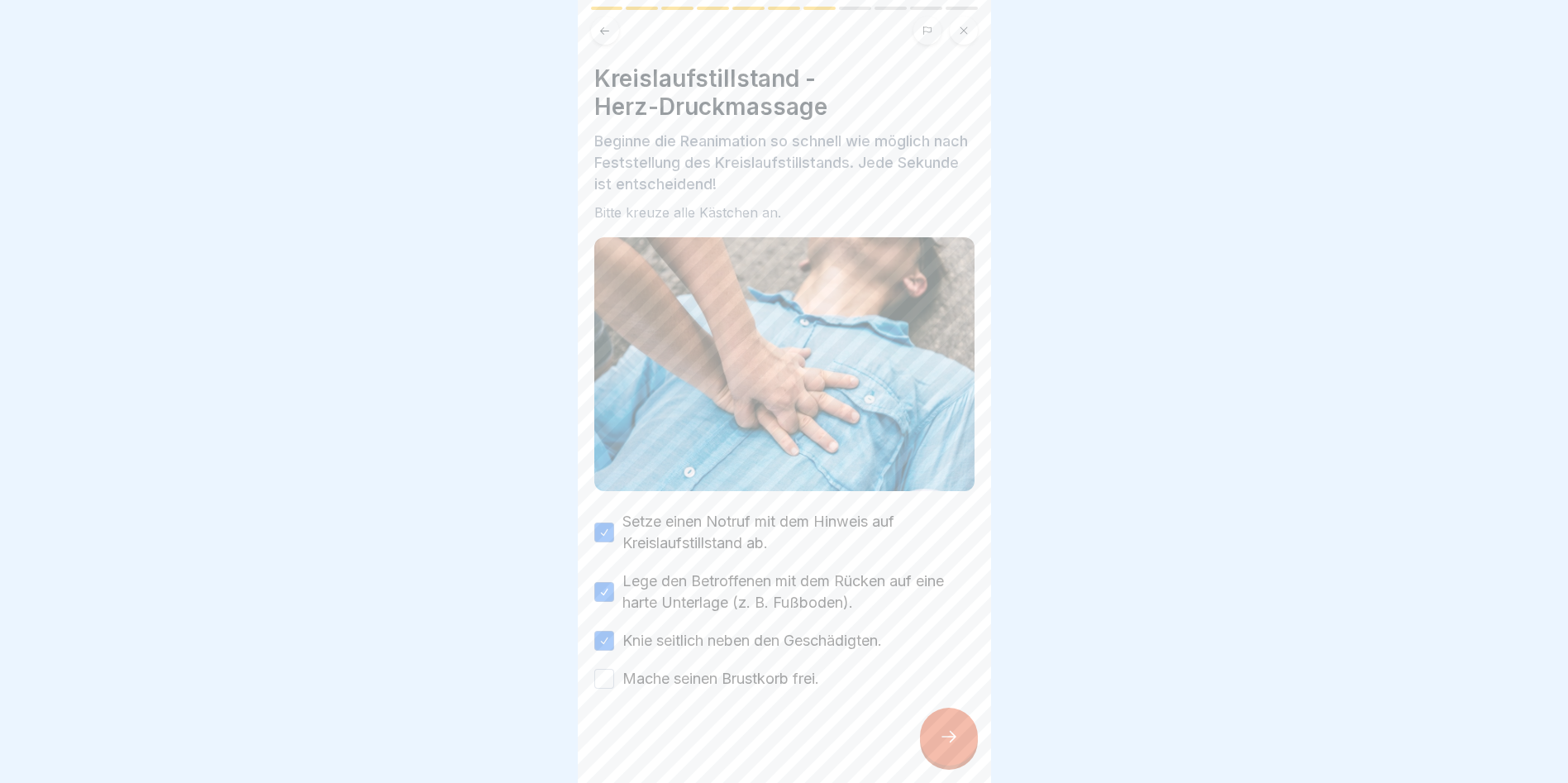 click on "Mache seinen Brustkorb frei." at bounding box center [784, 679] 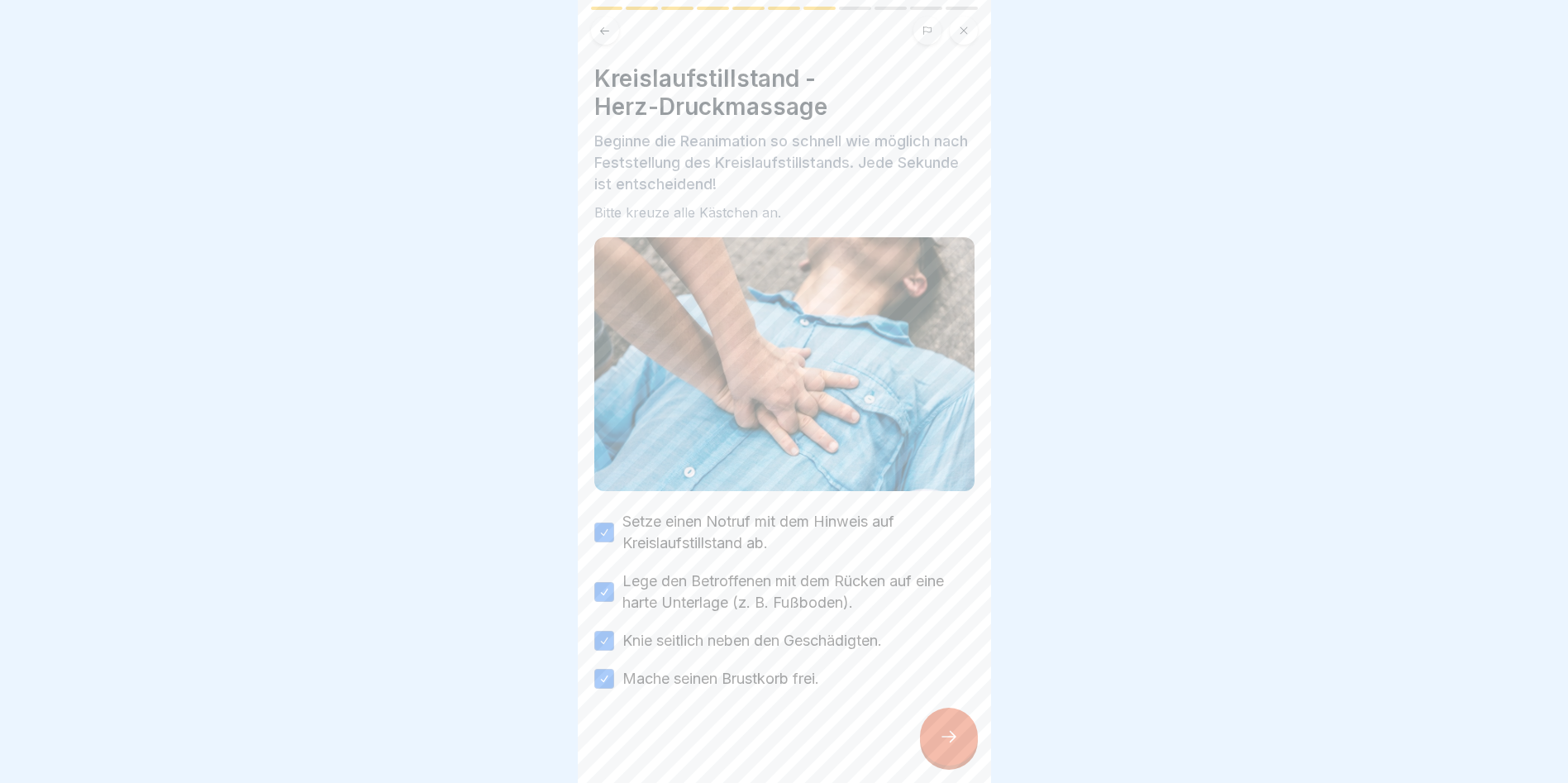click 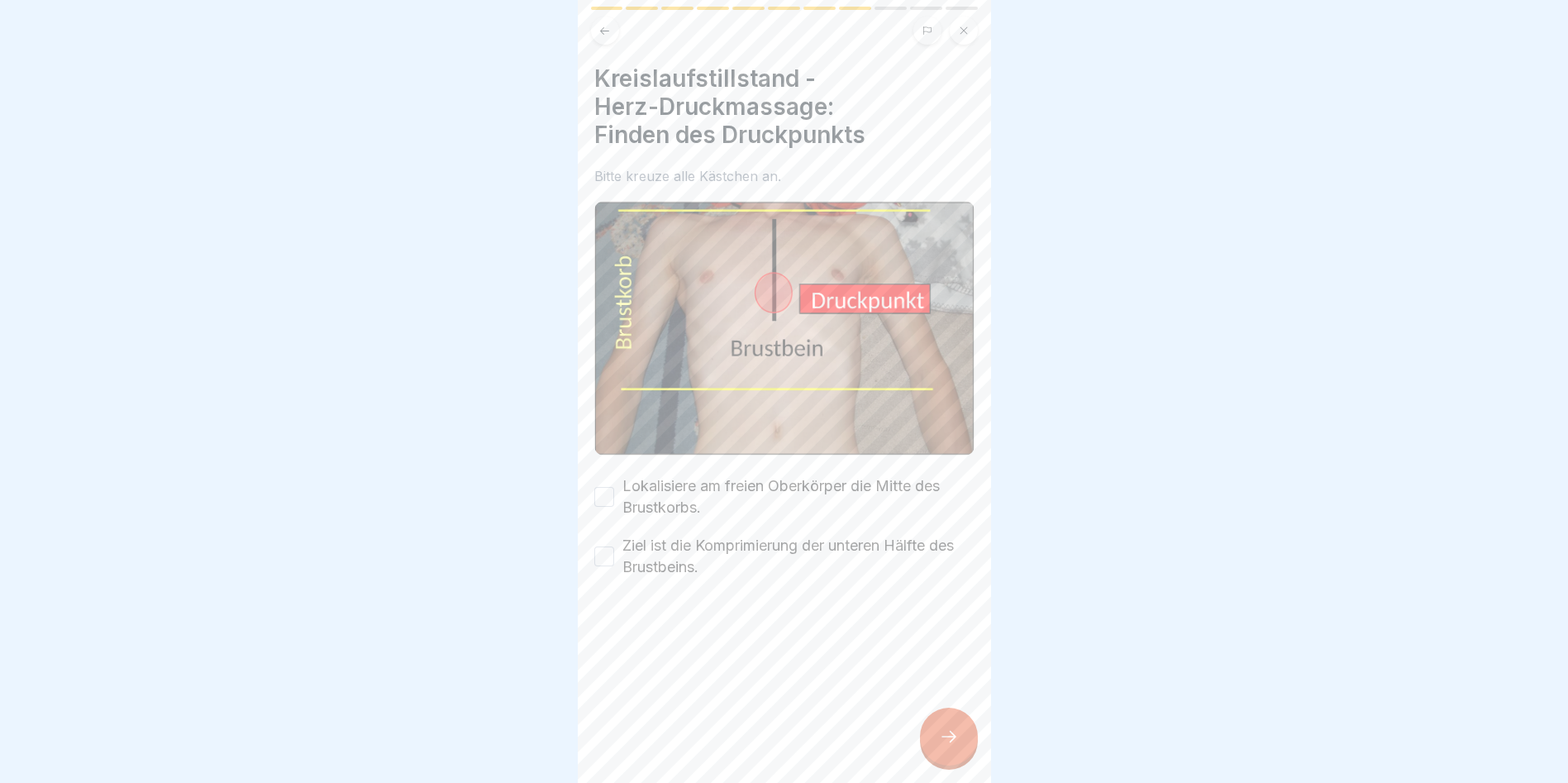 click on "Lokalisiere am freien Oberkörper die Mitte des Brustkorbs." at bounding box center (604, 497) 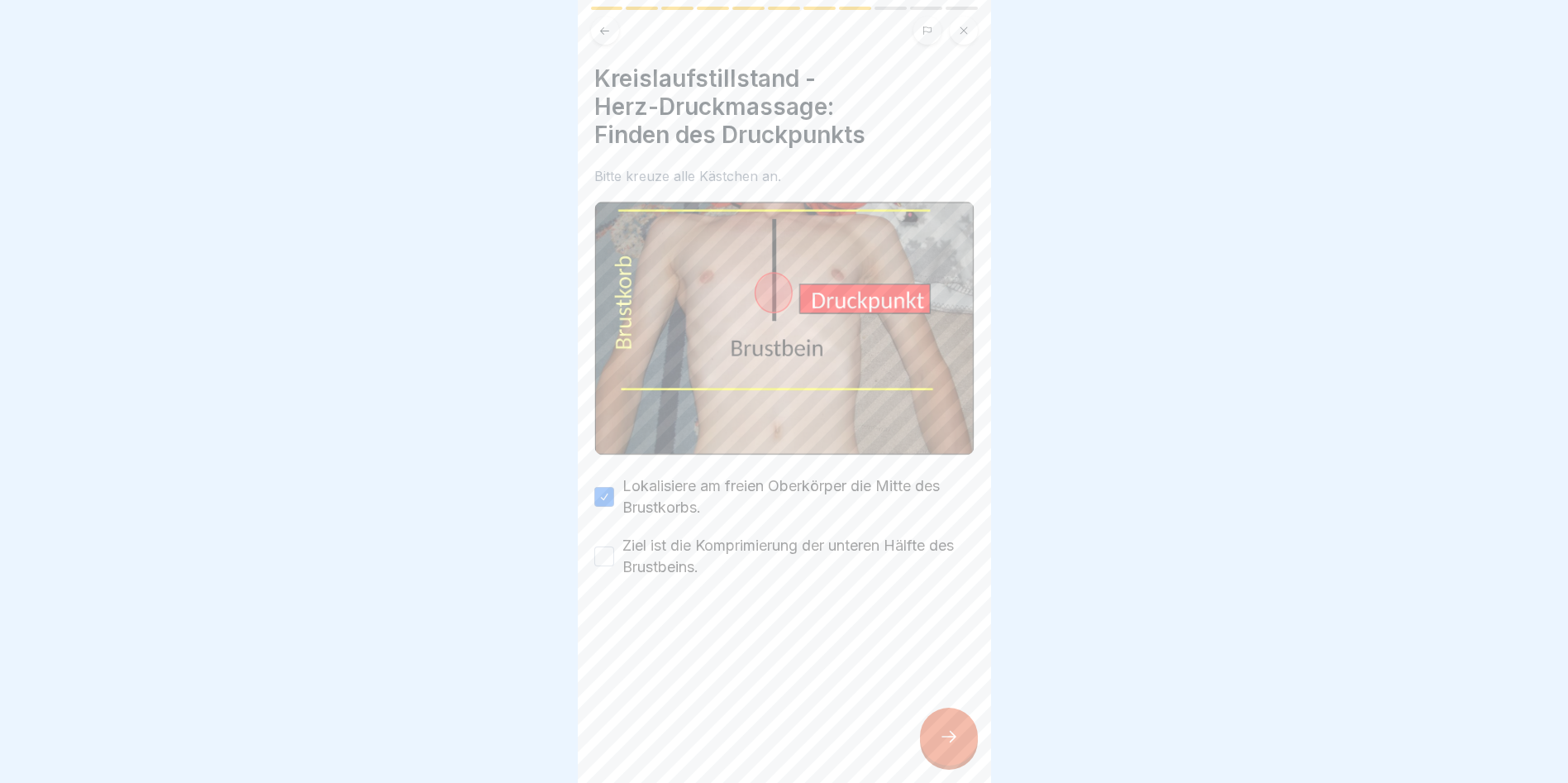 click on "Ziel ist die Komprimierung der unteren Hälfte des Brustbeins." at bounding box center [604, 556] 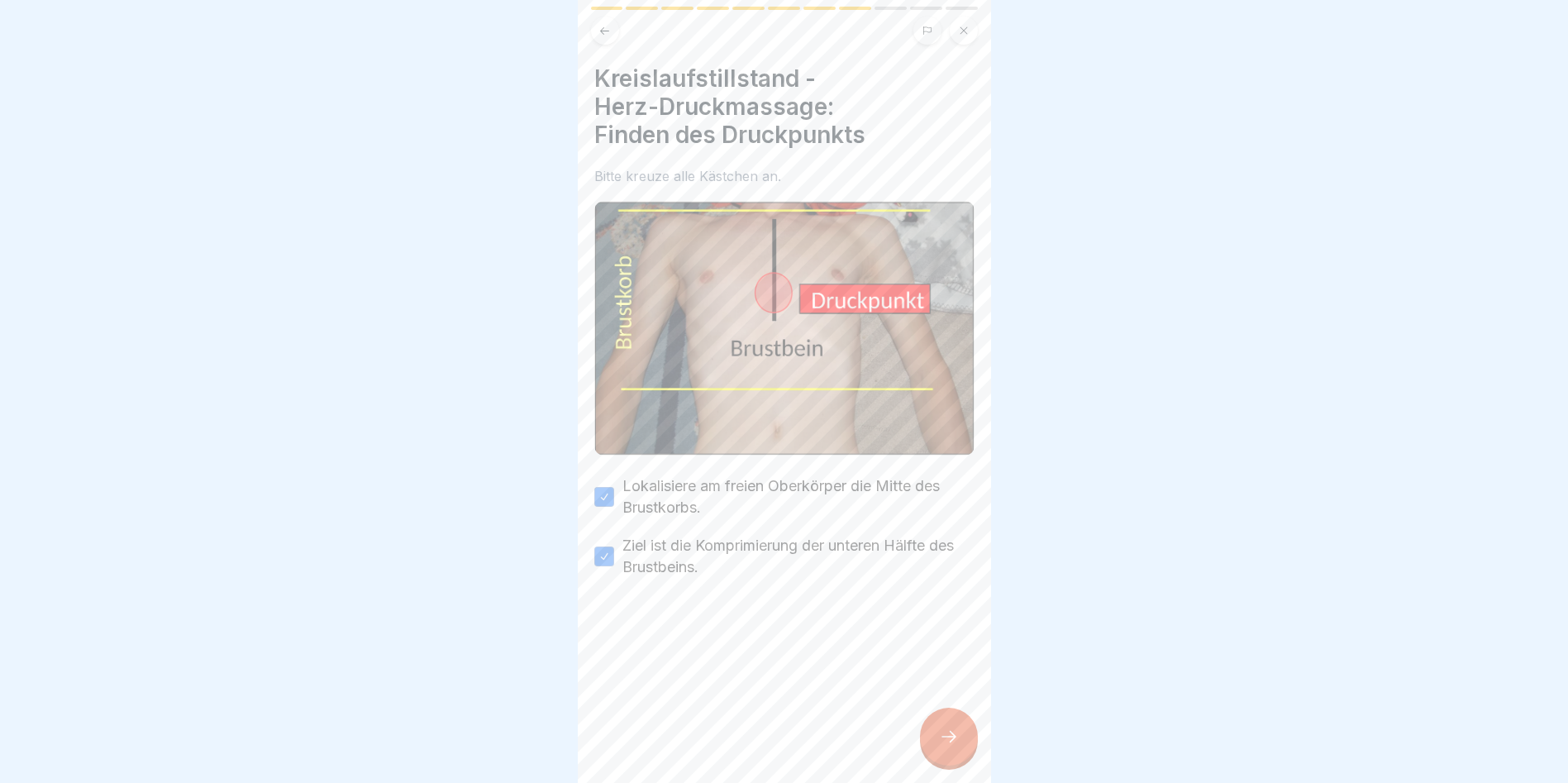 click at bounding box center (949, 737) 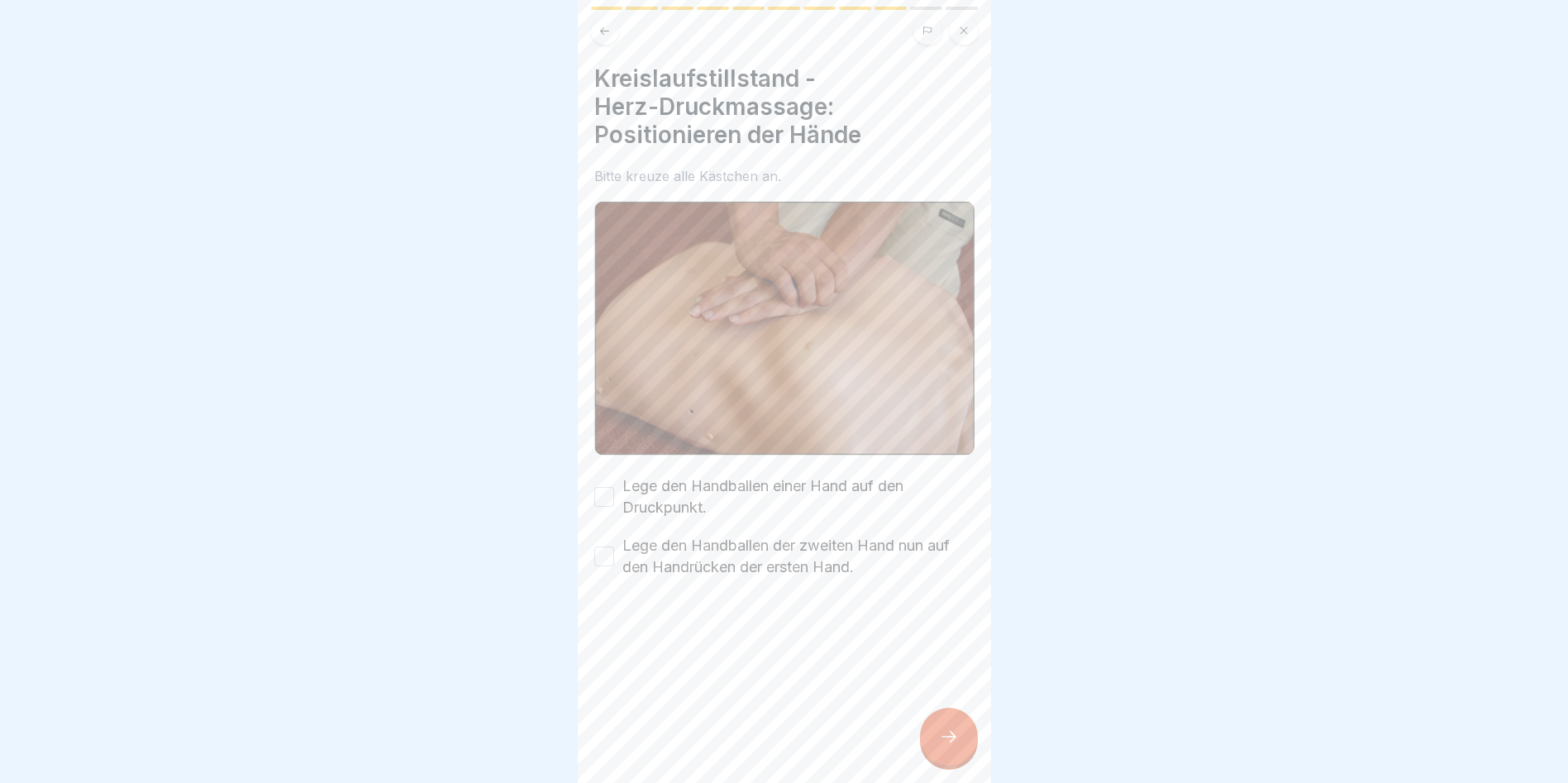 click on "Lege den Handballen einer Hand auf den Druckpunkt." at bounding box center [604, 497] 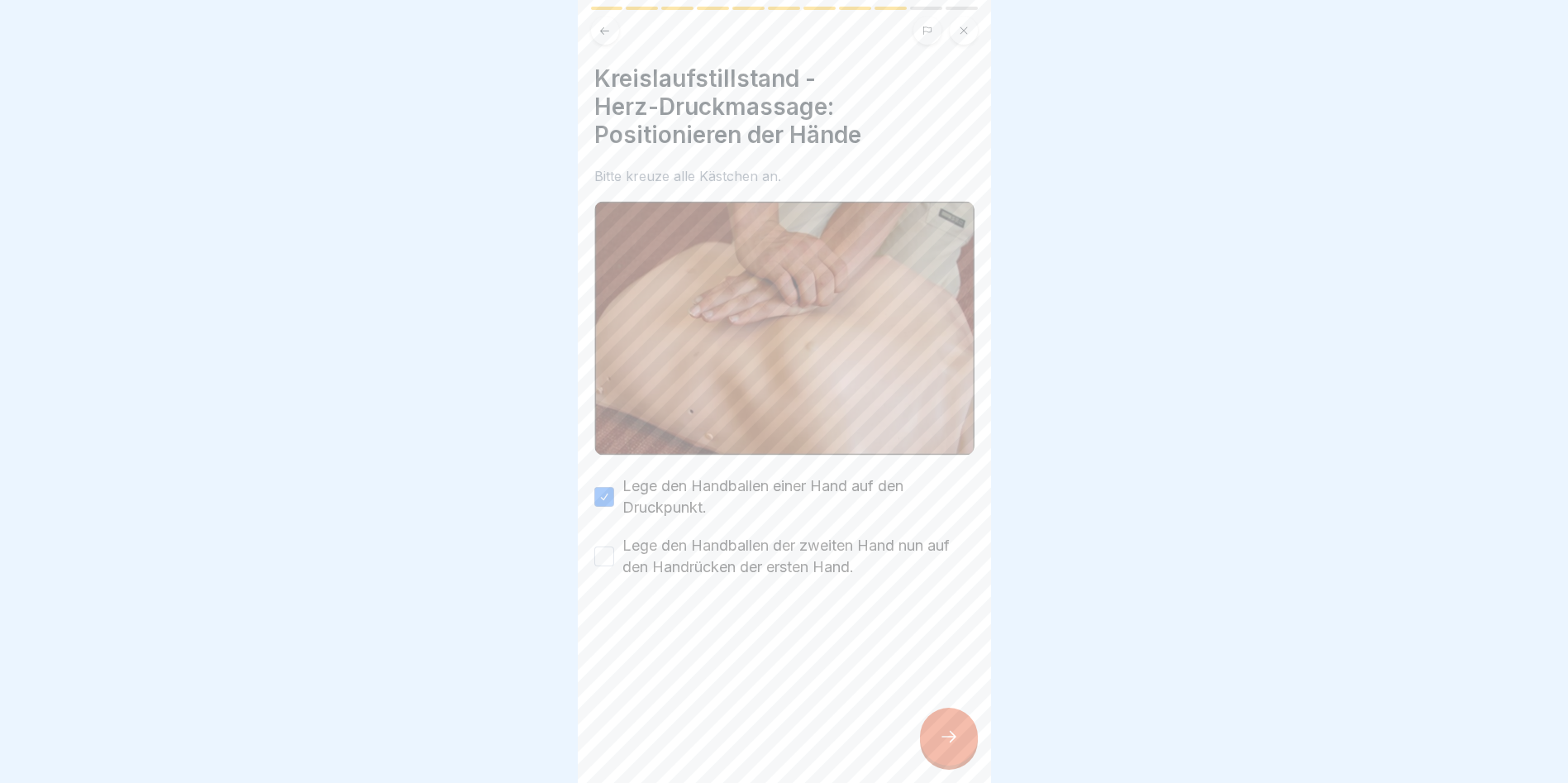 click on "Lege den Handballen der zweiten Hand nun auf den Handrücken der ersten Hand." at bounding box center [604, 556] 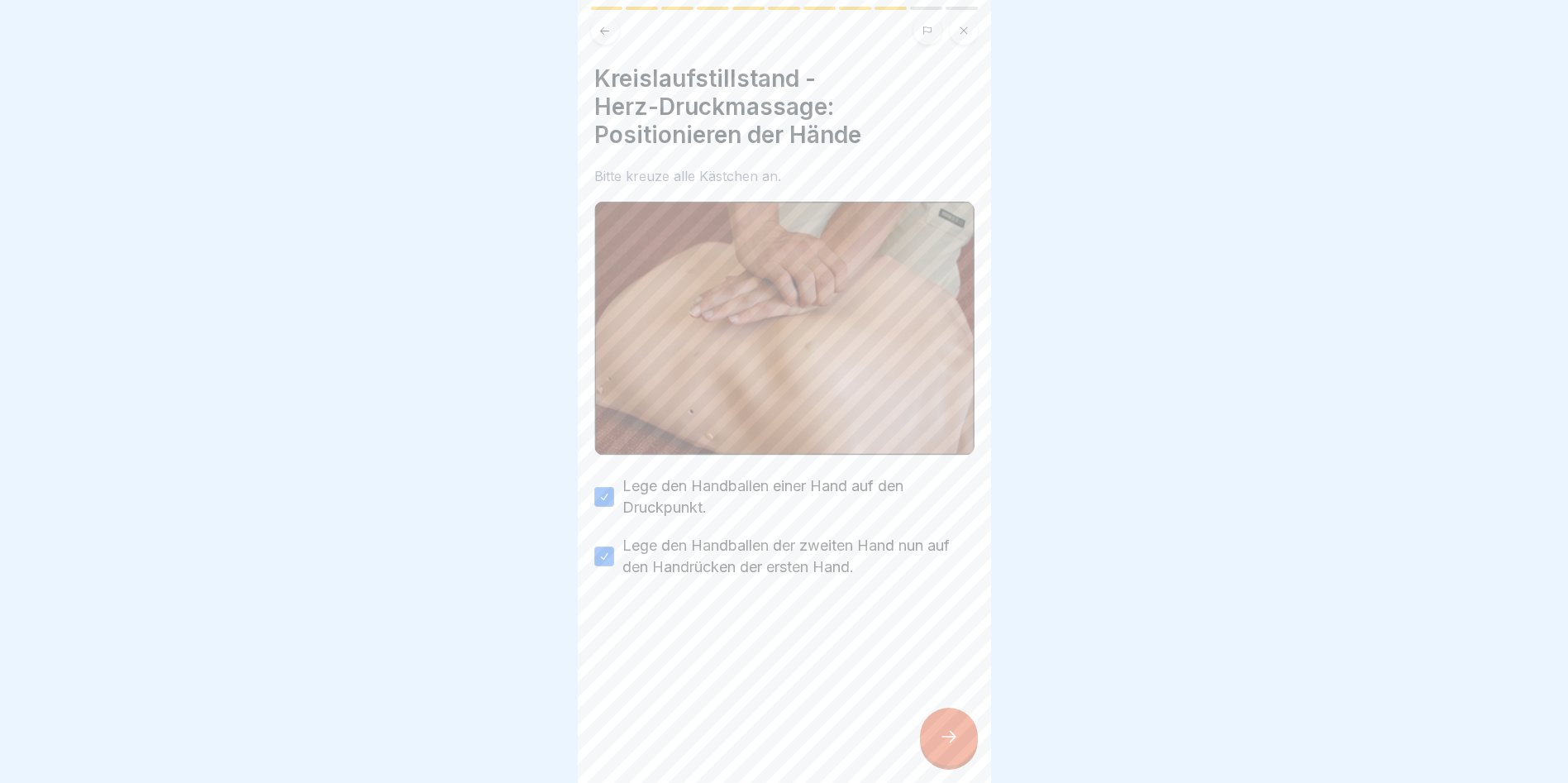 click 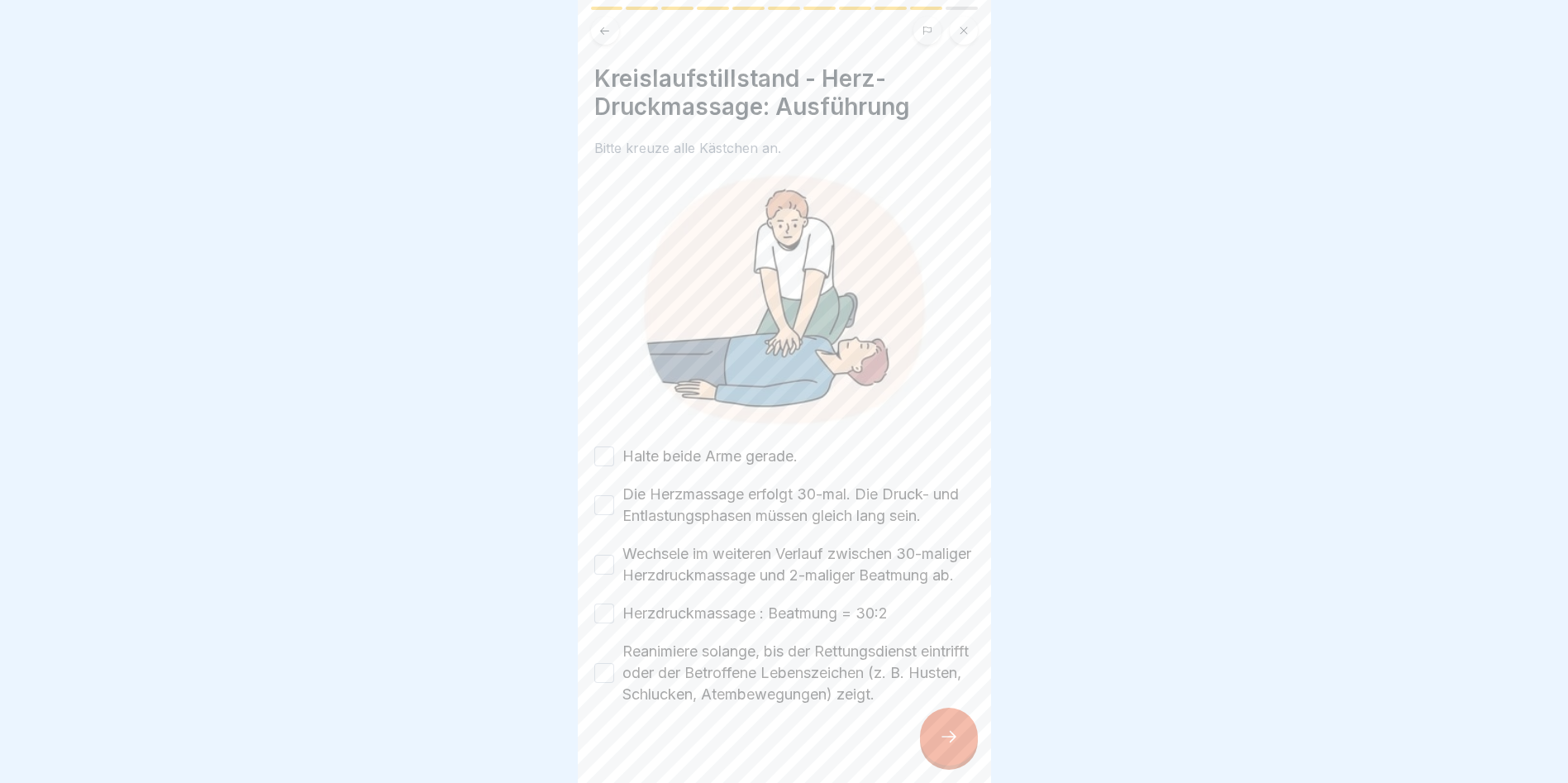 scroll, scrollTop: 56, scrollLeft: 0, axis: vertical 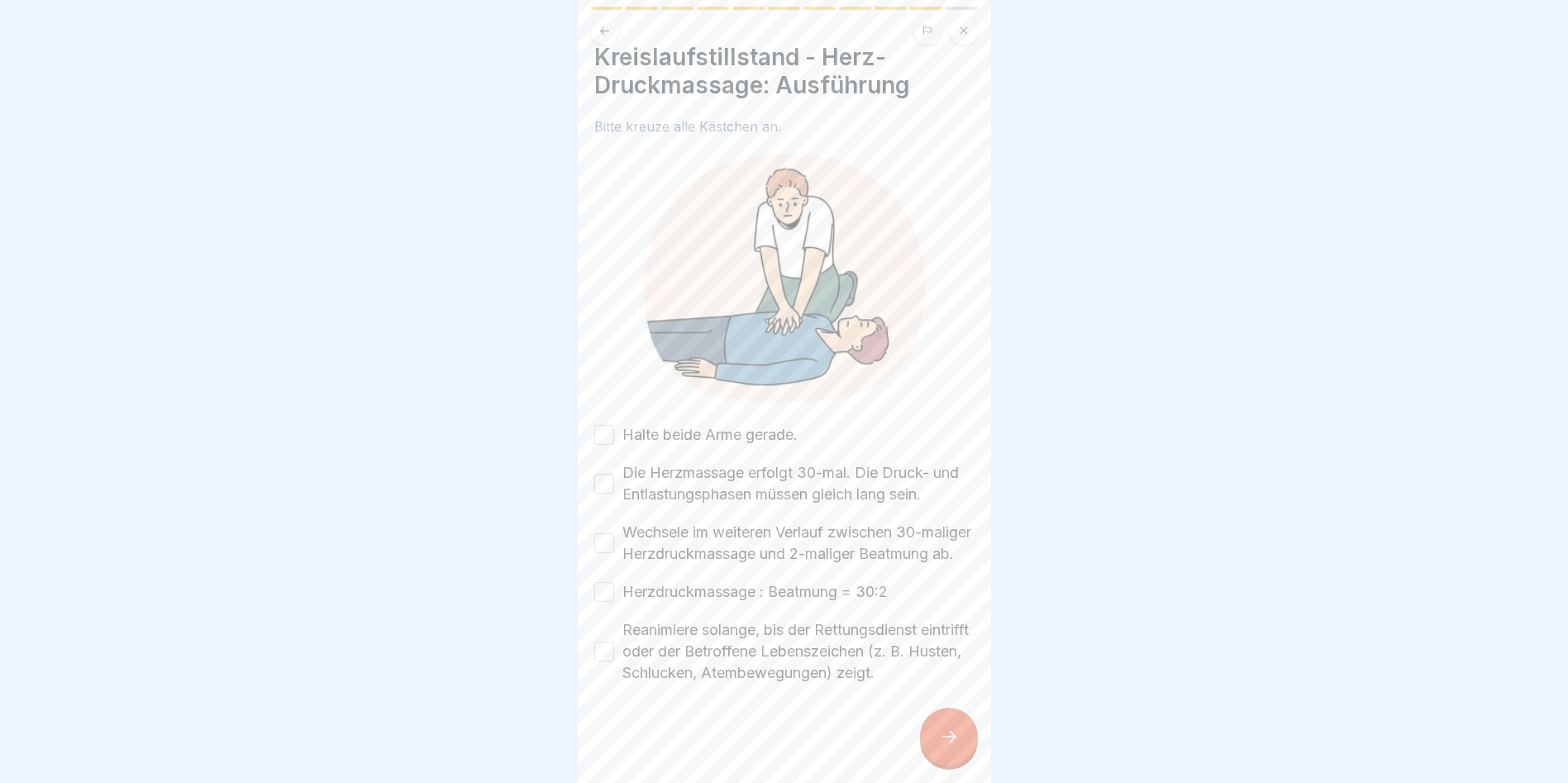 click on "Halte beide Arme gerade." at bounding box center [604, 435] 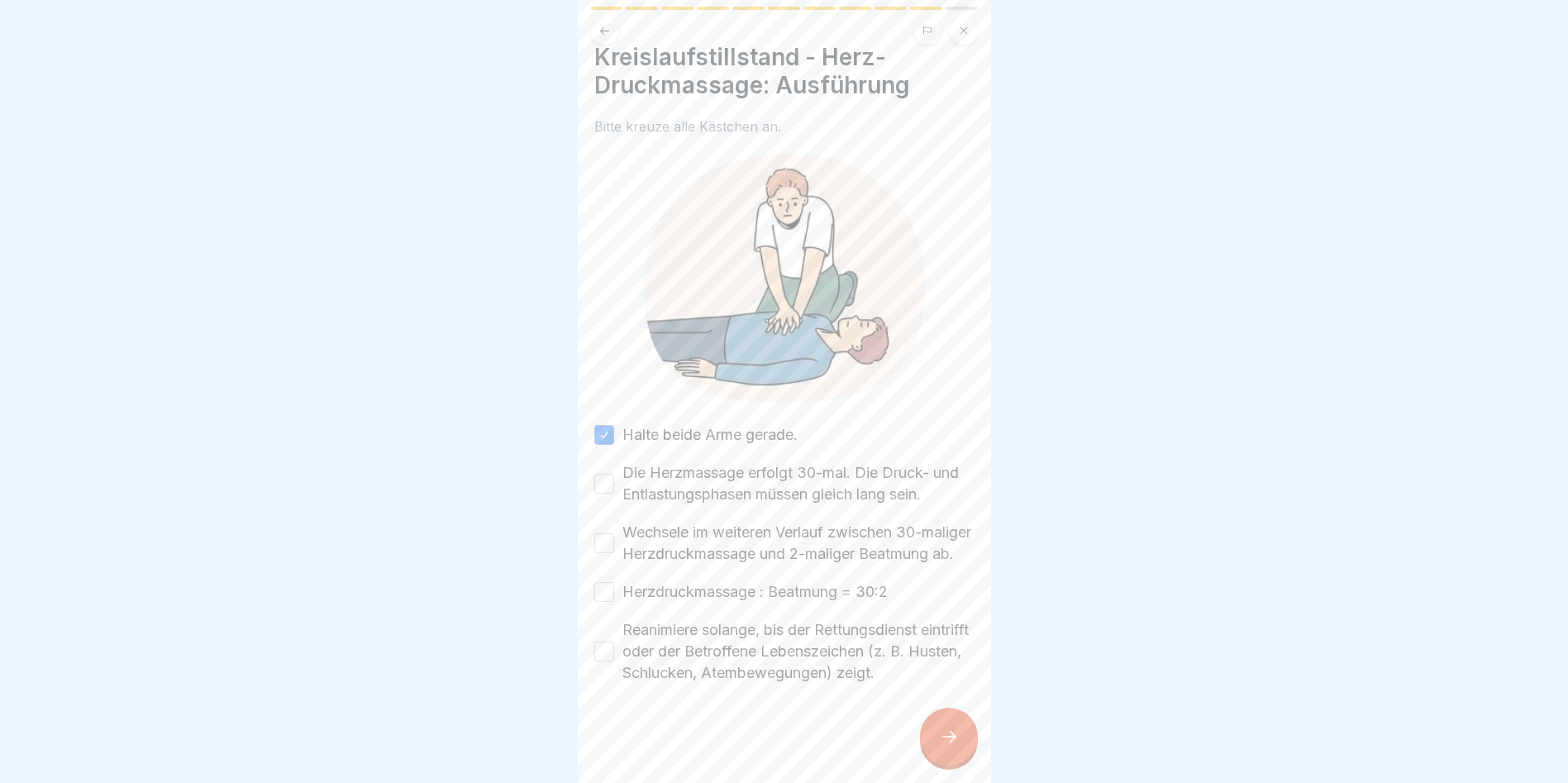 click on "Die Herzmassage erfolgt 30-mal. Die Druck- und Entlastungsphasen müssen gleich lang sein." at bounding box center [604, 484] 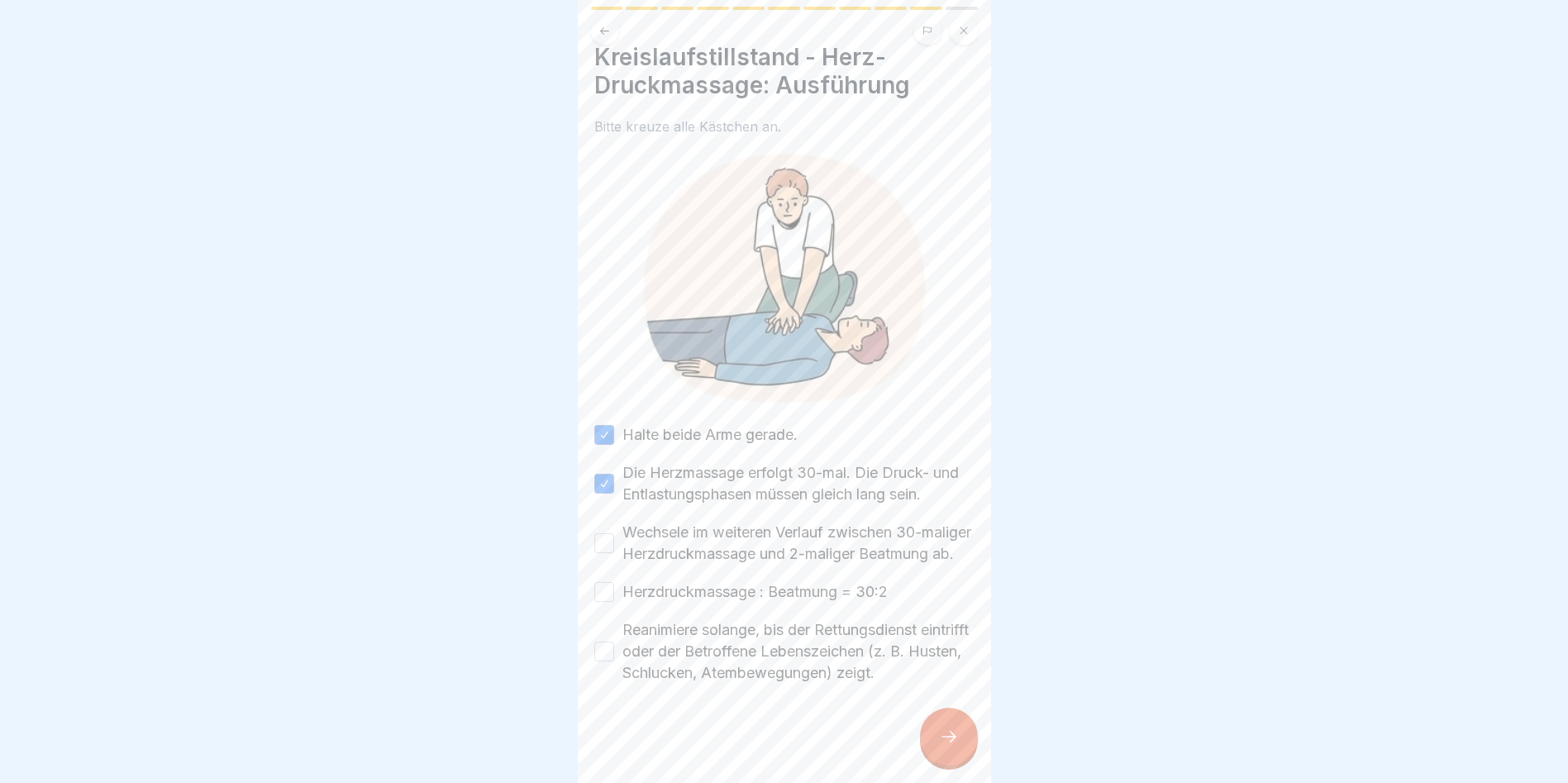 click on "Wechsele im weiteren Verlauf zwischen 30-maliger Herzdruckmassage und 2-maliger Beatmung ab." at bounding box center [604, 543] 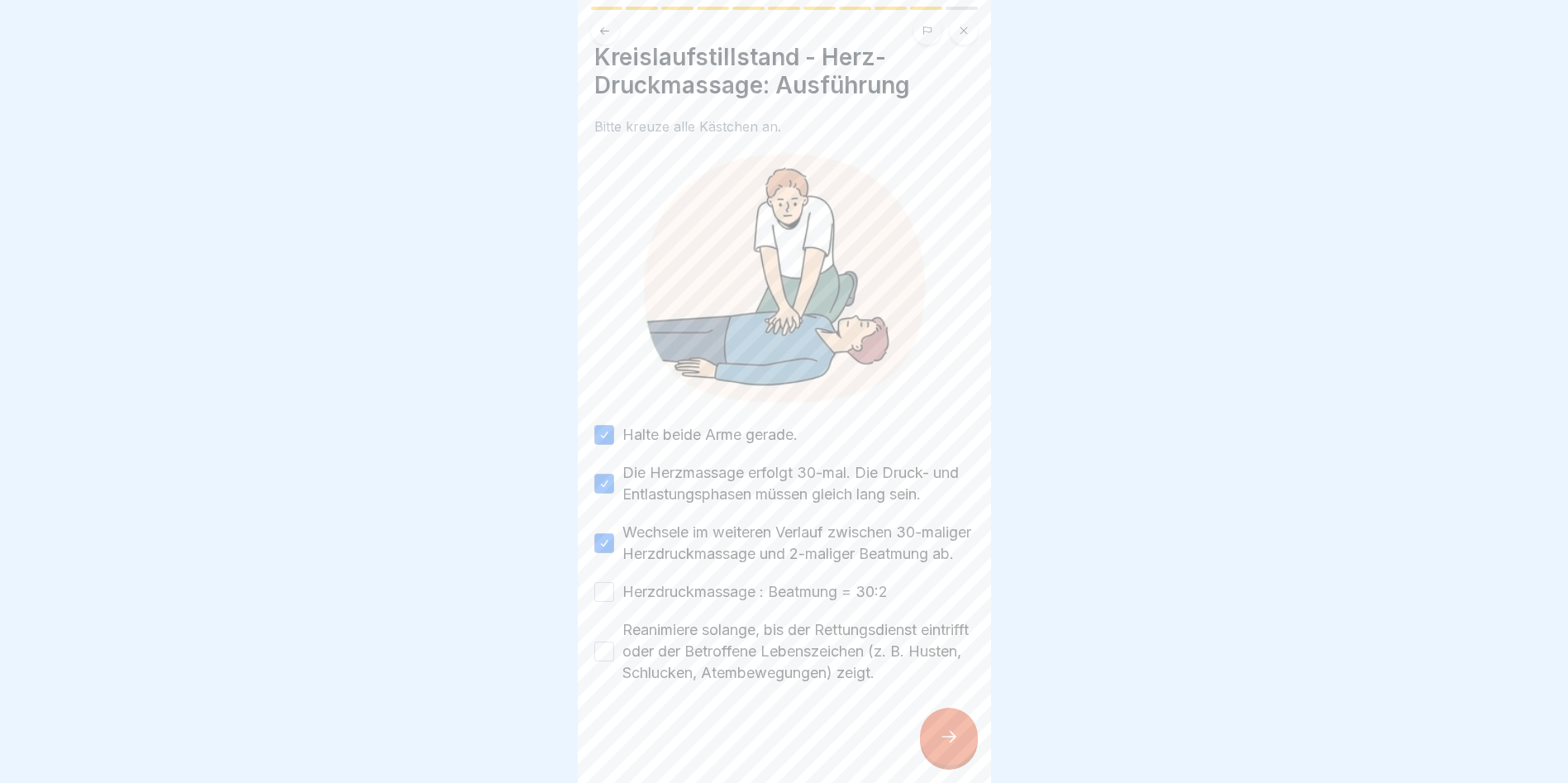 click on "Herzdruckmassage : Beatmung = 30:2" at bounding box center [604, 592] 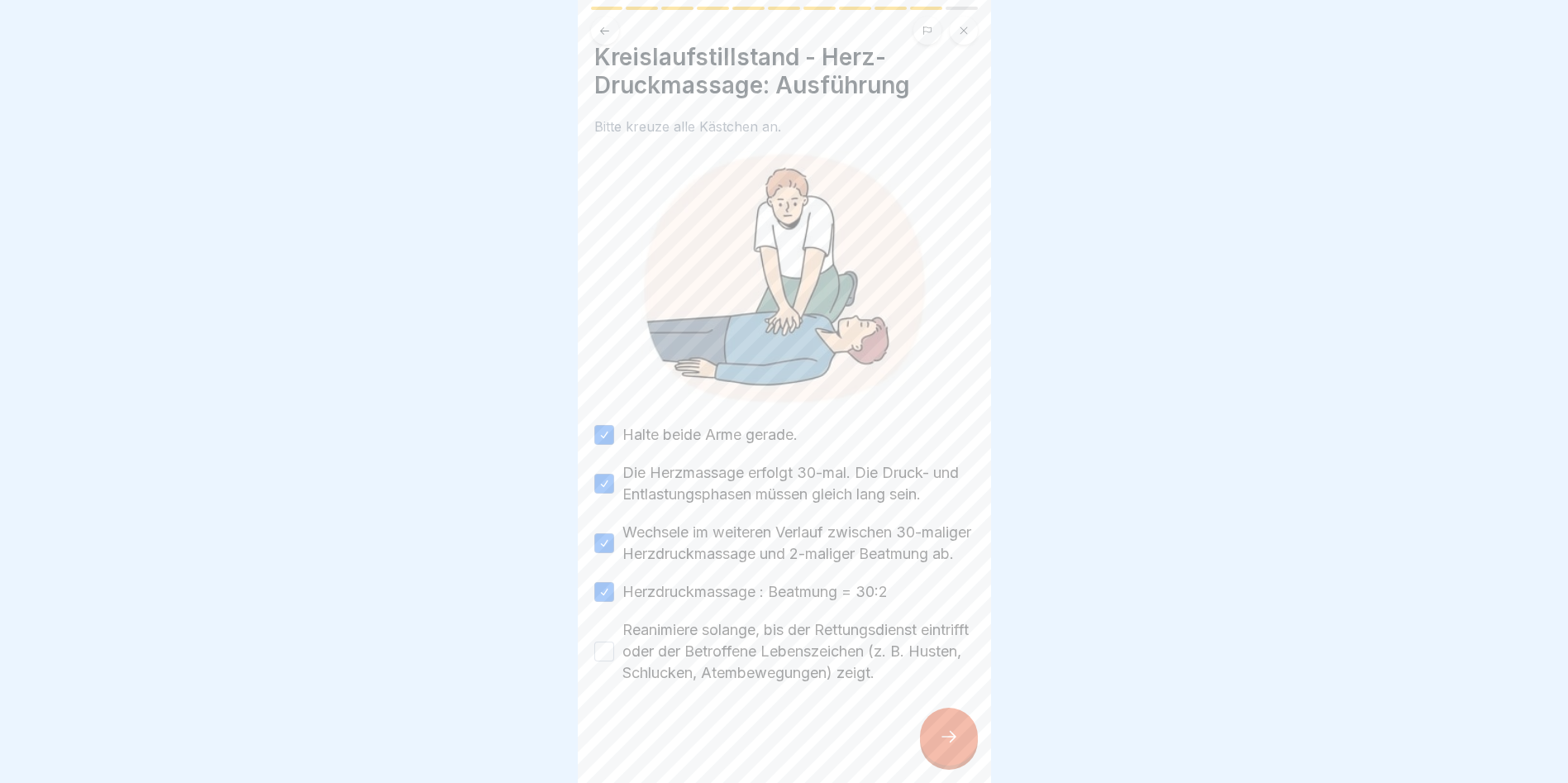 click on "Reanimiere solange, bis der Rettungsdienst eintrifft oder der Betroffene Lebenszeichen (z. B. Husten, Schlucken, Atembewegungen) zeigt." at bounding box center (604, 652) 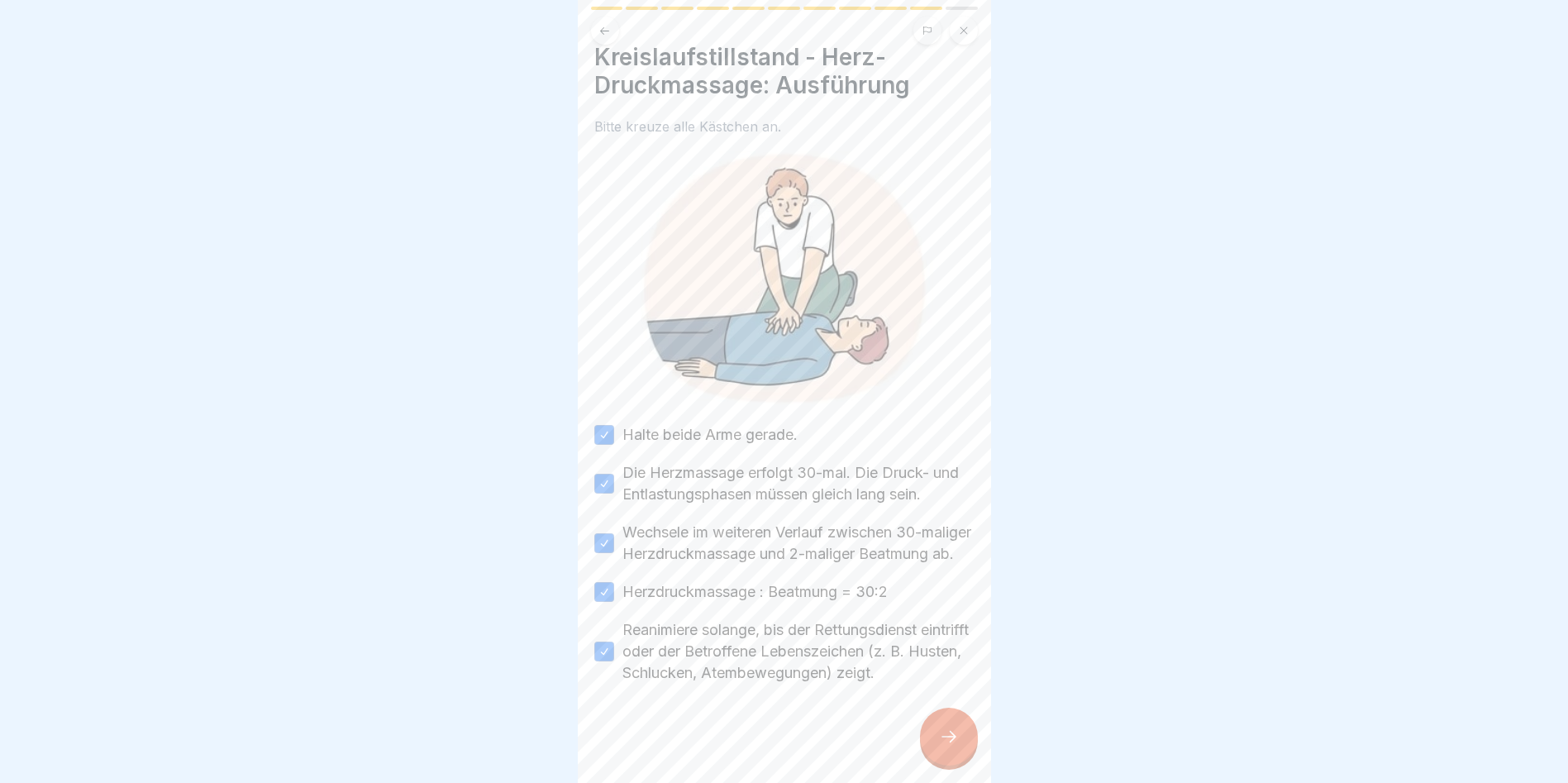 click 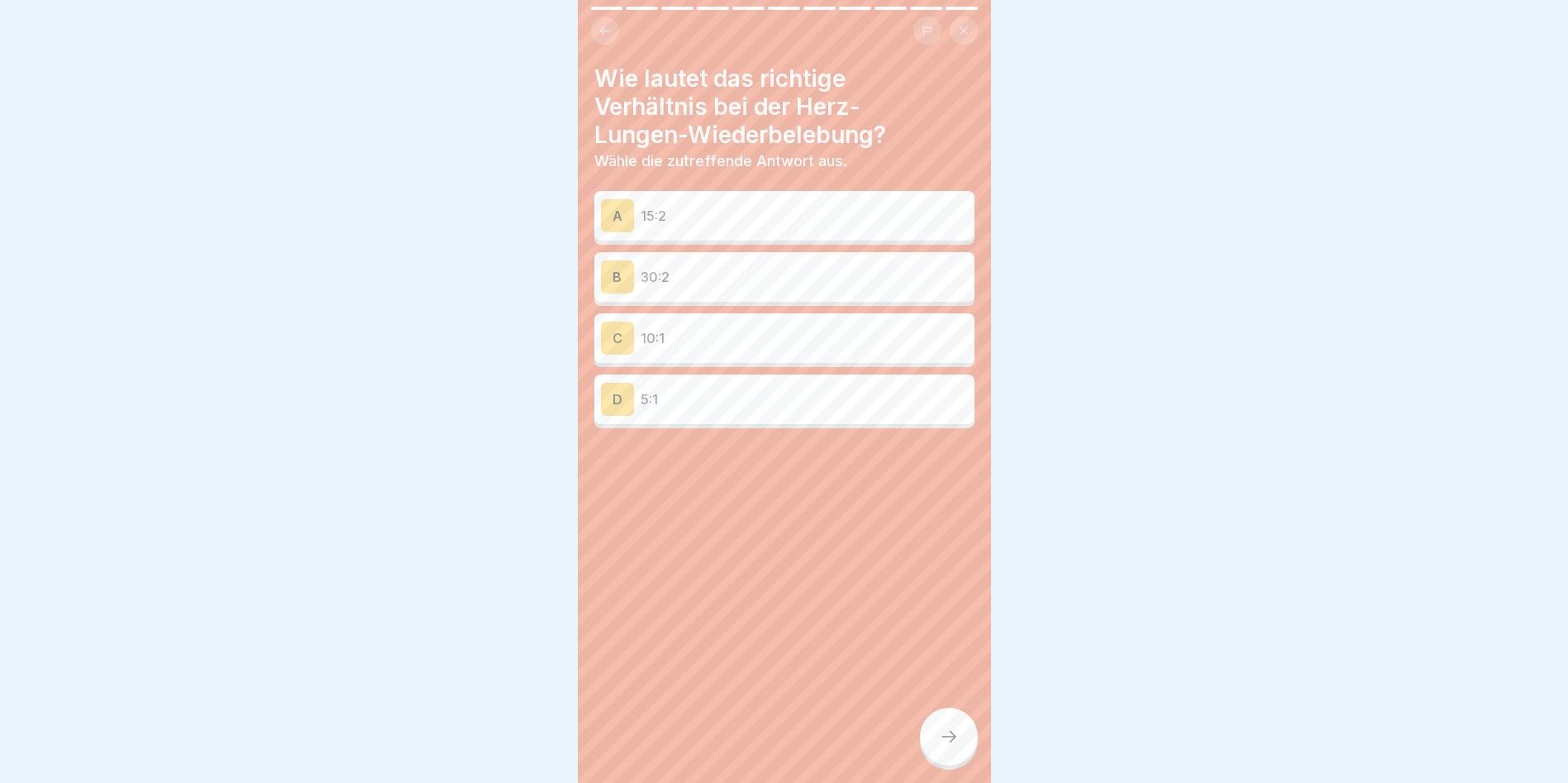 click on "30:2" at bounding box center [804, 277] 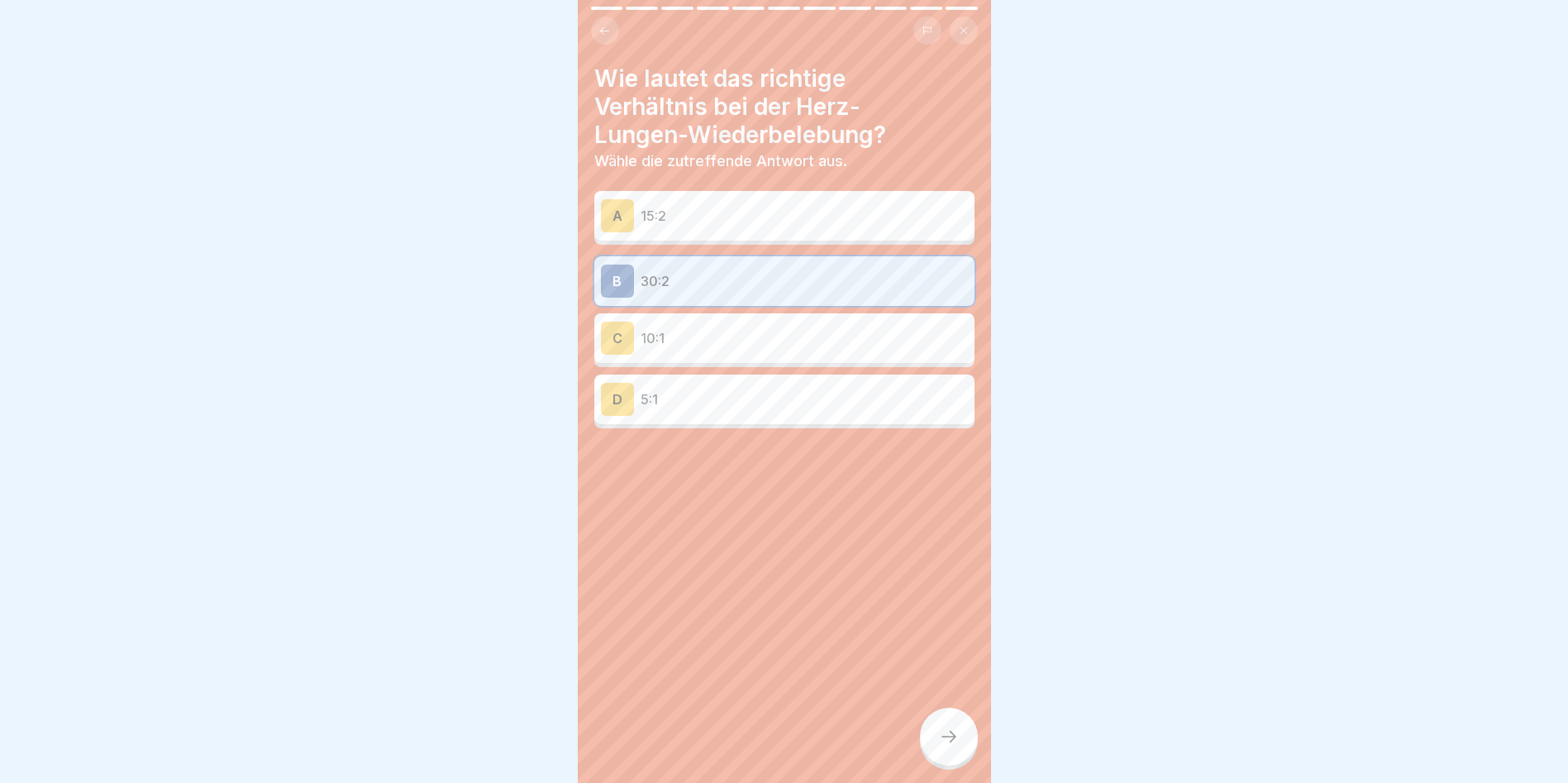 click 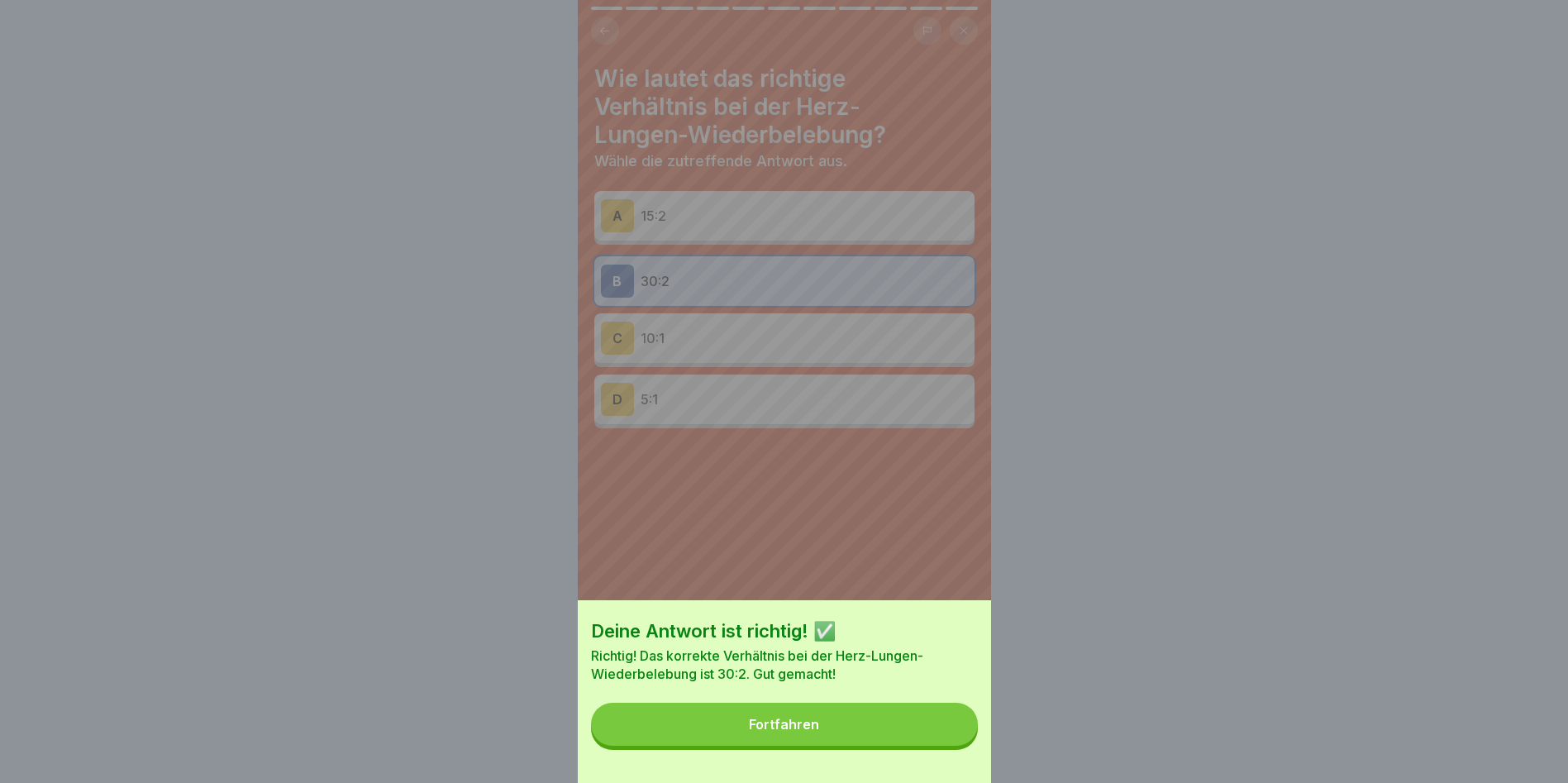 click on "Fortfahren" at bounding box center [784, 724] 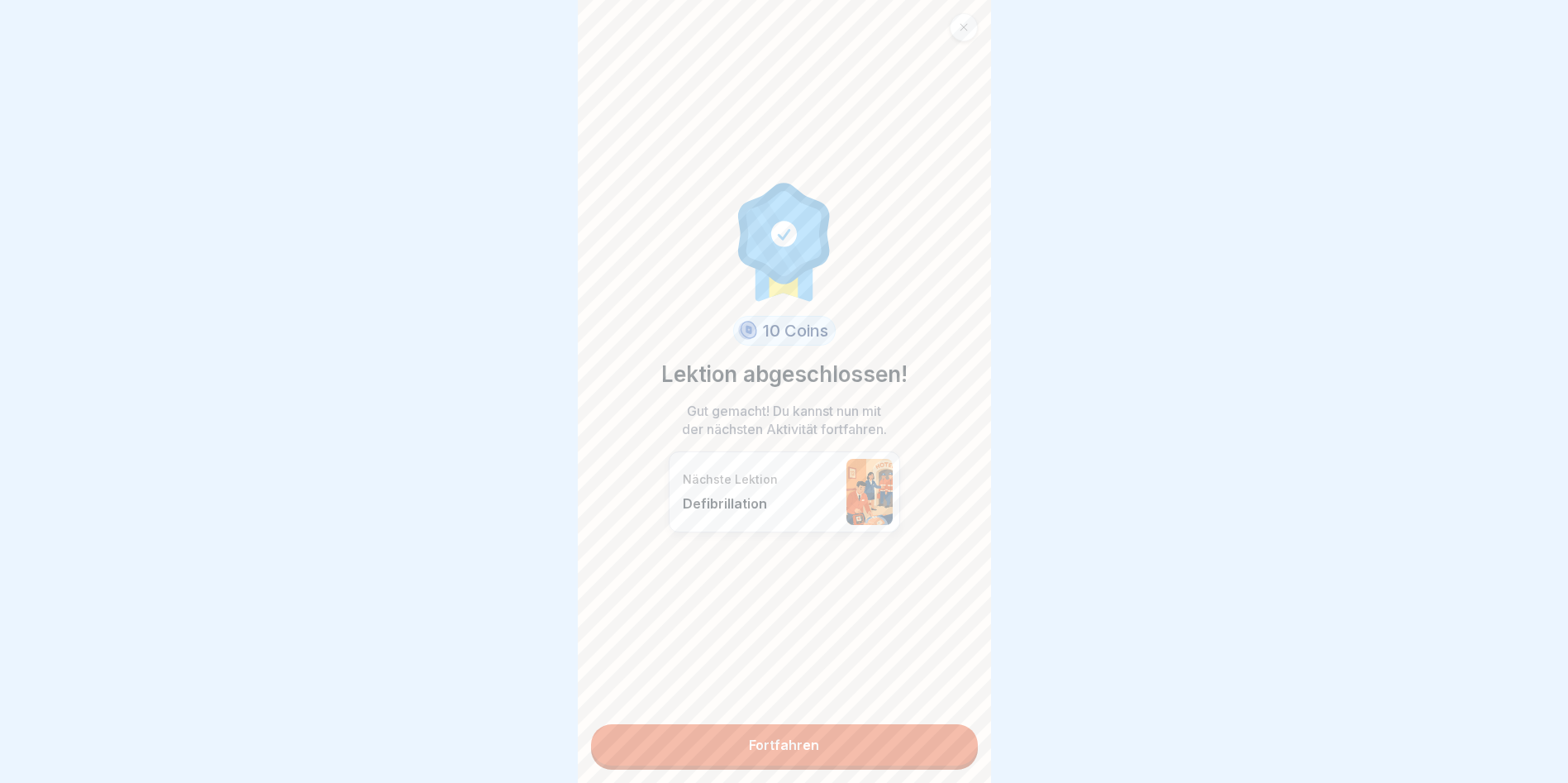 click on "Fortfahren" at bounding box center (784, 745) 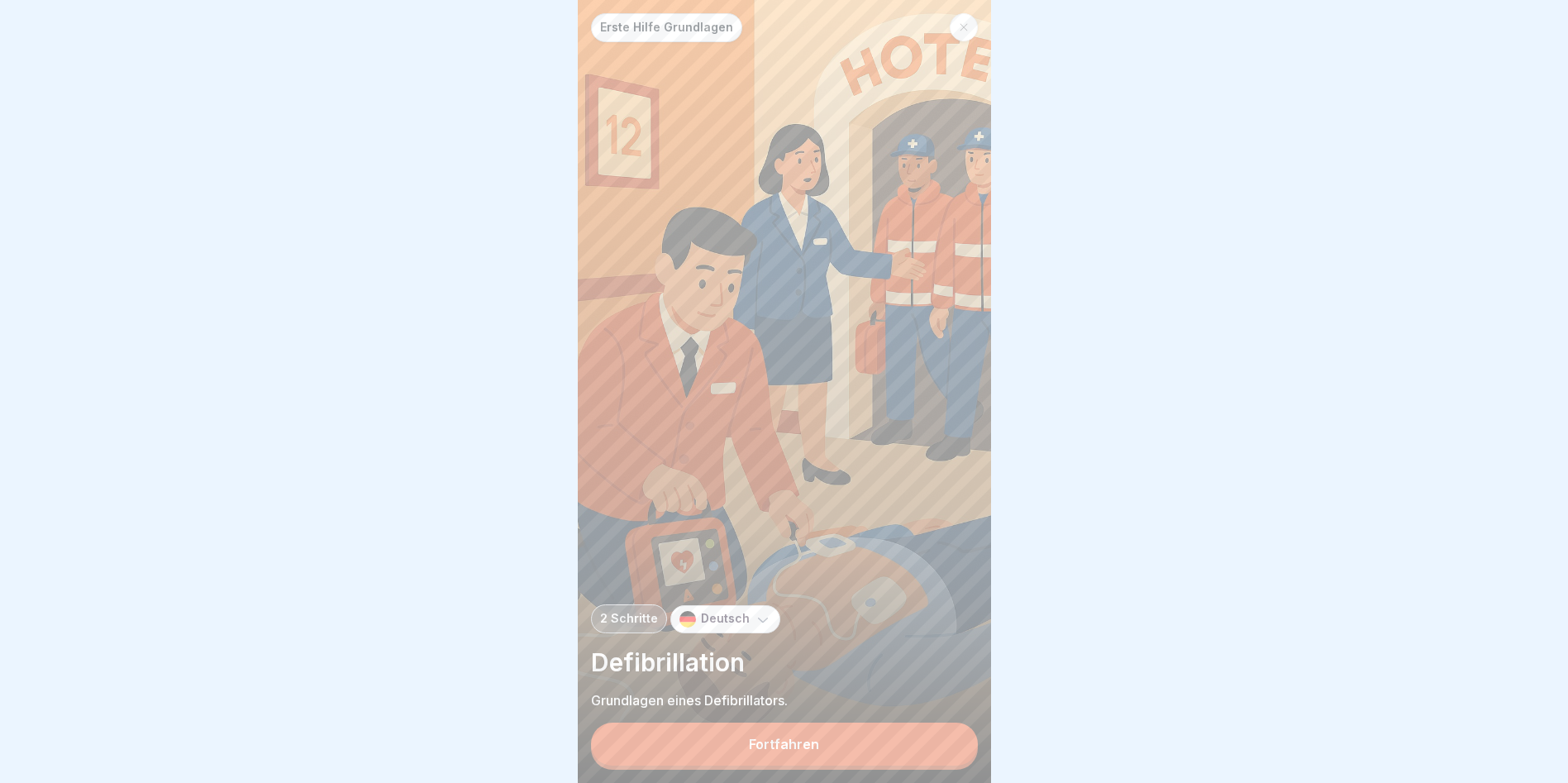 click 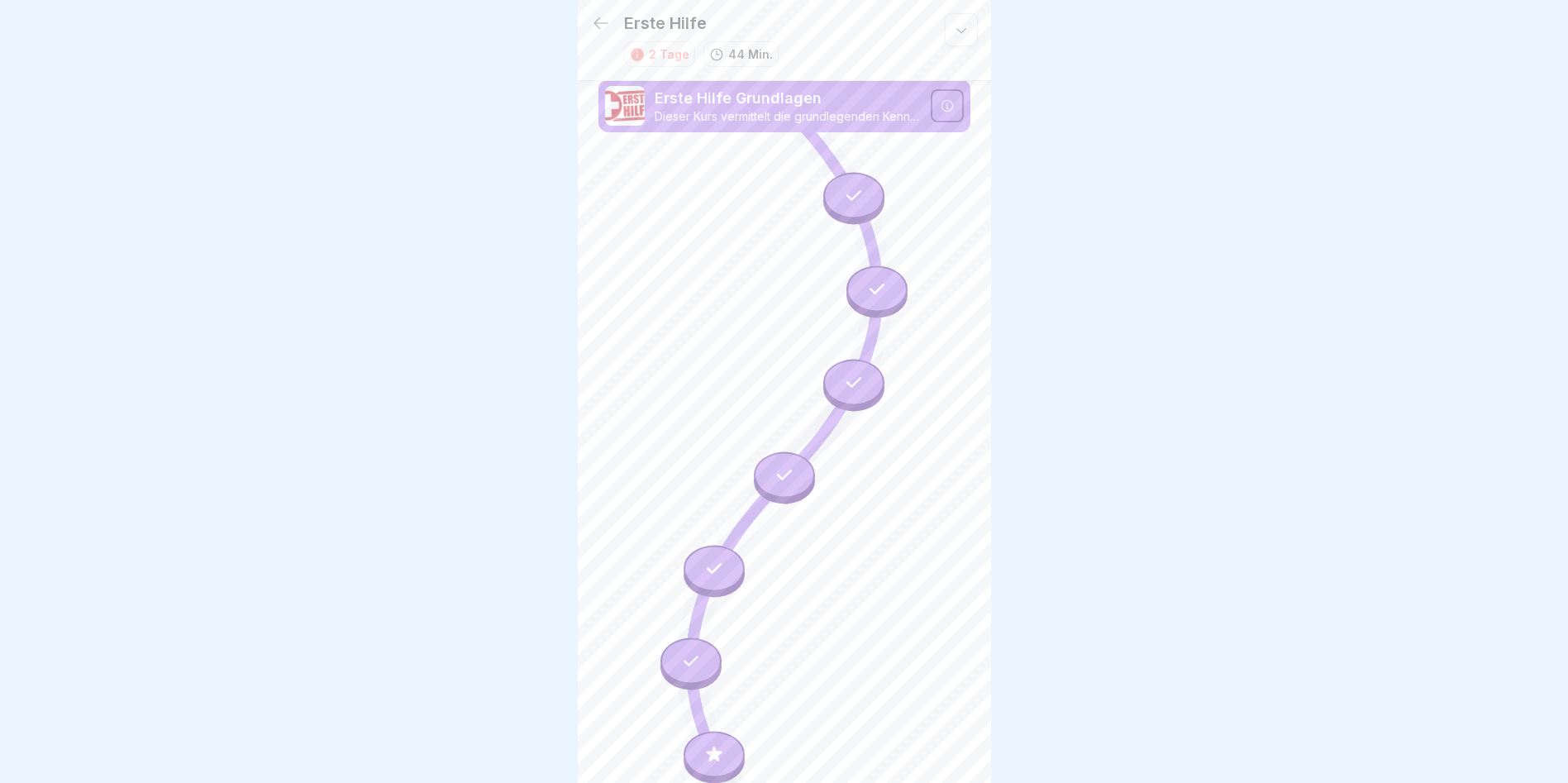 scroll, scrollTop: 6, scrollLeft: 0, axis: vertical 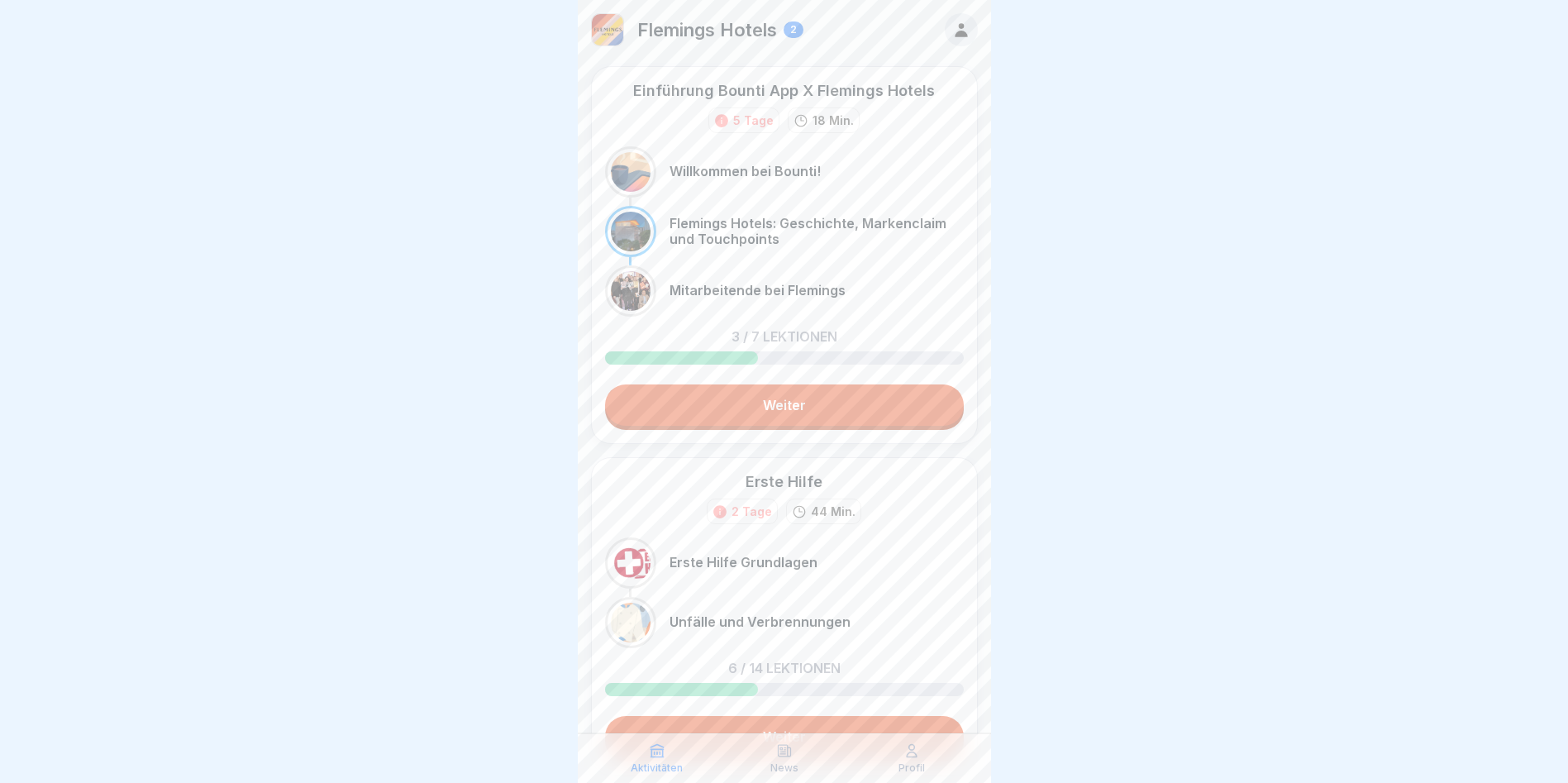click on "Weiter" at bounding box center [784, 405] 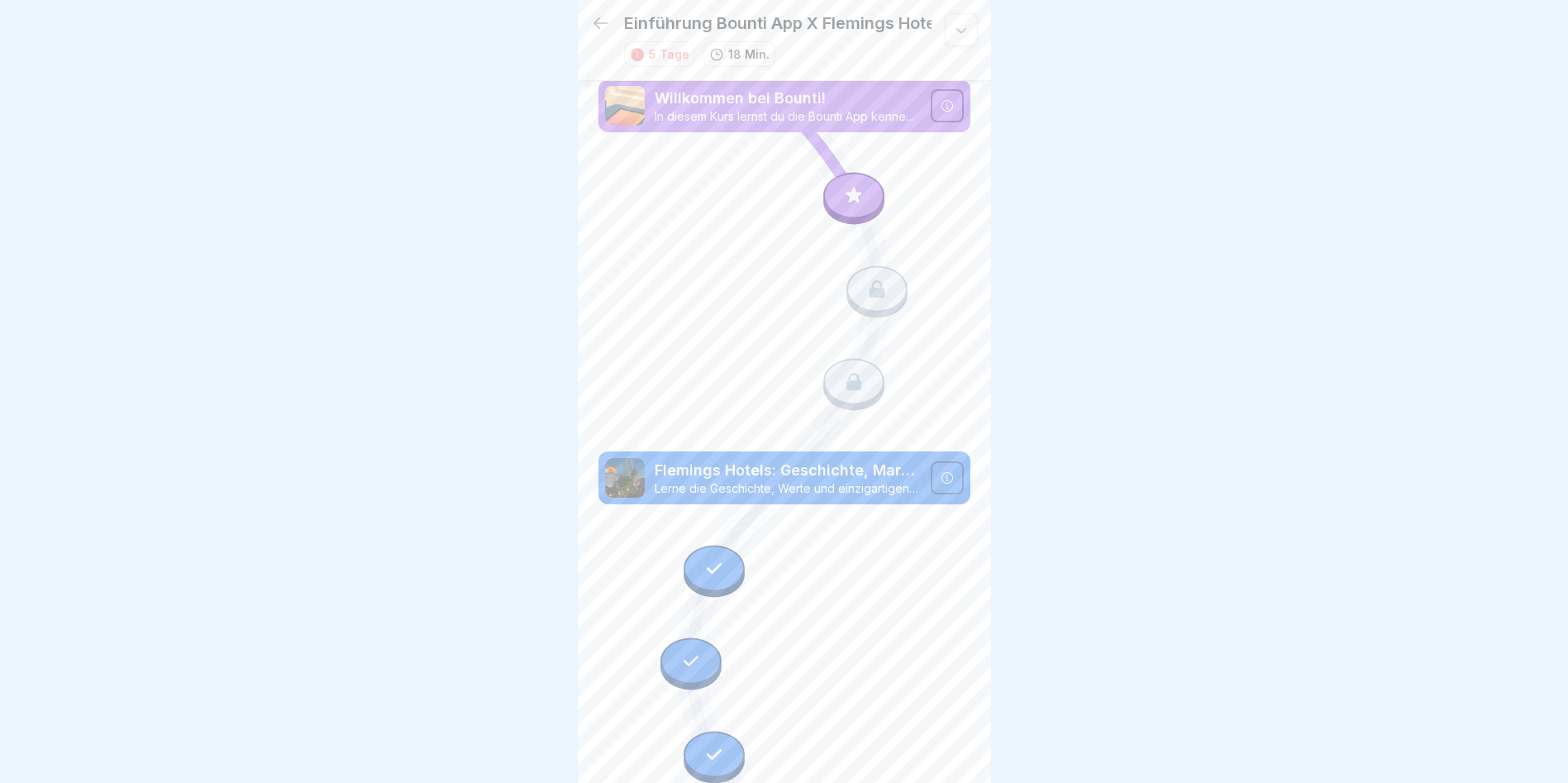 scroll, scrollTop: 175, scrollLeft: 0, axis: vertical 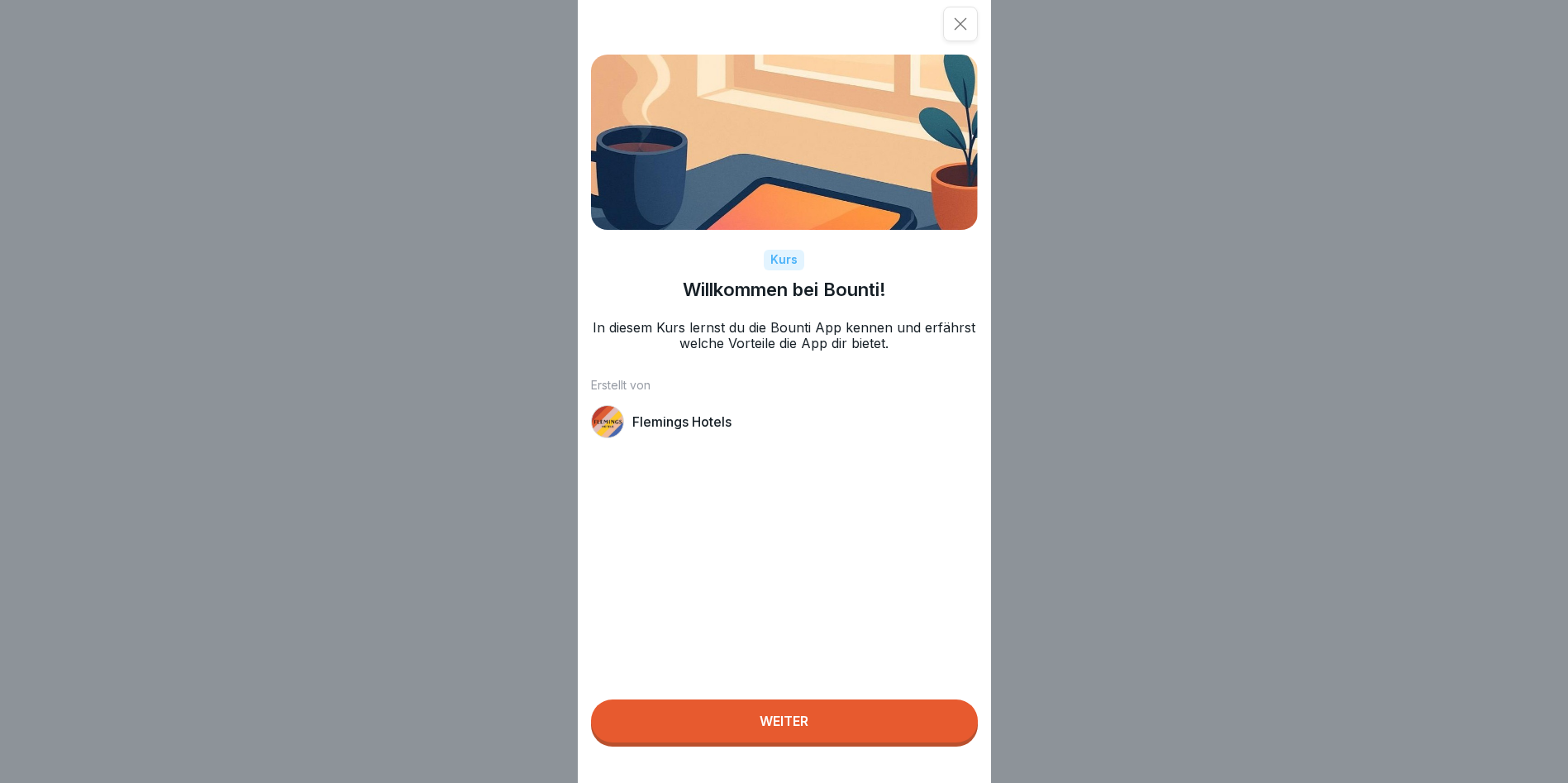 click 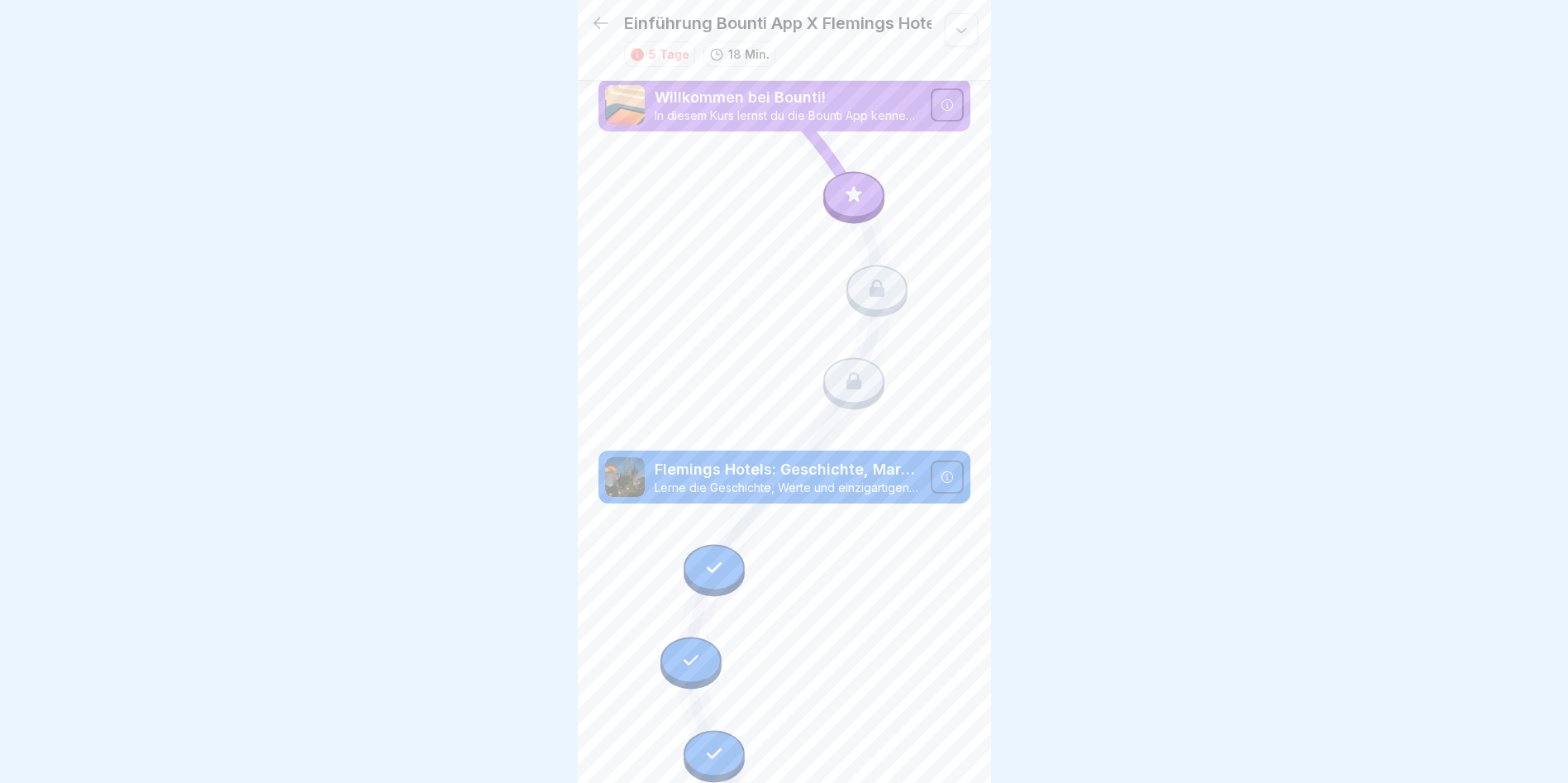 scroll, scrollTop: 0, scrollLeft: 0, axis: both 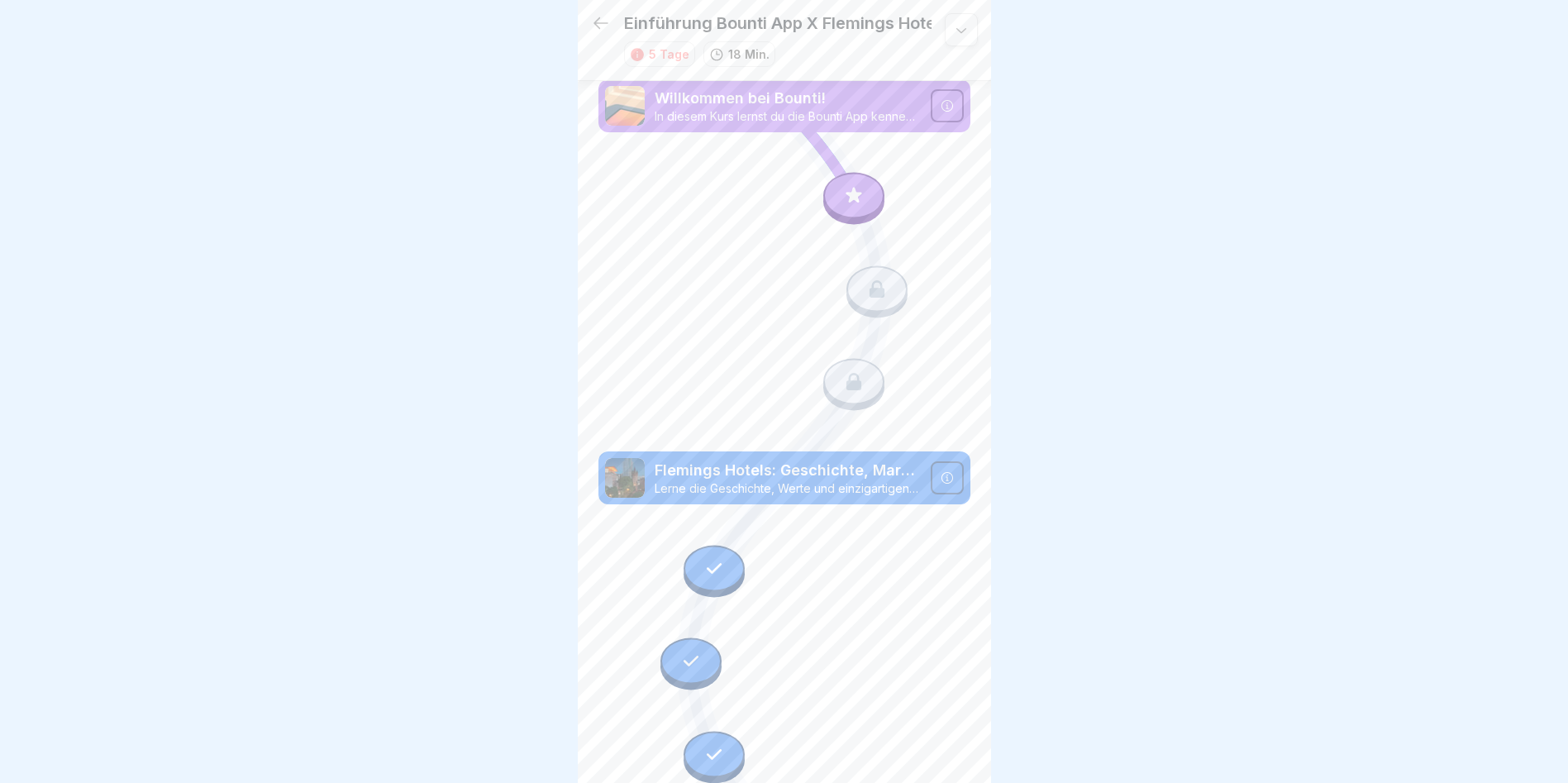 click 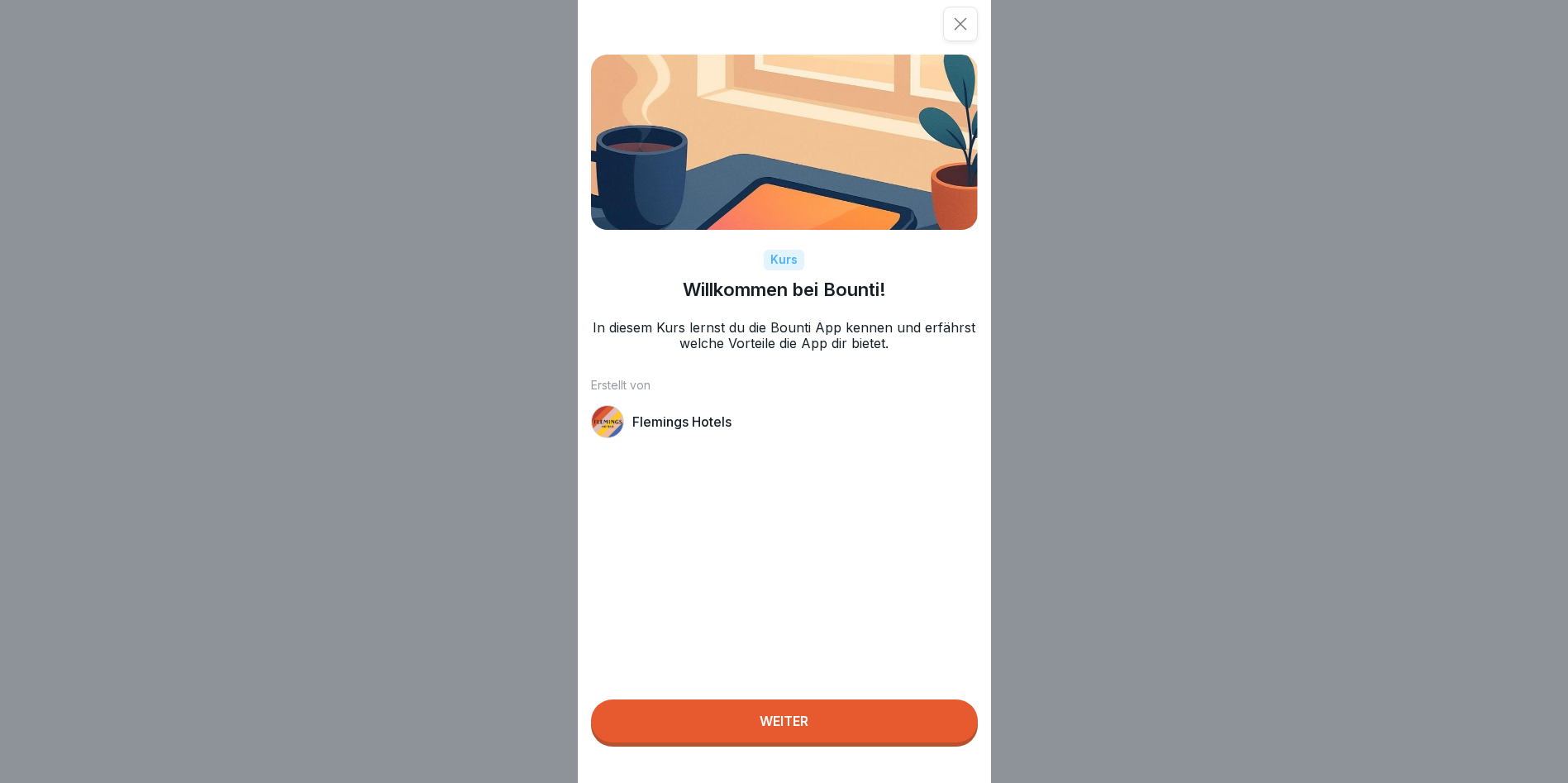 click on "Weiter" at bounding box center [784, 721] 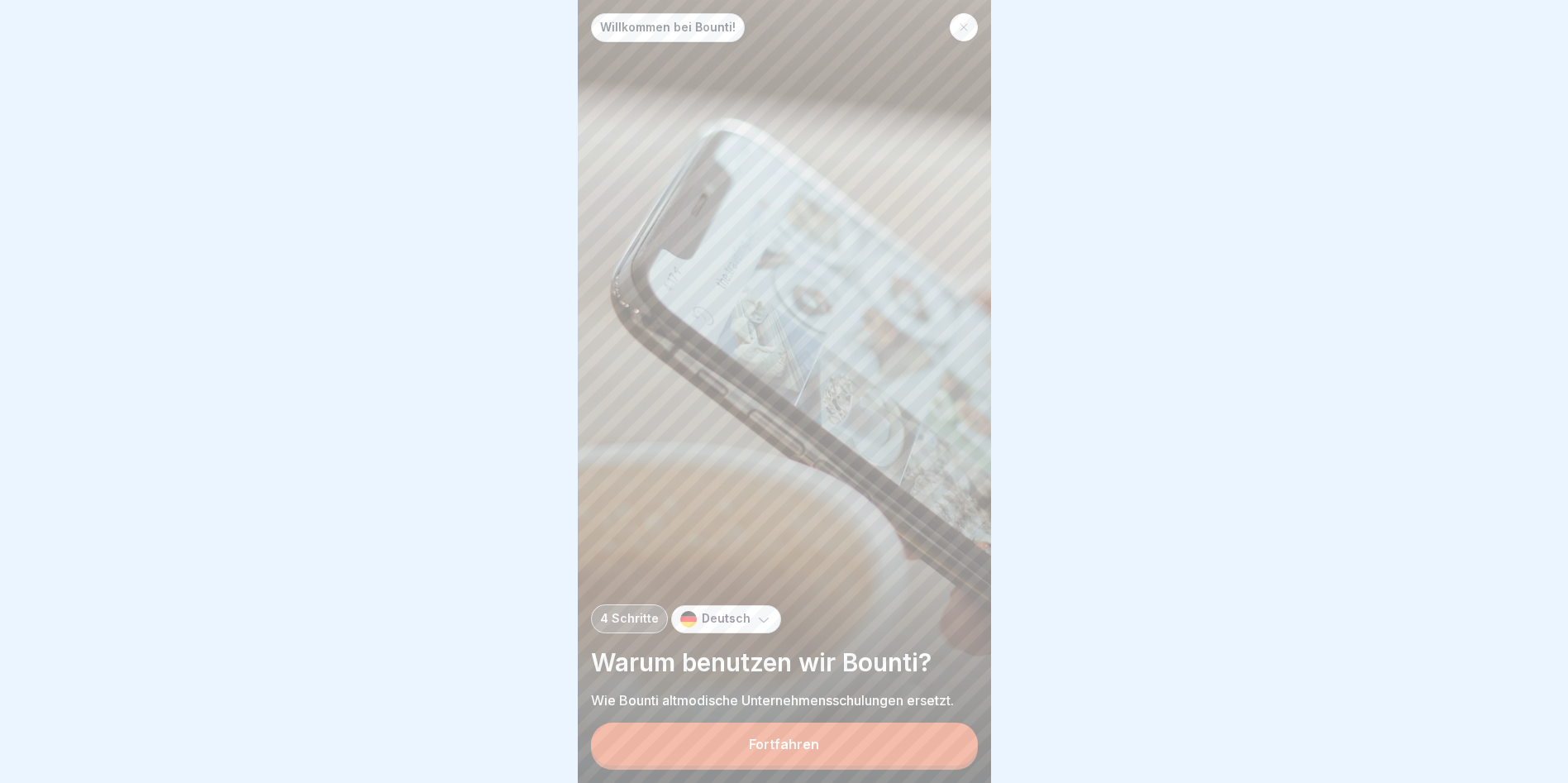 click on "Fortfahren" at bounding box center (784, 744) 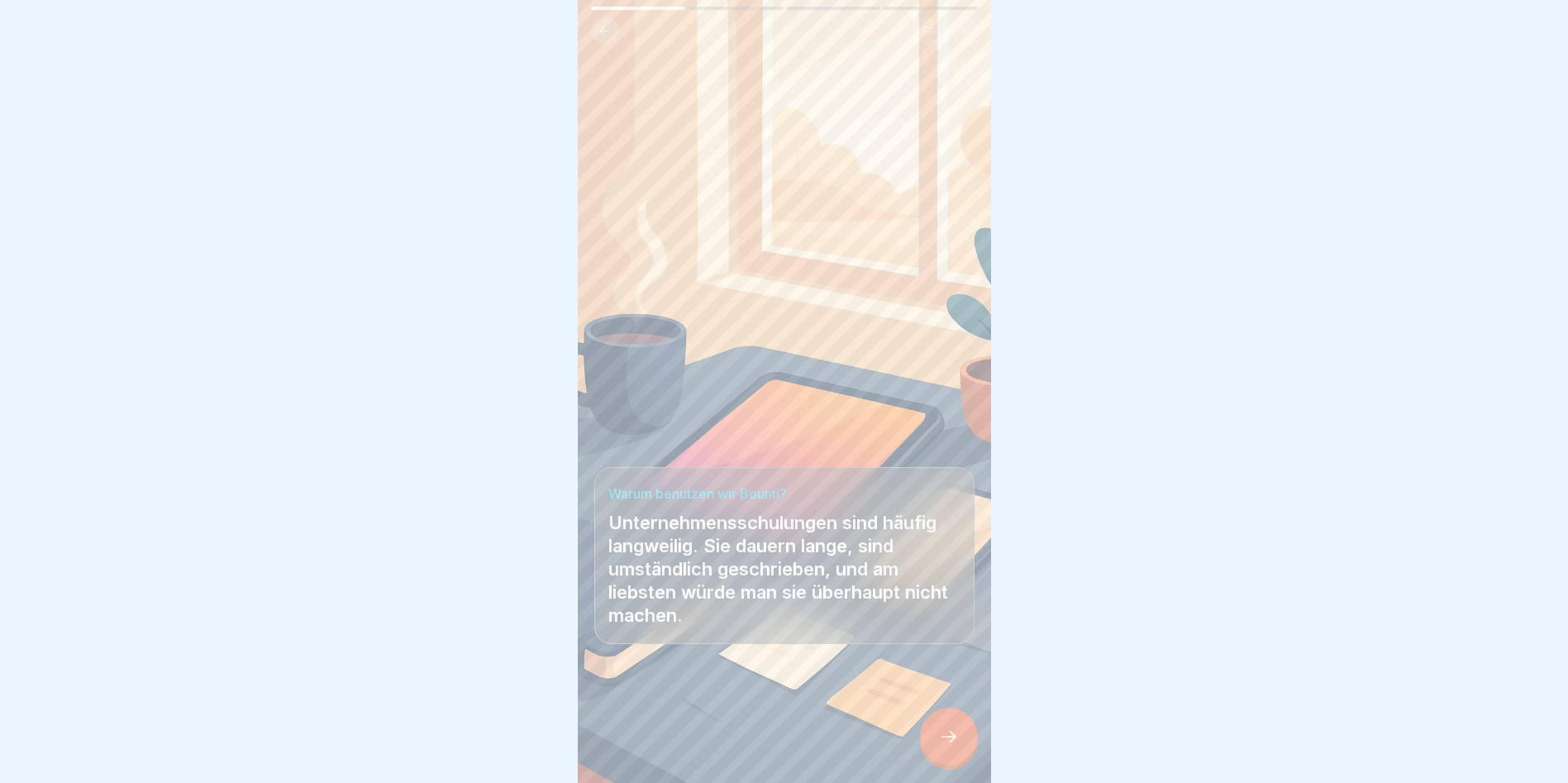 scroll, scrollTop: 12, scrollLeft: 0, axis: vertical 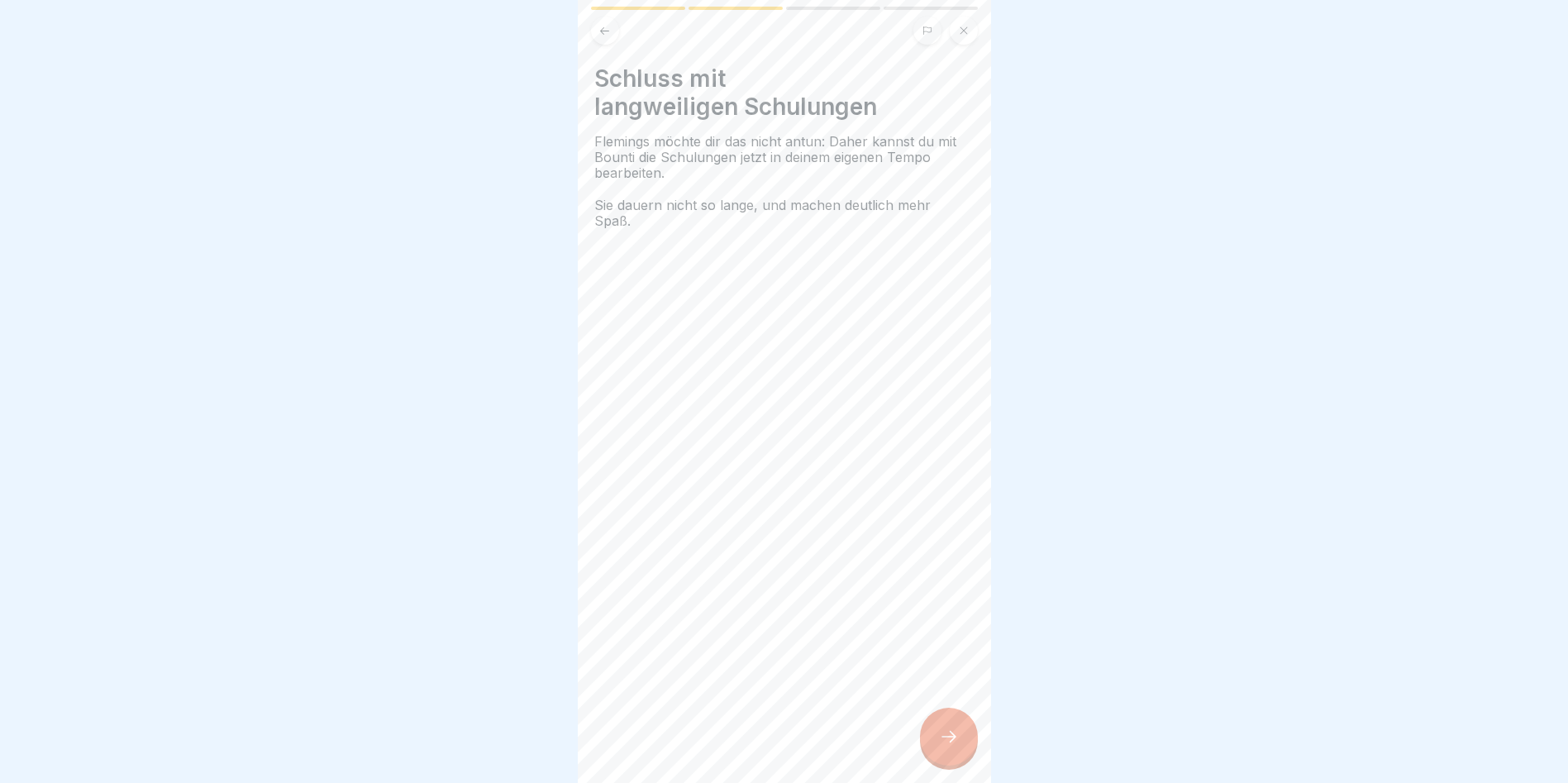 click 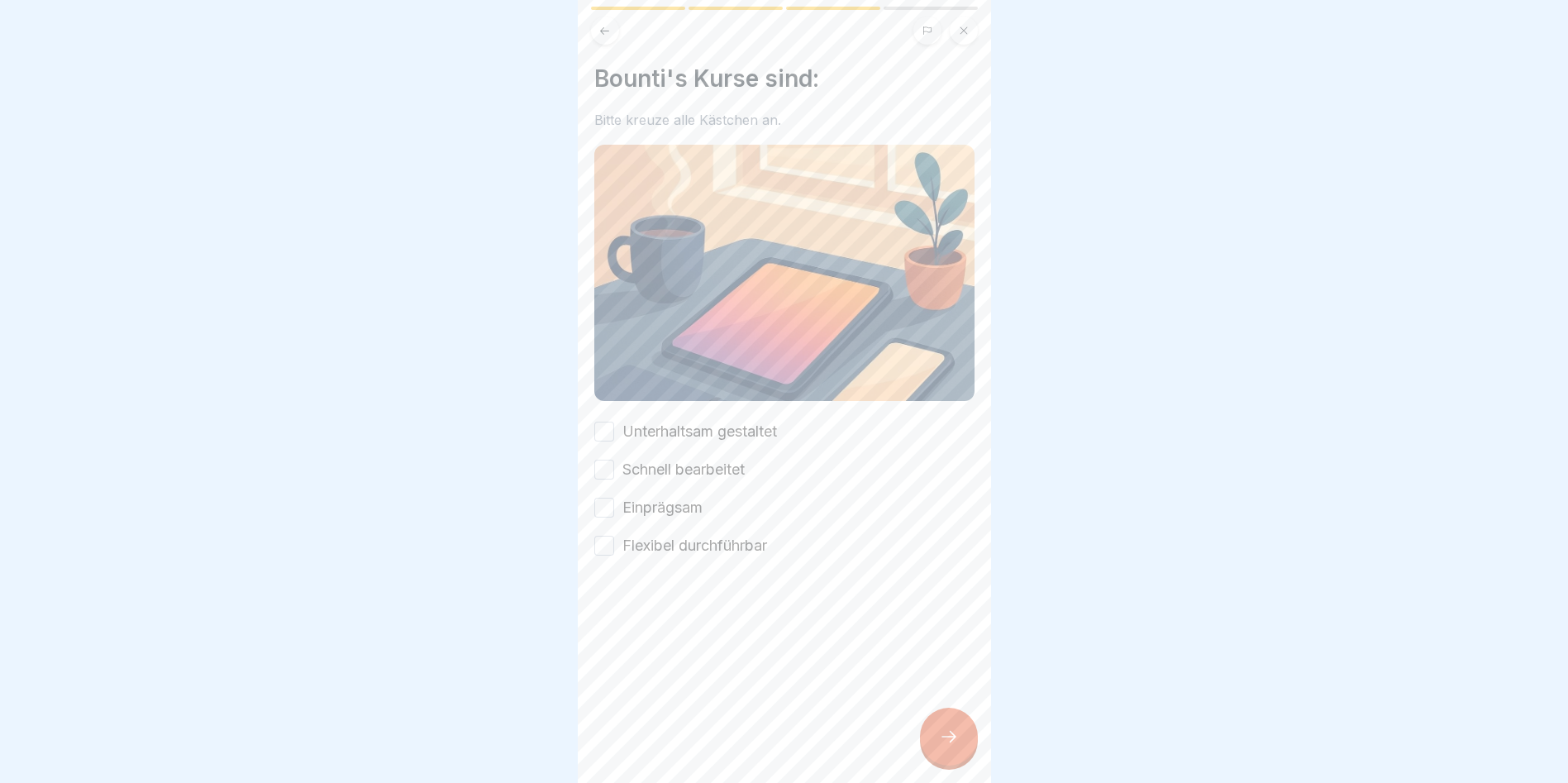 click on "Unterhaltsam gestaltet" at bounding box center [604, 432] 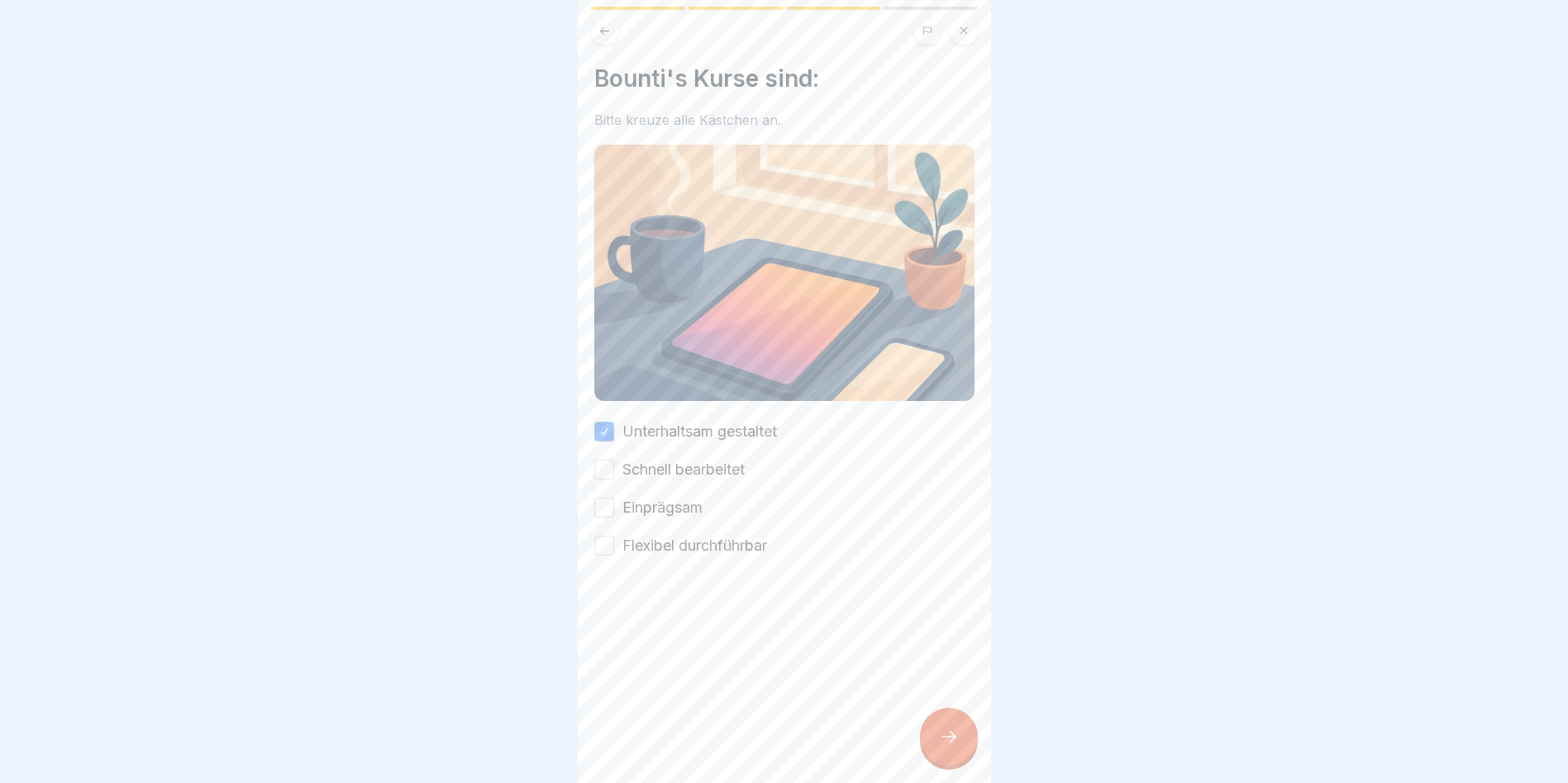 click on "Schnell bearbeitet" at bounding box center [604, 470] 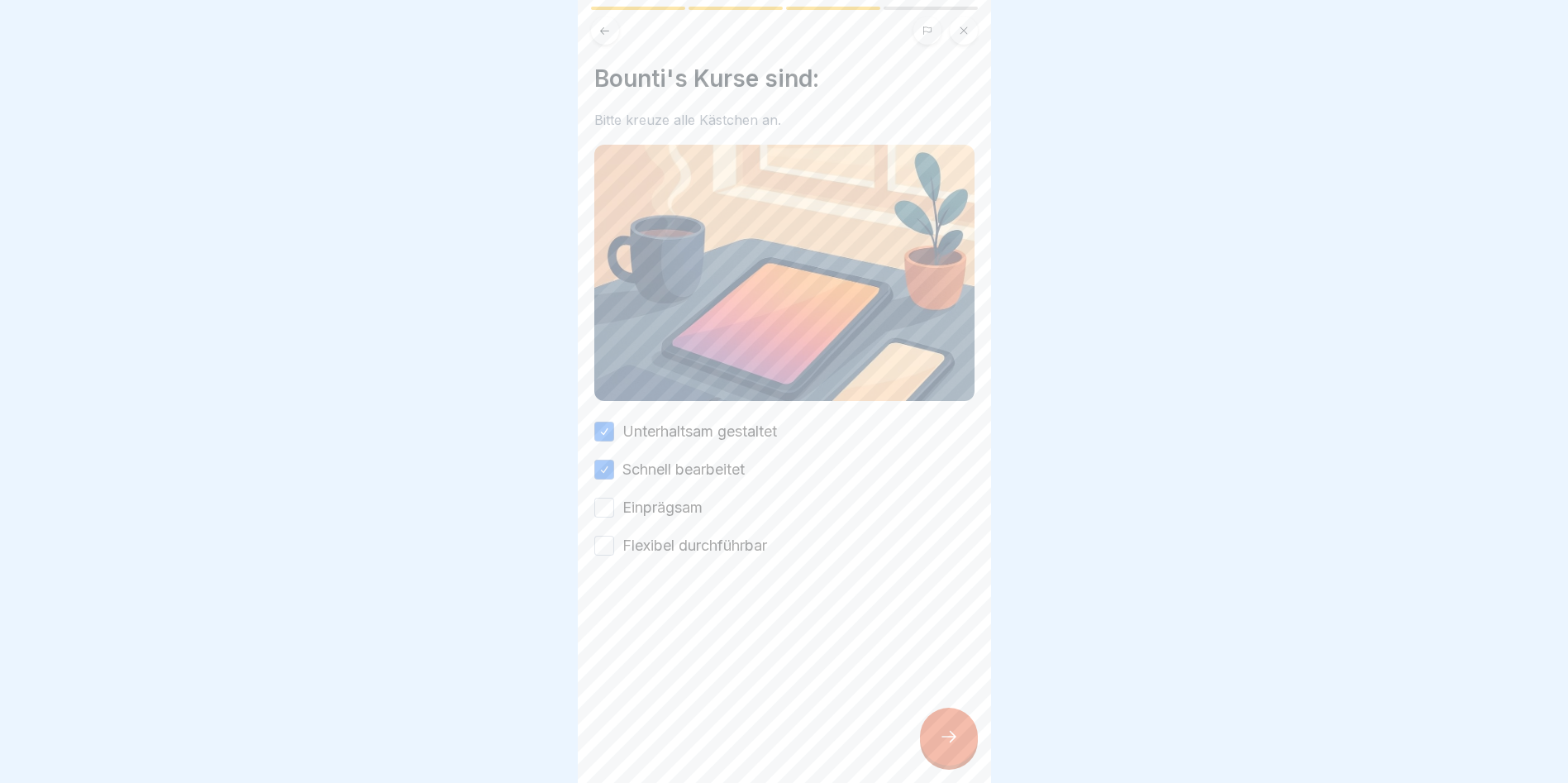 click on "Einprägsam" at bounding box center [604, 508] 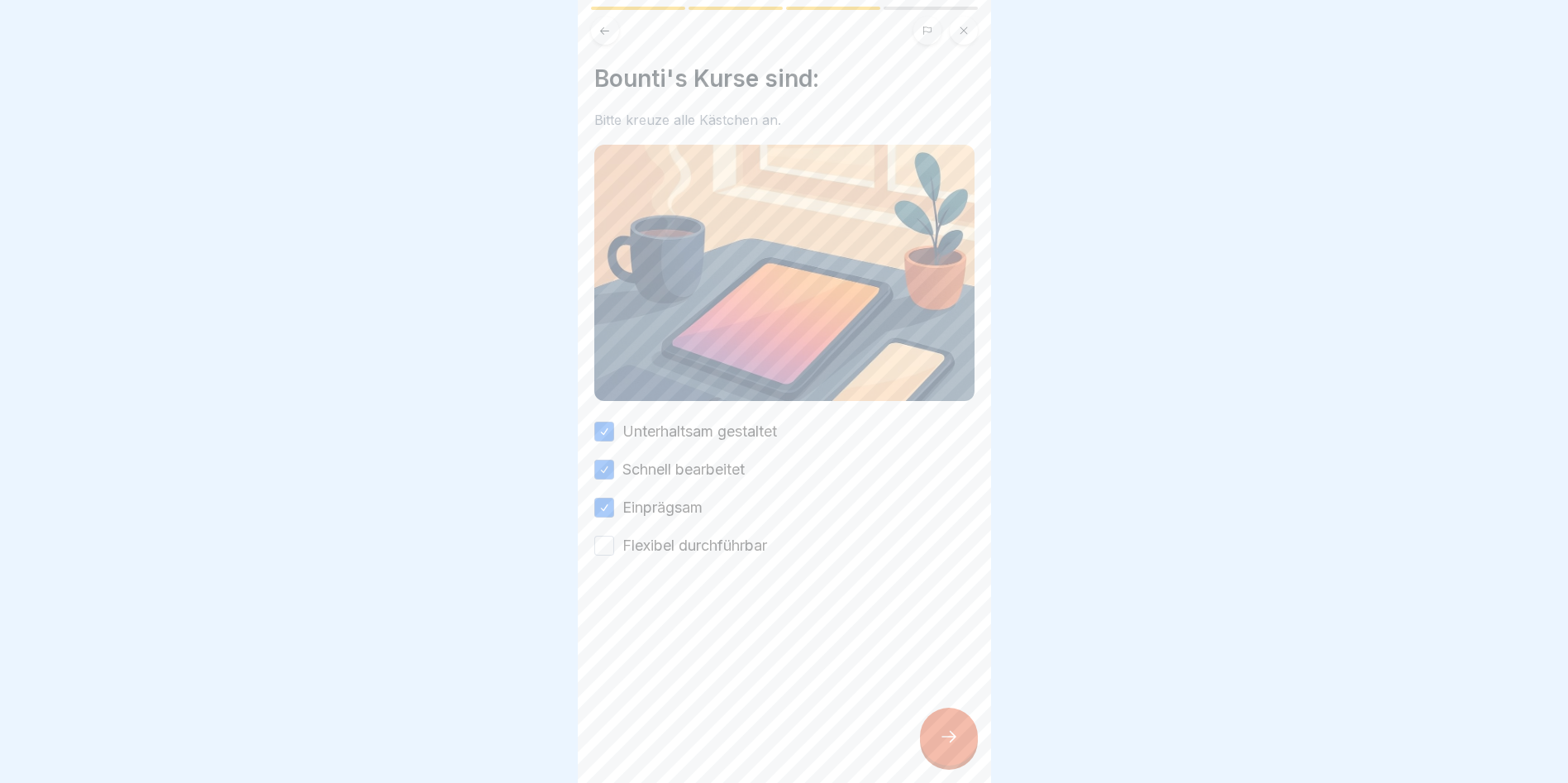 click on "Flexibel durchführbar" at bounding box center [604, 546] 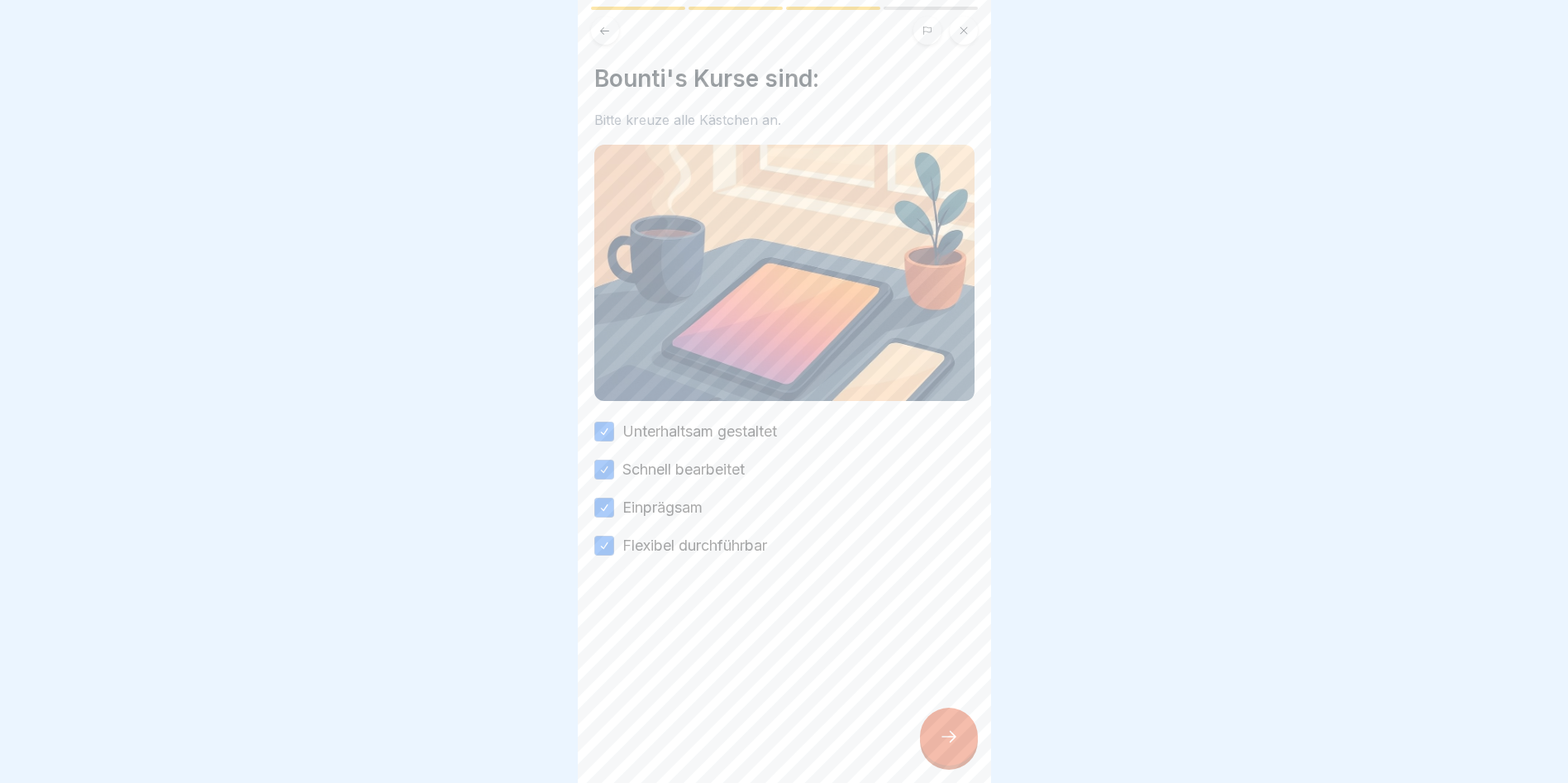 click at bounding box center (949, 737) 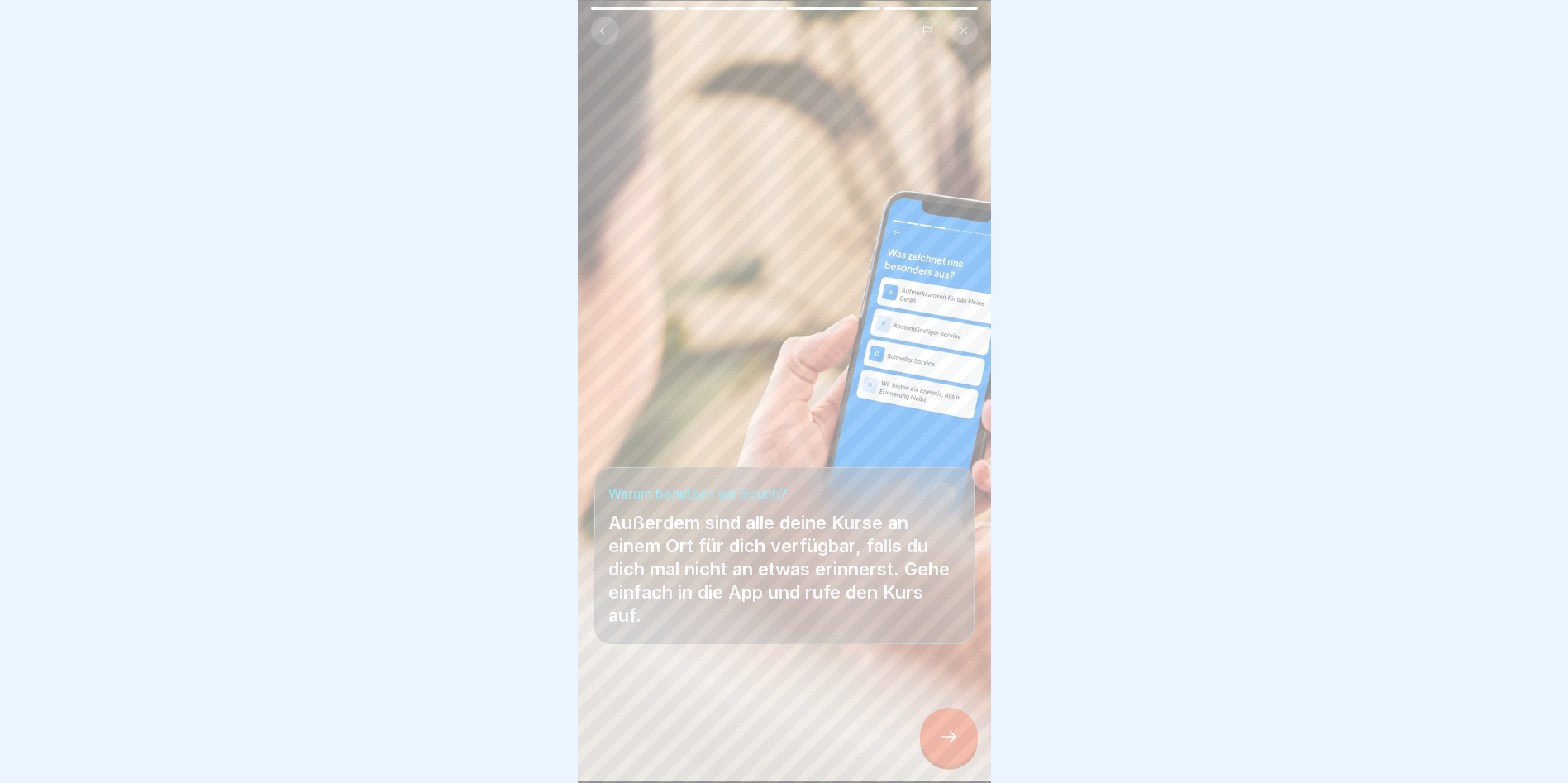 click 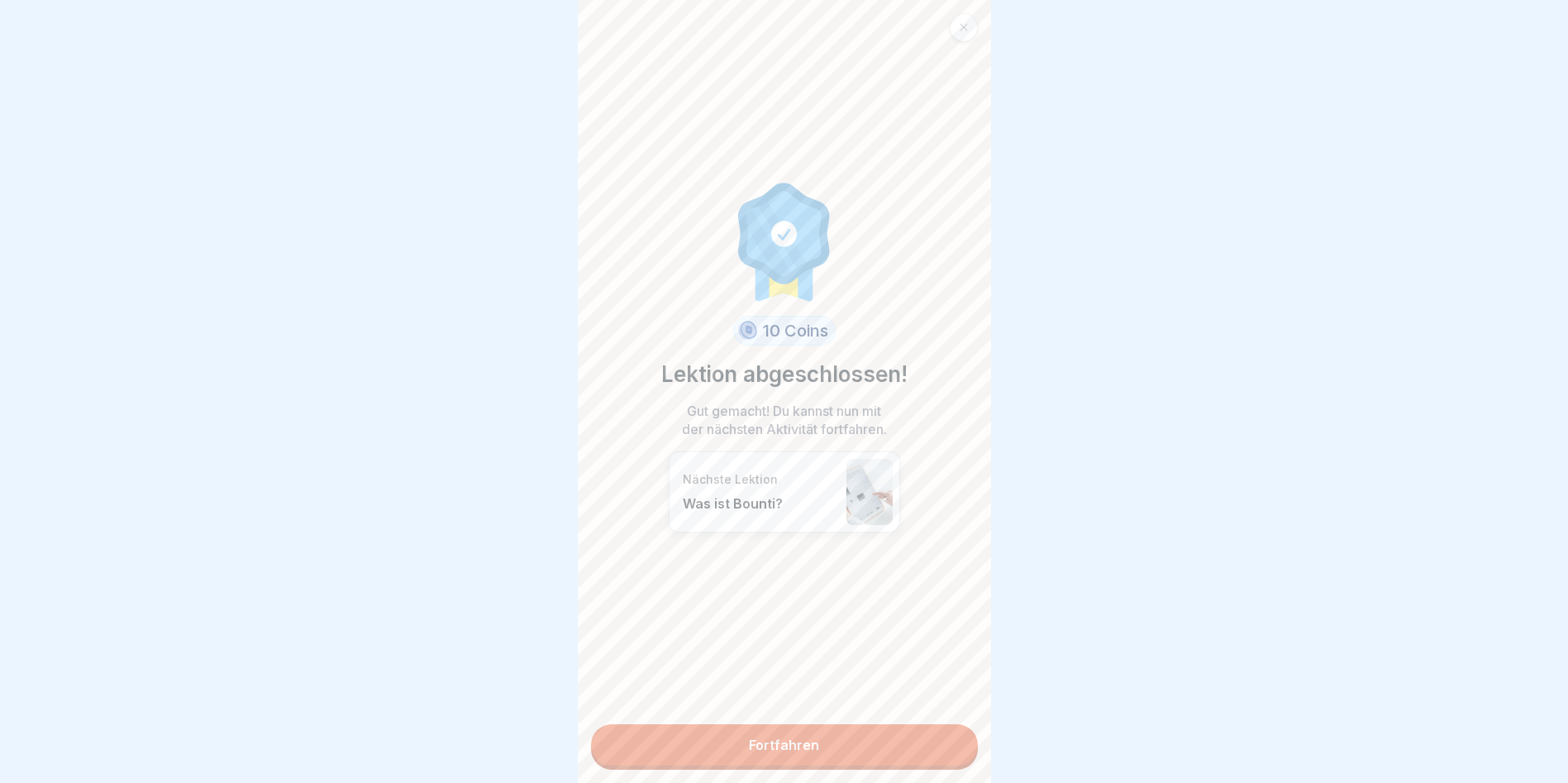 click on "Fortfahren" at bounding box center [784, 745] 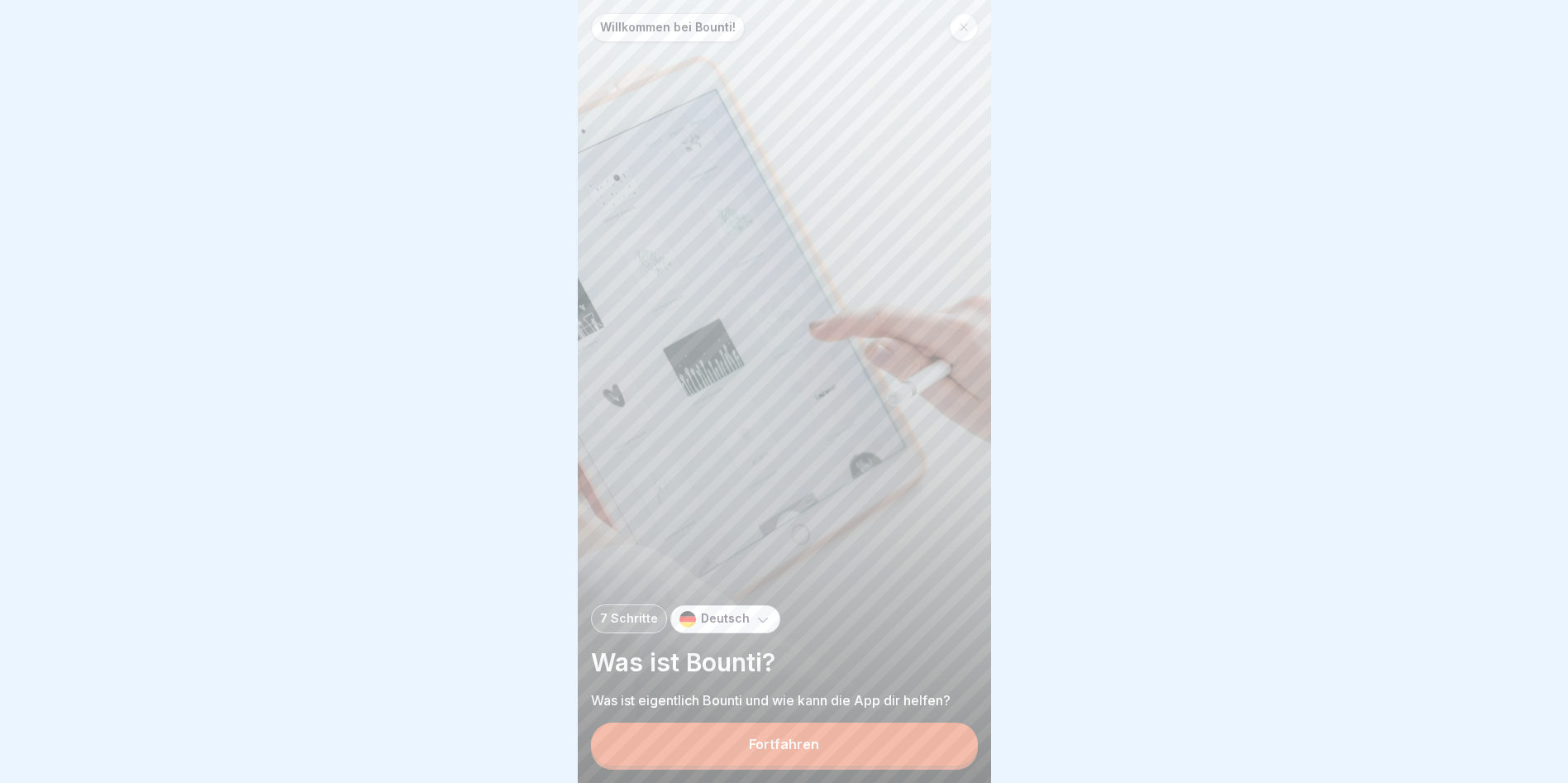 click at bounding box center [964, 27] 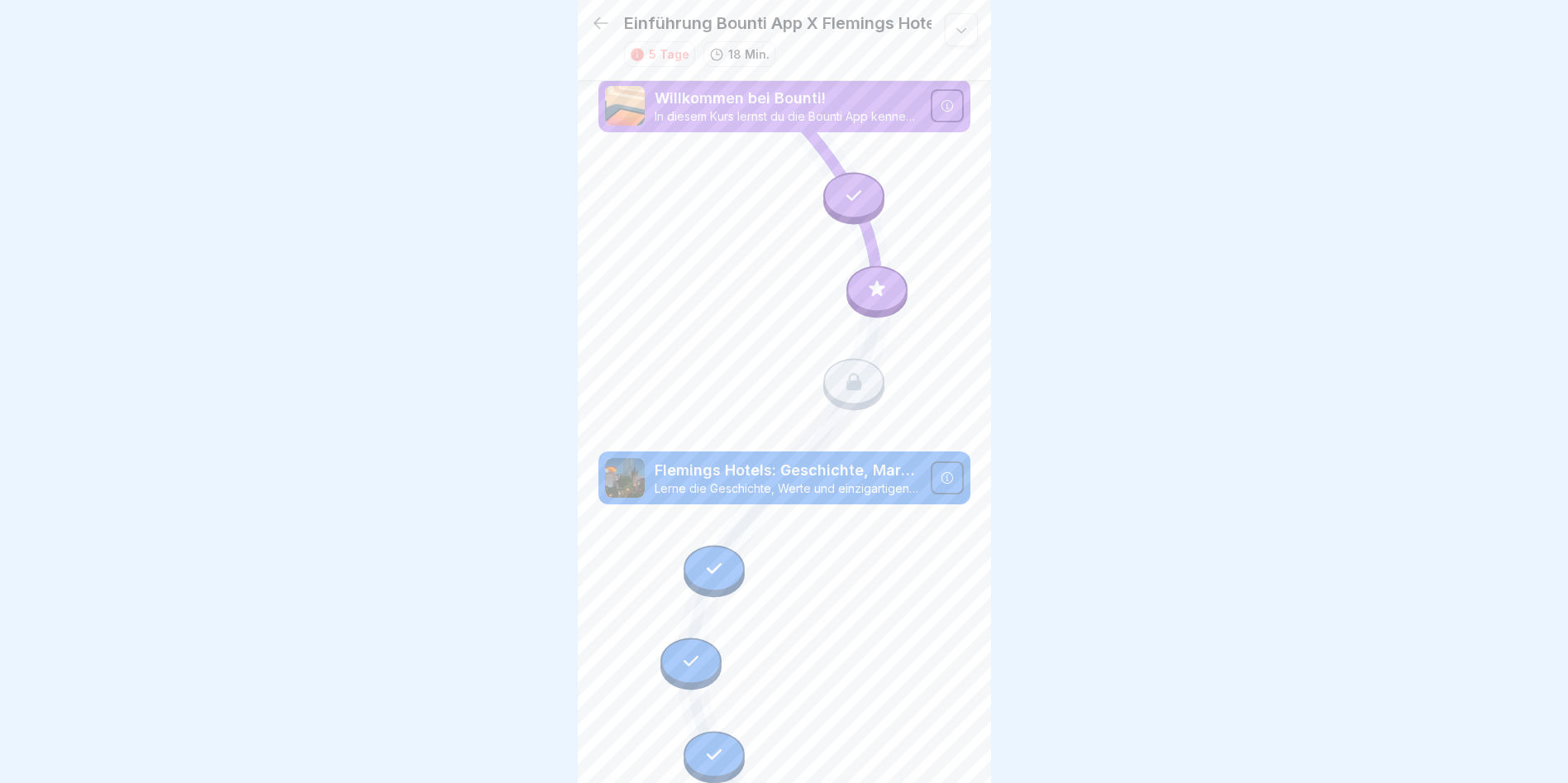 click 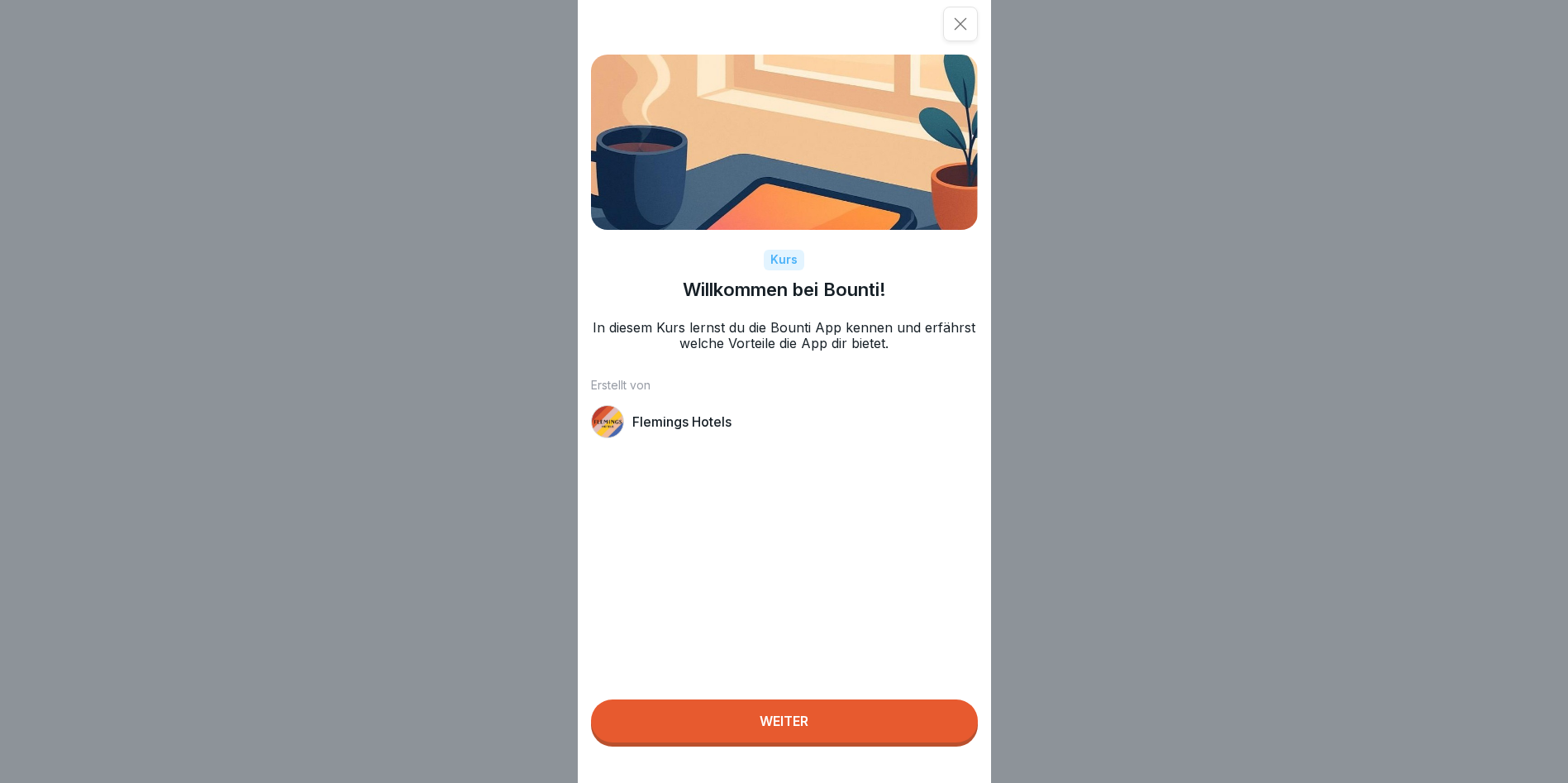 click on "Weiter" at bounding box center (784, 721) 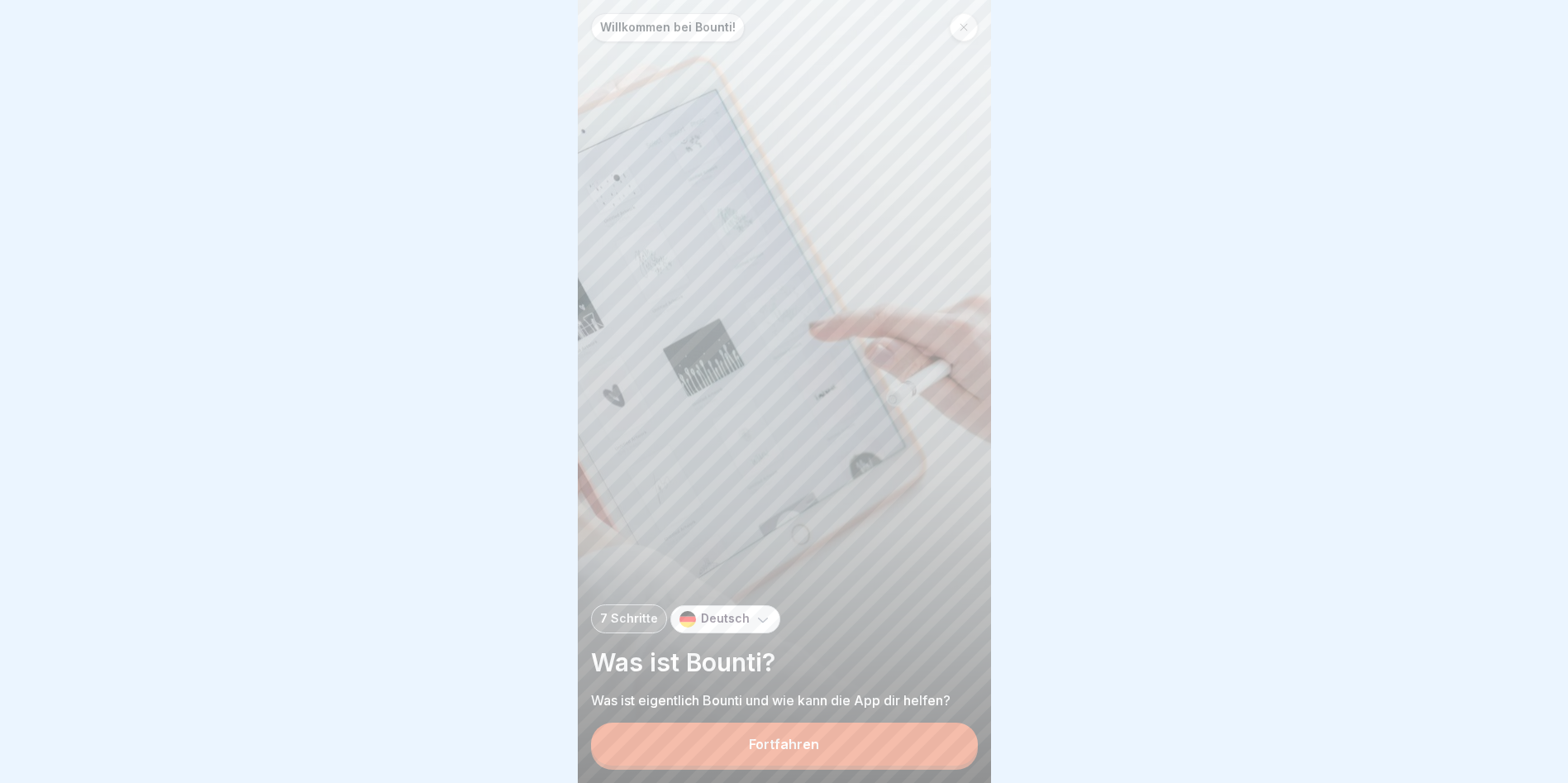 scroll, scrollTop: 12, scrollLeft: 0, axis: vertical 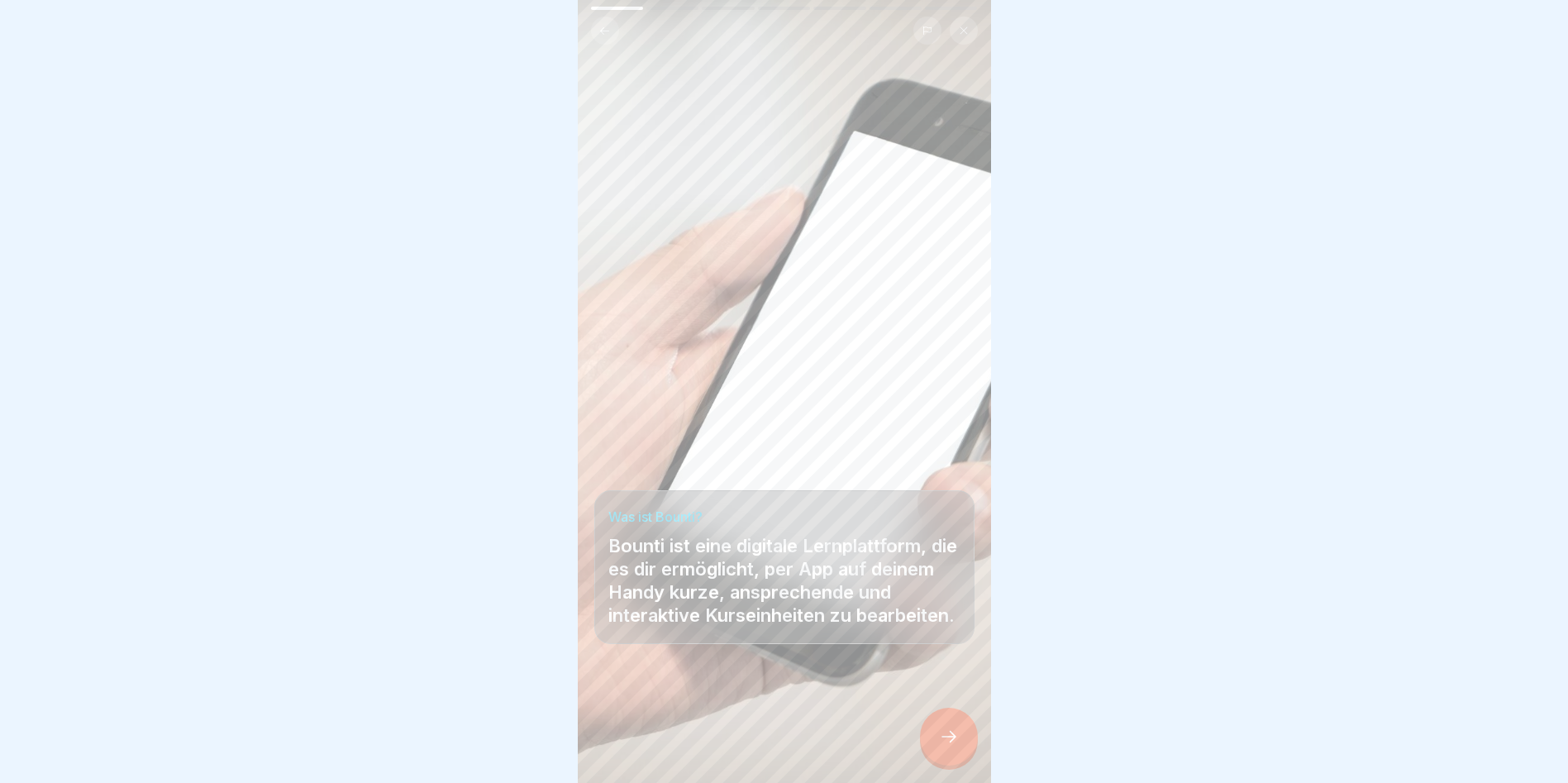 click 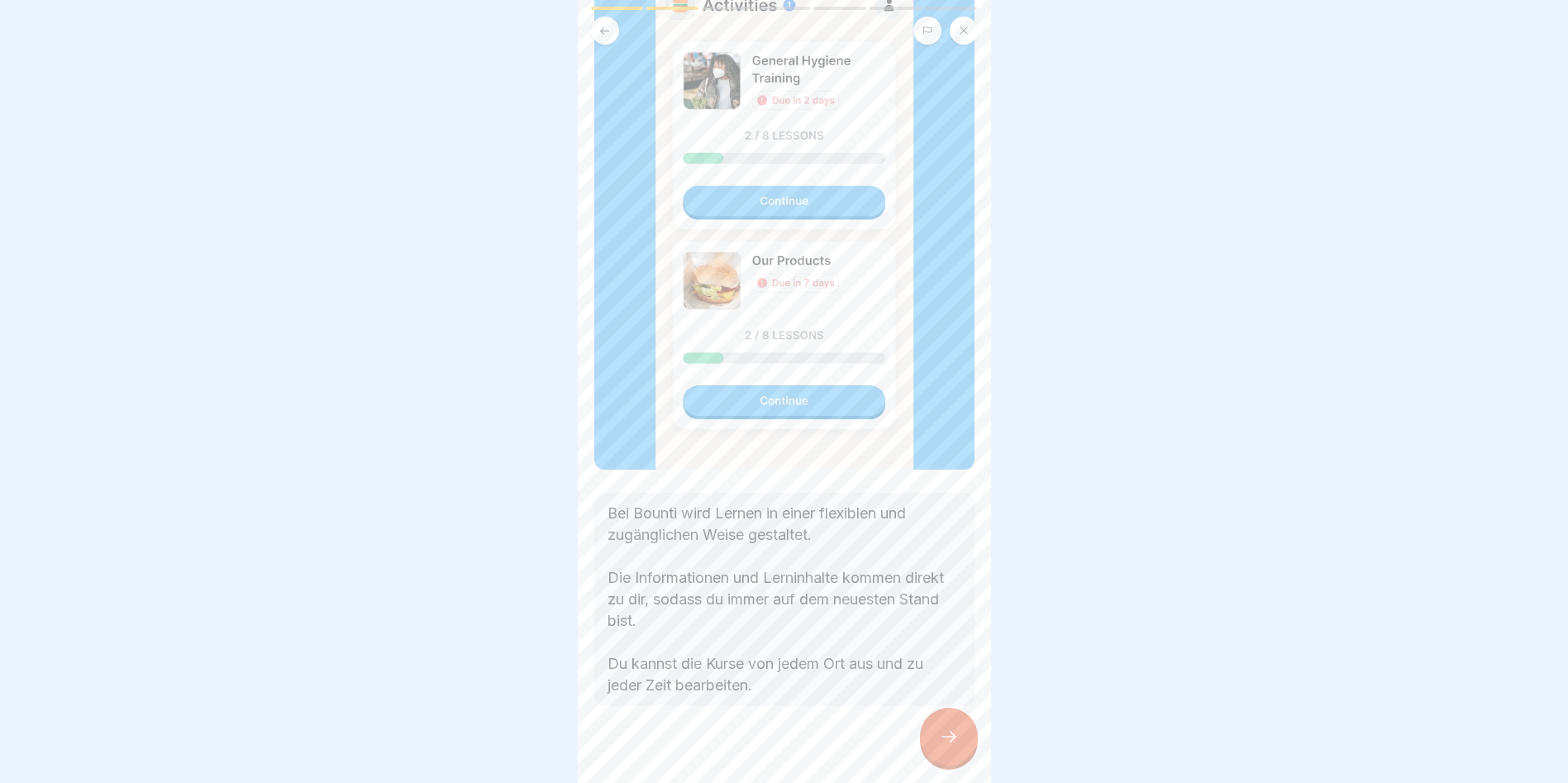 scroll, scrollTop: 170, scrollLeft: 0, axis: vertical 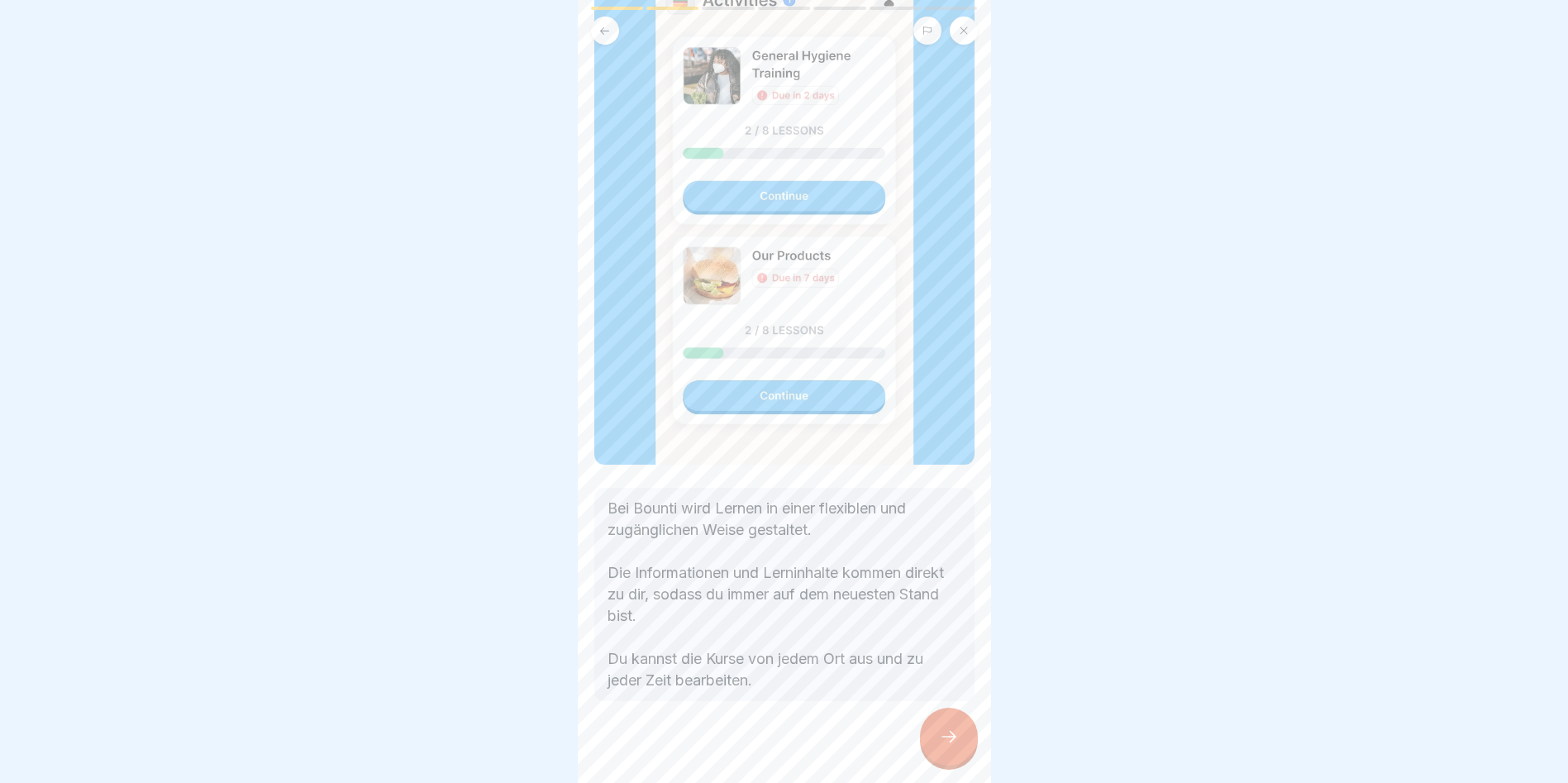 click 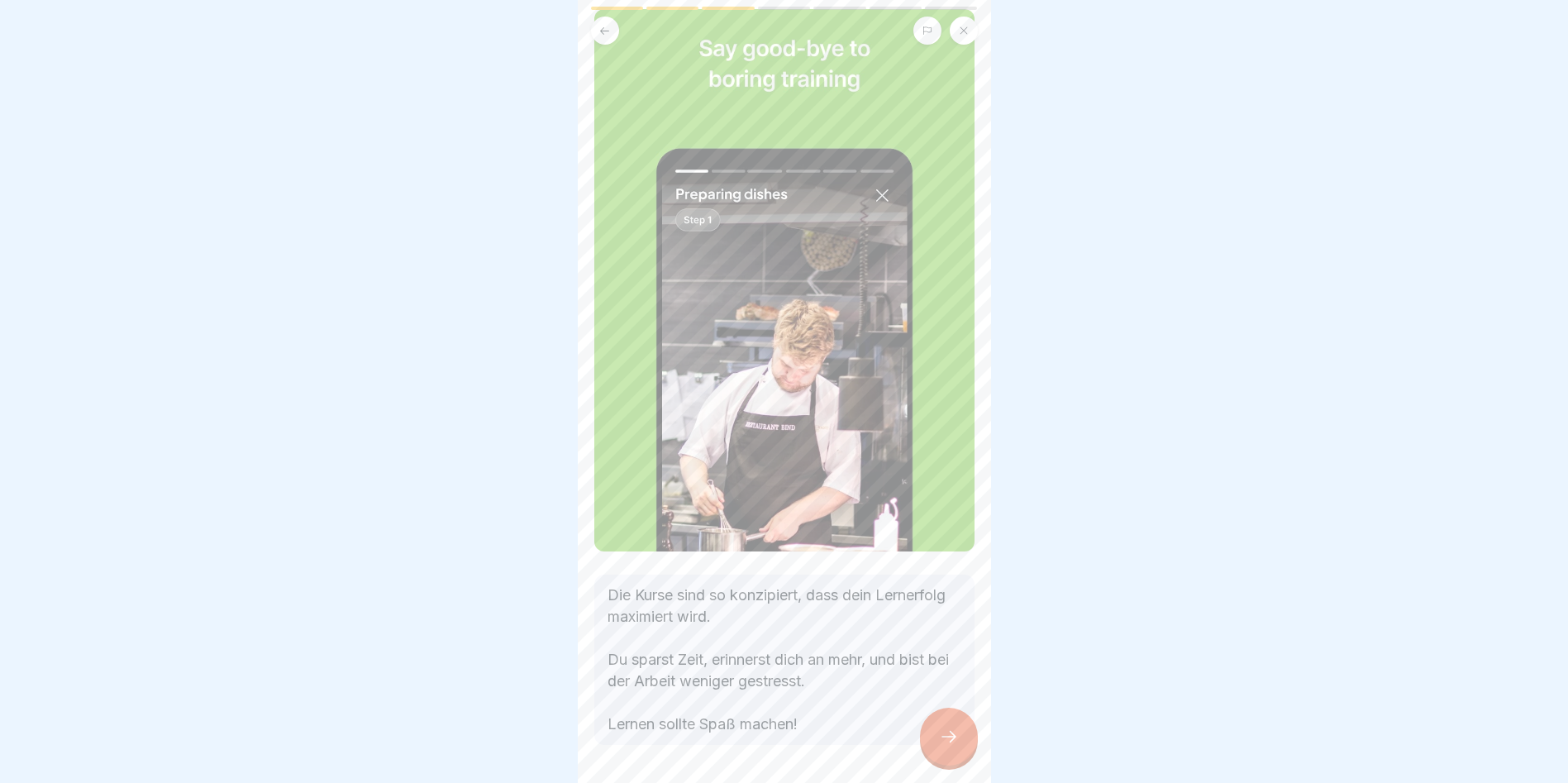 scroll, scrollTop: 96, scrollLeft: 0, axis: vertical 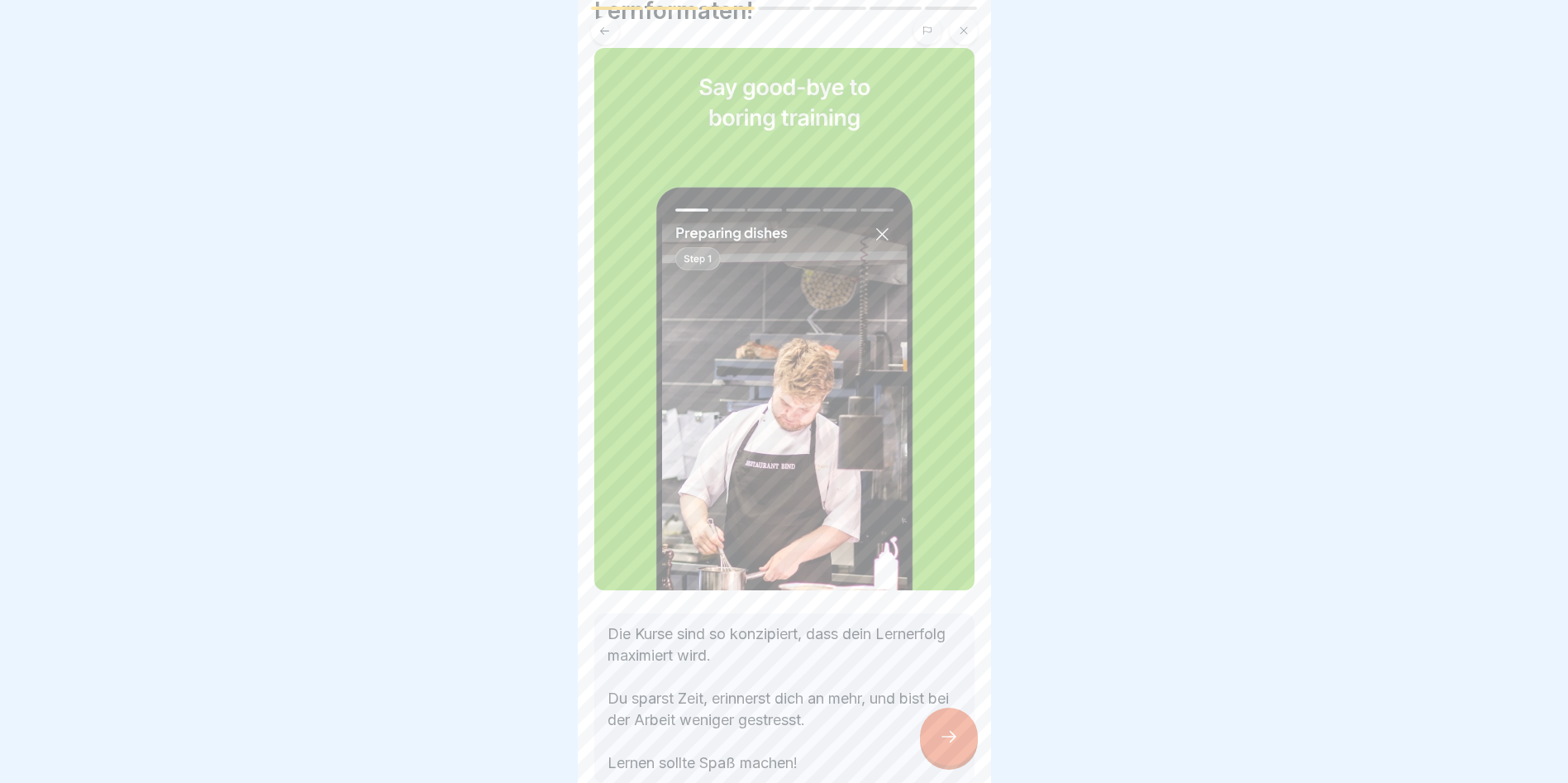 click at bounding box center (949, 737) 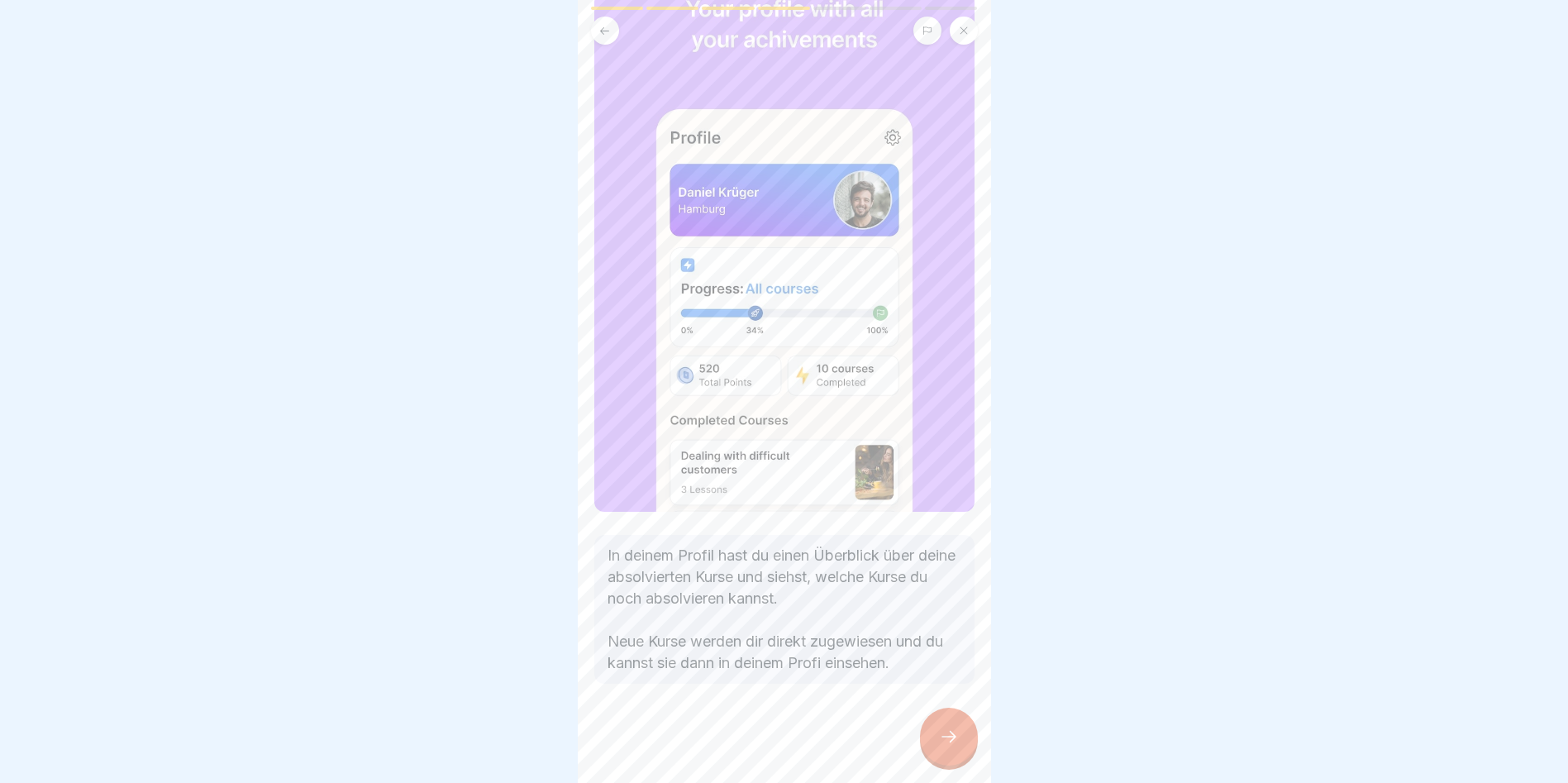 scroll, scrollTop: 134, scrollLeft: 0, axis: vertical 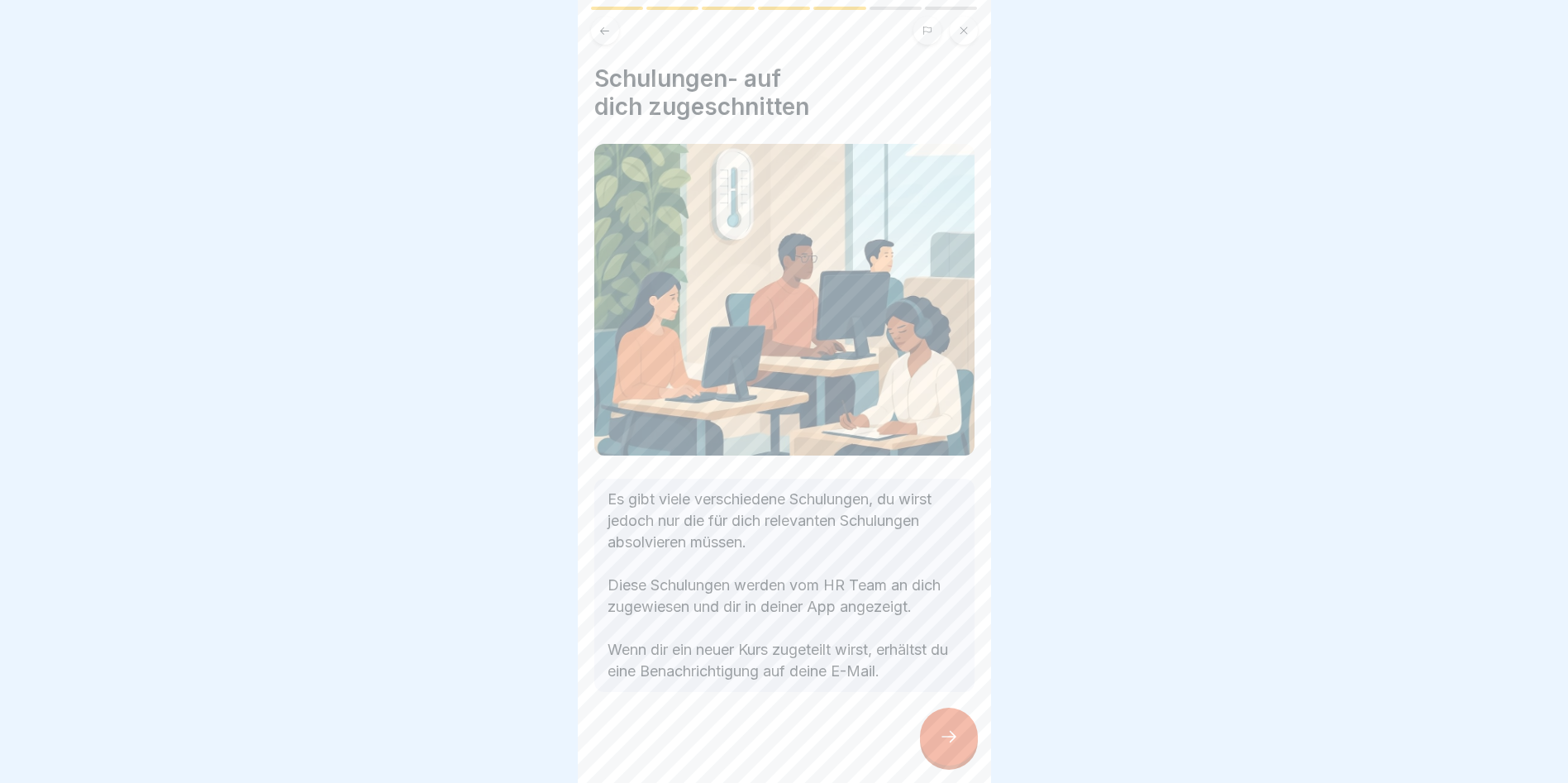 click 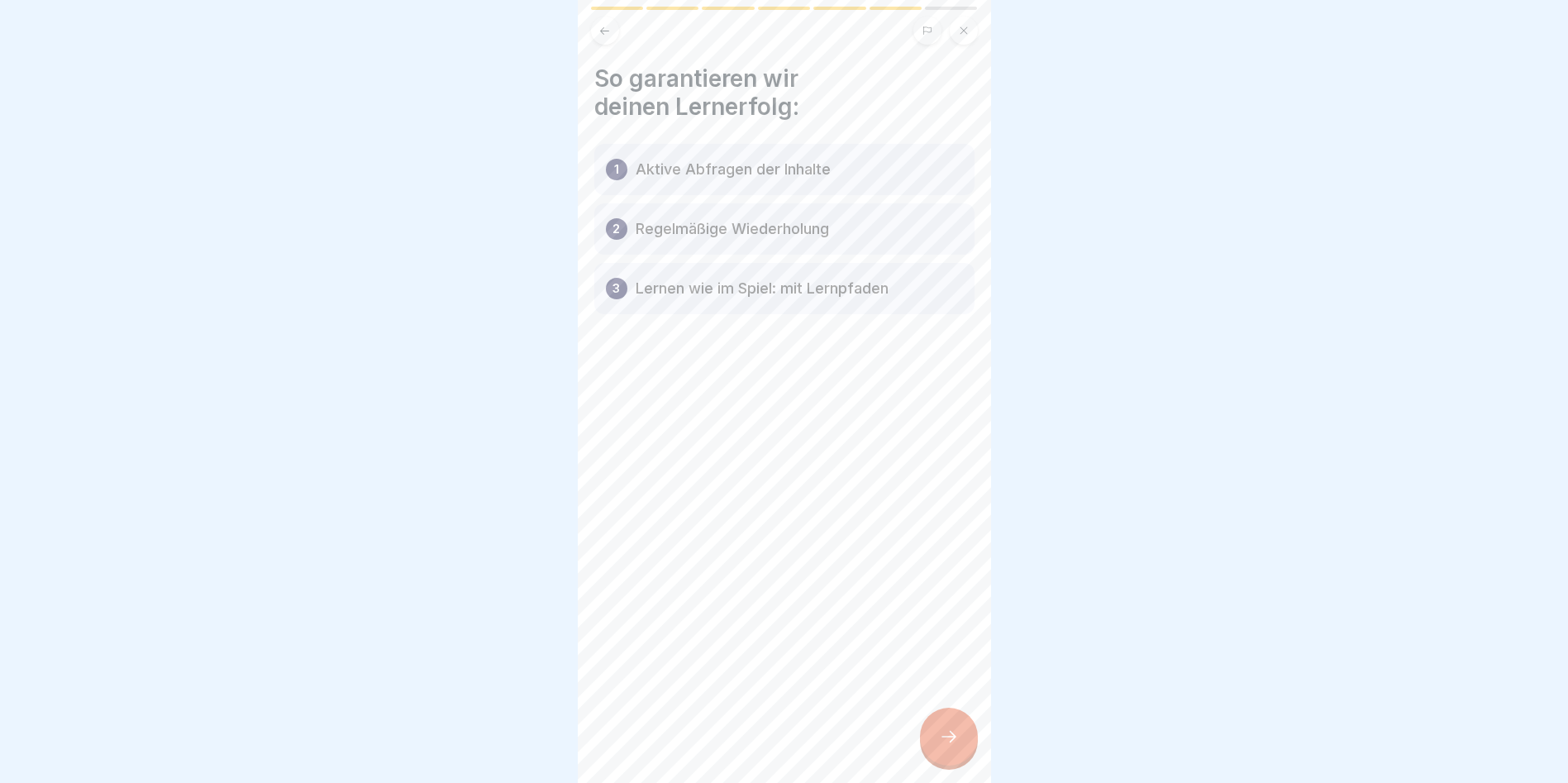 click at bounding box center [949, 737] 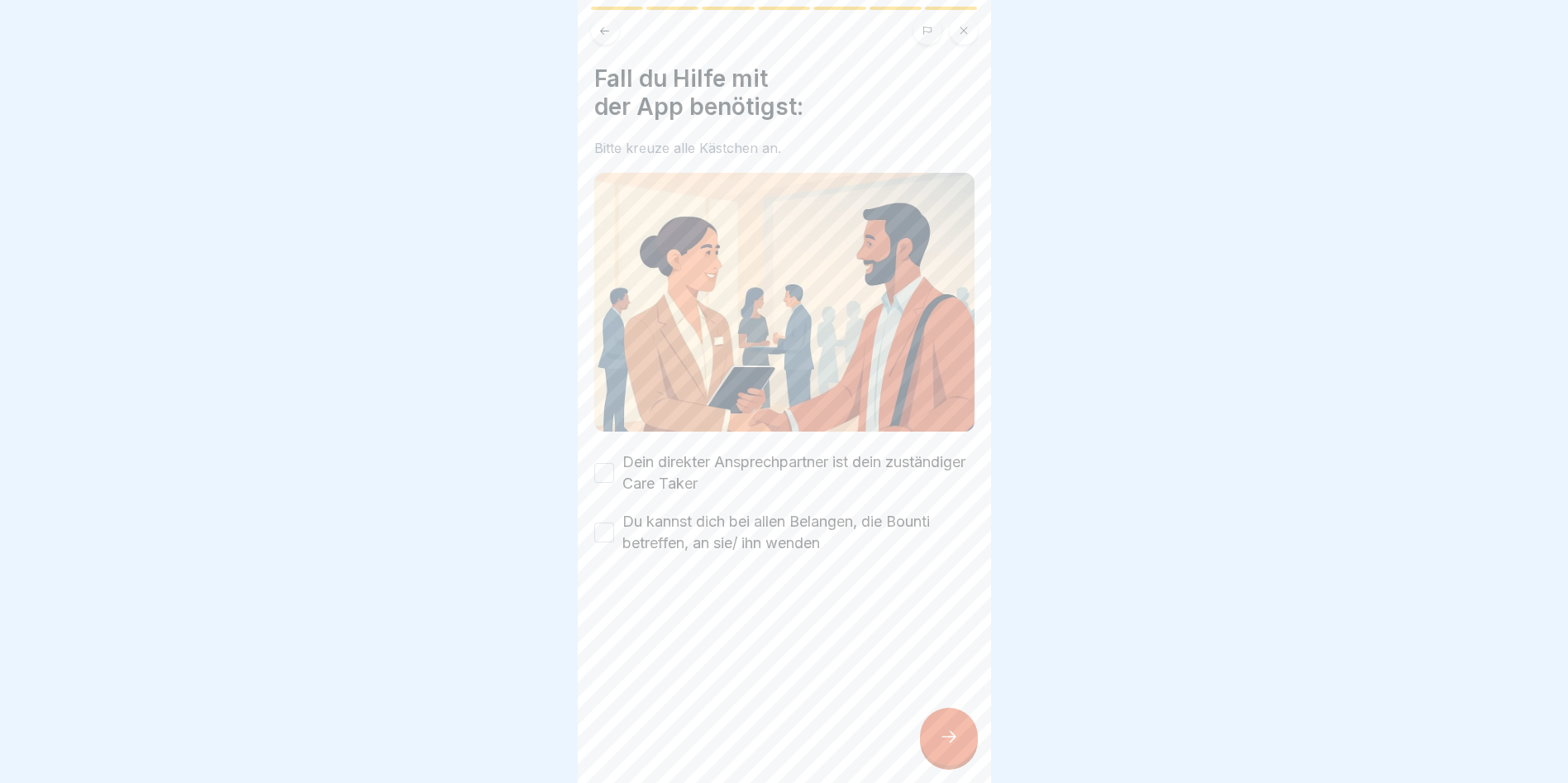 click on "Dein direkter Ansprechpartner ist dein zuständiger Care Taker" at bounding box center (604, 473) 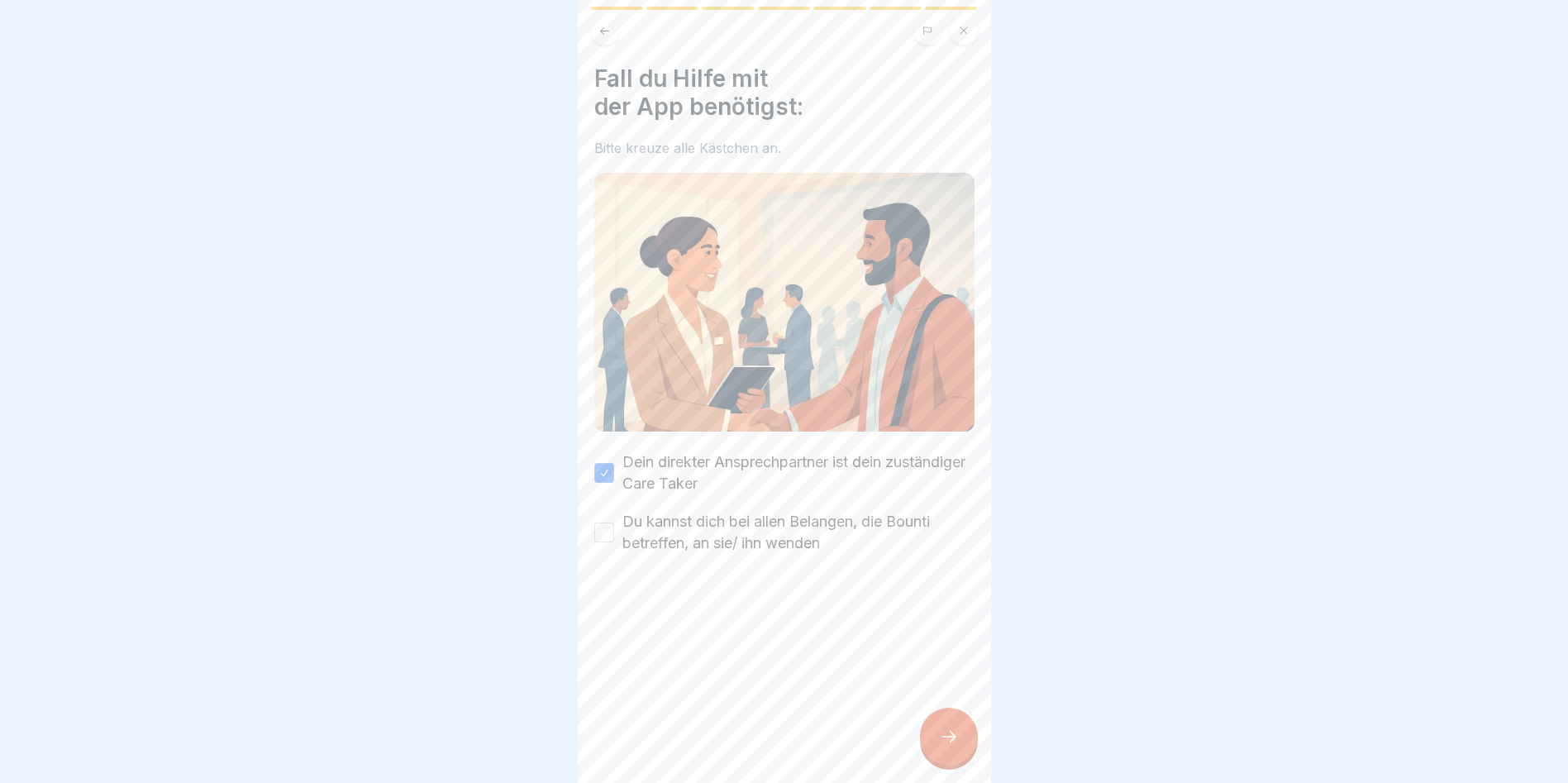 click on "Du kannst  dich bei allen Belangen, die Bounti betreffen, an sie/ ihn wenden" at bounding box center [604, 532] 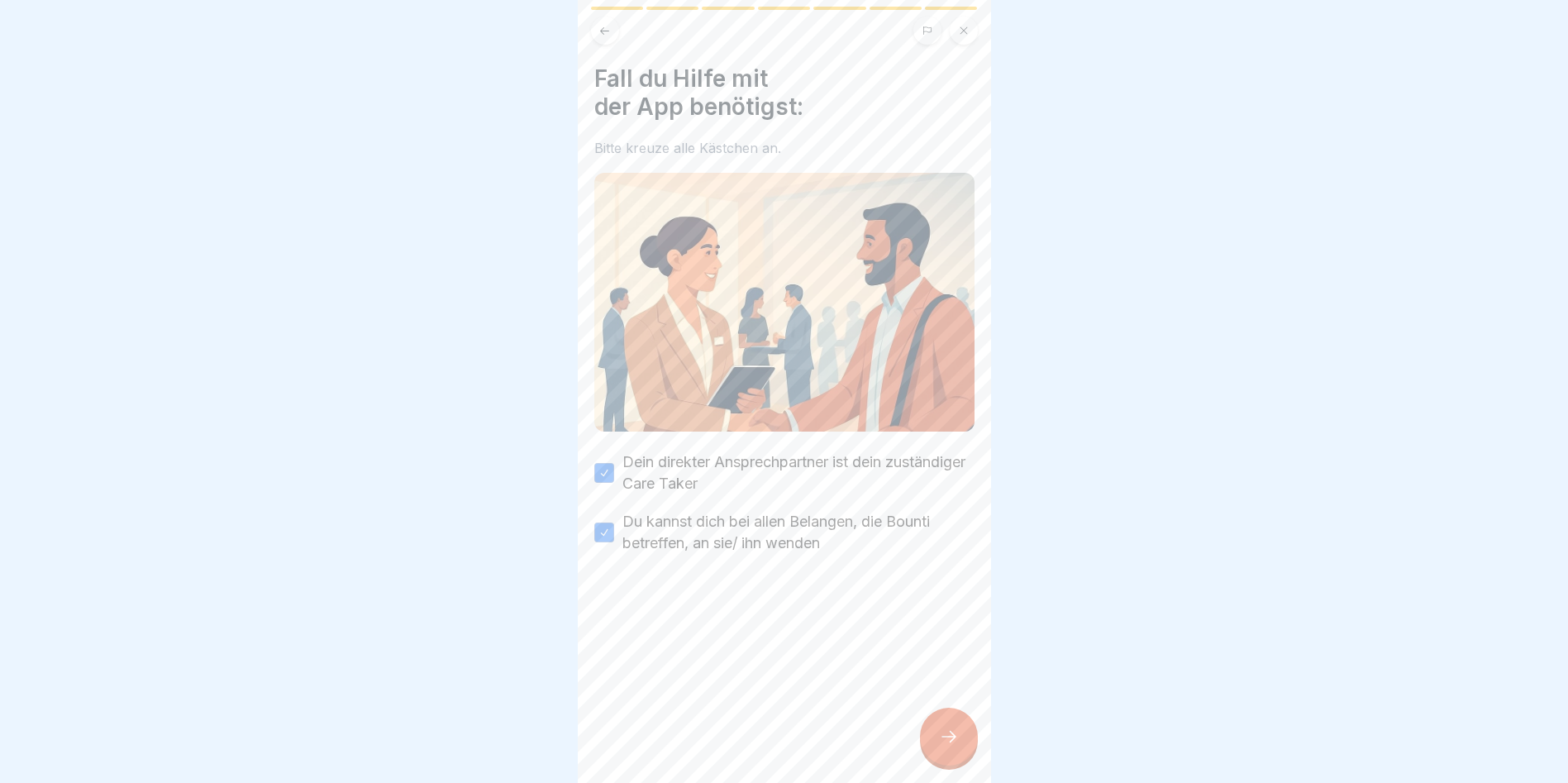 click at bounding box center (949, 737) 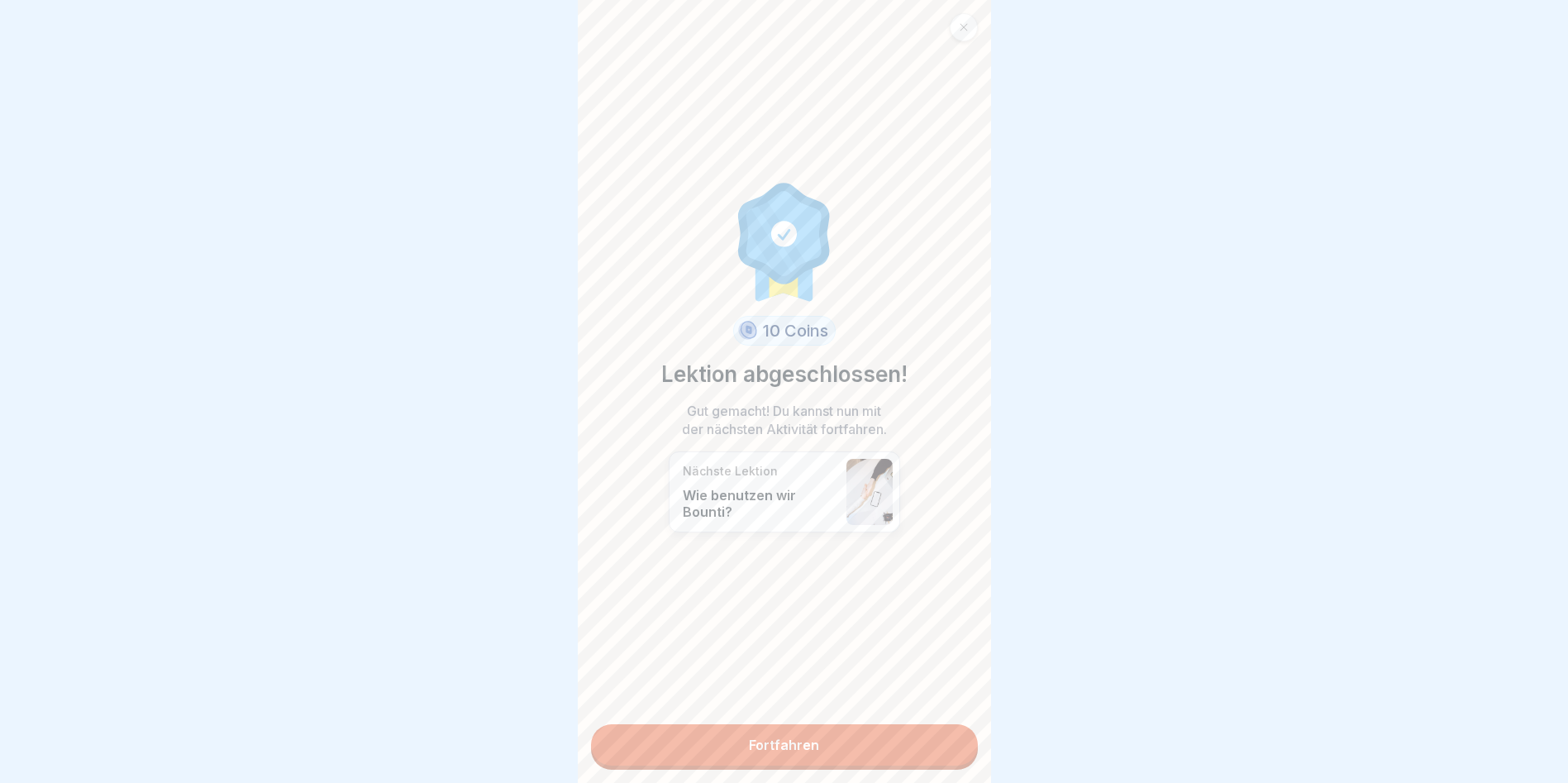 click on "Fortfahren" at bounding box center (784, 745) 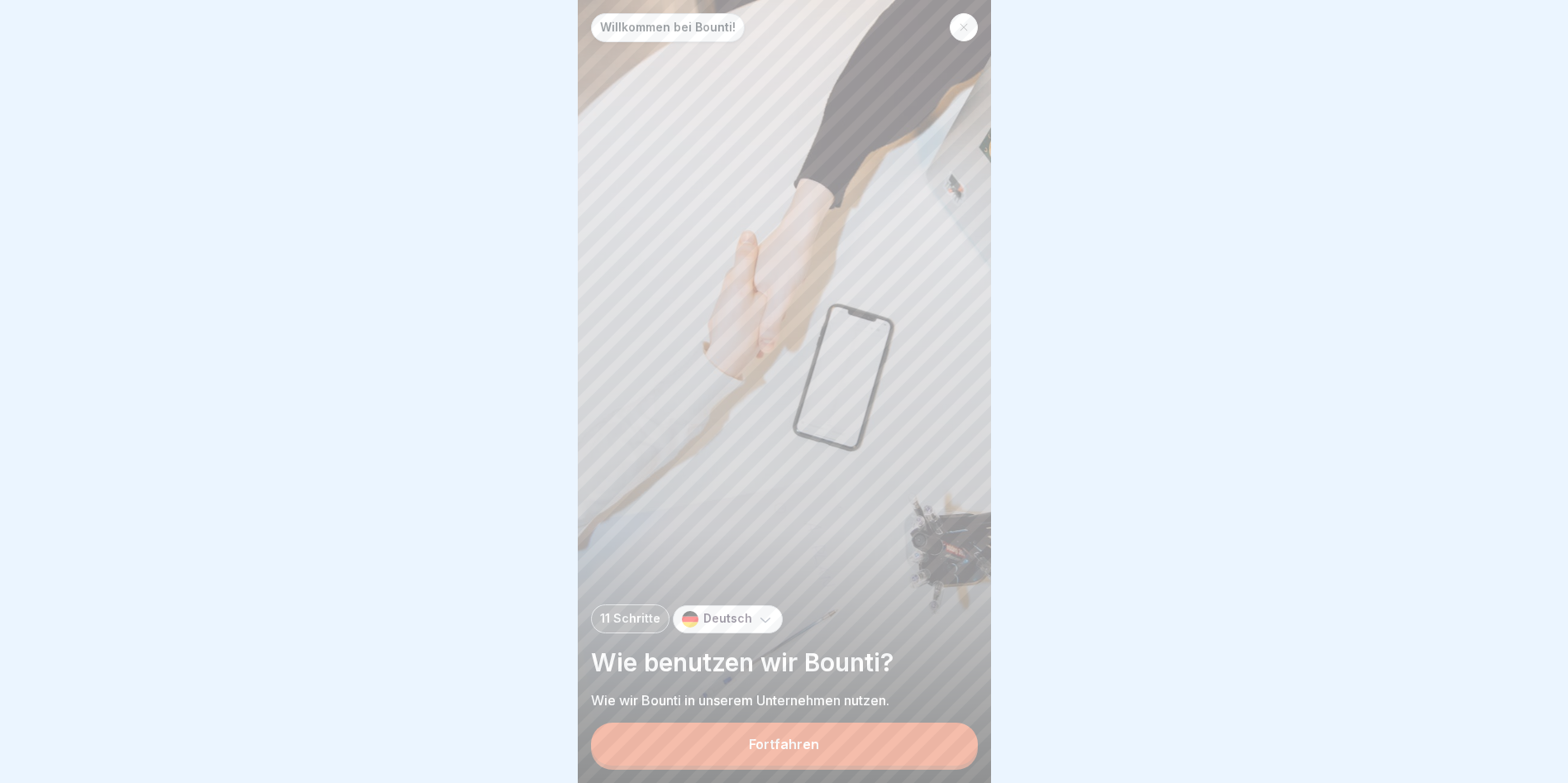 click on "Fortfahren" at bounding box center [784, 744] 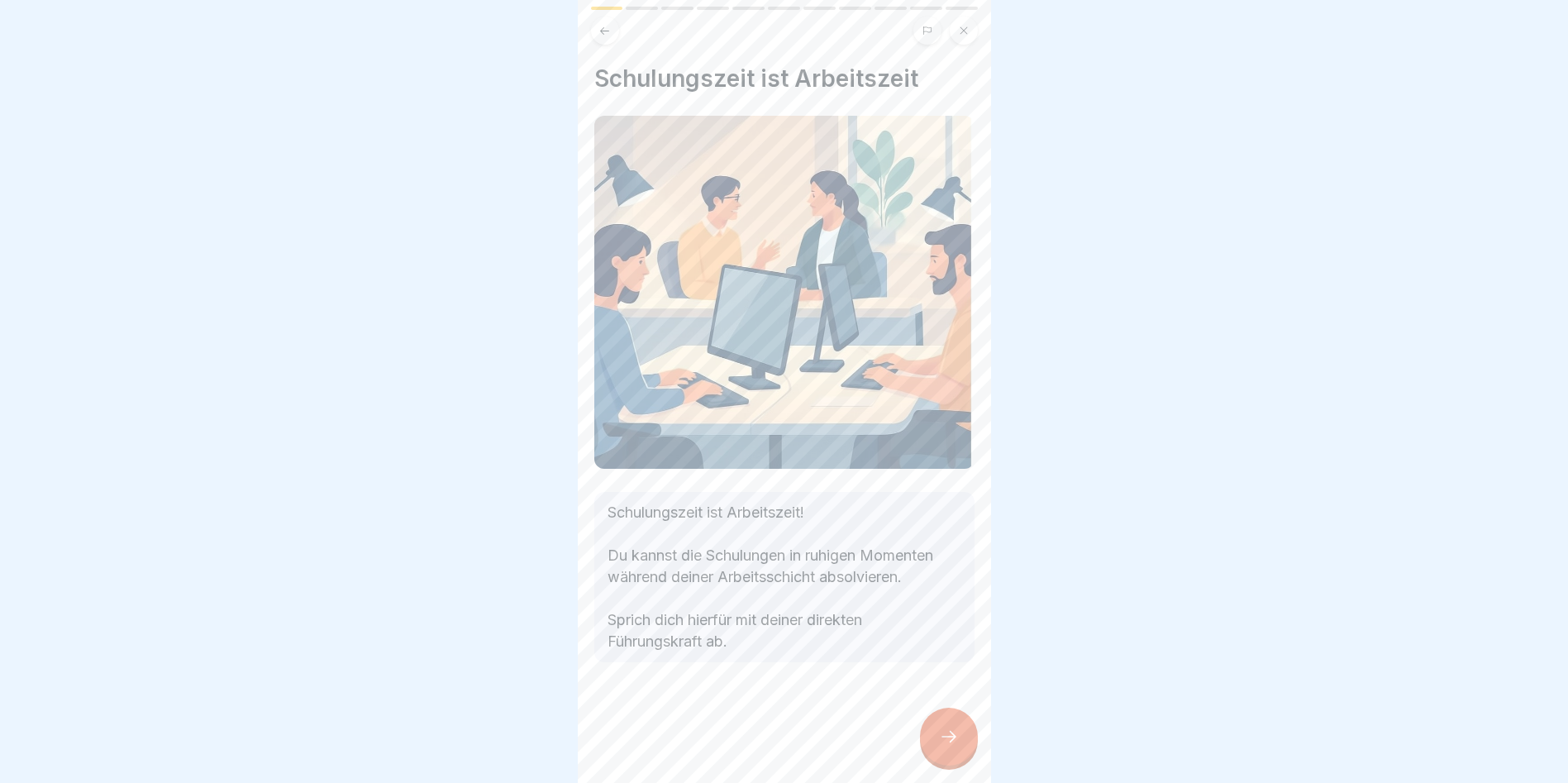 click 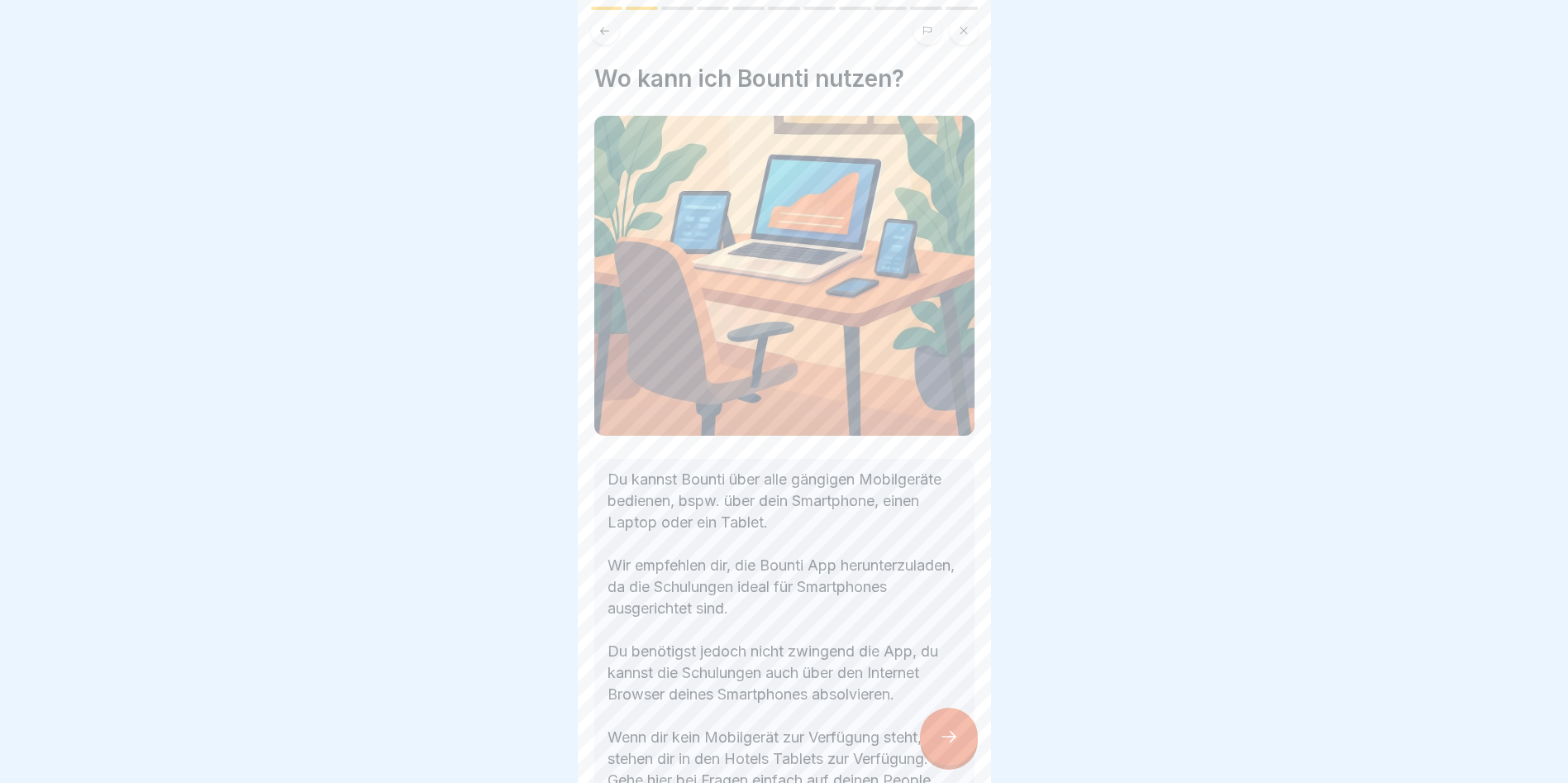 click 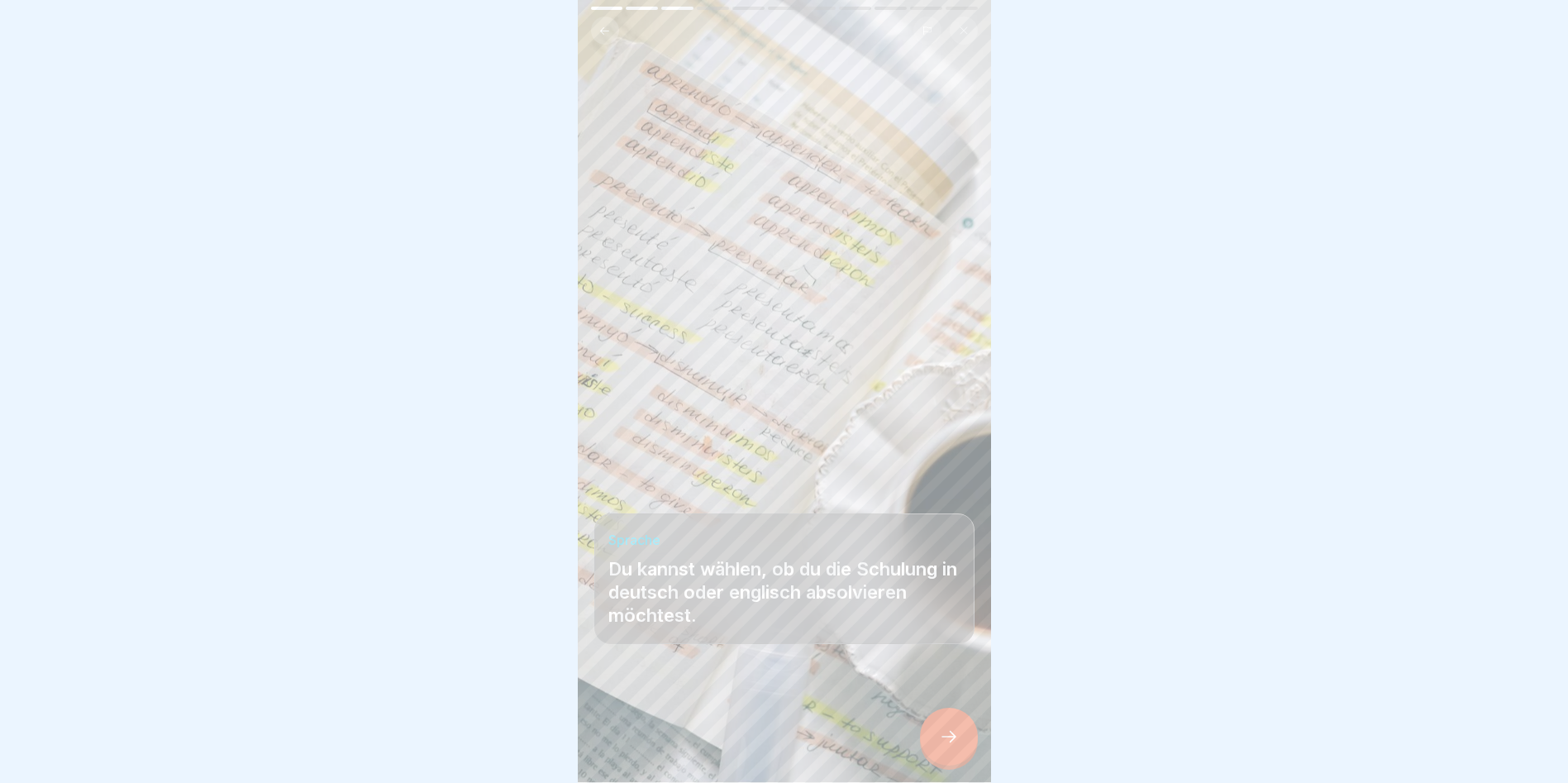 click 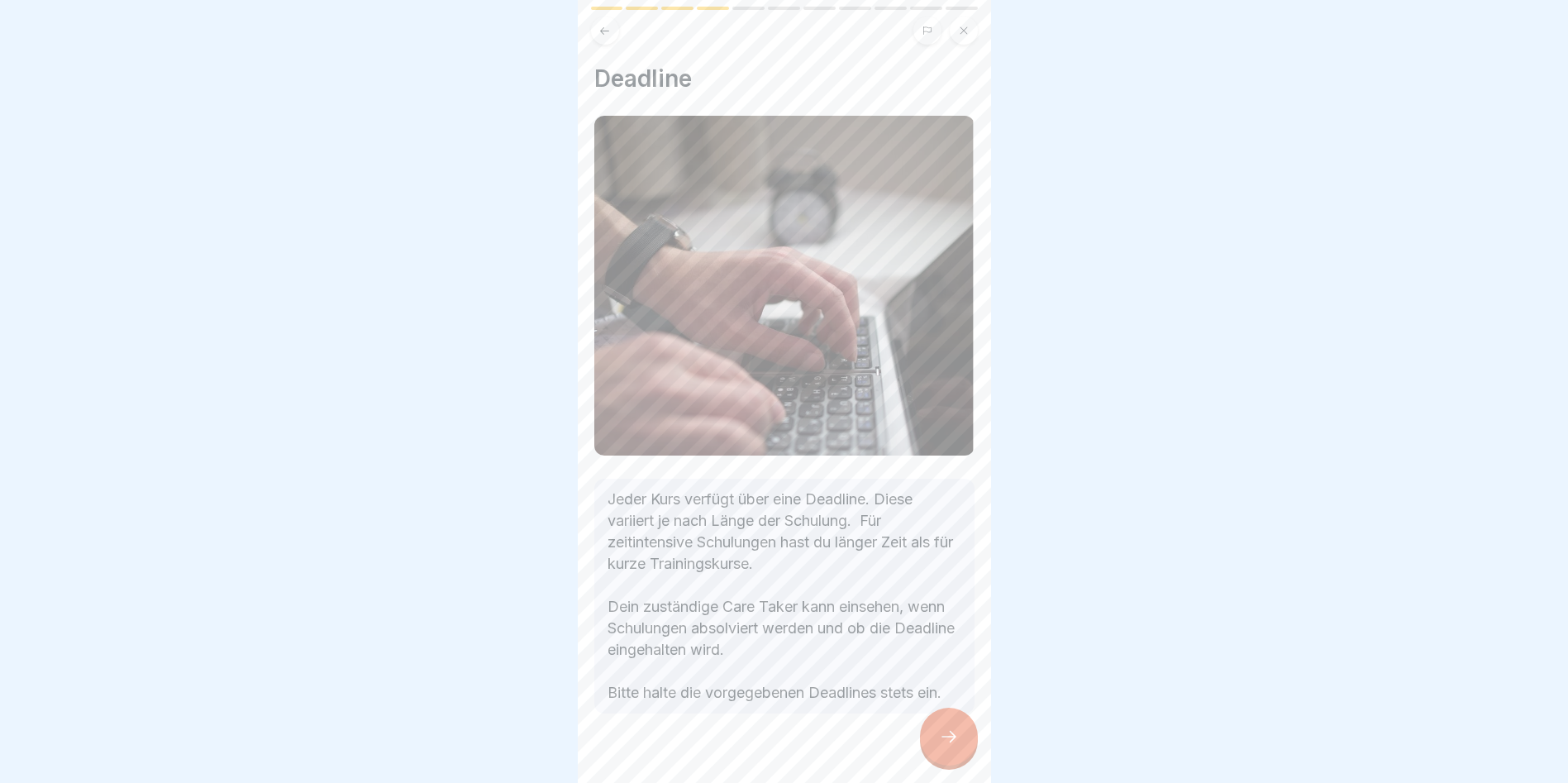 click at bounding box center (605, 31) 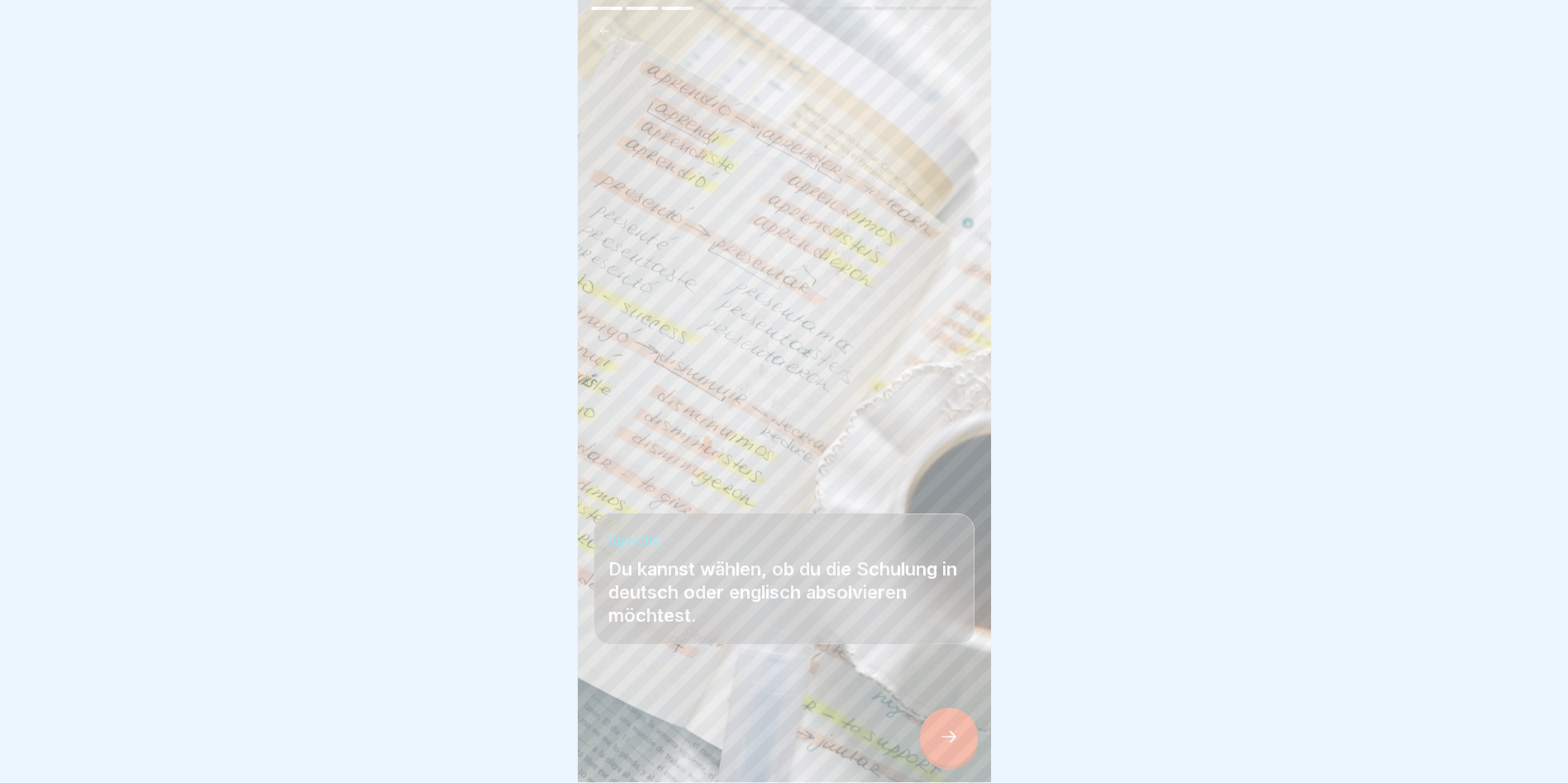 click at bounding box center (949, 737) 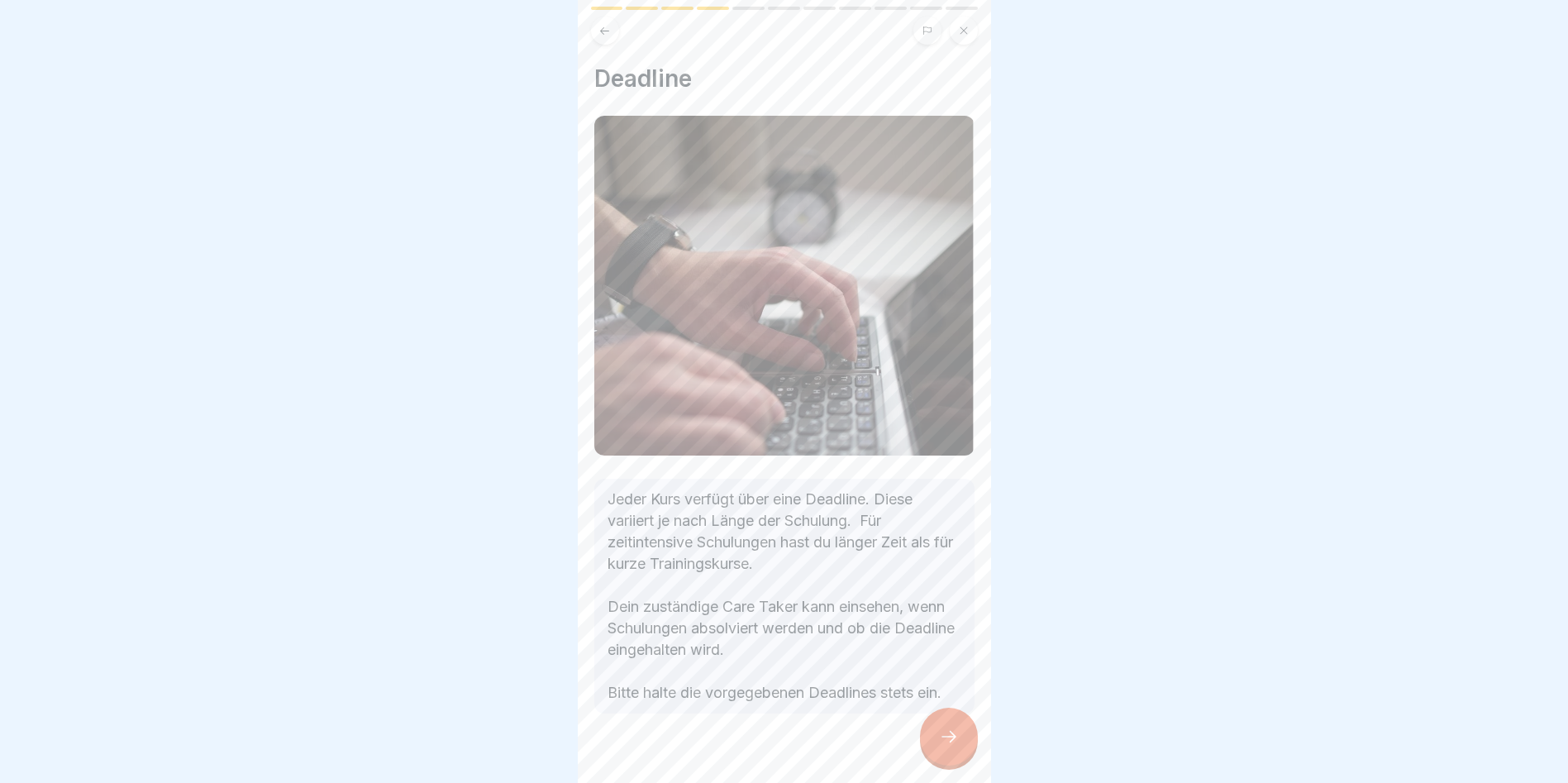 click at bounding box center (949, 737) 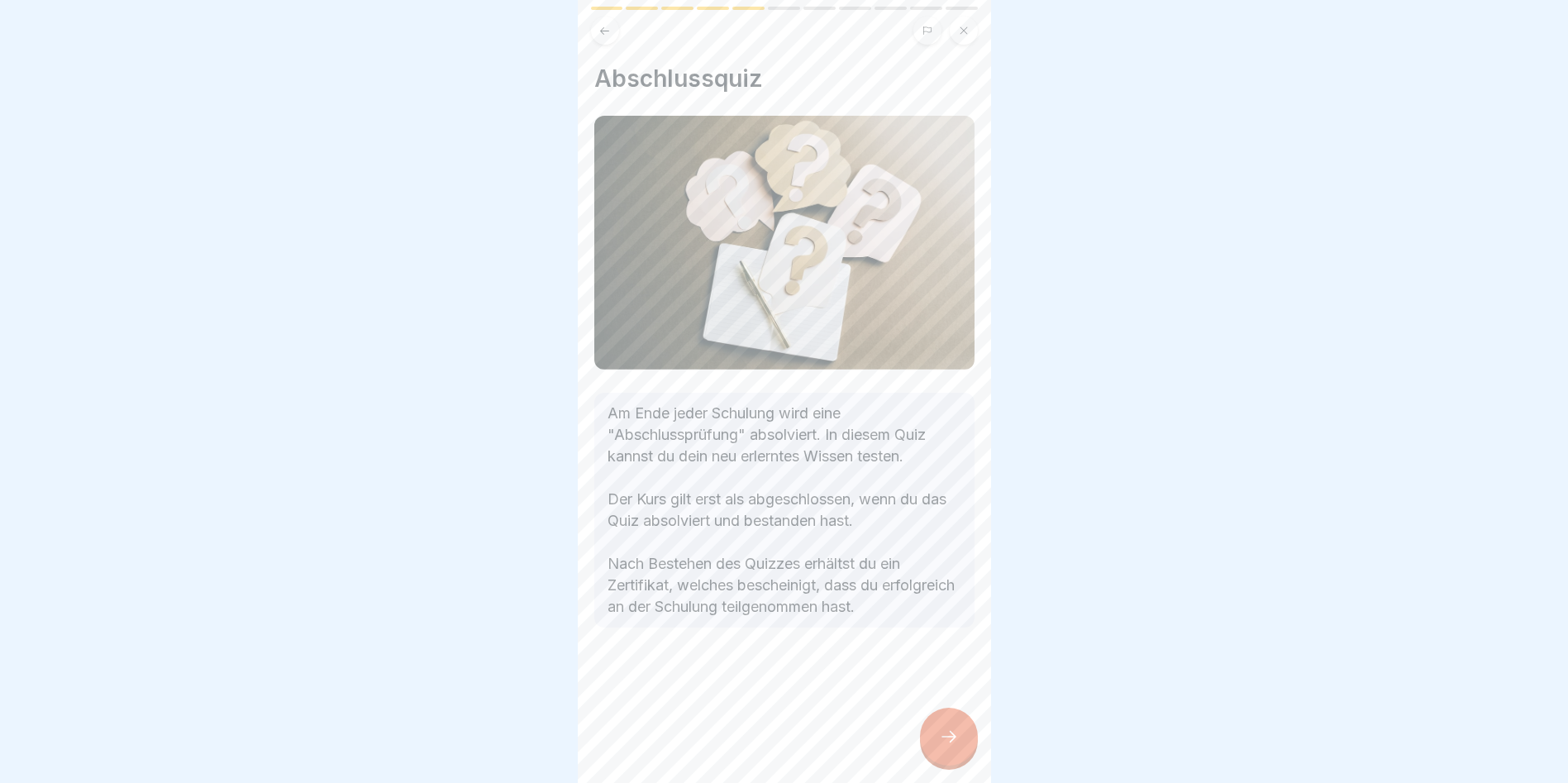 click at bounding box center (949, 737) 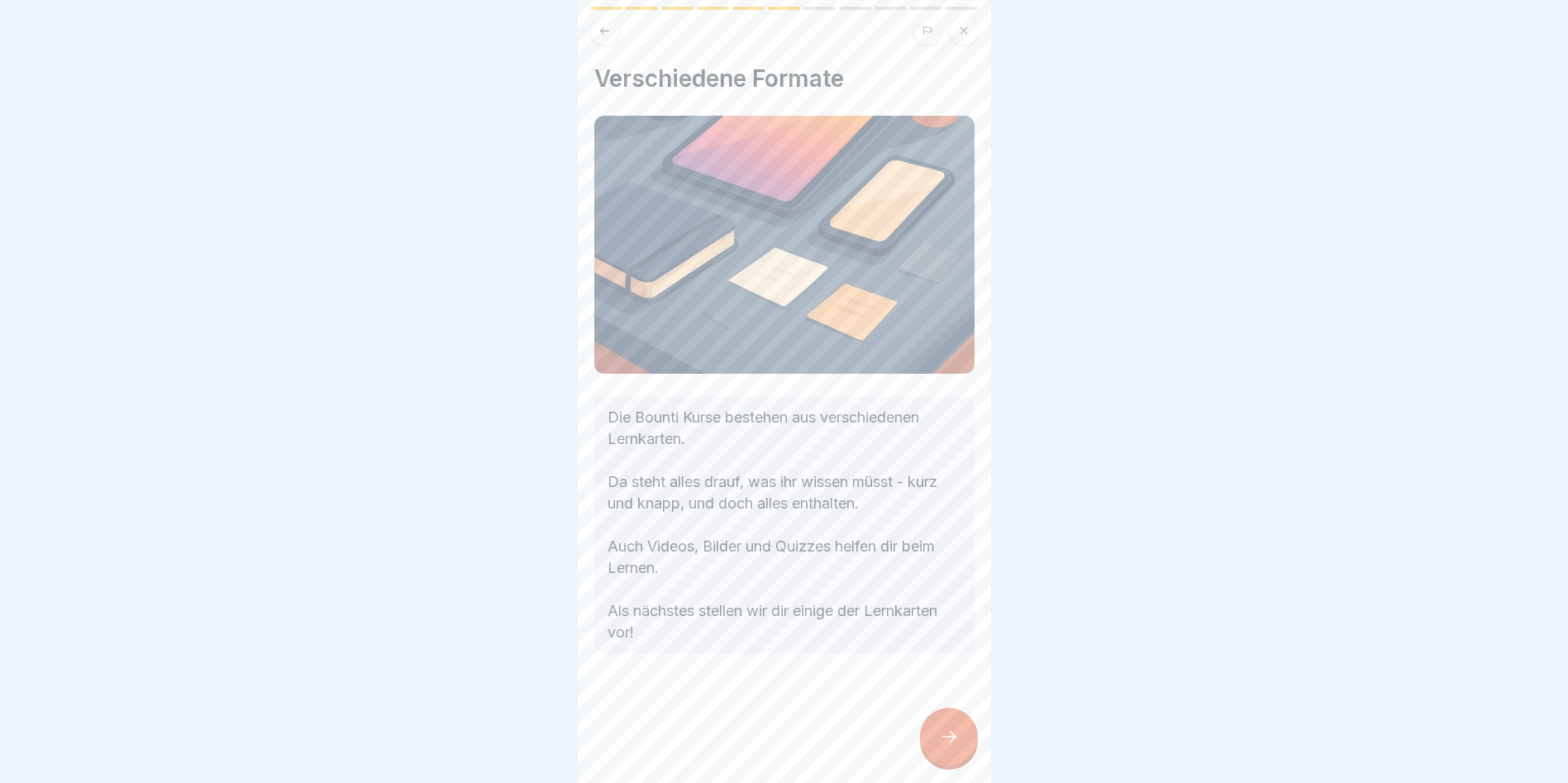 click at bounding box center [949, 737] 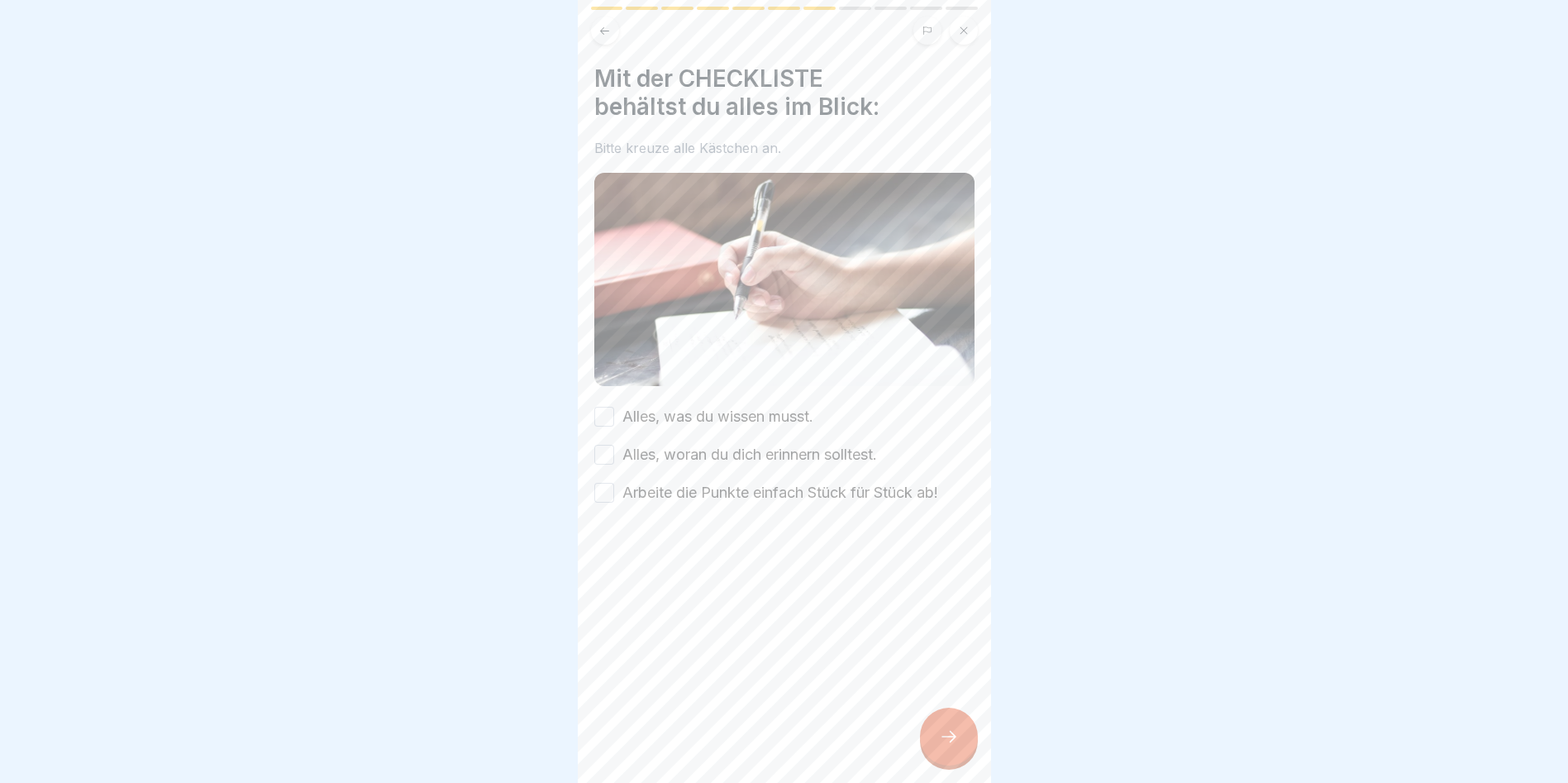 click on "Alles, was du wissen musst." at bounding box center [604, 417] 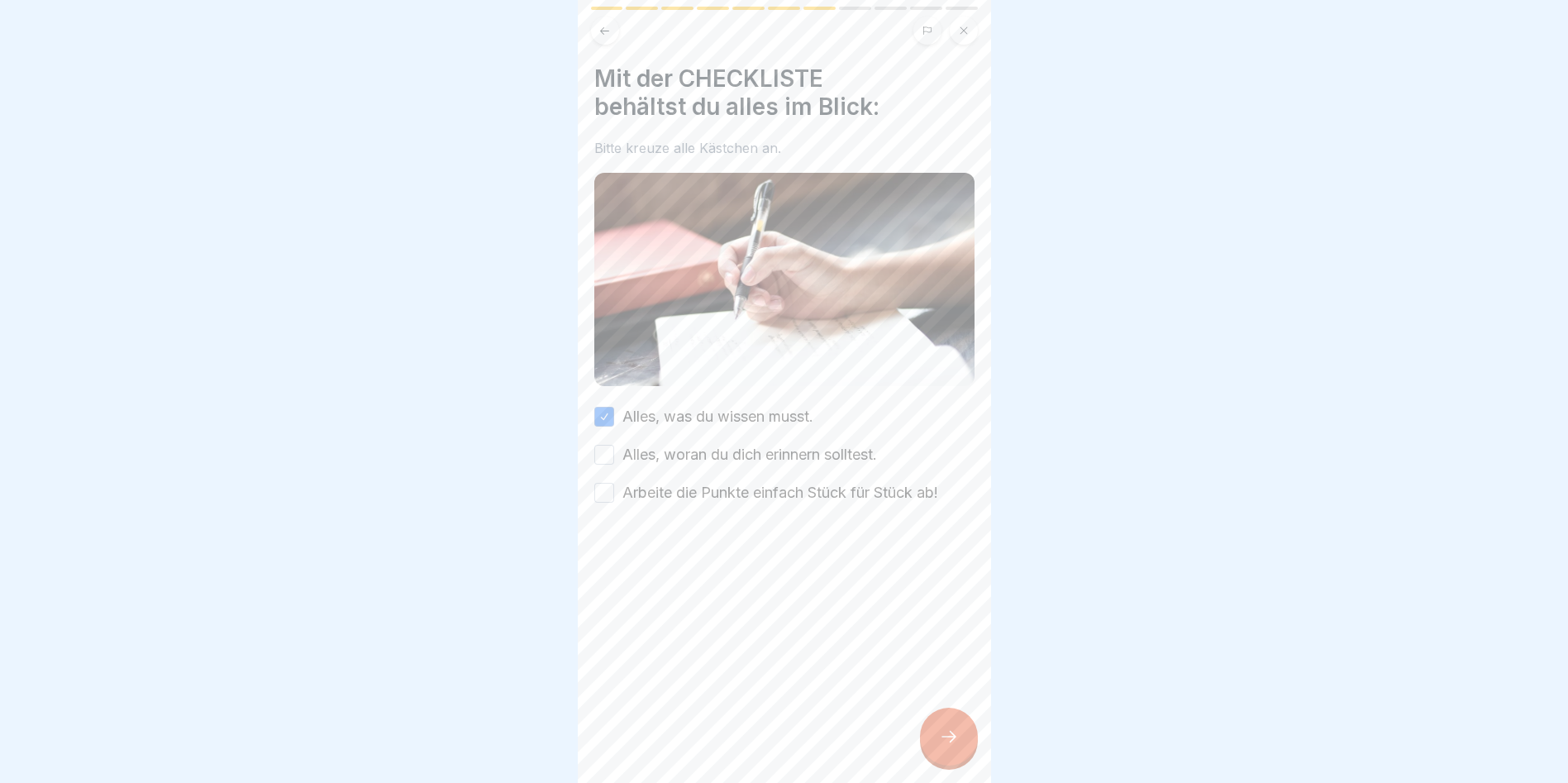 click on "Alles, woran du dich erinnern solltest." at bounding box center [604, 455] 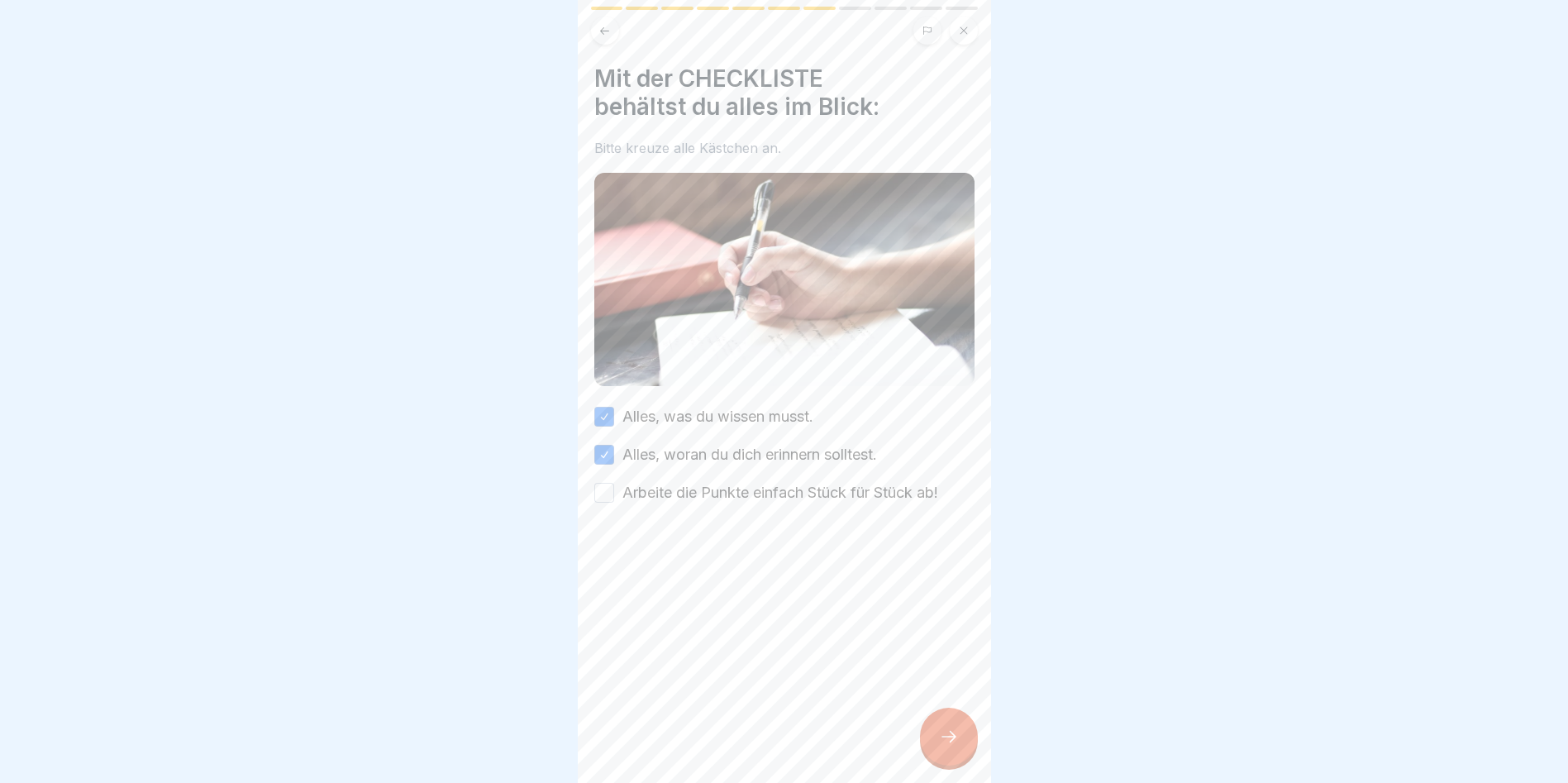 click on "Arbeite die Punkte einfach Stück für Stück ab!" at bounding box center (604, 493) 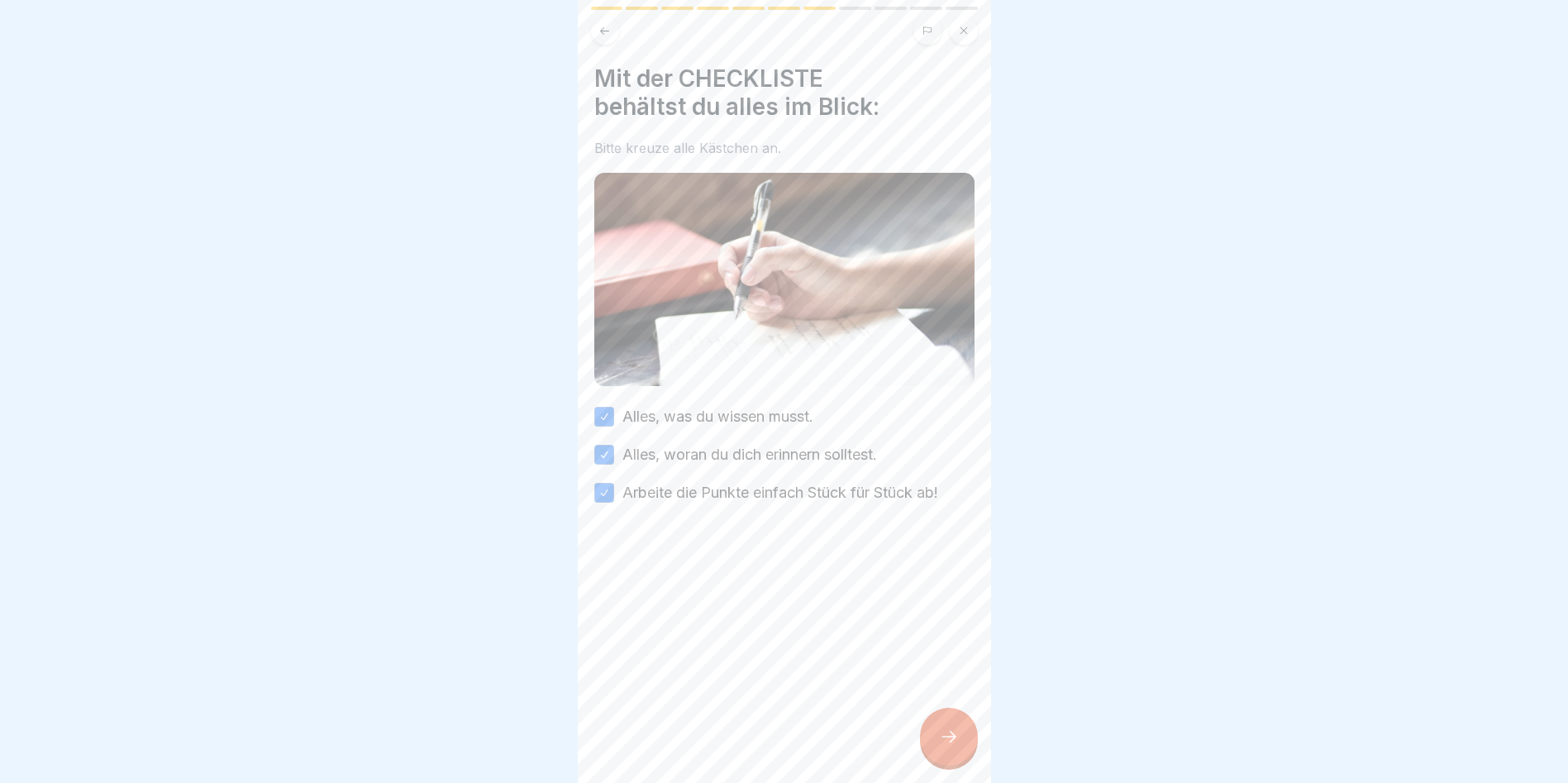 click 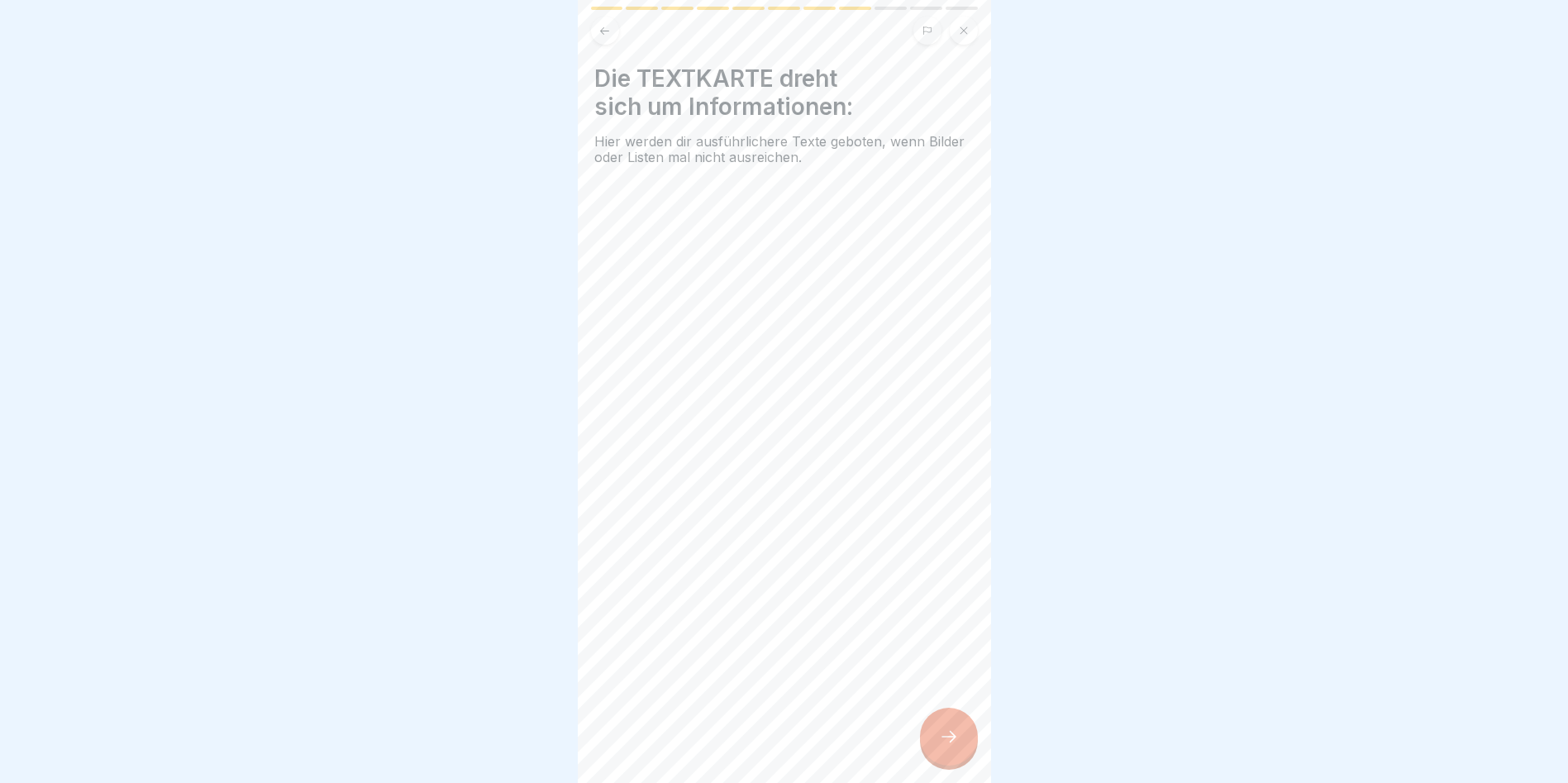 click on "Die TEXTKARTE dreht sich um Informationen: Hier werden dir ausführlichere Texte geboten, wenn Bilder oder Listen mal nicht ausreichen." at bounding box center [784, 391] 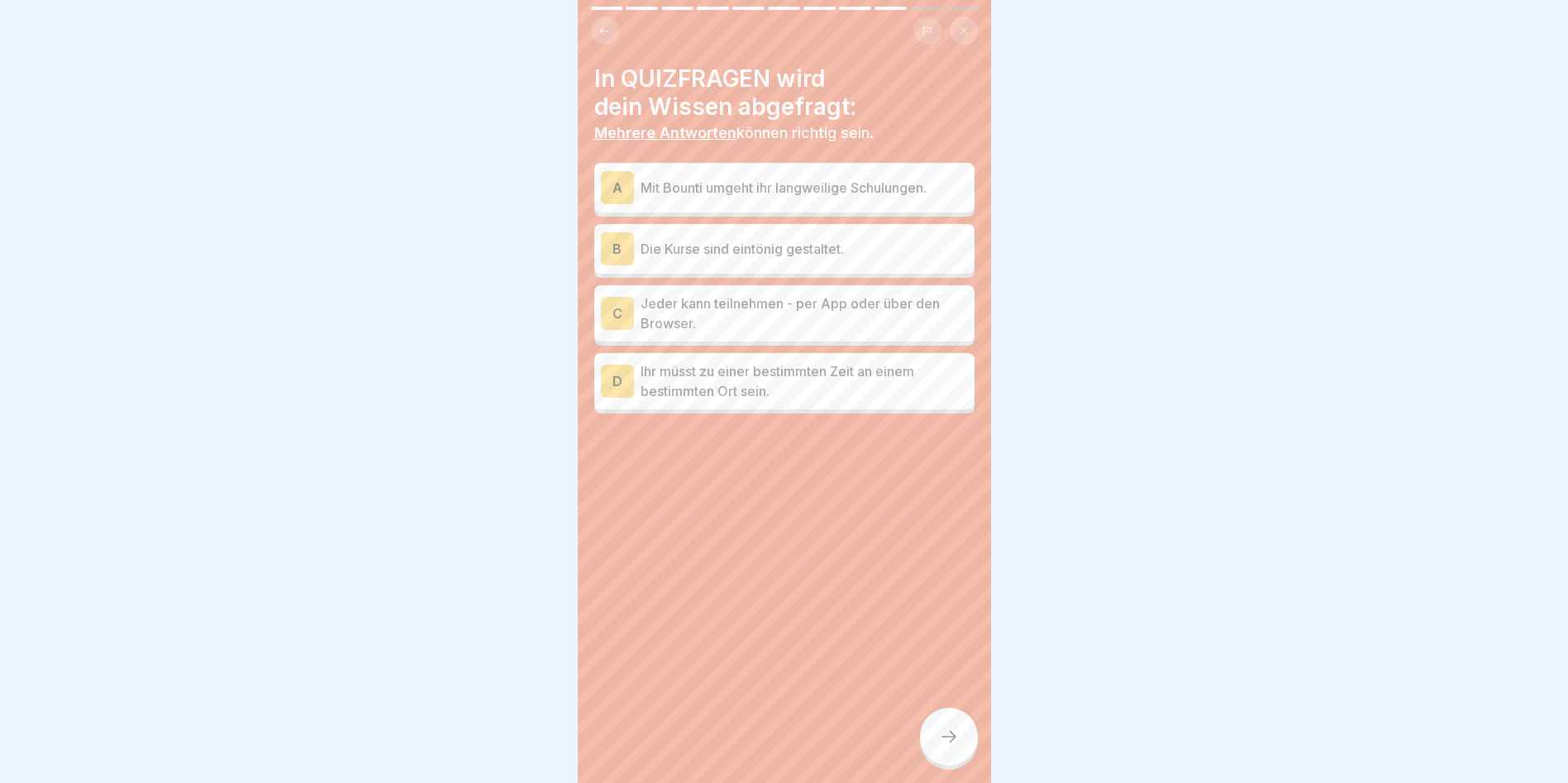 click on "Mit Bounti umgeht ihr langweilige Schulungen." at bounding box center [804, 188] 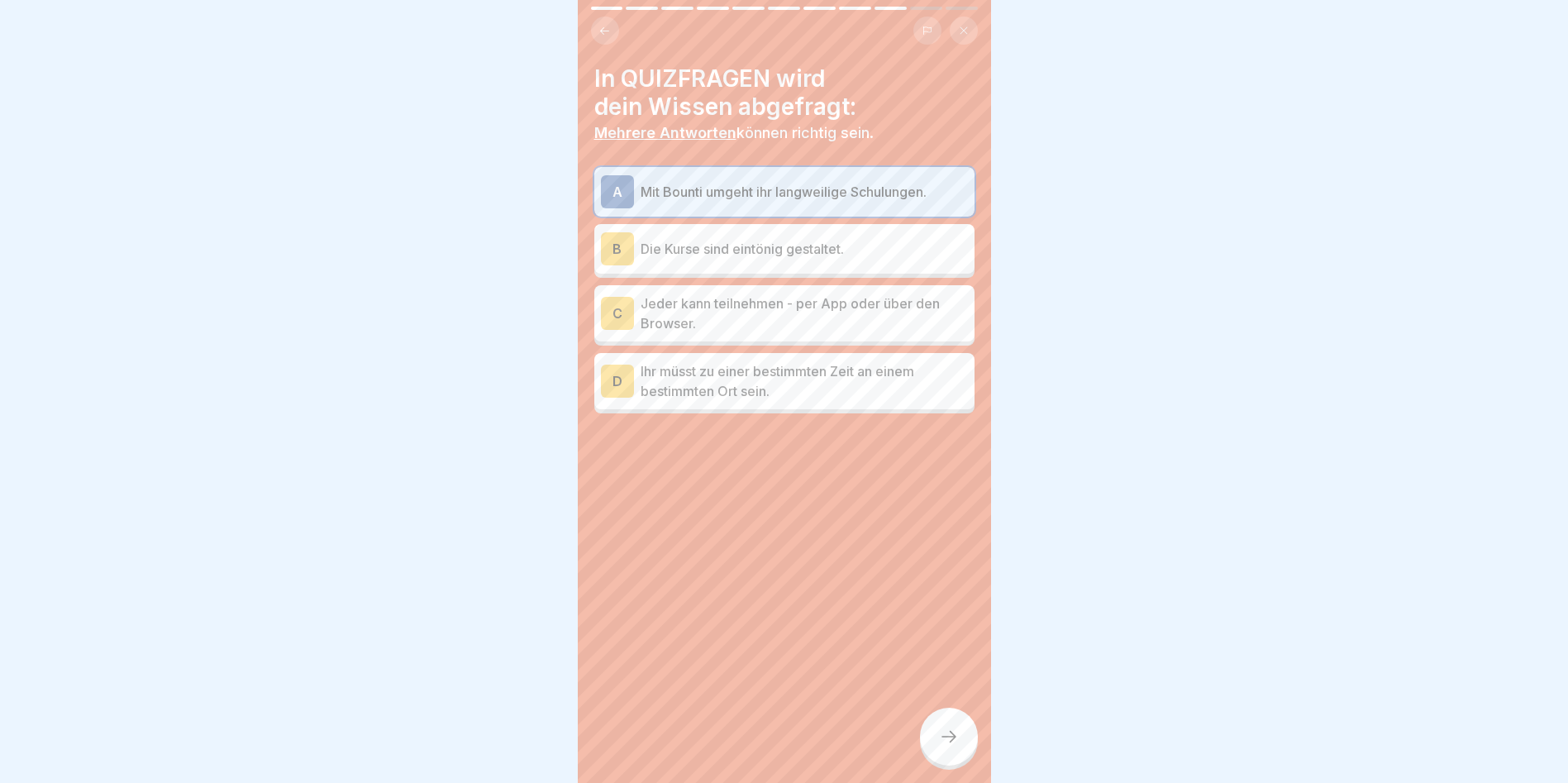 click 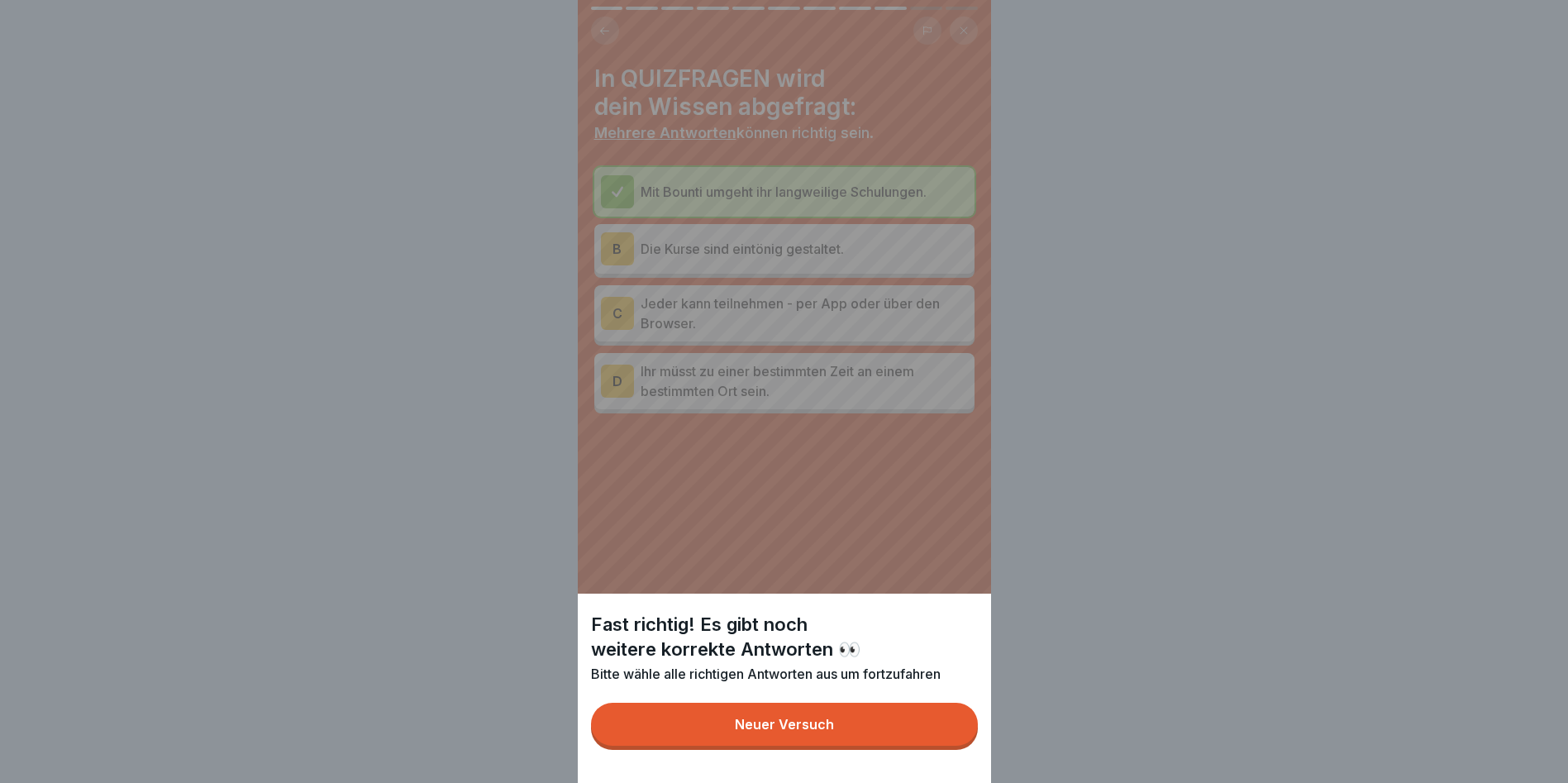 click on "Neuer Versuch" at bounding box center [784, 724] 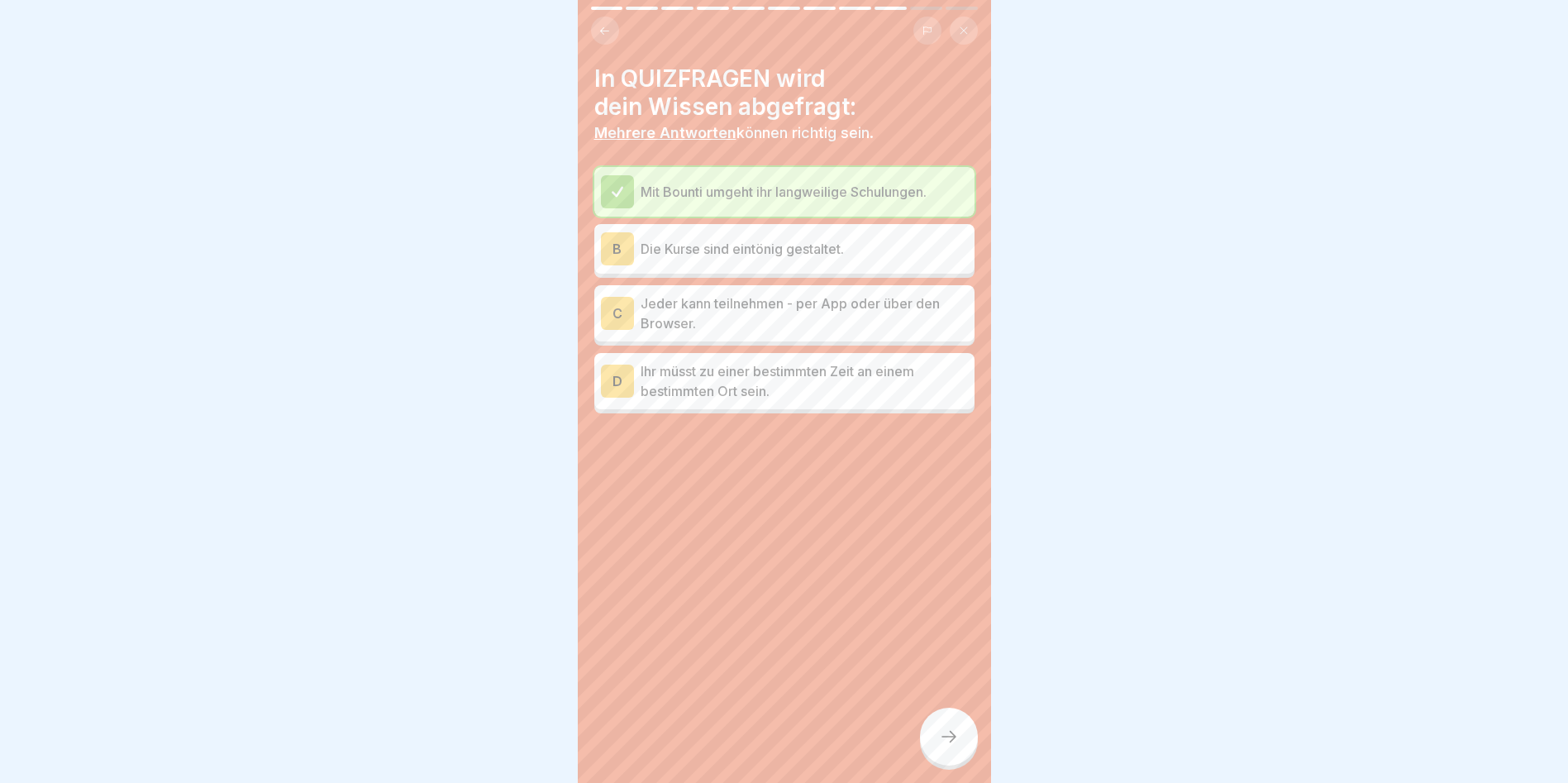 click on "Jeder kann teilnehmen - per App oder über den Browser." at bounding box center [804, 313] 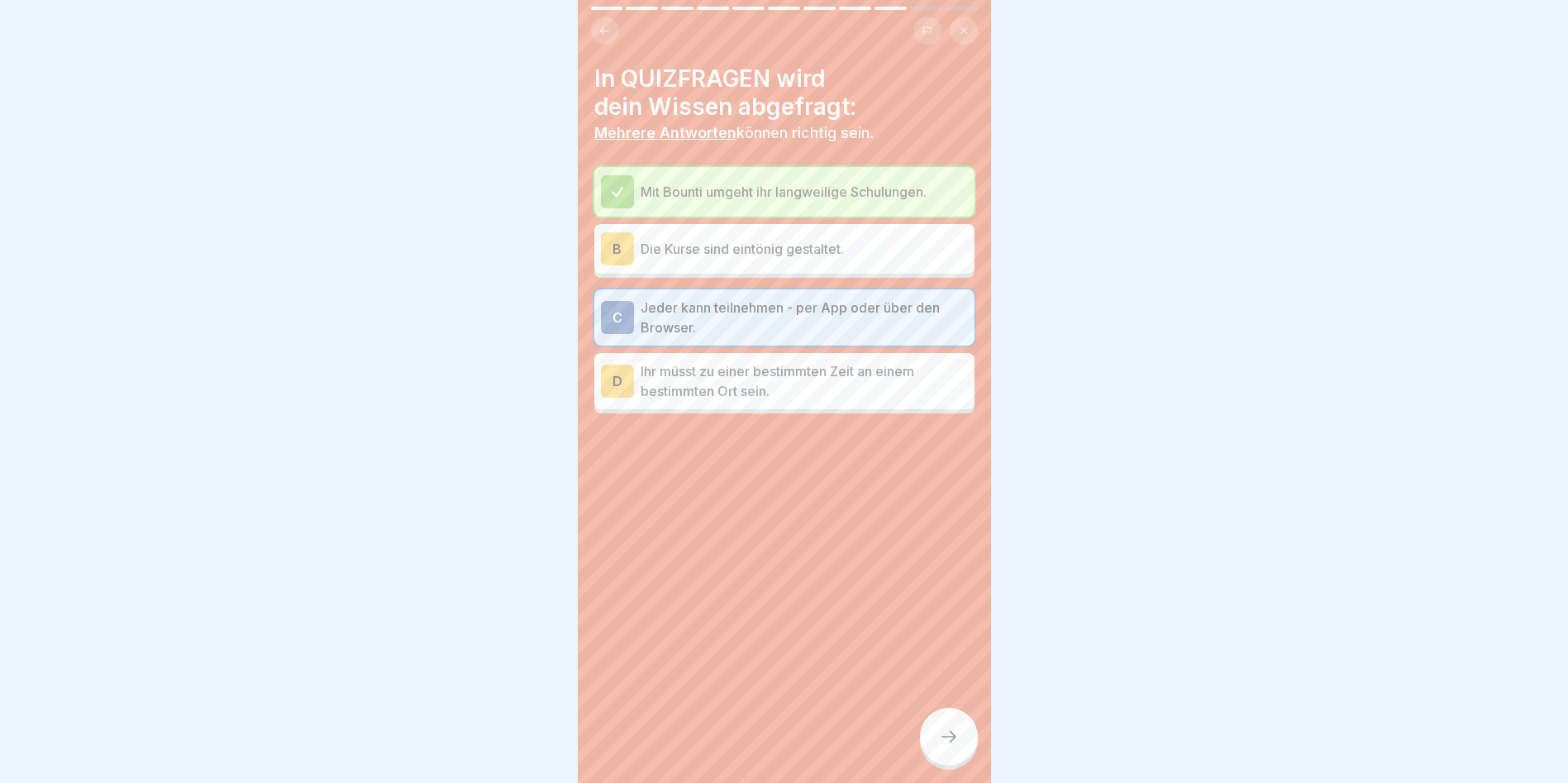 click 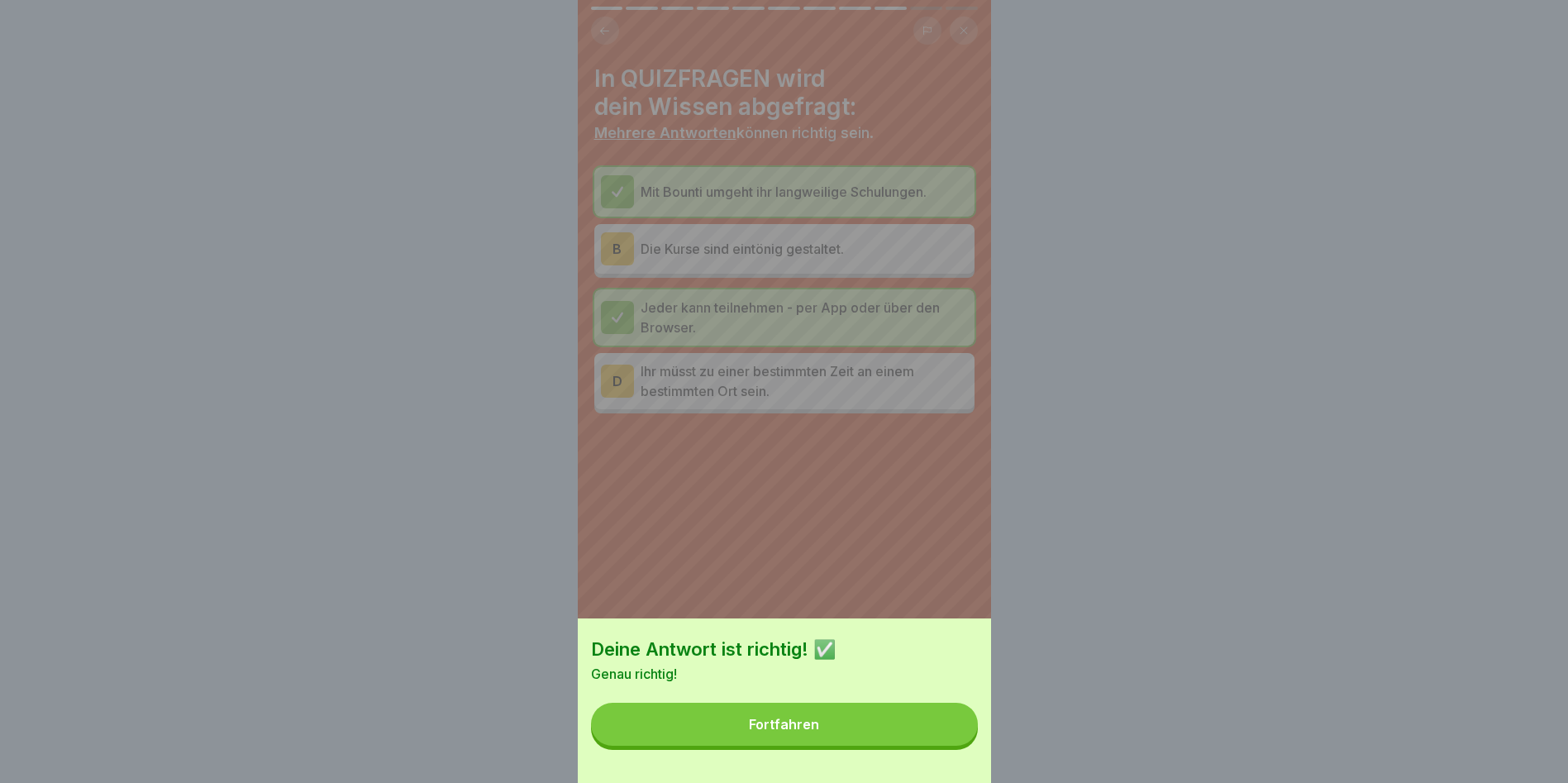 click on "Fortfahren" at bounding box center (784, 724) 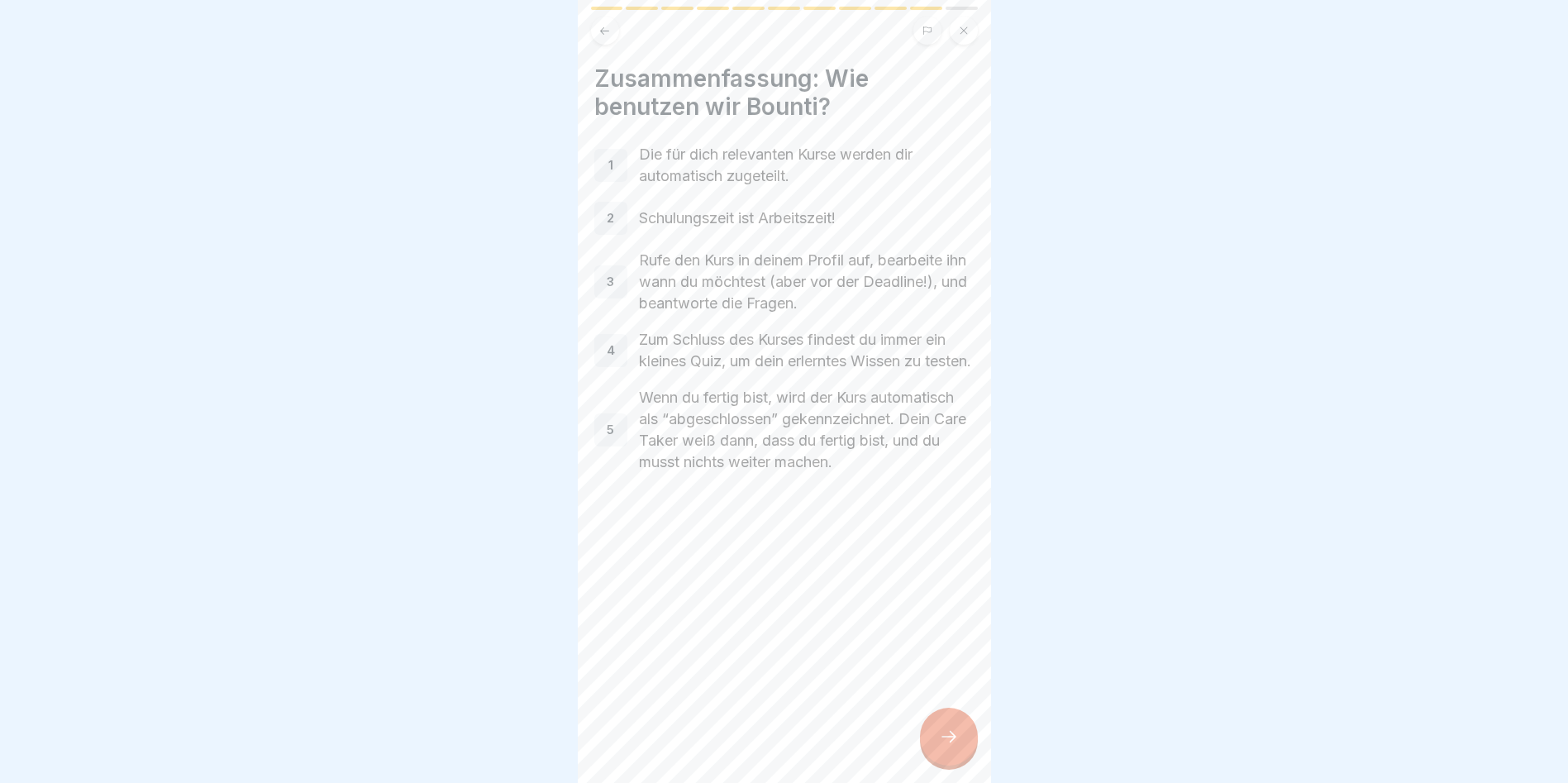 click at bounding box center [949, 737] 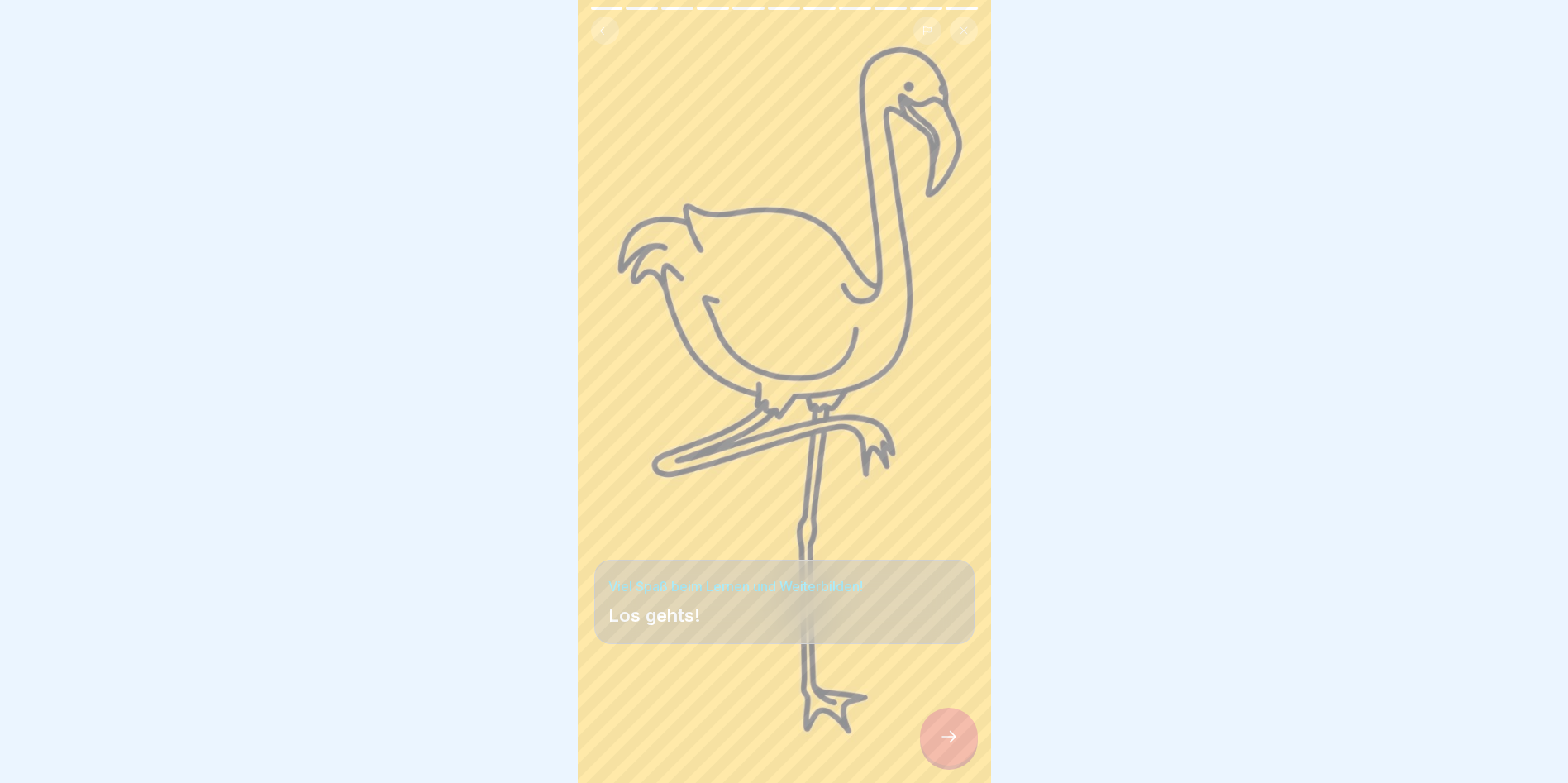click at bounding box center (949, 737) 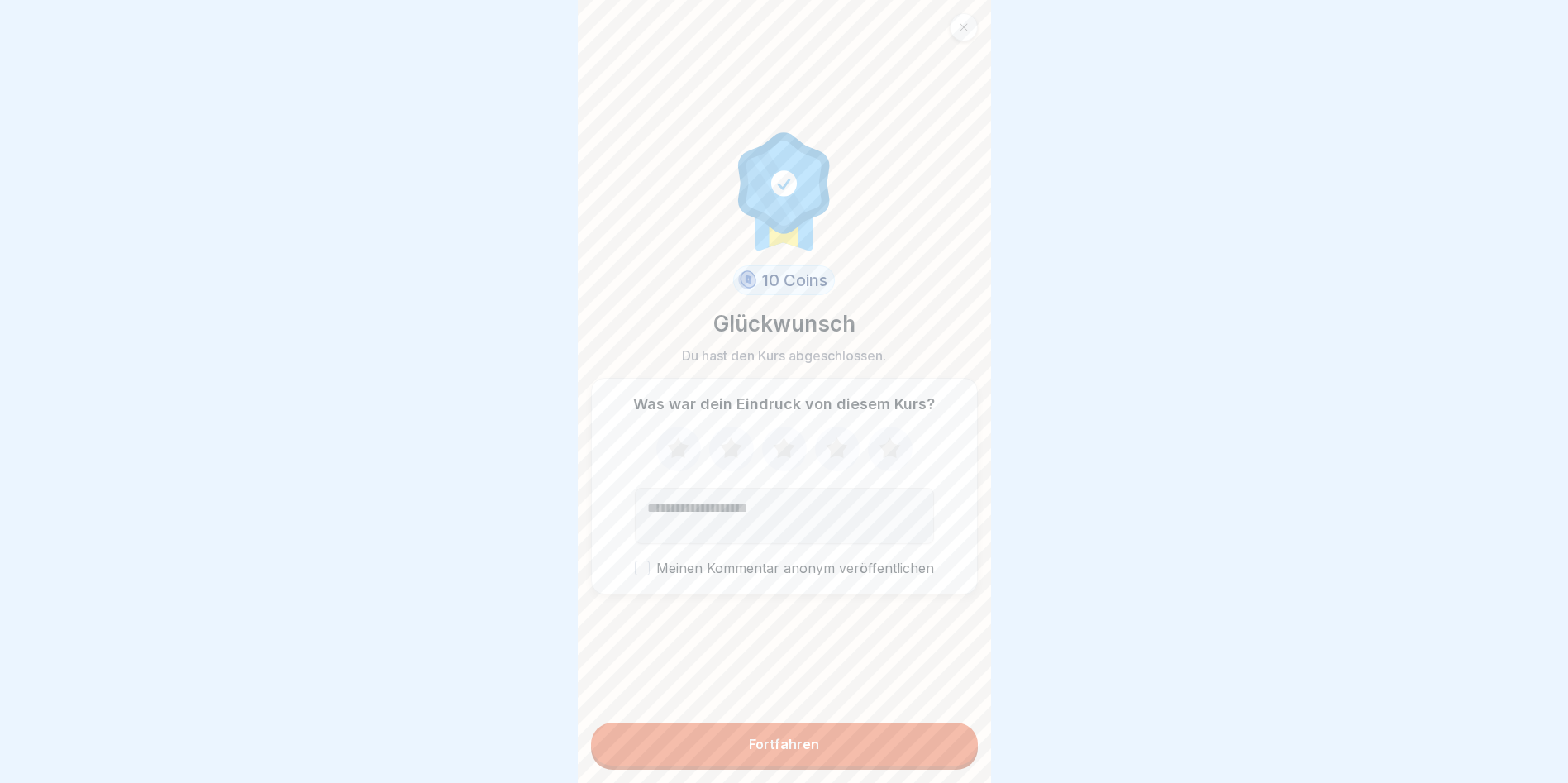 click on "Fortfahren" at bounding box center (784, 744) 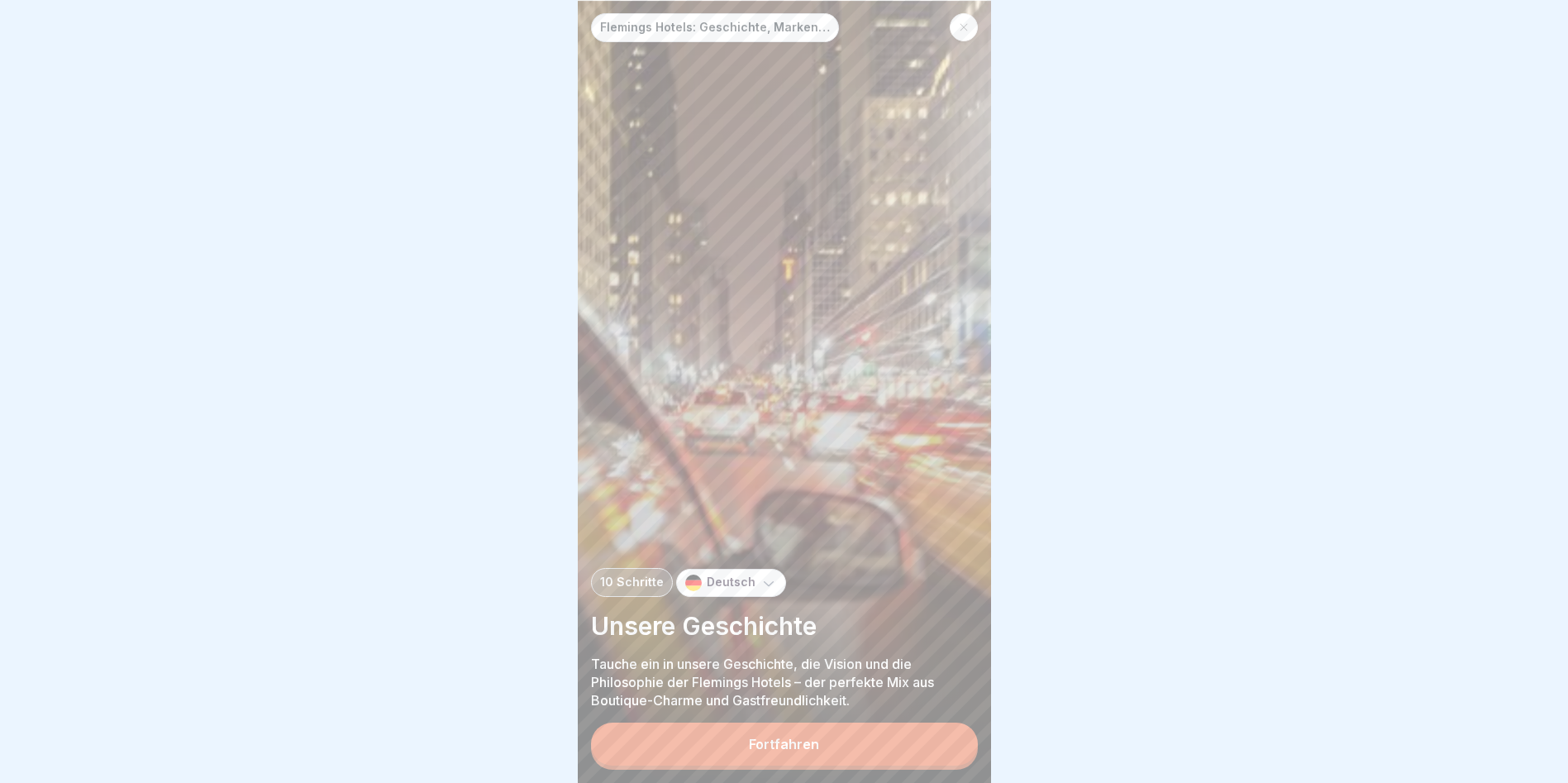 click 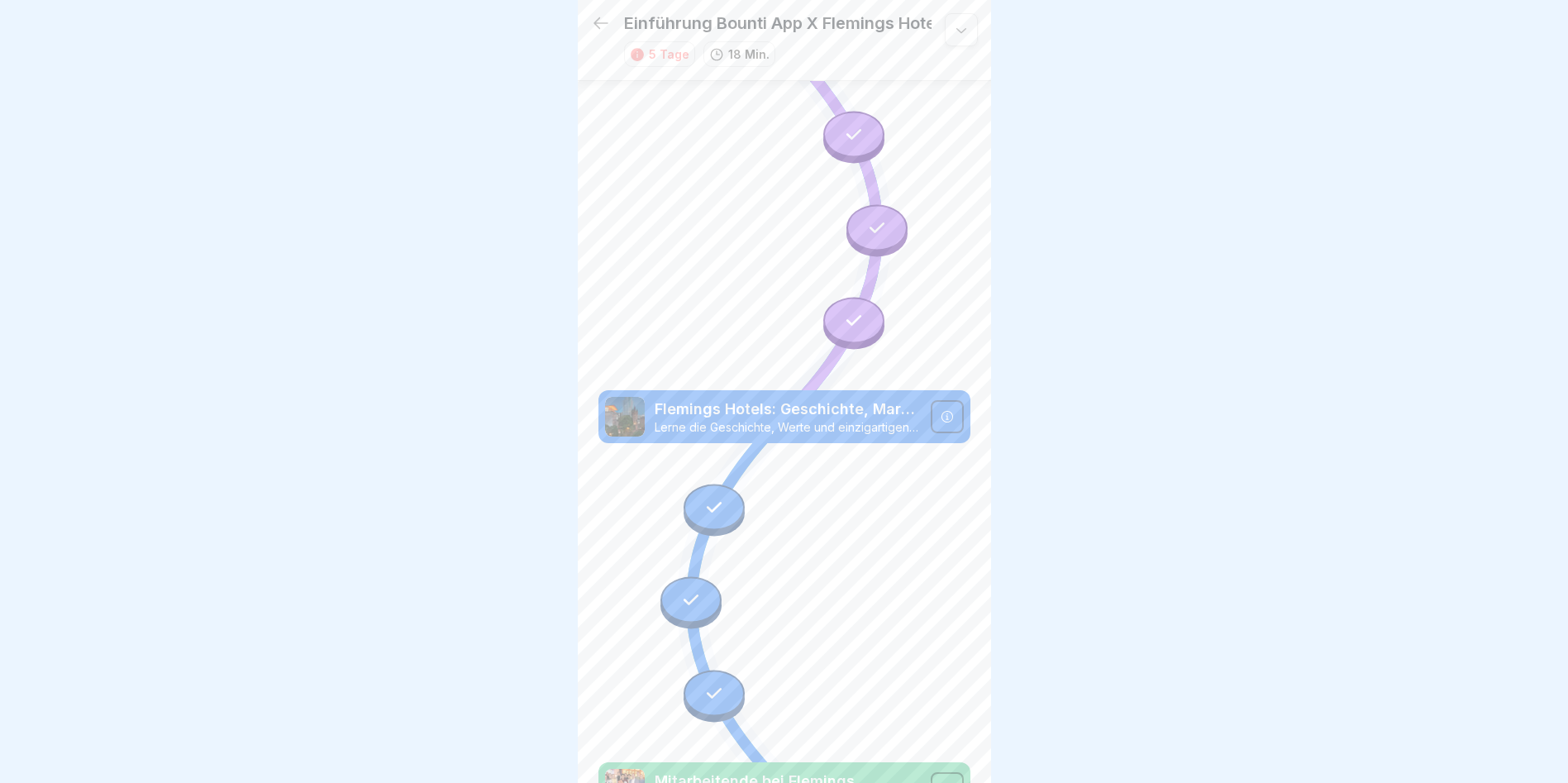 scroll, scrollTop: 175, scrollLeft: 0, axis: vertical 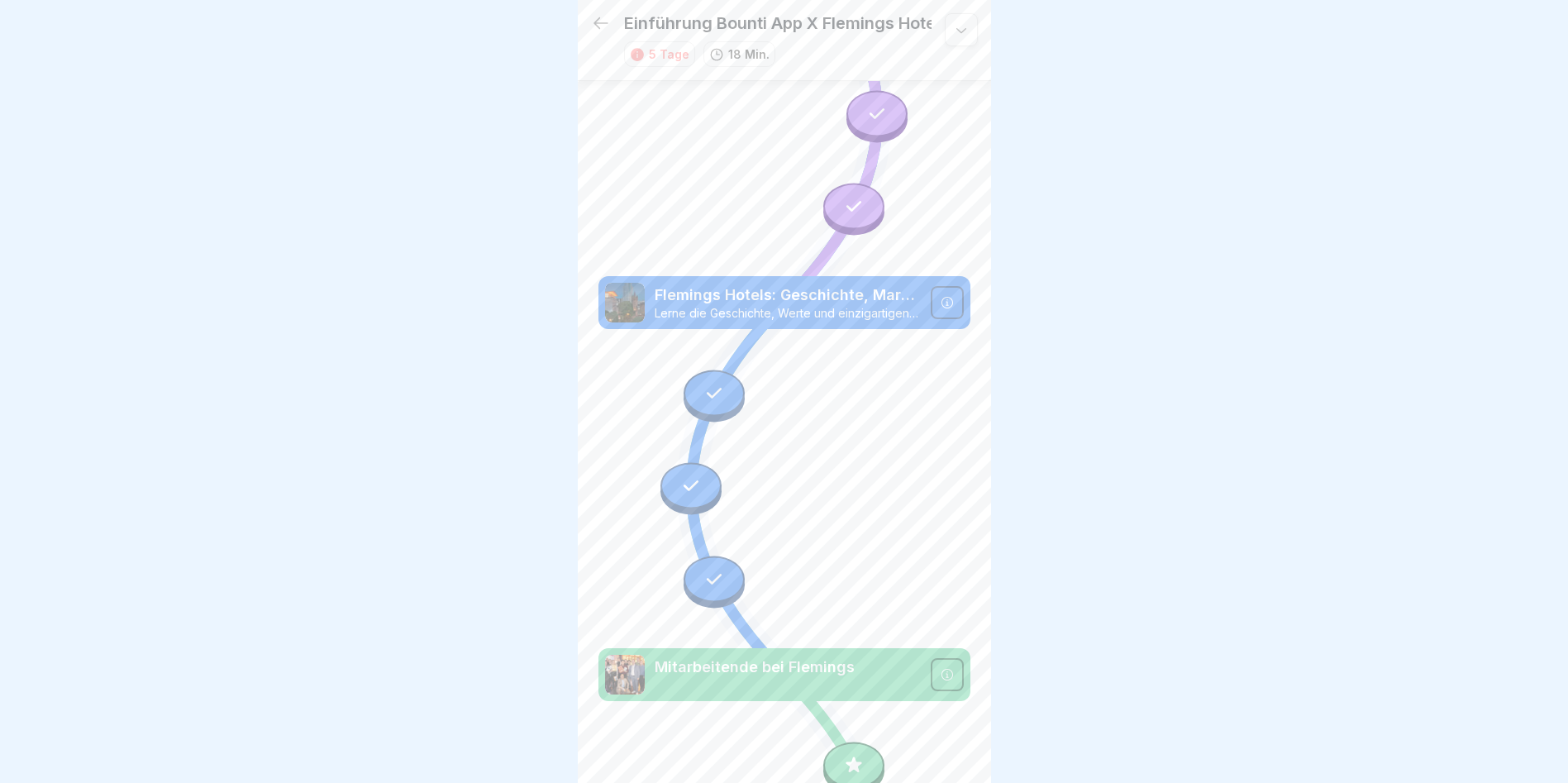 click at bounding box center [947, 675] 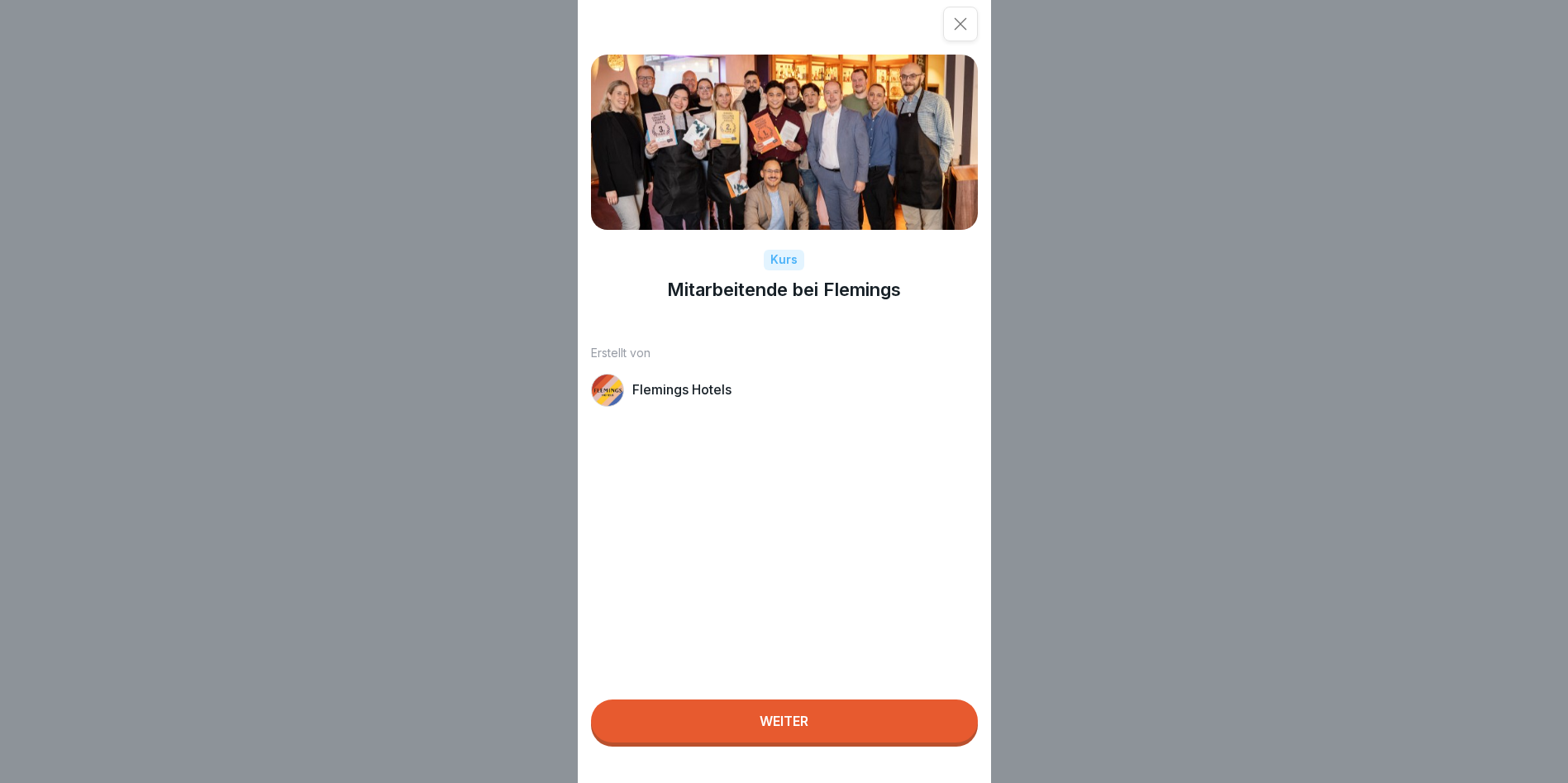 click on "Weiter" at bounding box center (784, 721) 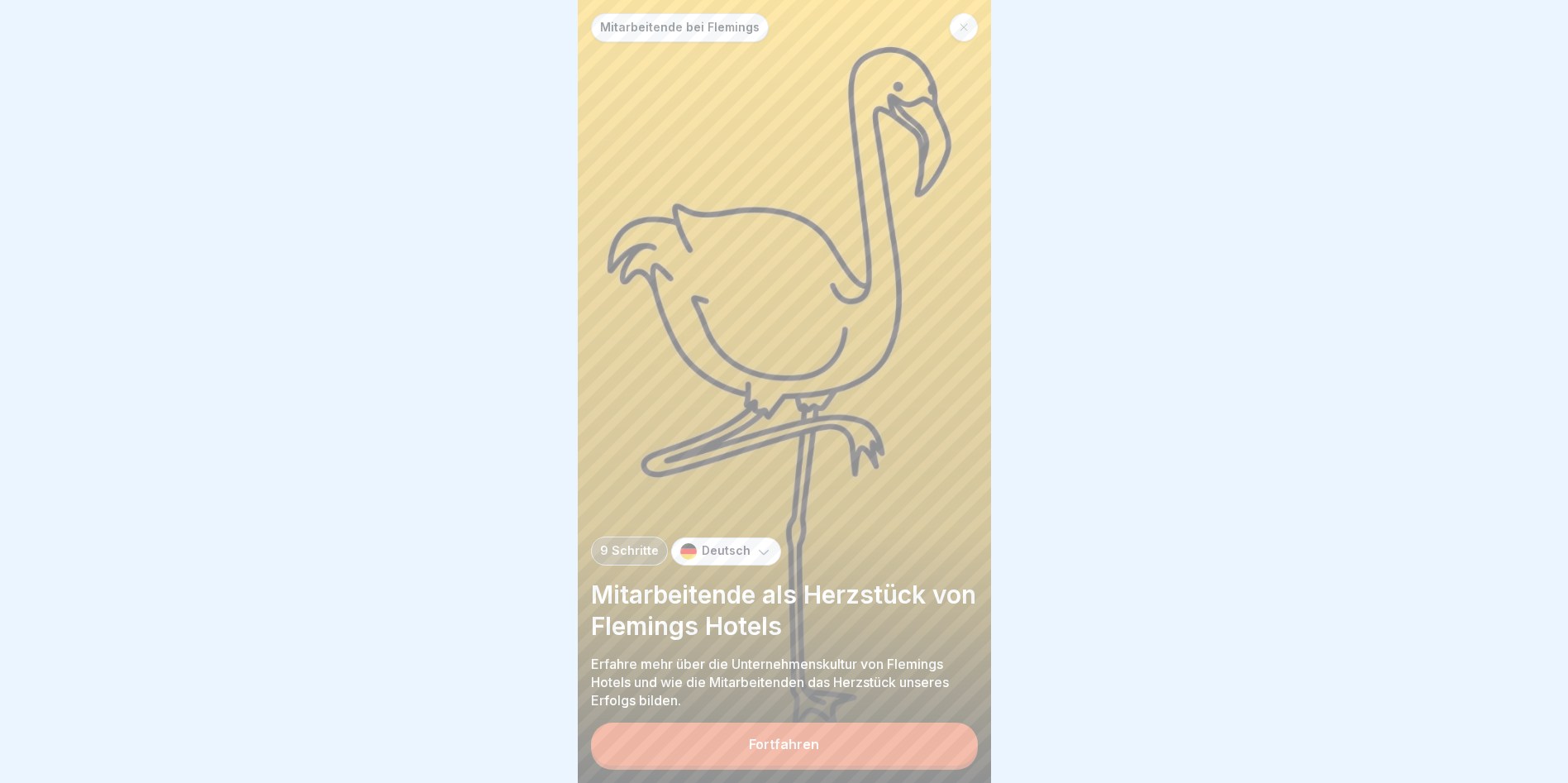 click on "Fortfahren" at bounding box center [784, 744] 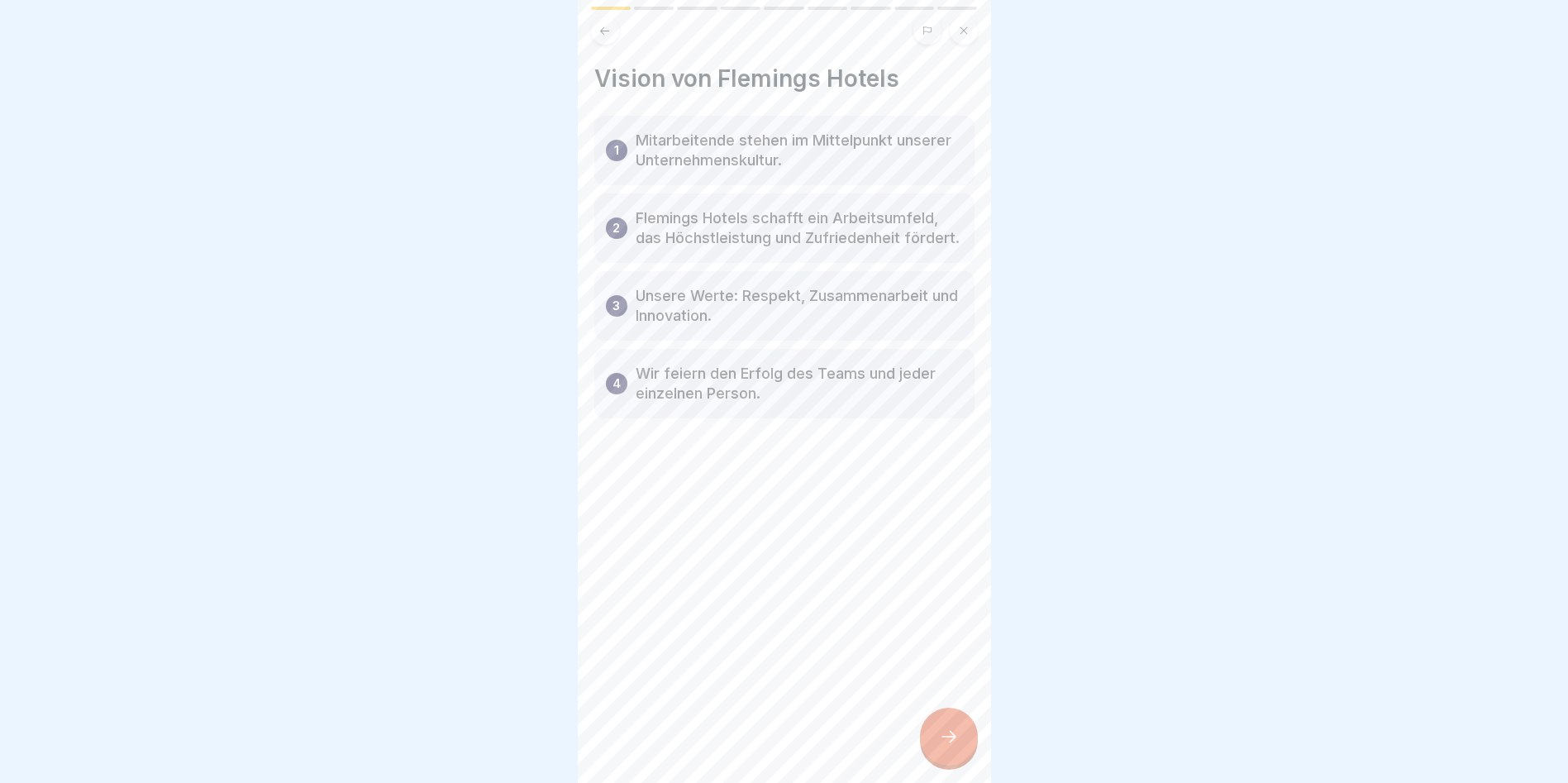 click at bounding box center [949, 737] 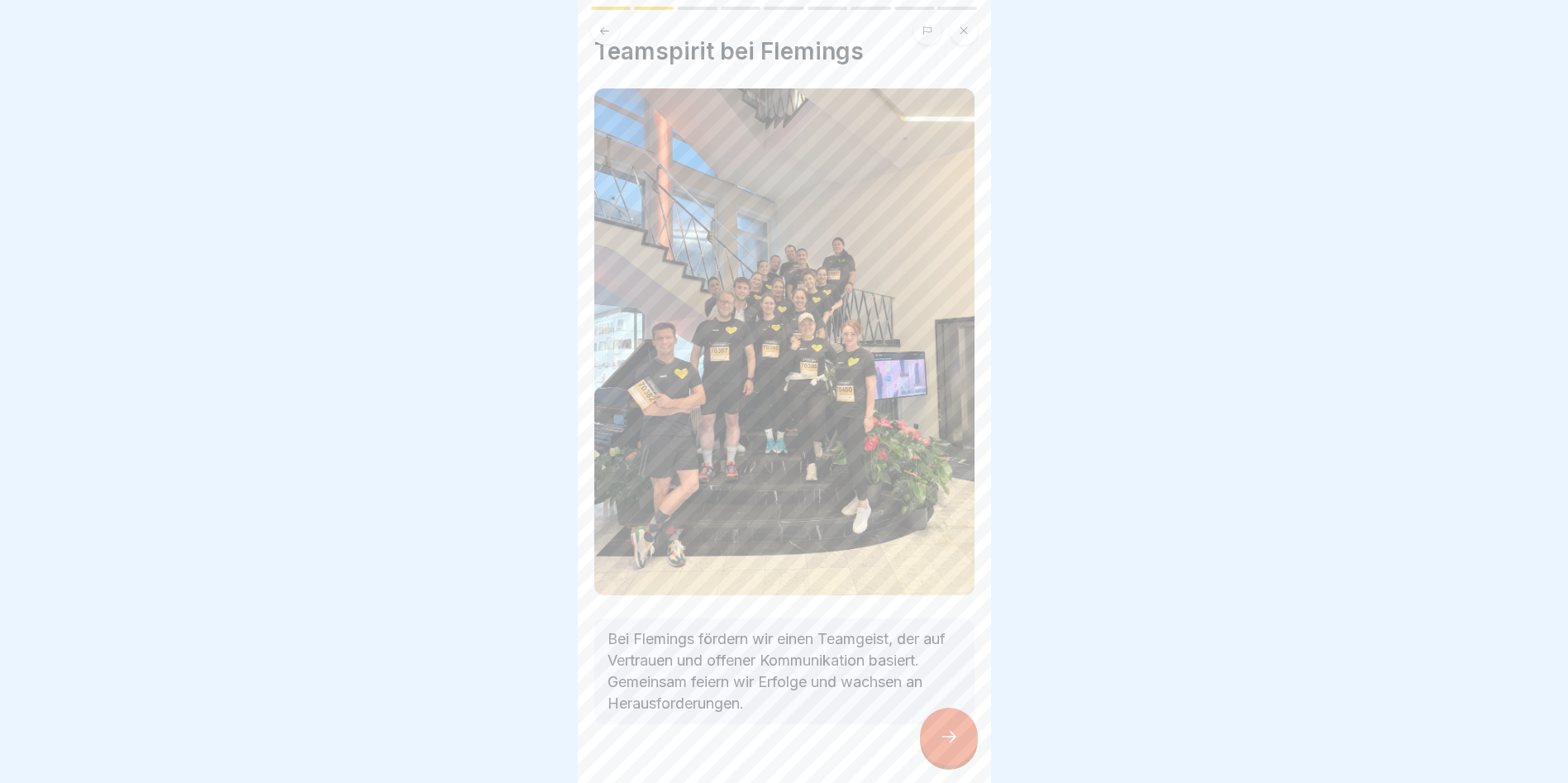 scroll, scrollTop: 51, scrollLeft: 0, axis: vertical 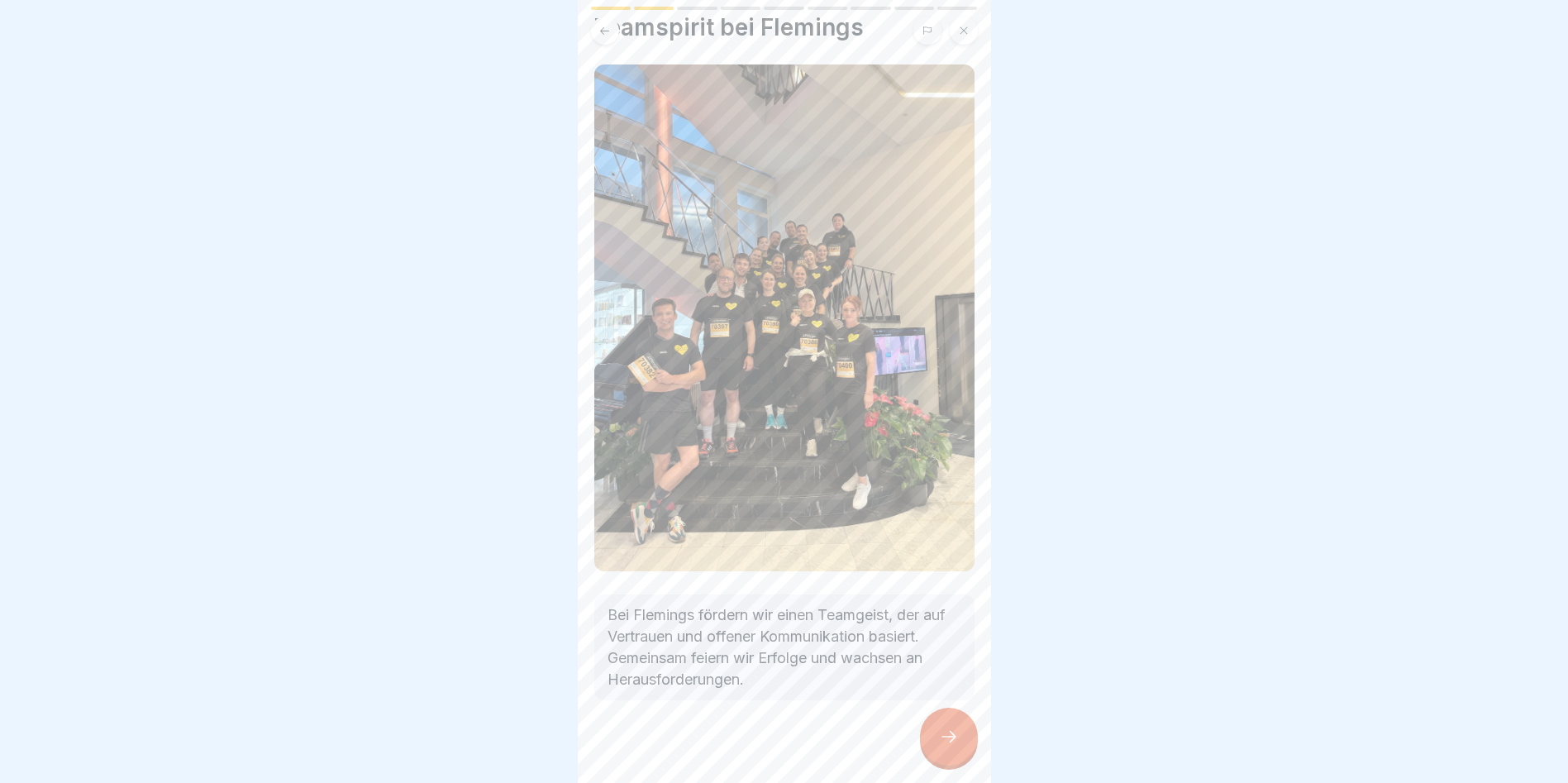 click 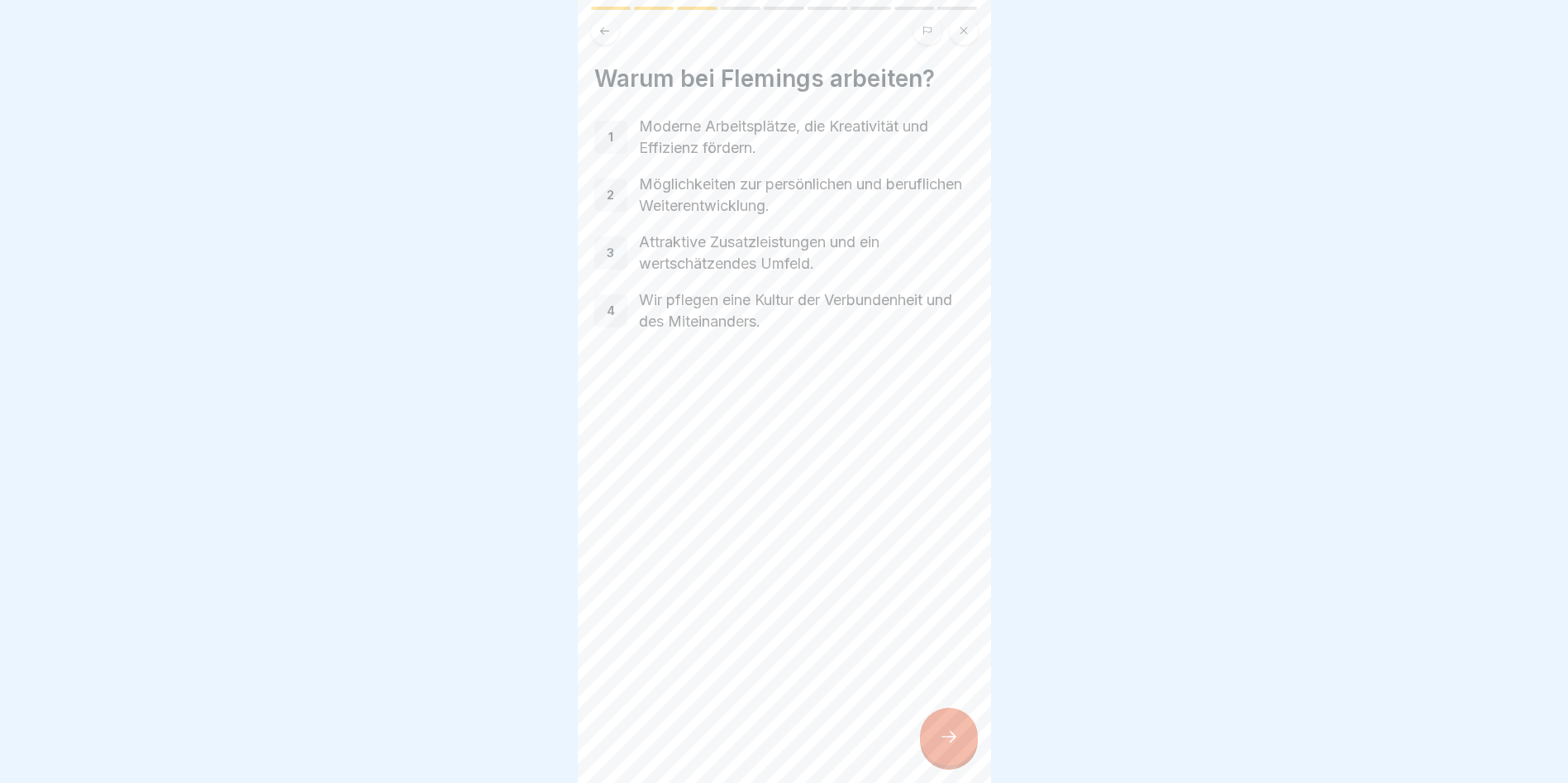 click 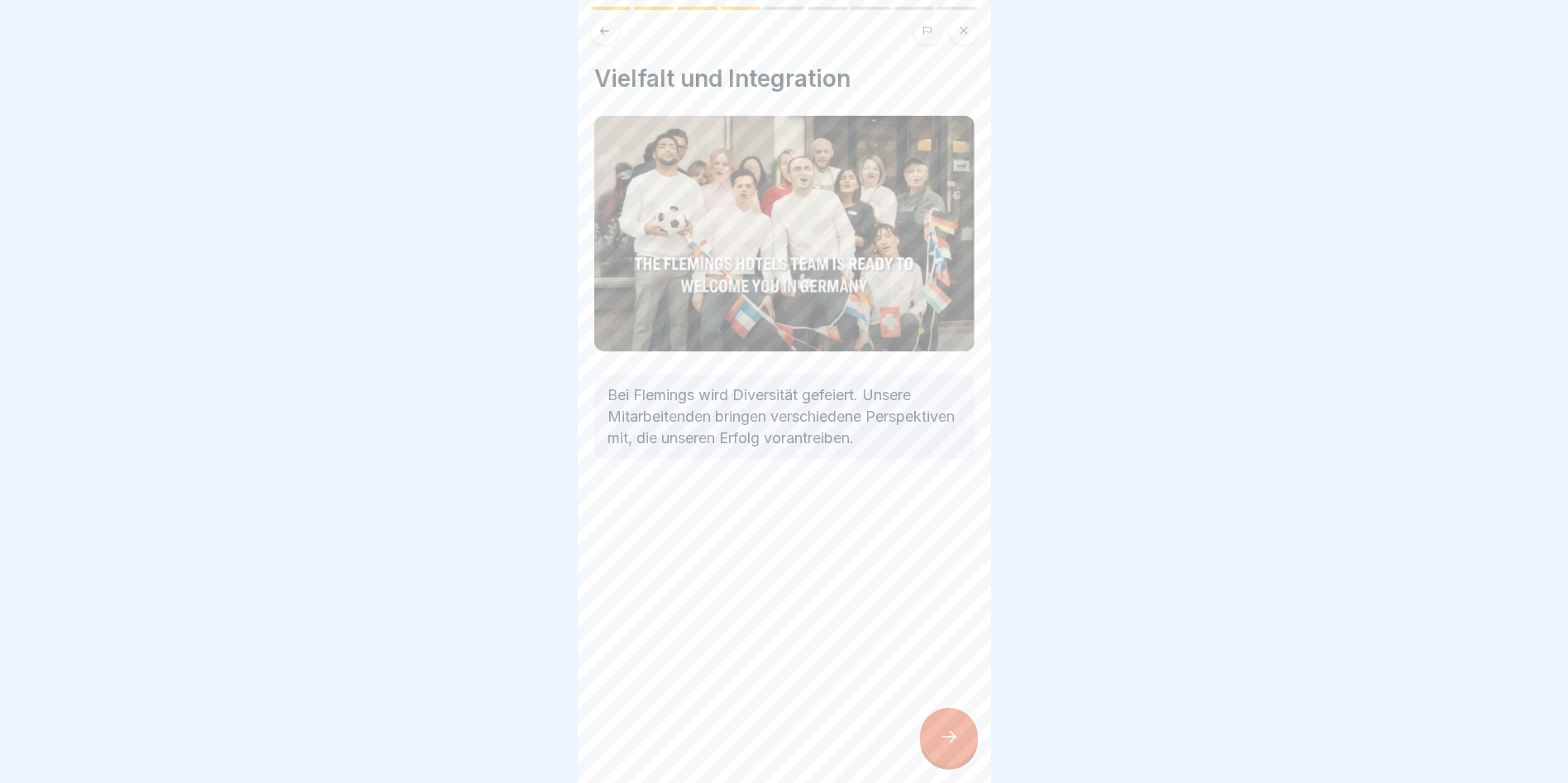 click at bounding box center [949, 737] 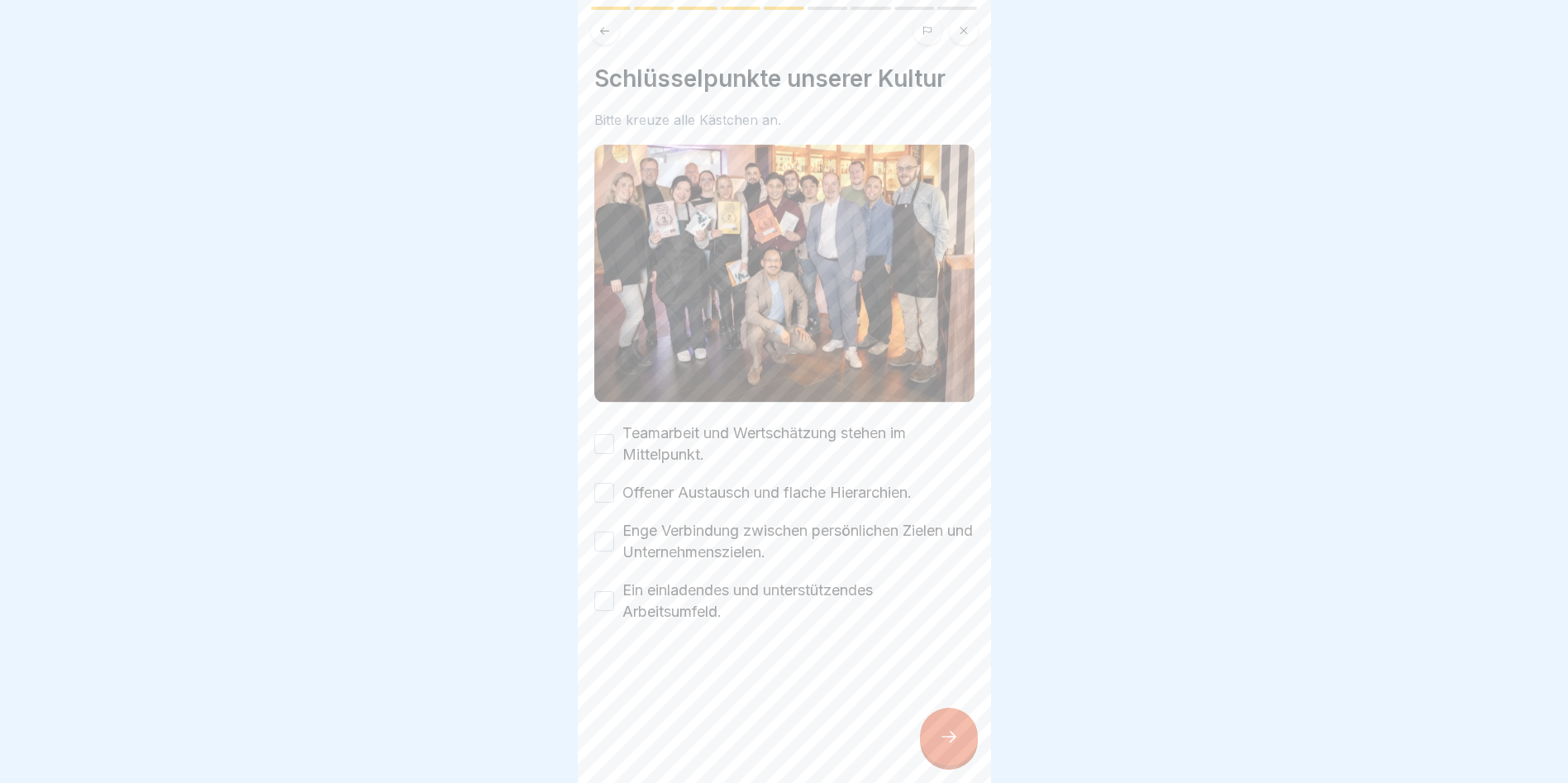 click on "Teamarbeit und Wertschätzung stehen im Mittelpunkt." at bounding box center [604, 444] 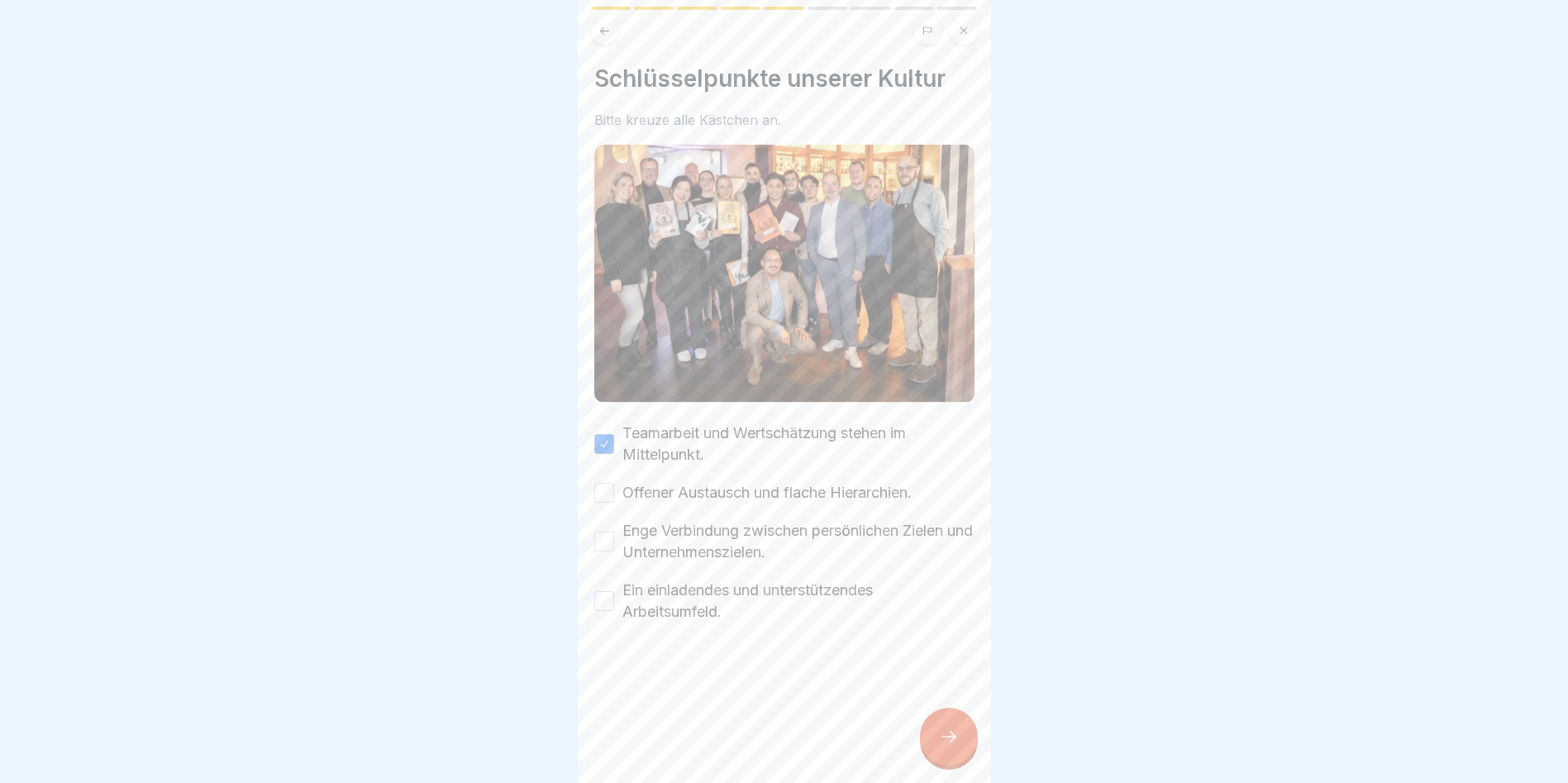 click on "Offener Austausch und flache Hierarchien." at bounding box center [604, 493] 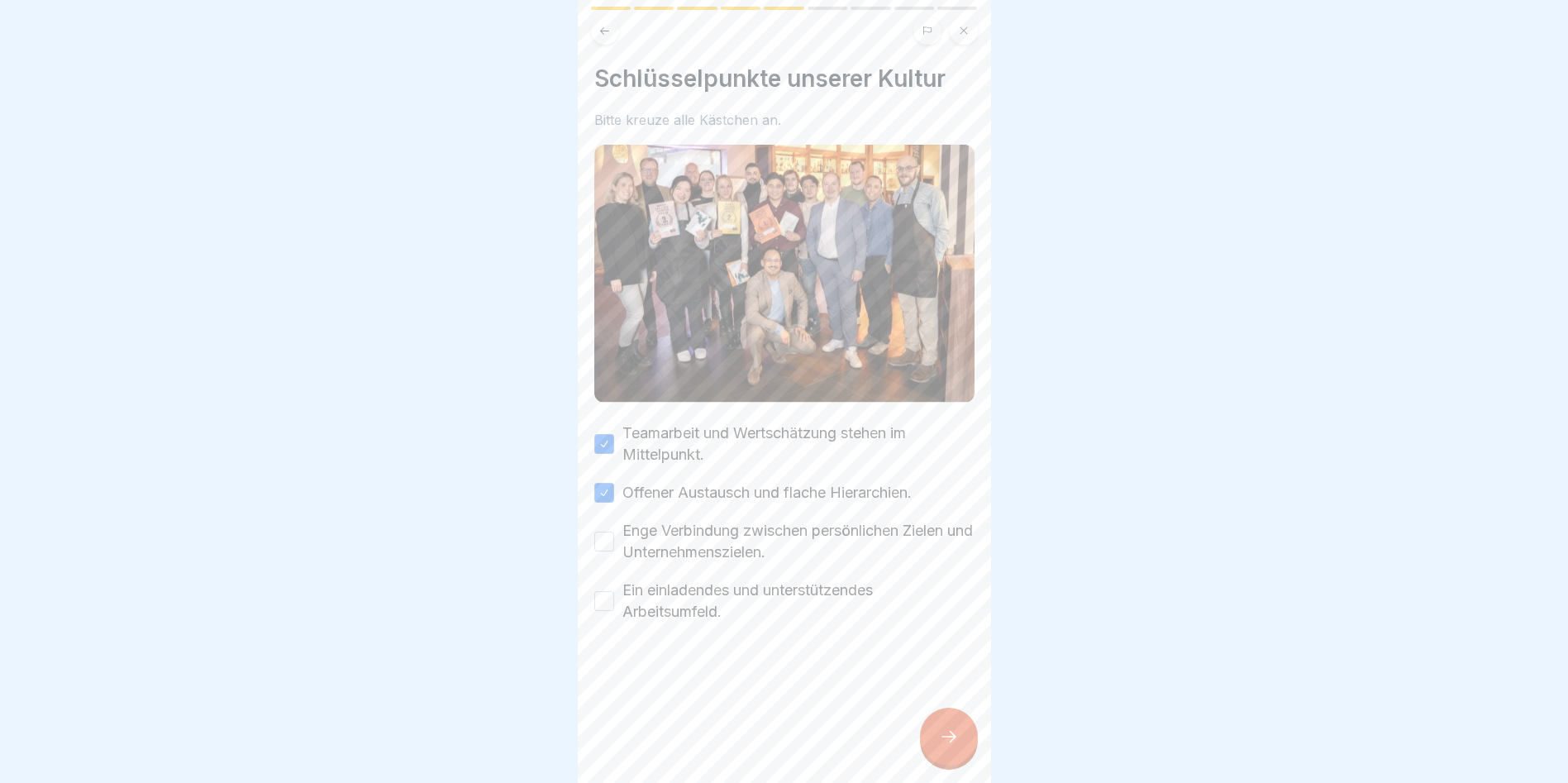 click on "Enge Verbindung zwischen persönlichen Zielen und Unternehmenszielen." at bounding box center [604, 542] 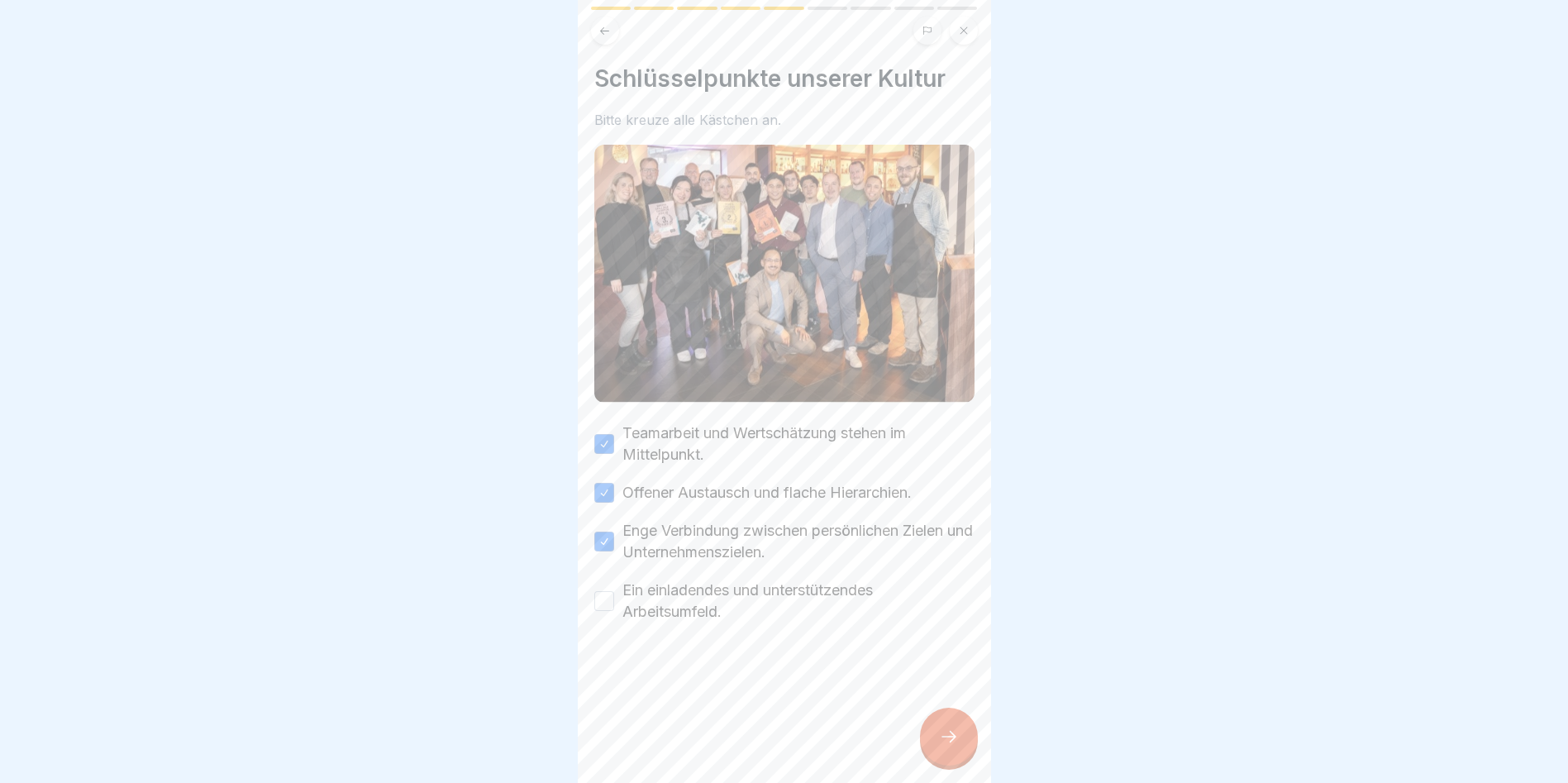 click on "Ein einladendes und unterstützendes Arbeitsumfeld." at bounding box center [604, 601] 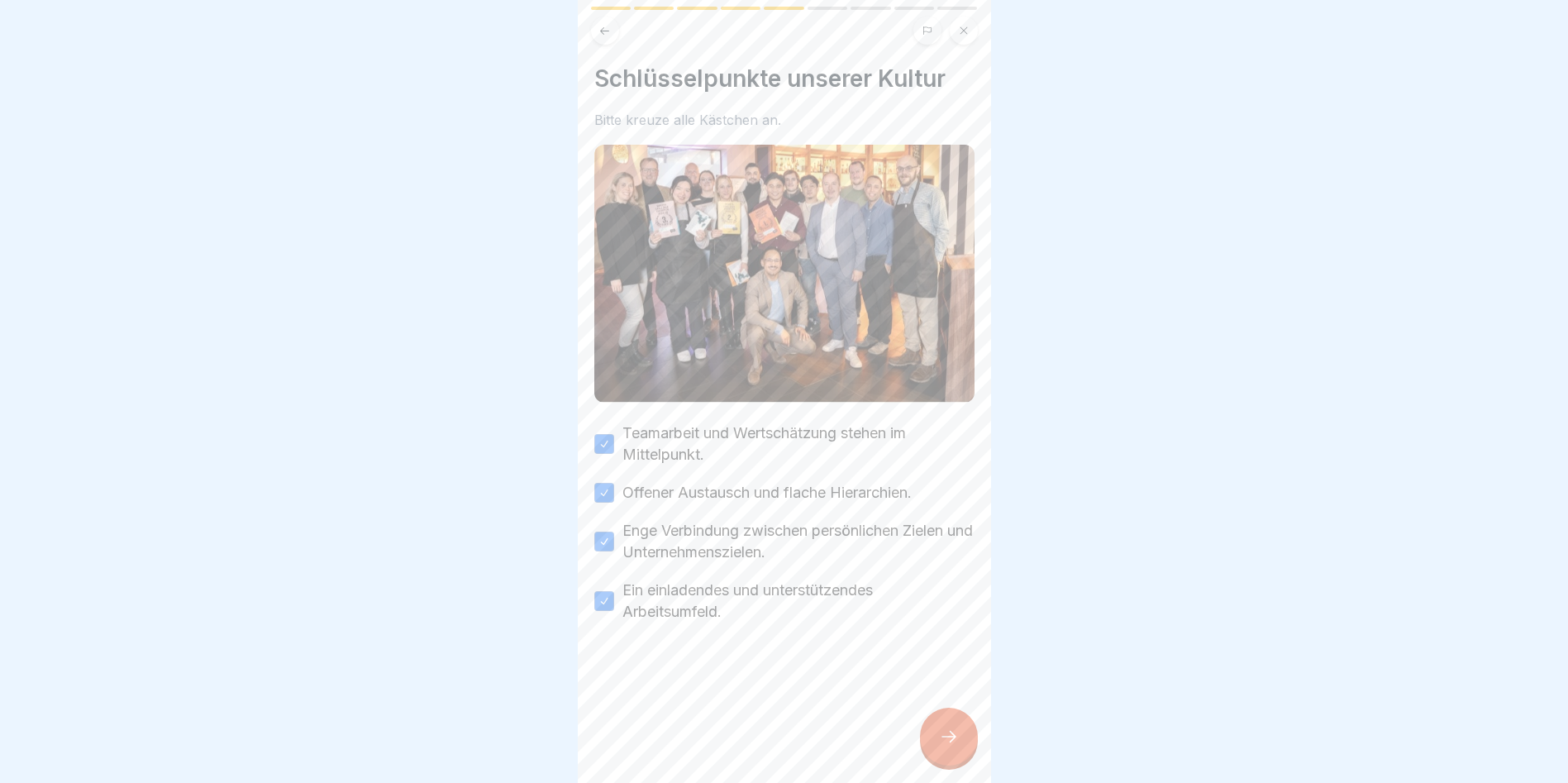 click at bounding box center (949, 737) 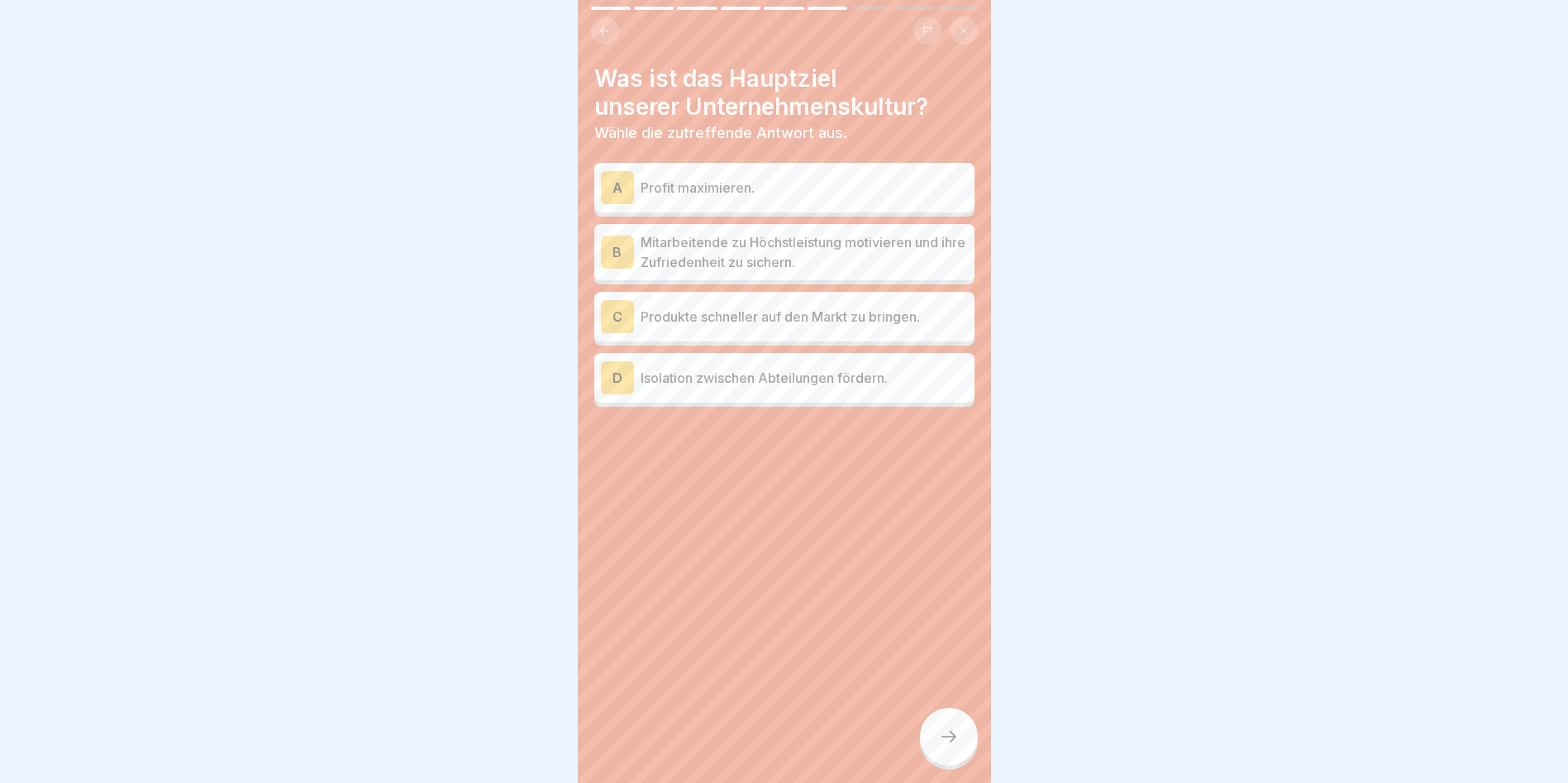 click on "Mitarbeitende zu Höchstleistung motivieren und ihre Zufriedenheit zu sichern." at bounding box center [804, 252] 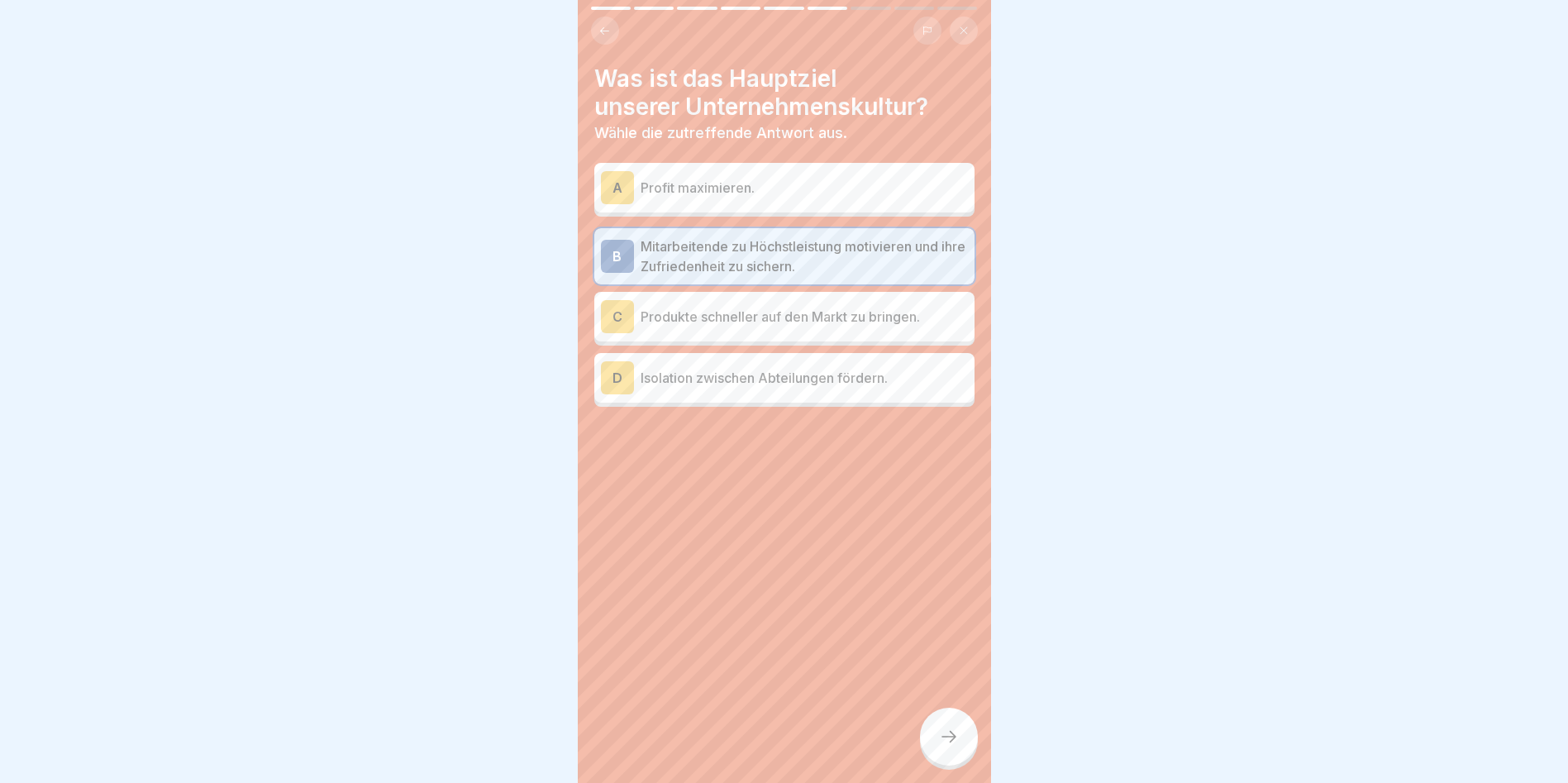 click 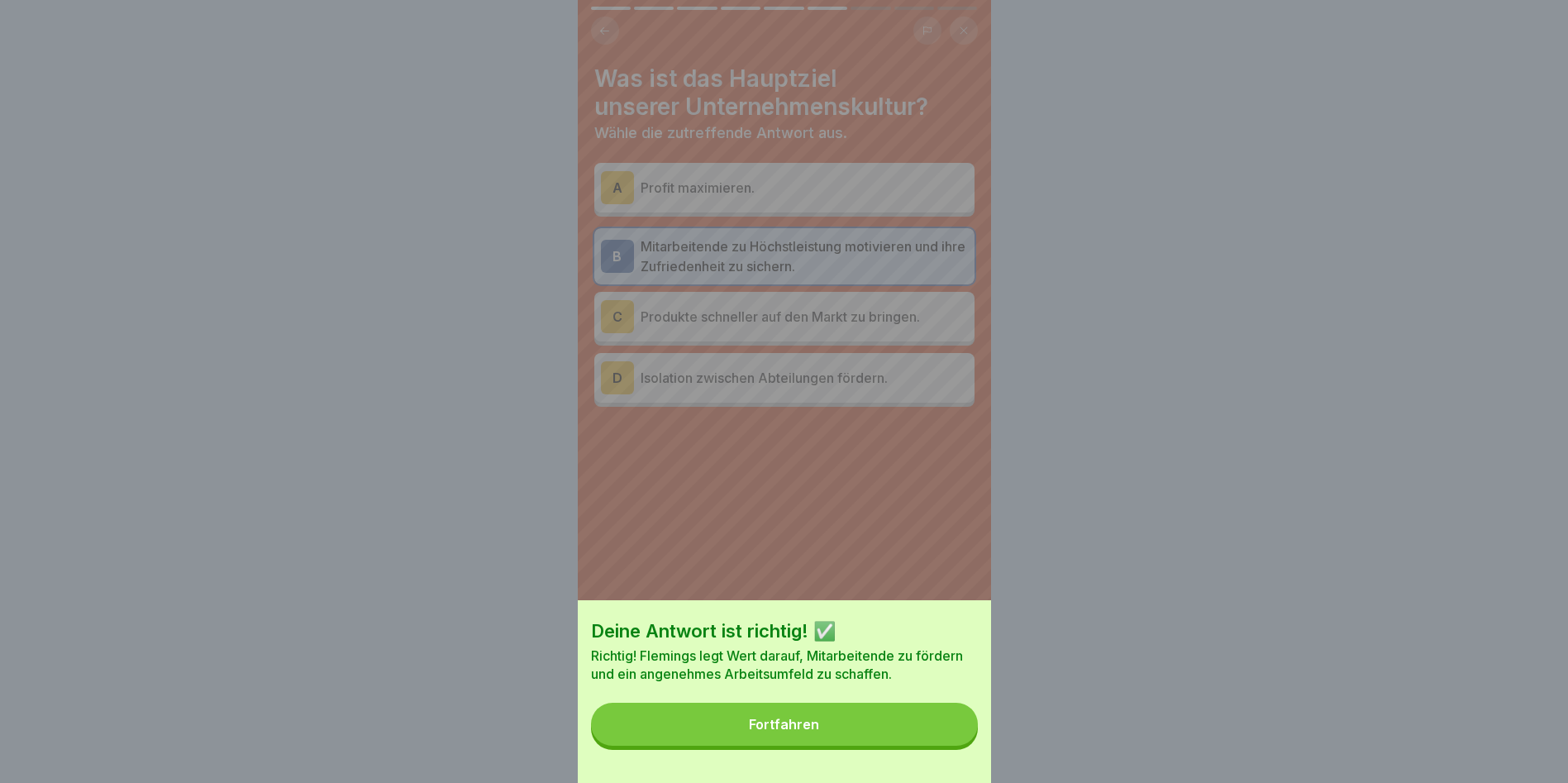 click on "Fortfahren" at bounding box center (784, 724) 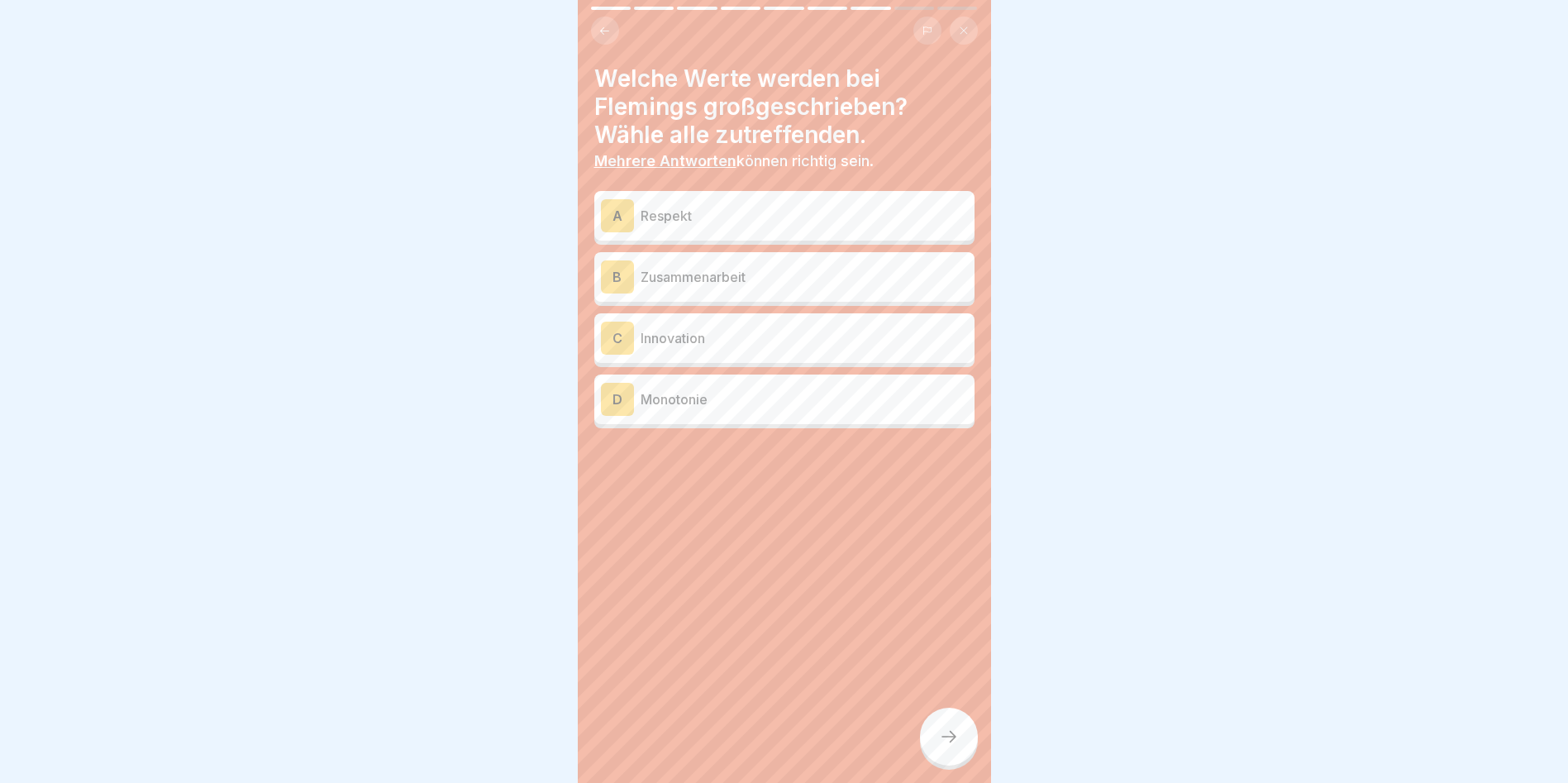 click on "Respekt" at bounding box center [804, 216] 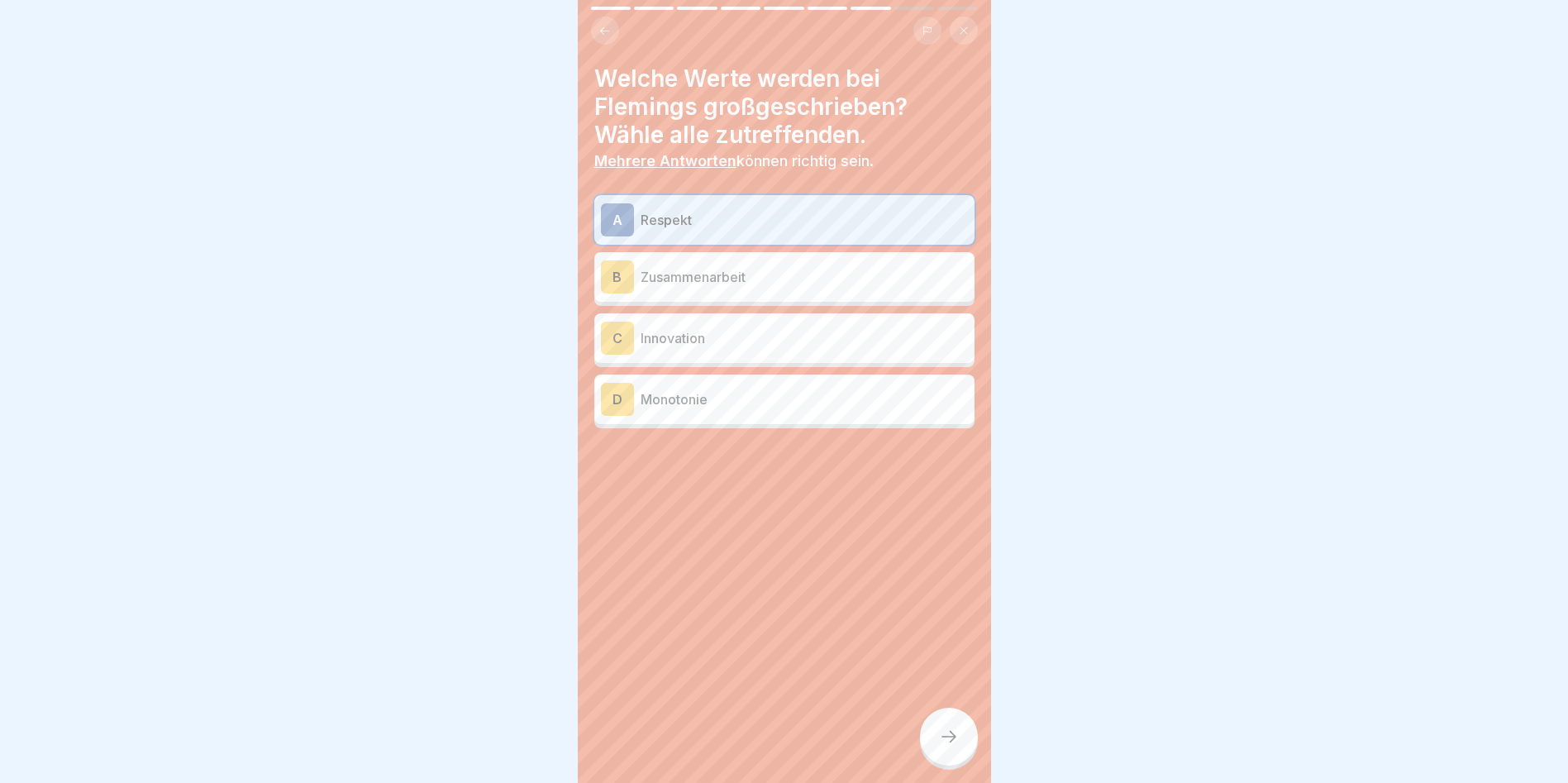 click on "Zusammenarbeit" at bounding box center (804, 277) 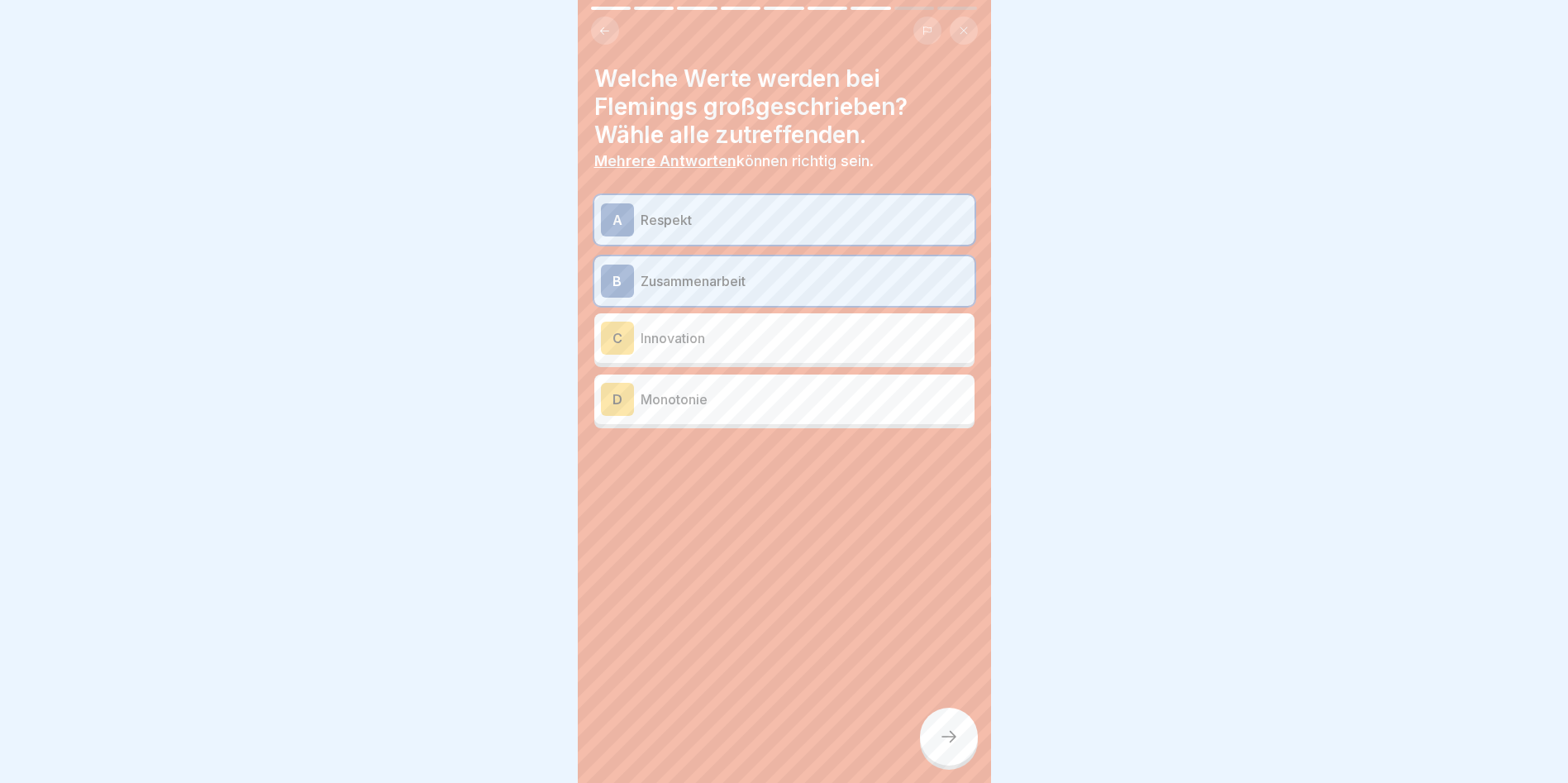 click on "Innovation" at bounding box center [804, 338] 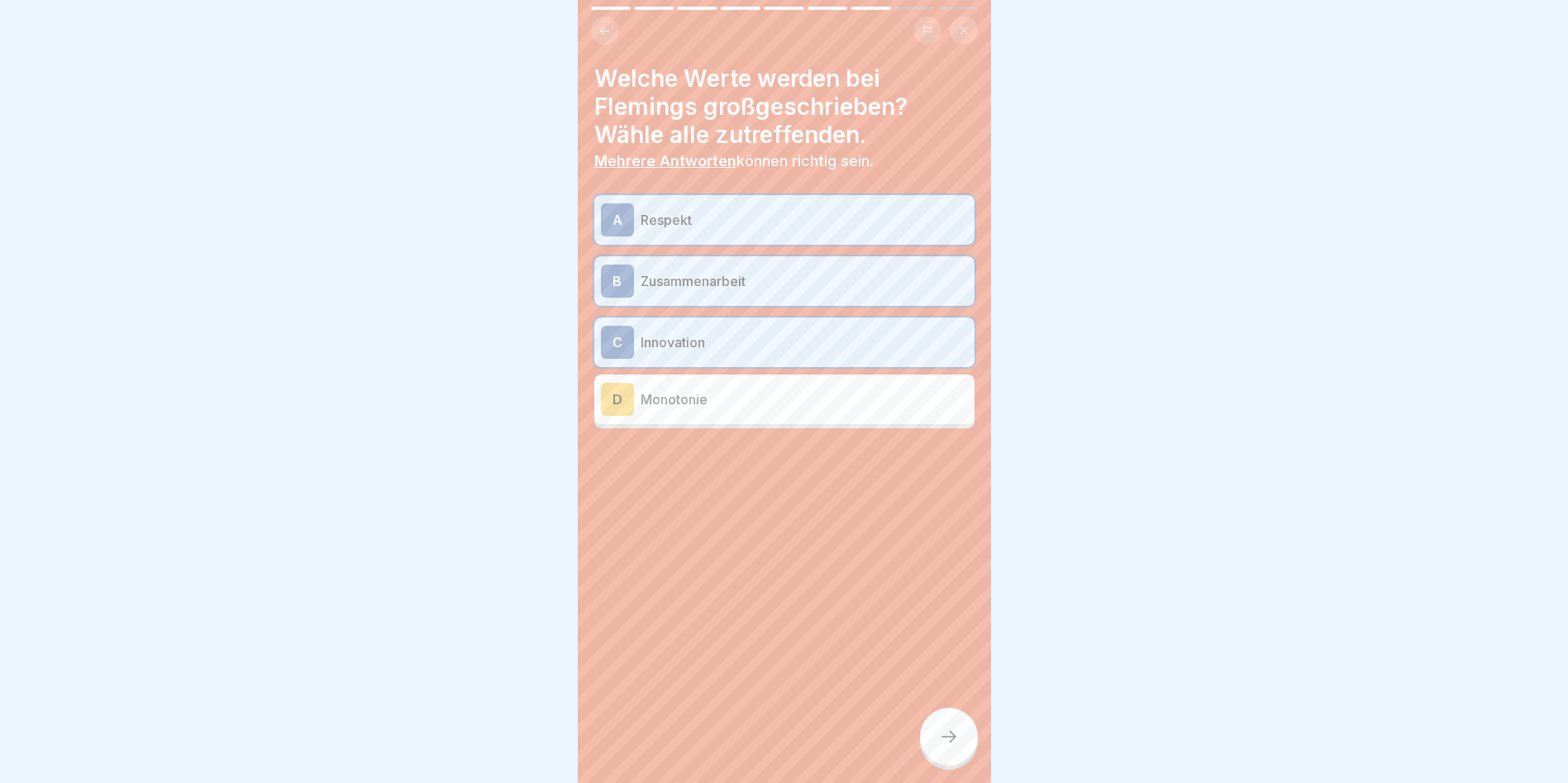 click 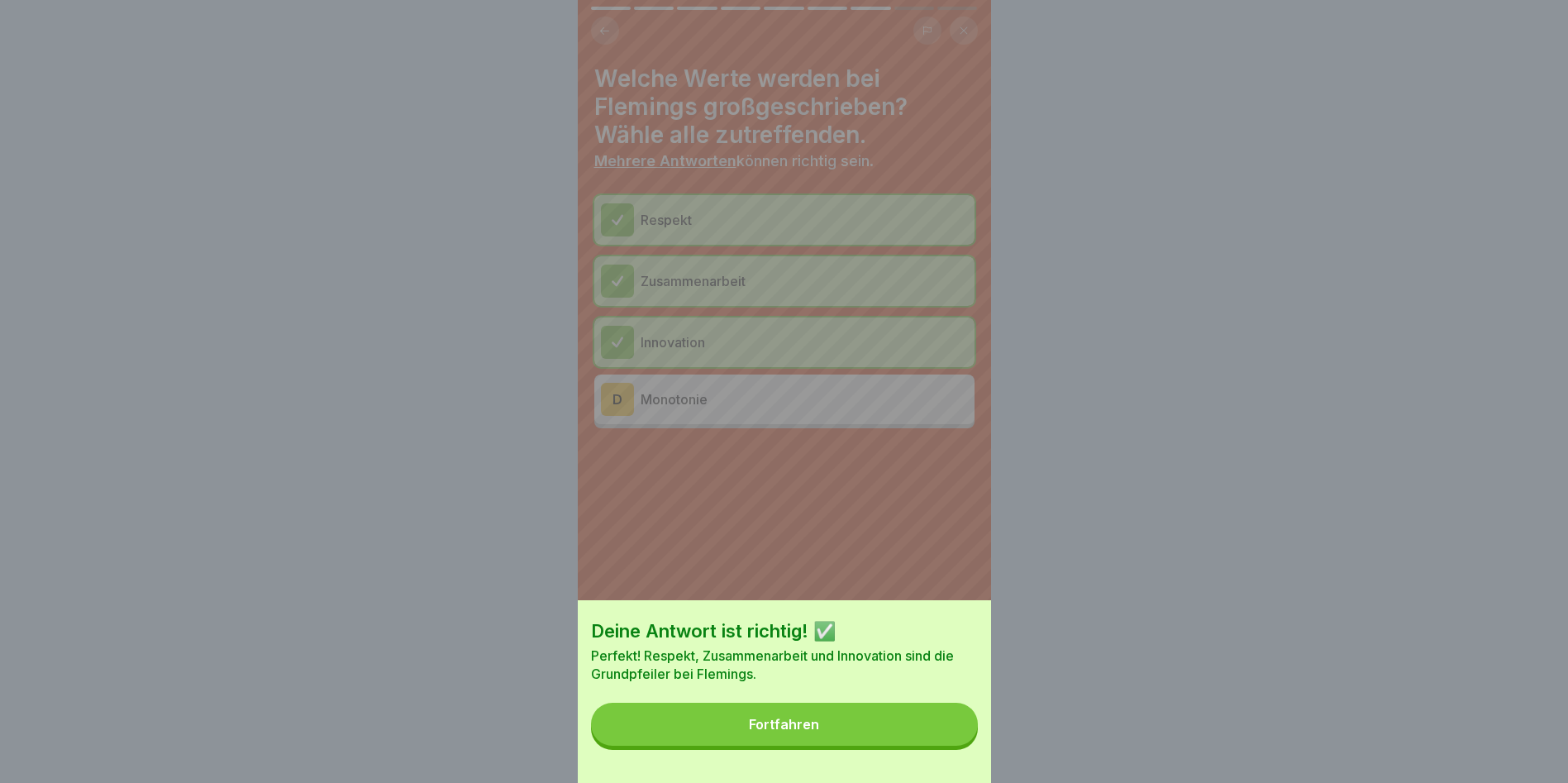 click on "Fortfahren" at bounding box center (784, 724) 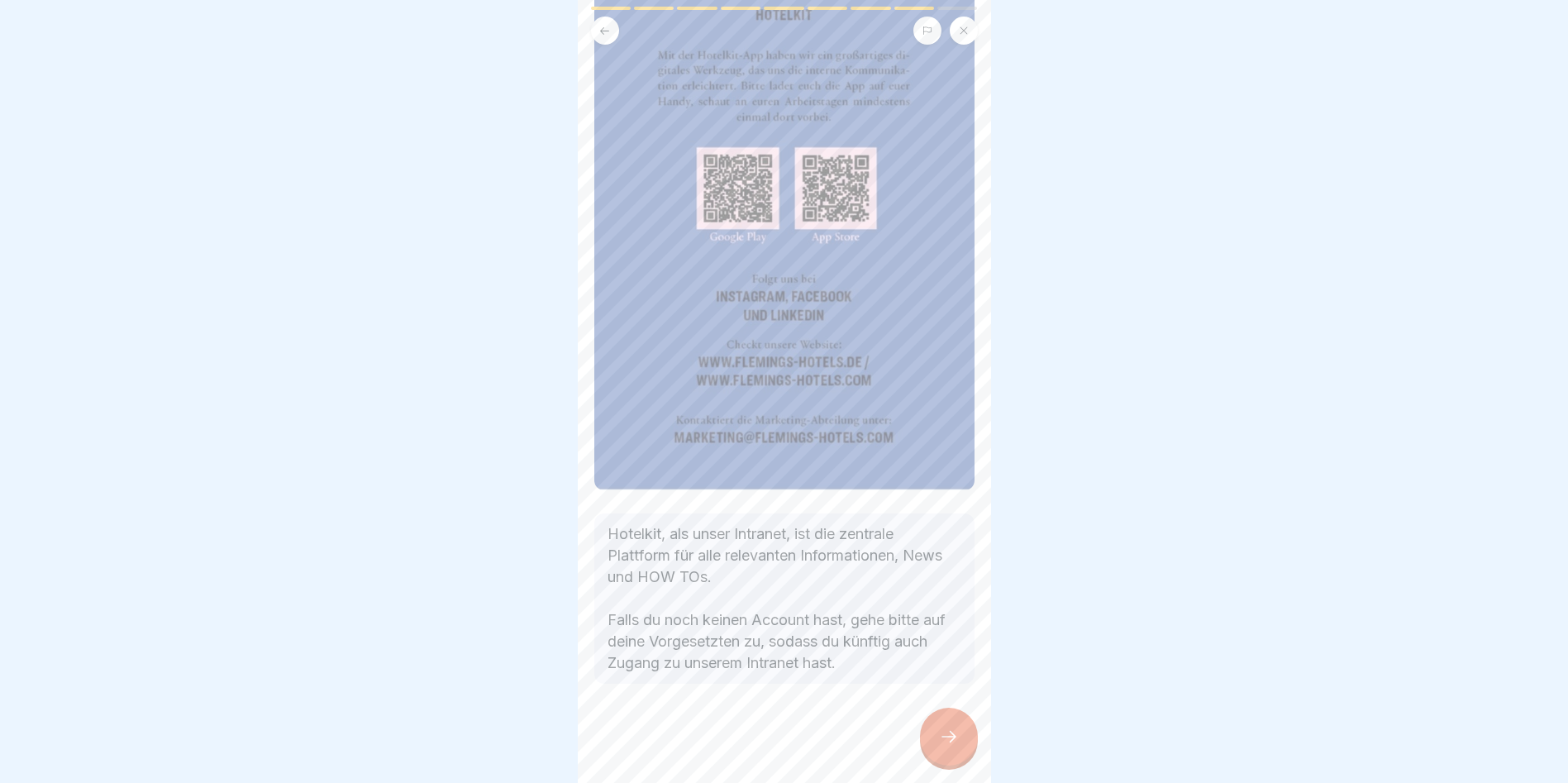 scroll, scrollTop: 184, scrollLeft: 0, axis: vertical 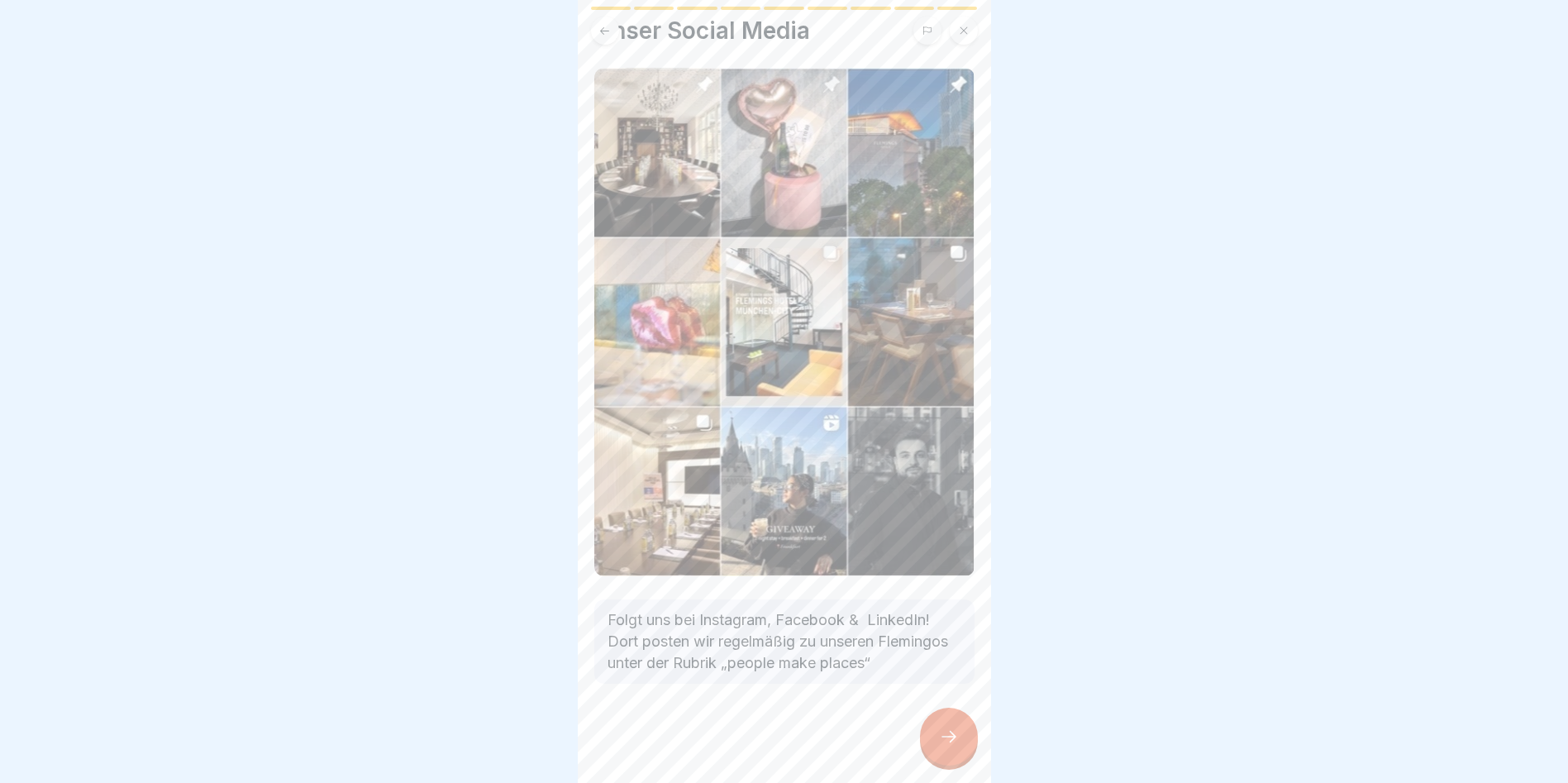 click 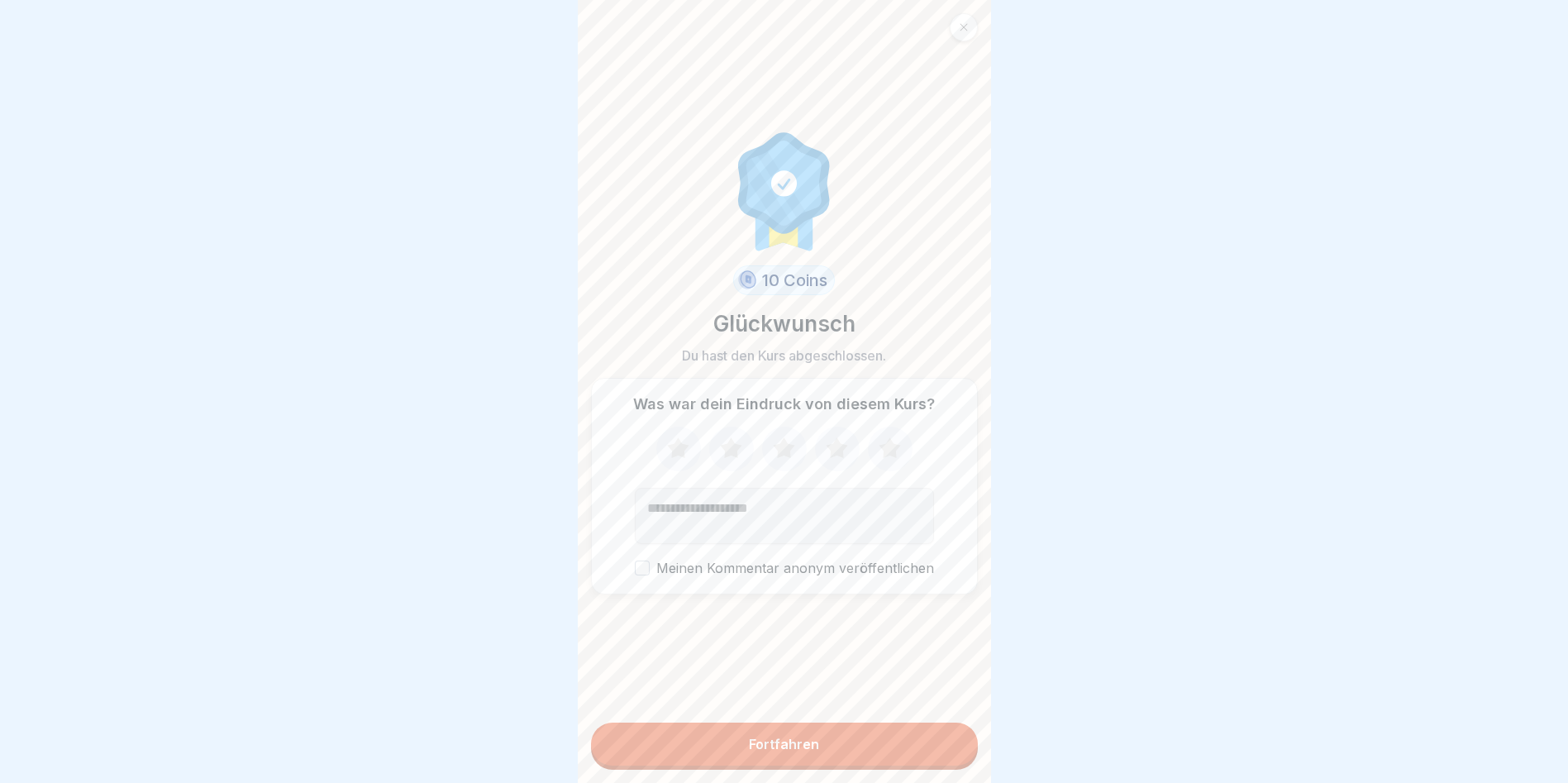 click on "Fortfahren" at bounding box center (784, 744) 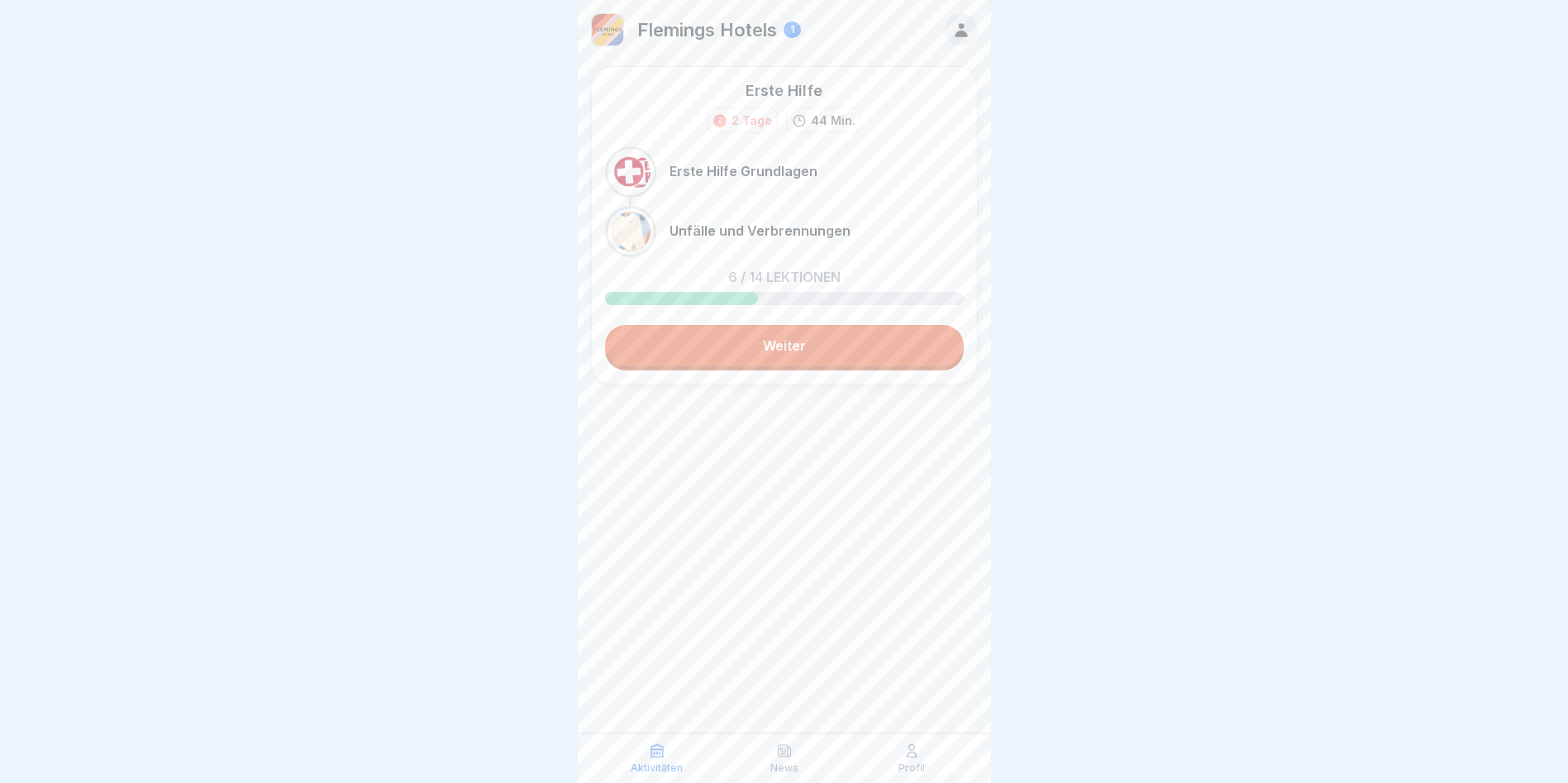 scroll, scrollTop: 0, scrollLeft: 0, axis: both 